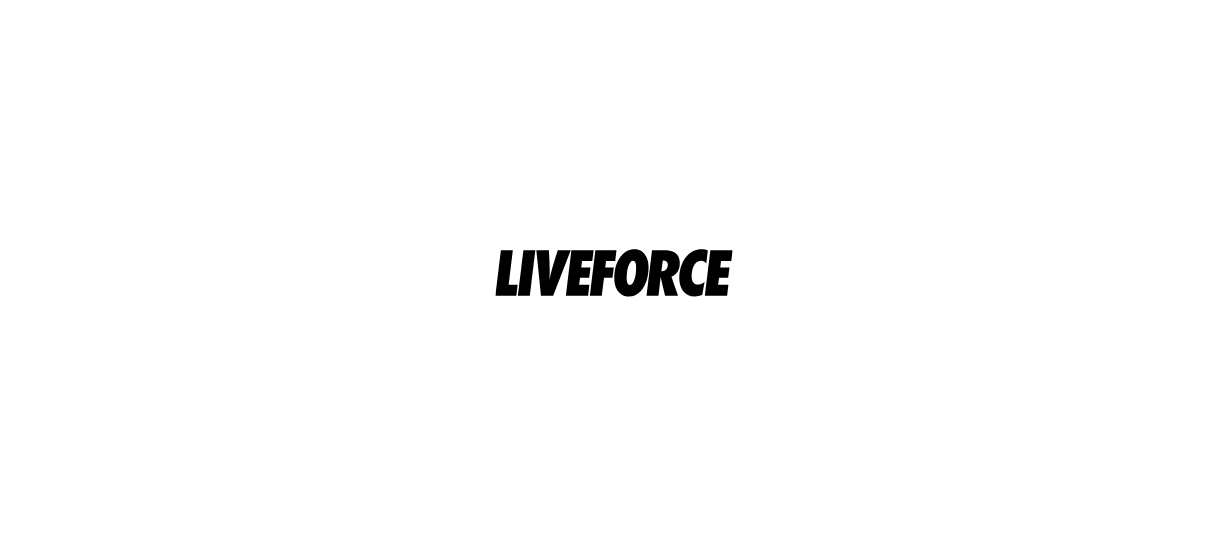 scroll, scrollTop: 0, scrollLeft: 0, axis: both 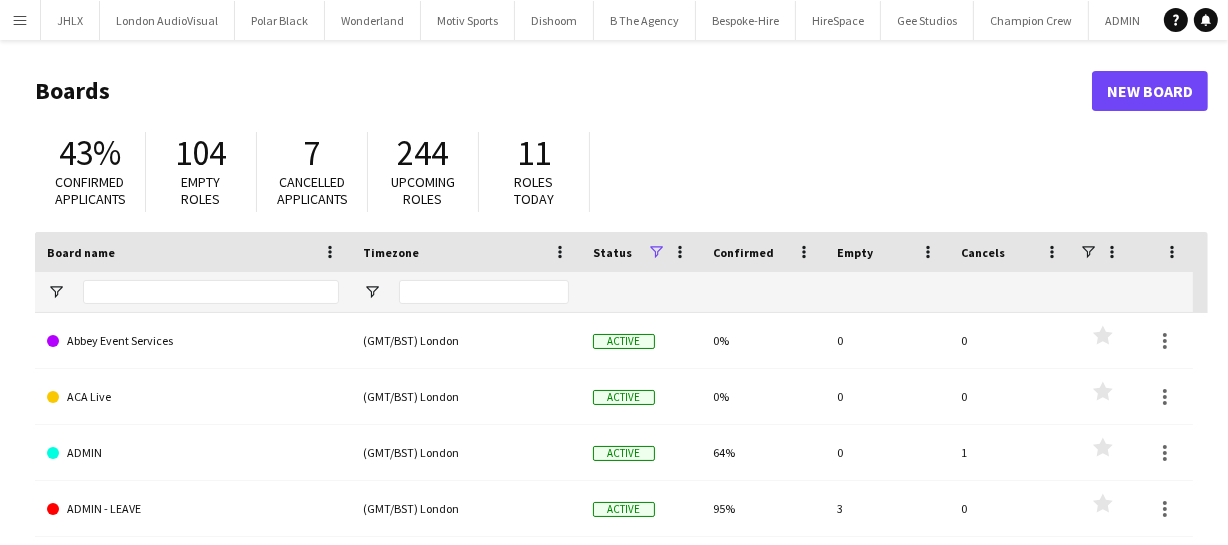 click on "Menu" at bounding box center (20, 20) 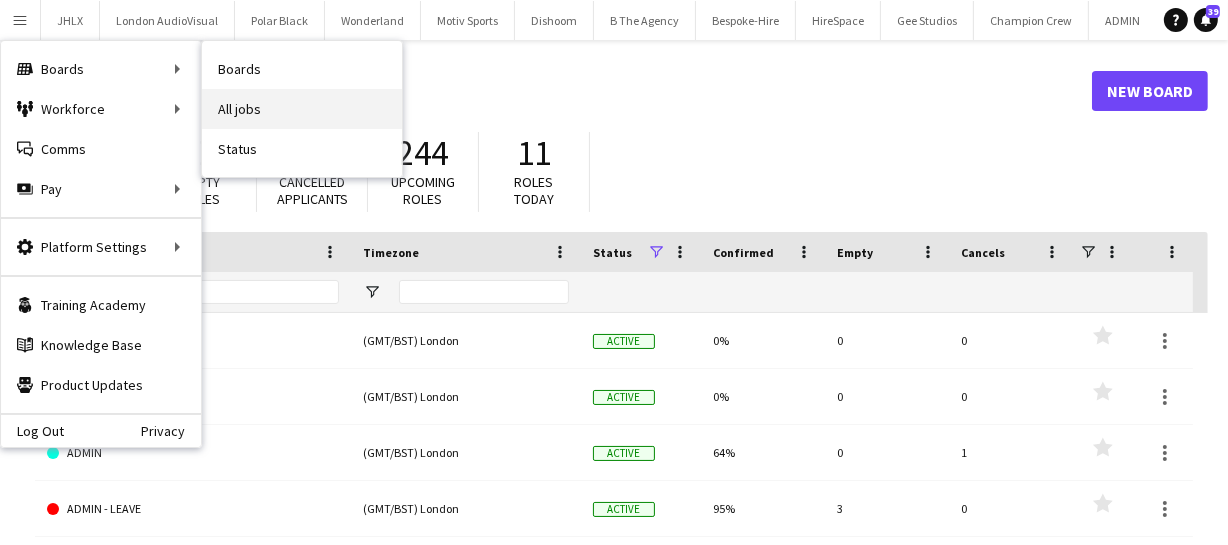 click on "All jobs" at bounding box center (302, 109) 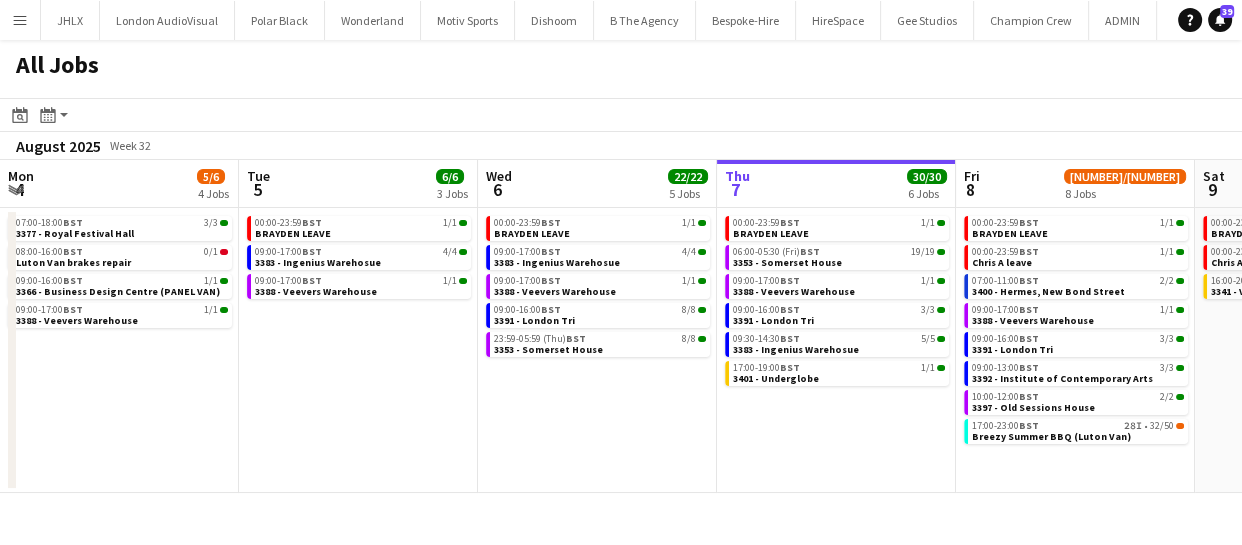 scroll, scrollTop: 0, scrollLeft: 478, axis: horizontal 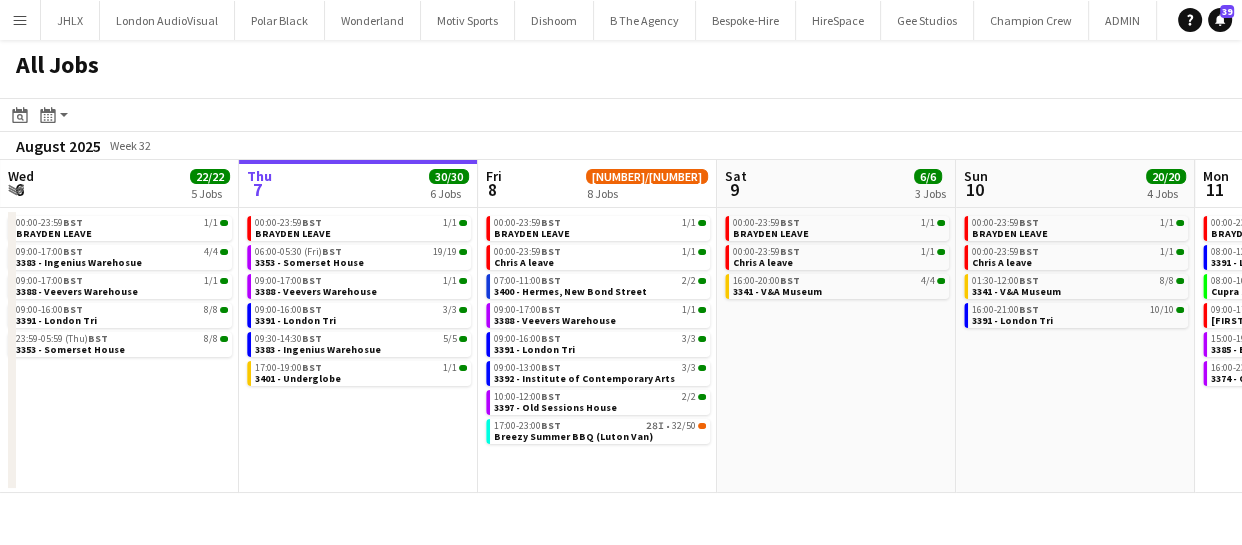 click on "[TIME]-[TIME]    BST   [DAY]/[MONTH]   [FIRST] LEAVE   [TIME]-[TIME]    BST   [DAY]/[MONTH]   [FIRST] [LAST] leave   [TIME]-[TIME]    BST   [DAY]/[MONTH]   [NUMBER] - [CITY] Museum" at bounding box center [836, 350] 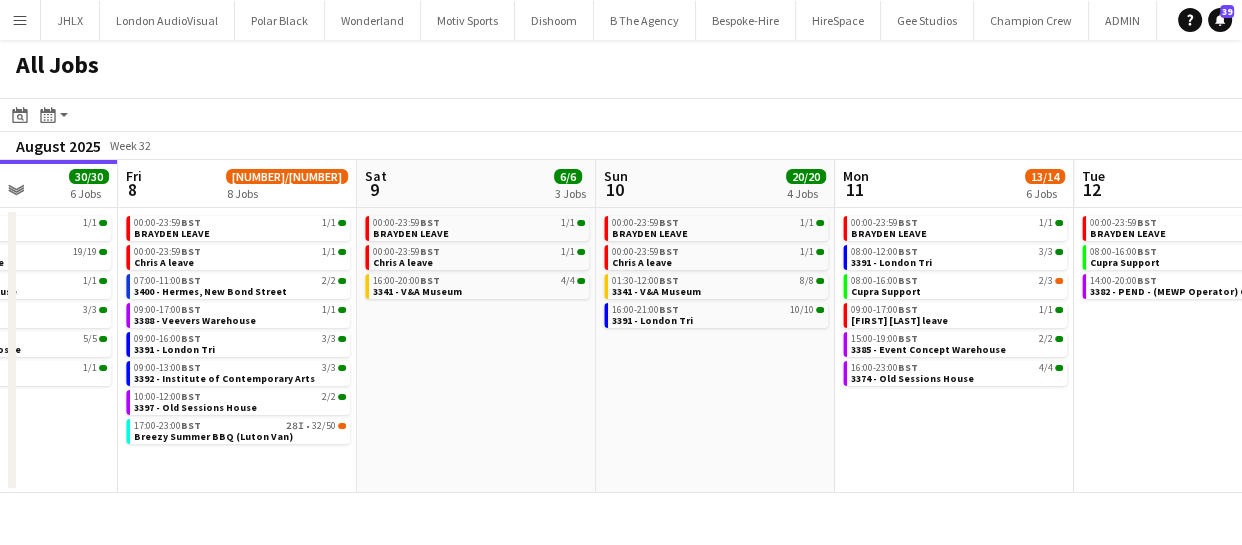 scroll, scrollTop: 0, scrollLeft: 855, axis: horizontal 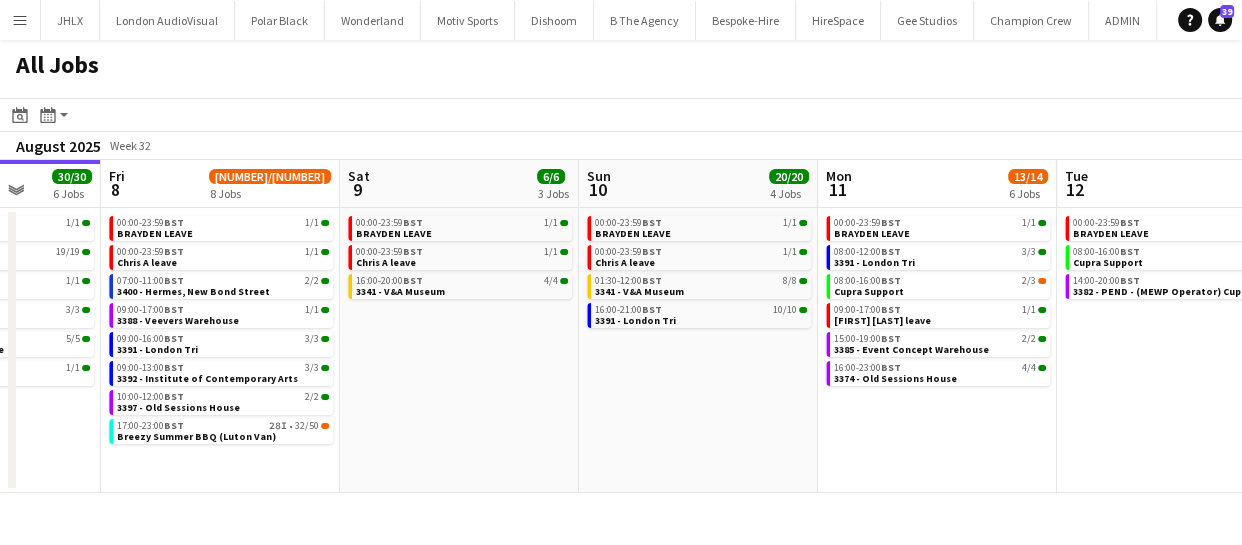 drag, startPoint x: 921, startPoint y: 375, endPoint x: 544, endPoint y: 370, distance: 377.03314 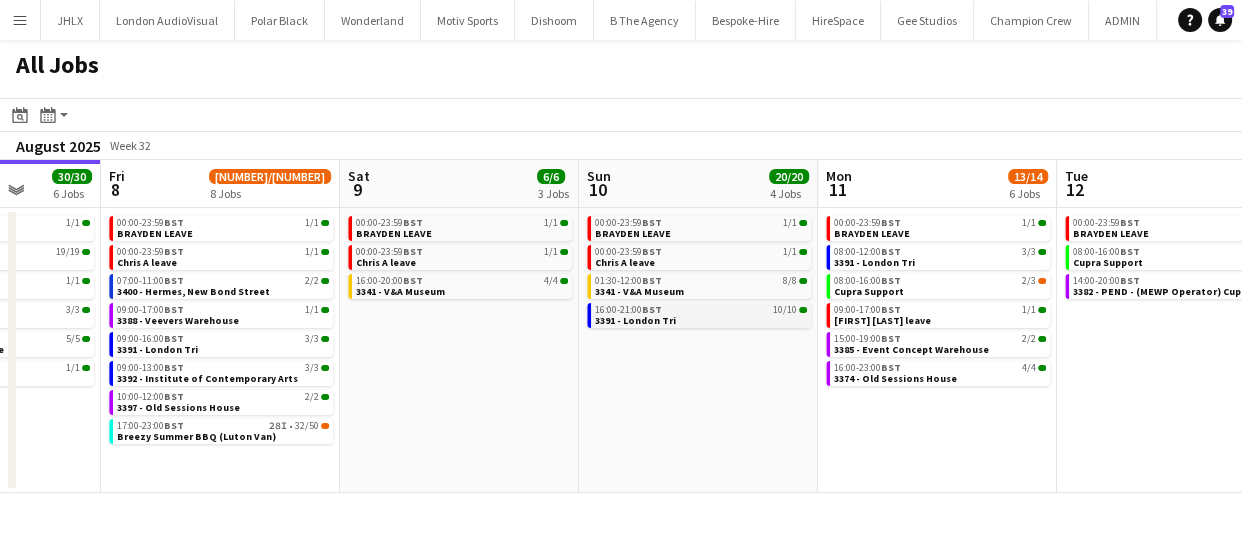 click on "3391 - London Tri" at bounding box center [635, 320] 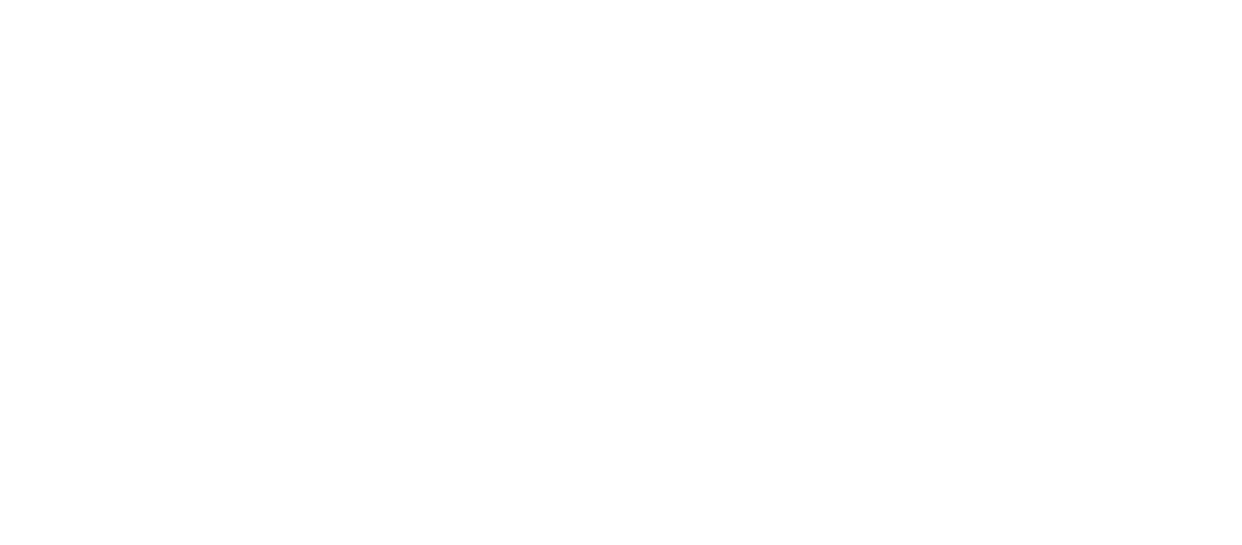 scroll, scrollTop: 0, scrollLeft: 0, axis: both 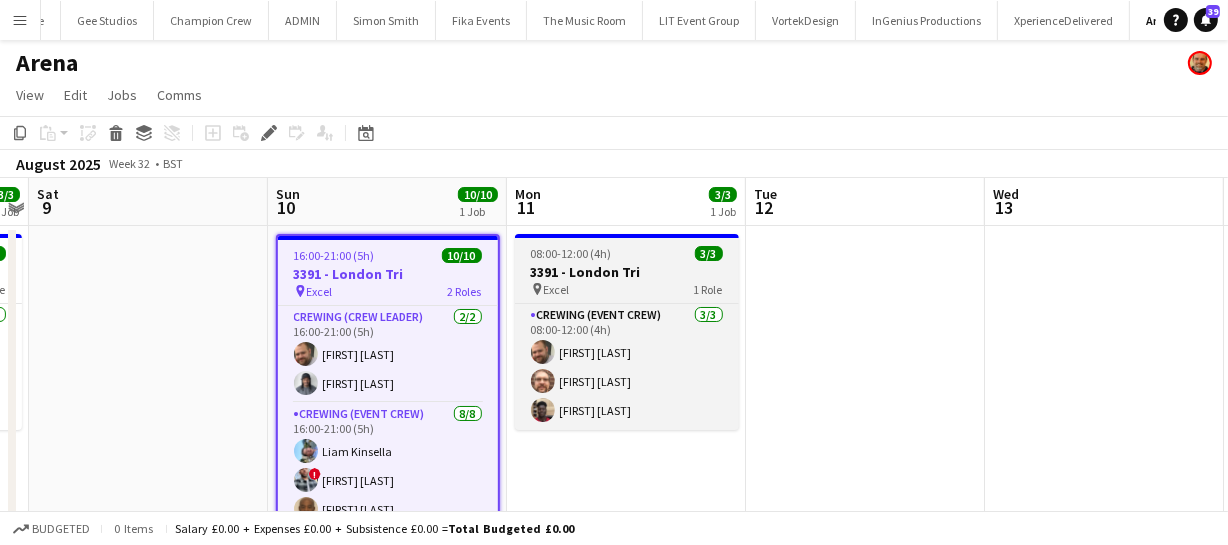 click on "3391 - London Tri" at bounding box center (627, 272) 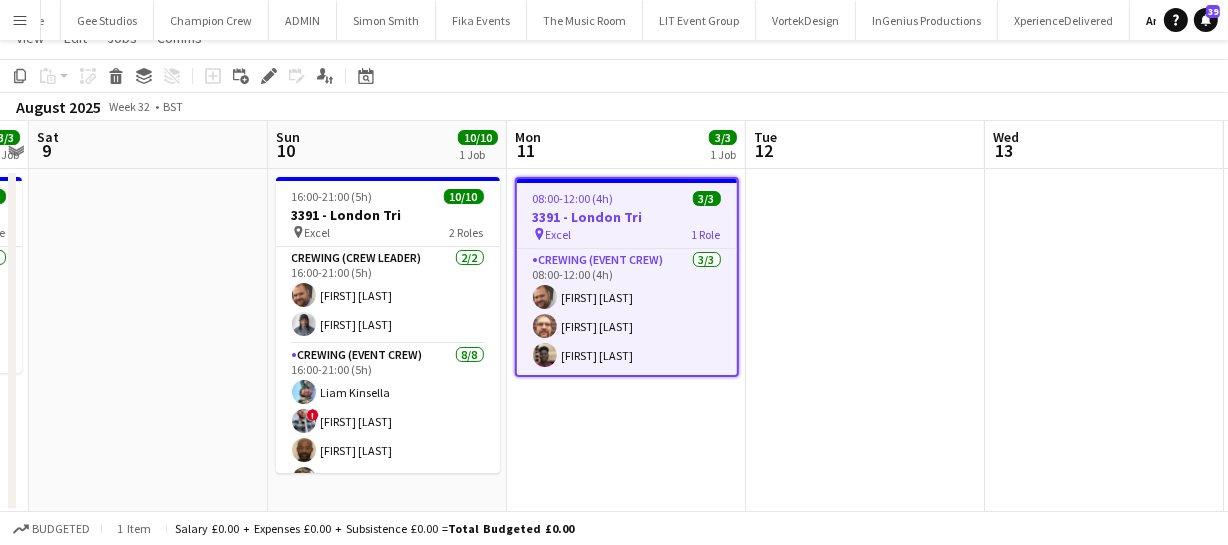 scroll, scrollTop: 0, scrollLeft: 0, axis: both 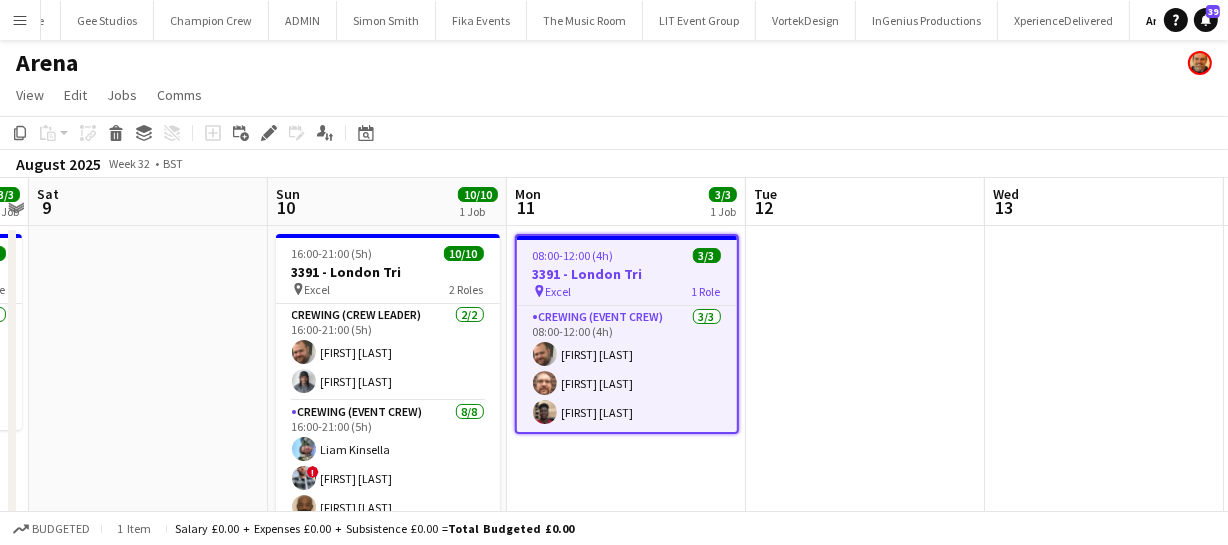 click on "08:00-12:00 (4h)" at bounding box center (573, 255) 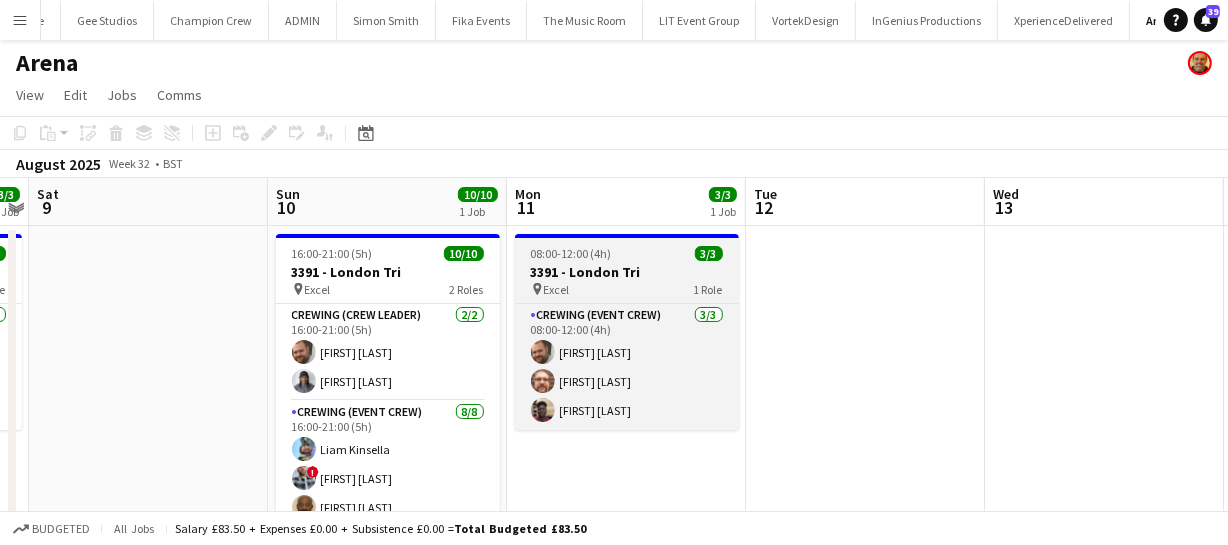 click on "08:00-12:00 (4h)" at bounding box center [571, 253] 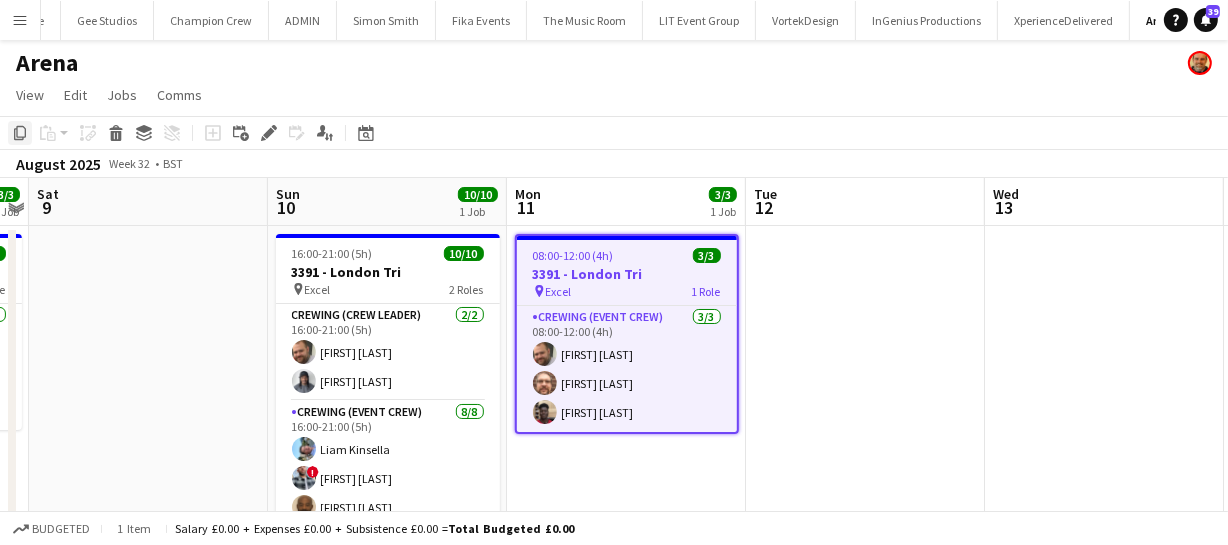 click on "Copy" 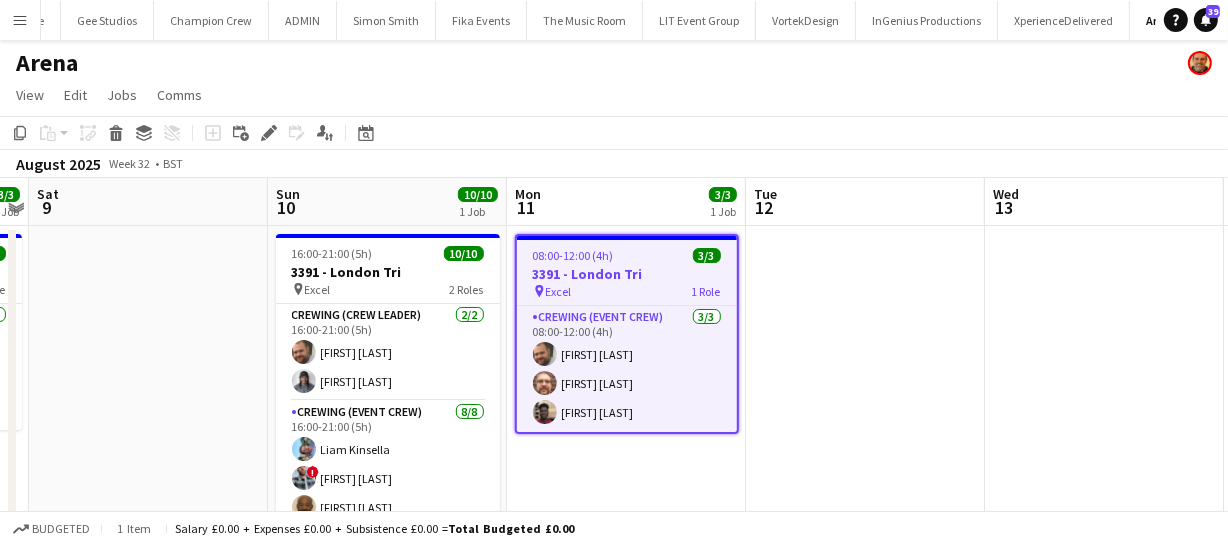 click on "08:00-12:00 (4h)    3/3   3391 - London Tri
pin
Excel   1 Role   Crewing (Event Crew)   3/3   08:00-12:00 (4h)
Ben Turner Corey Arnold Dayo Oyerinde" at bounding box center (626, 398) 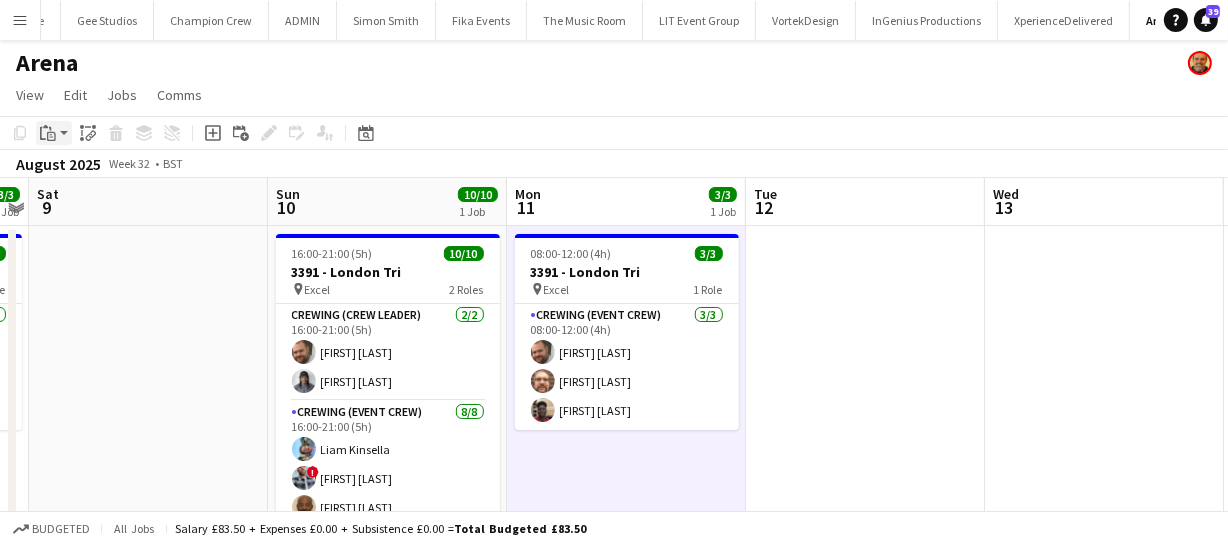 click 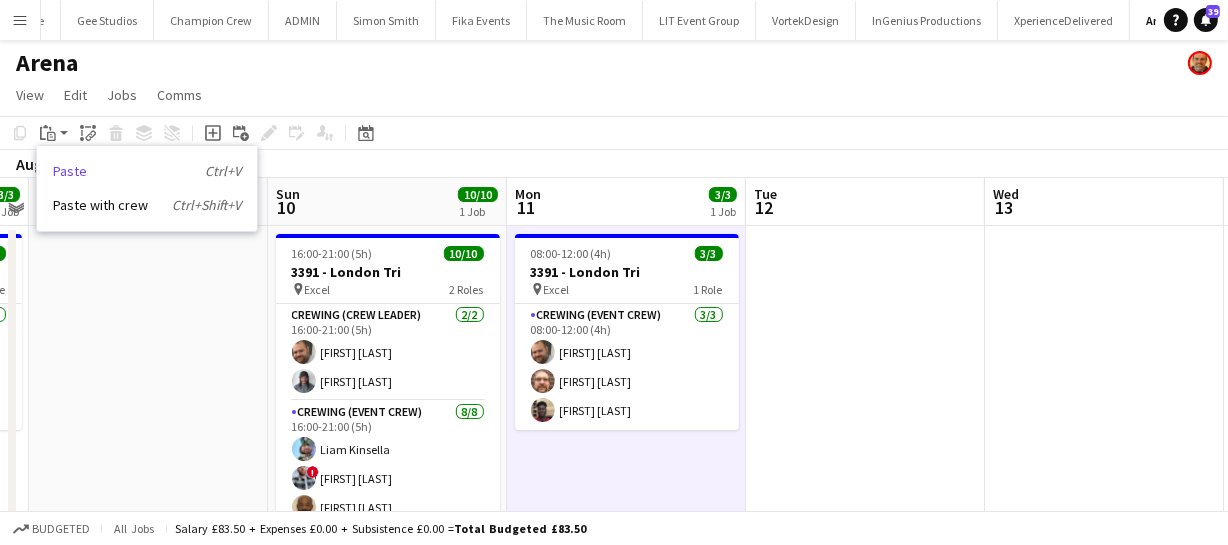 click on "Paste   Ctrl+V" at bounding box center (147, 171) 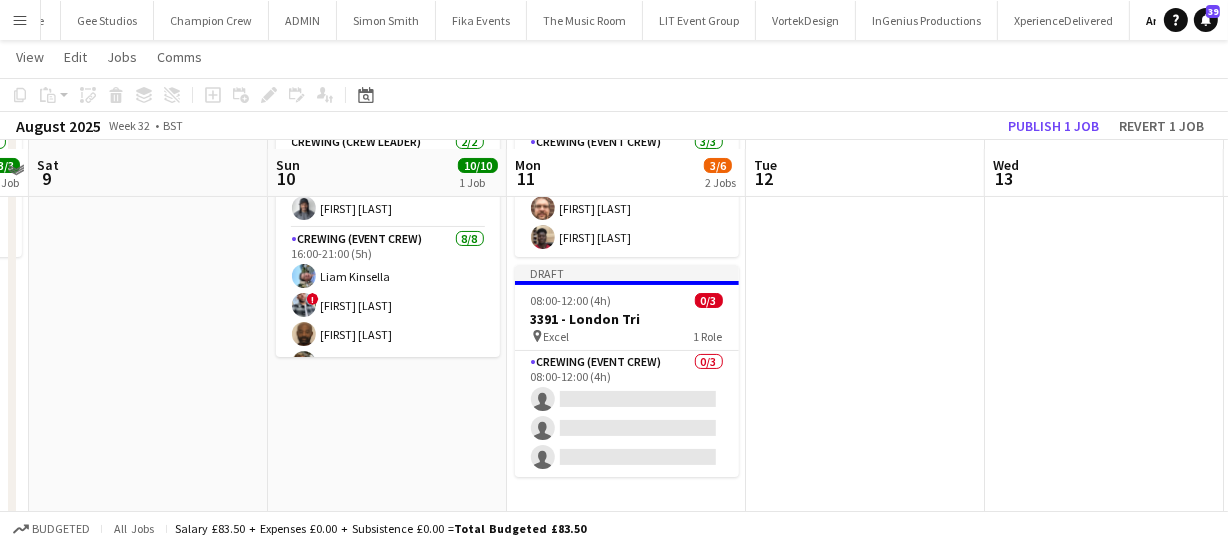 scroll, scrollTop: 180, scrollLeft: 0, axis: vertical 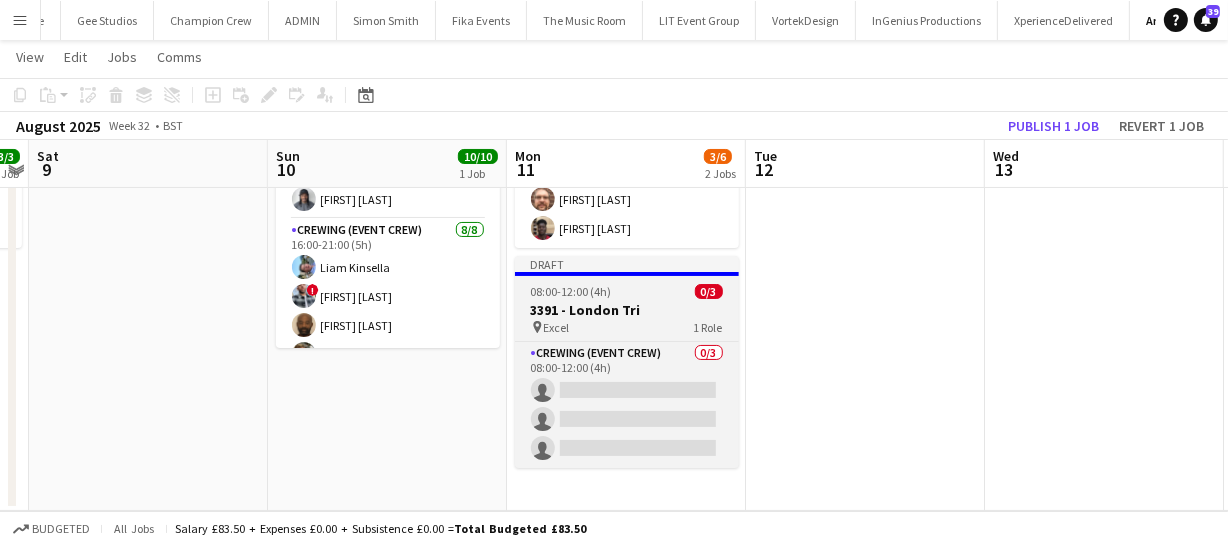 click on "3391 - London Tri" at bounding box center [627, 310] 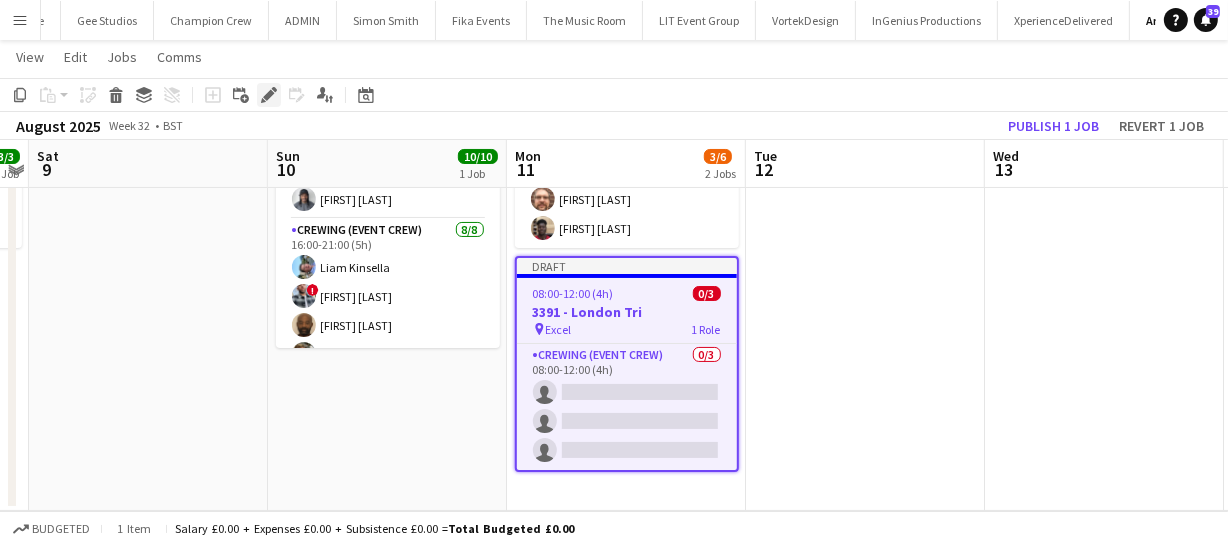 click on "Edit" at bounding box center [269, 95] 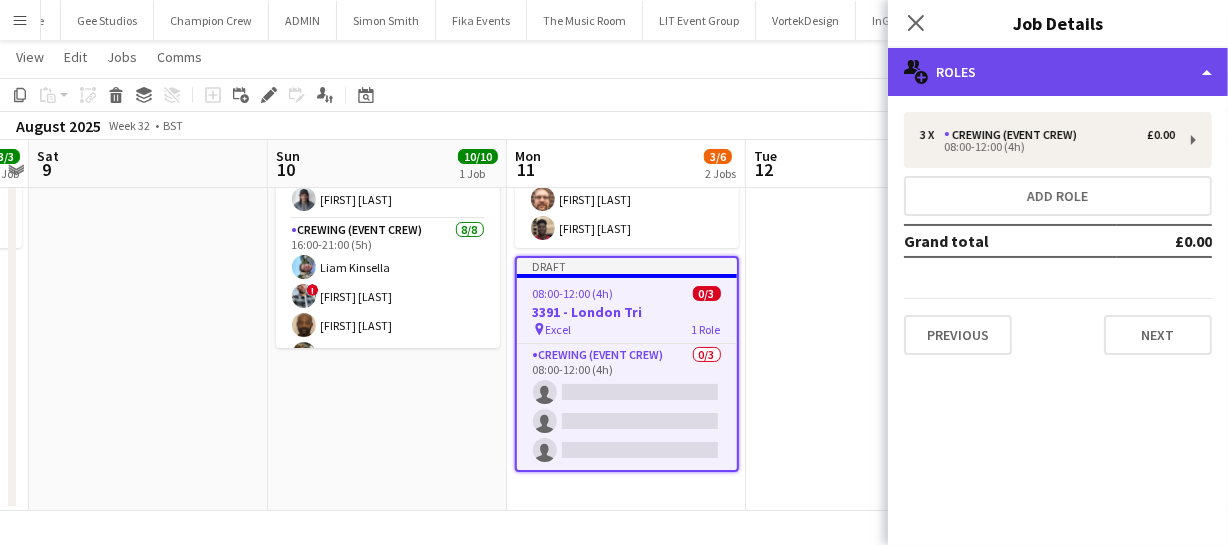 click on "multiple-users-add
Roles" 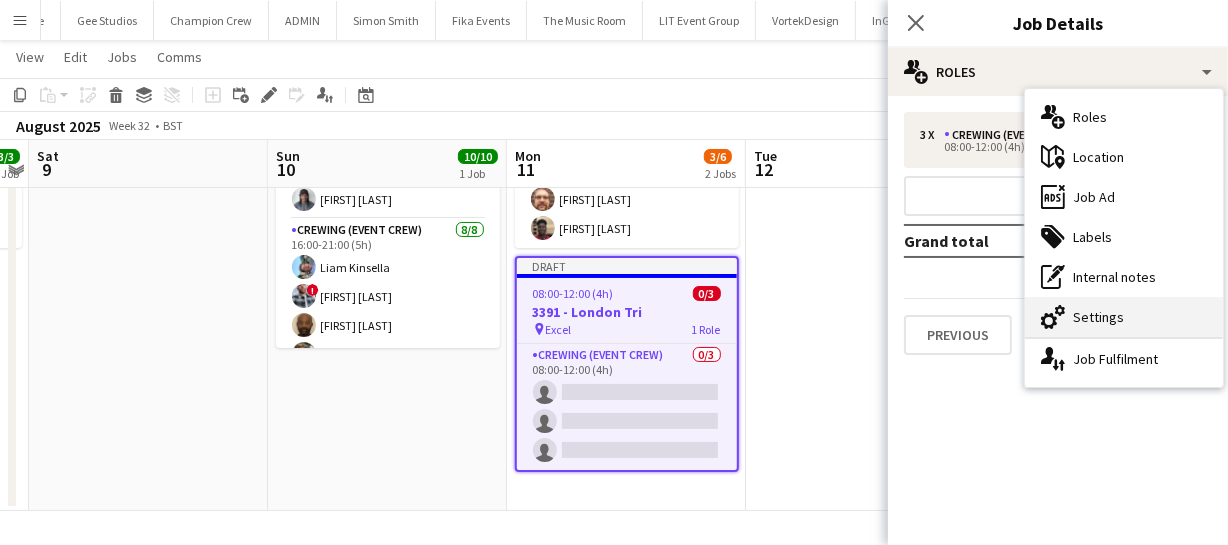 click on "cog-double-3
Settings" at bounding box center [1124, 317] 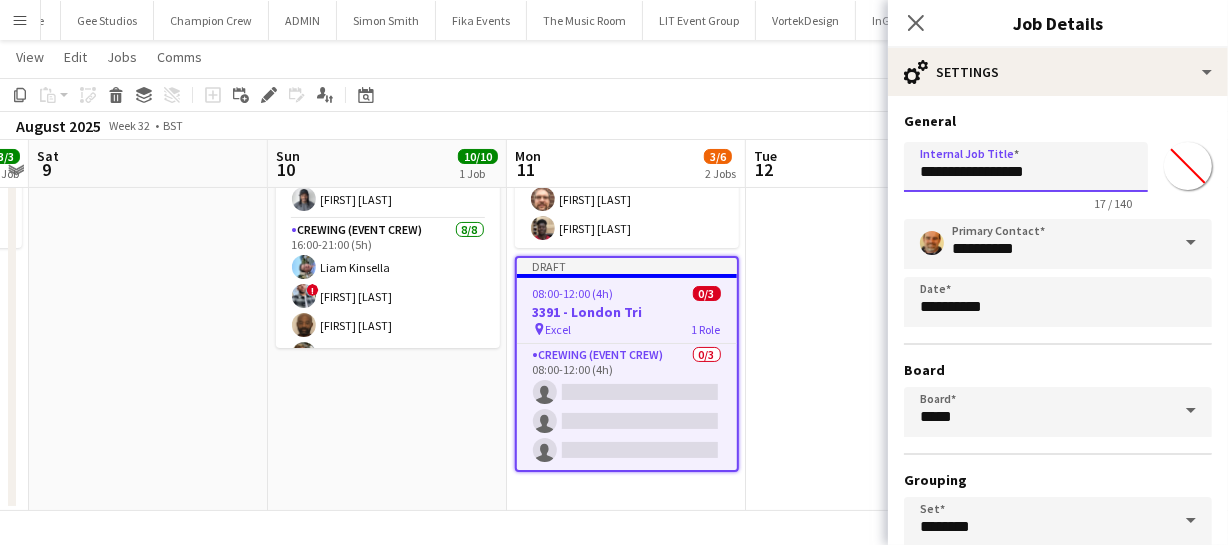drag, startPoint x: 919, startPoint y: 177, endPoint x: 1121, endPoint y: 185, distance: 202.15836 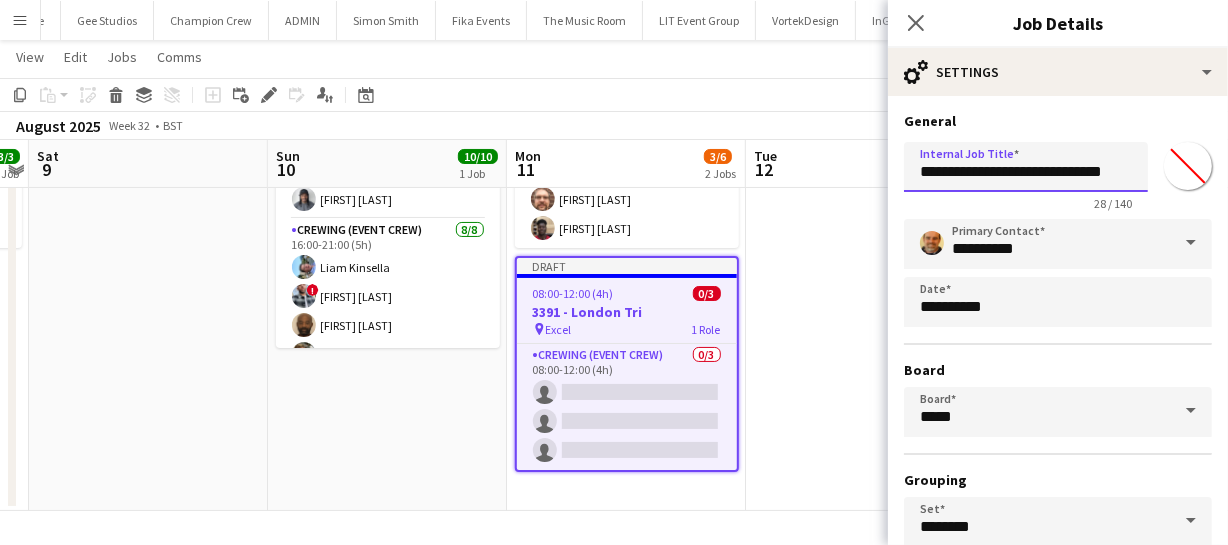 scroll, scrollTop: 0, scrollLeft: 2, axis: horizontal 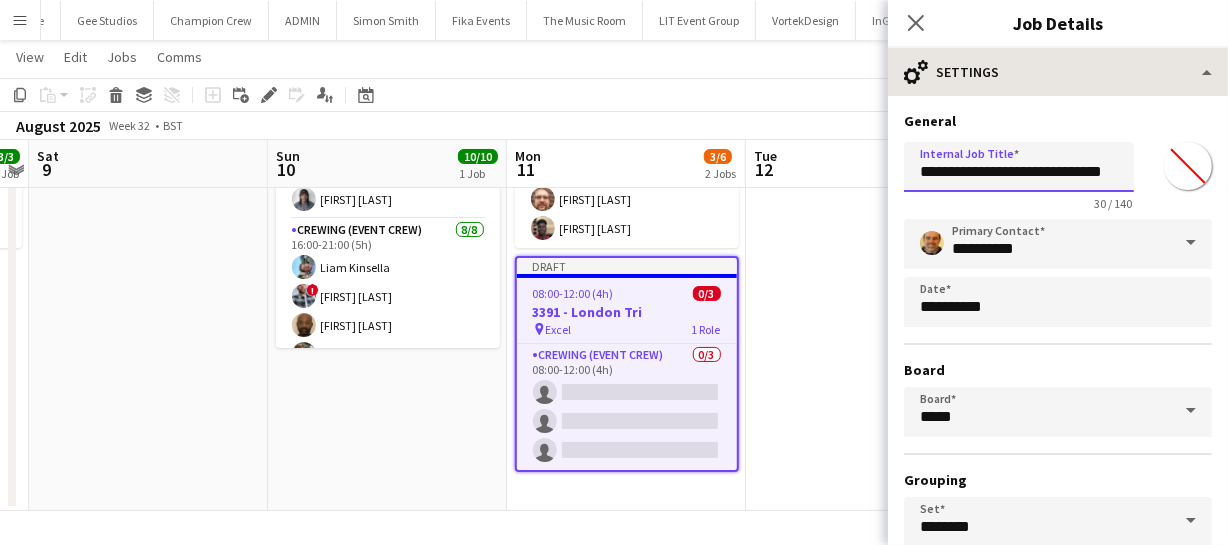 type on "**********" 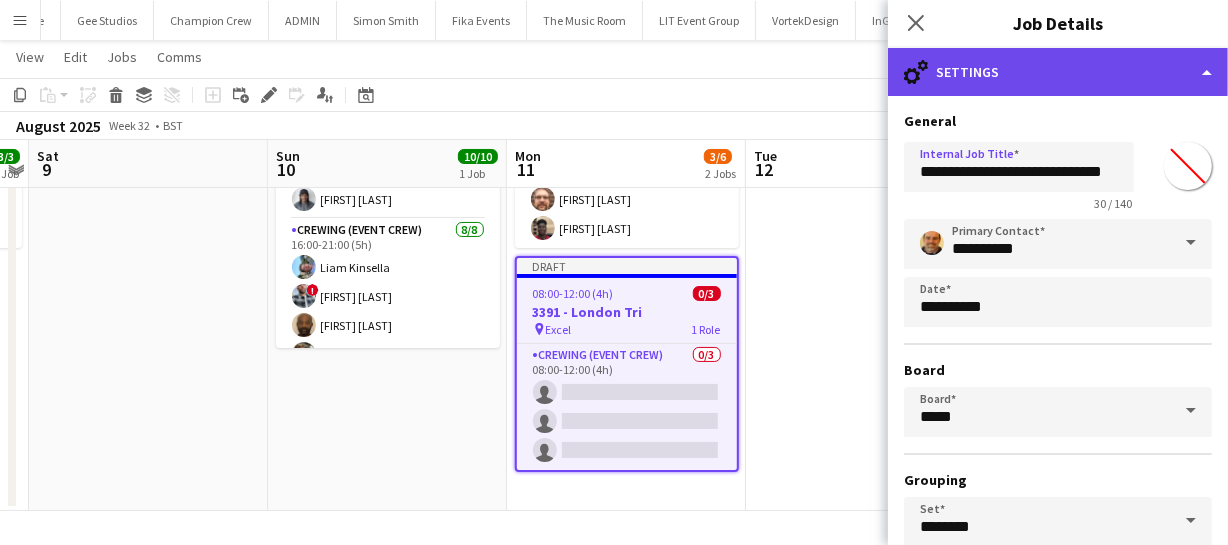 click on "cog-double-3
Settings" 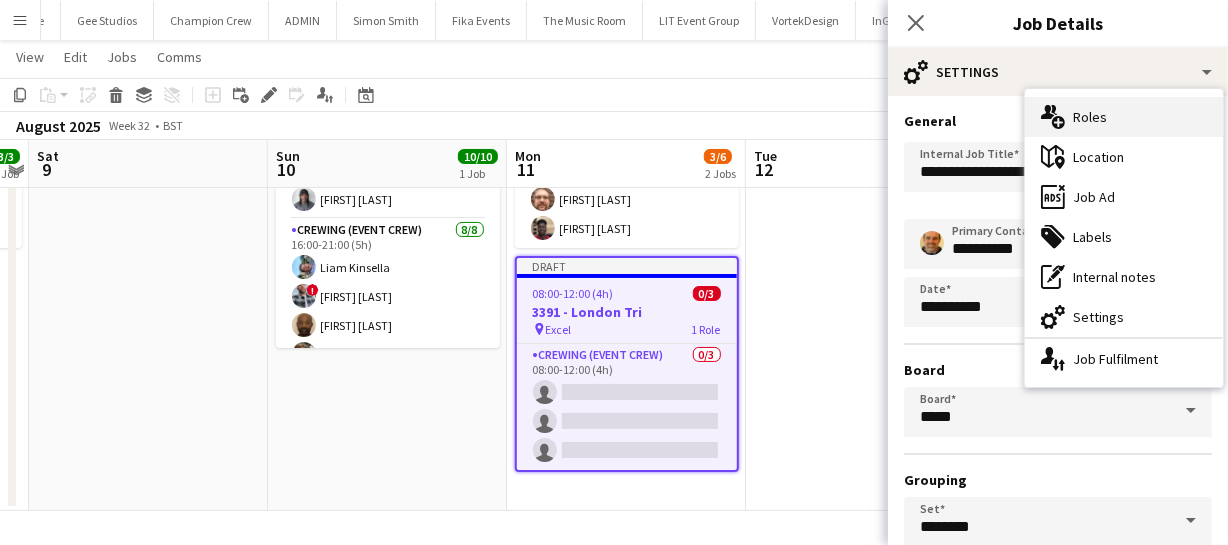 click on "multiple-users-add
Roles" at bounding box center [1124, 117] 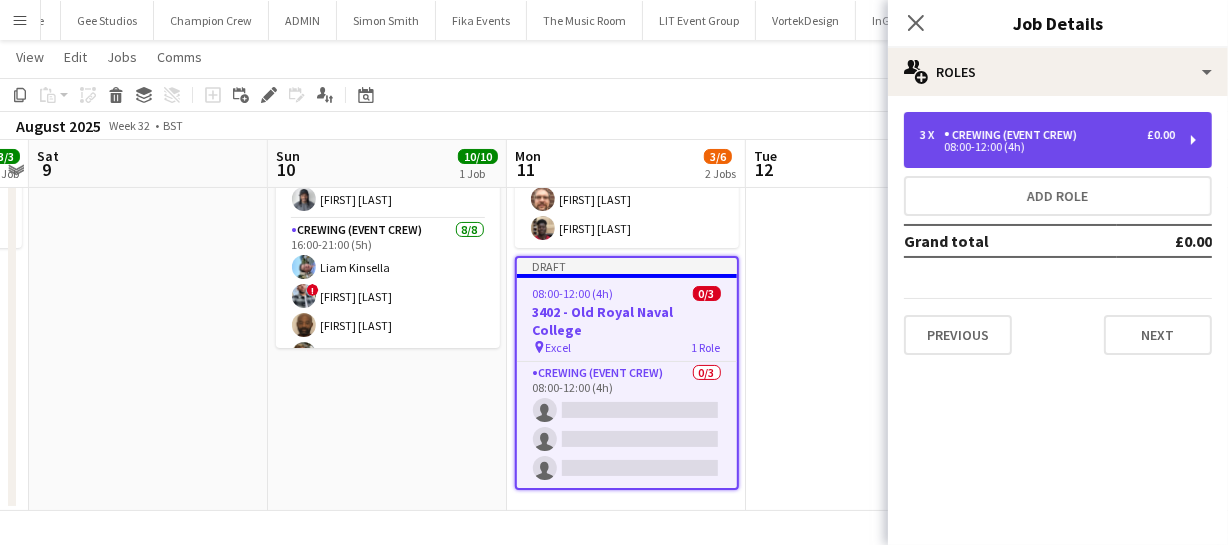 click on "Crewing (Event Crew)" at bounding box center (1014, 135) 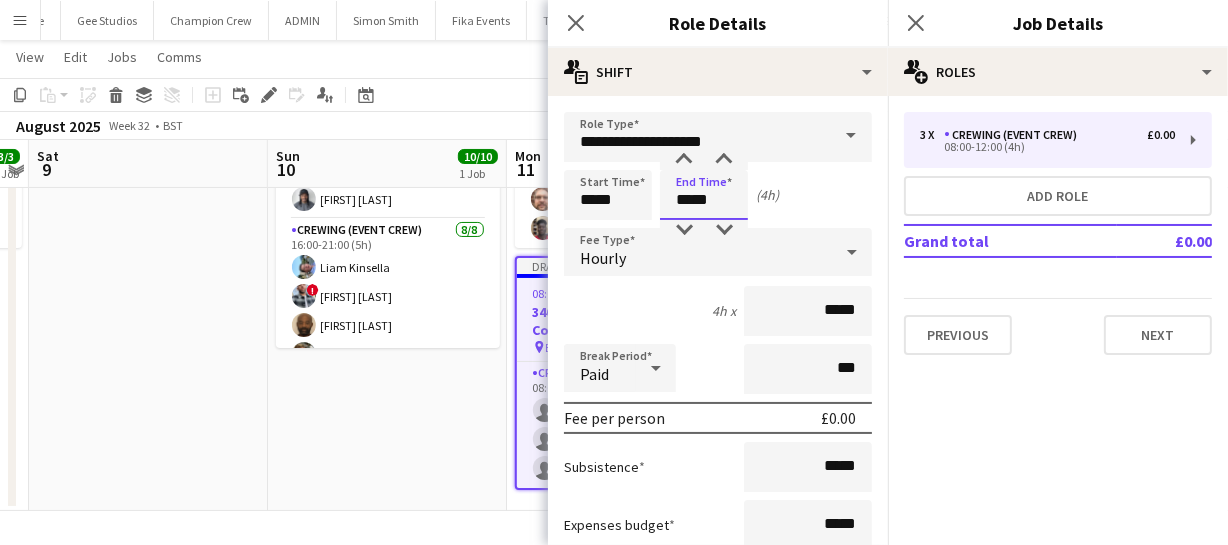 drag, startPoint x: 715, startPoint y: 199, endPoint x: 595, endPoint y: 205, distance: 120.14991 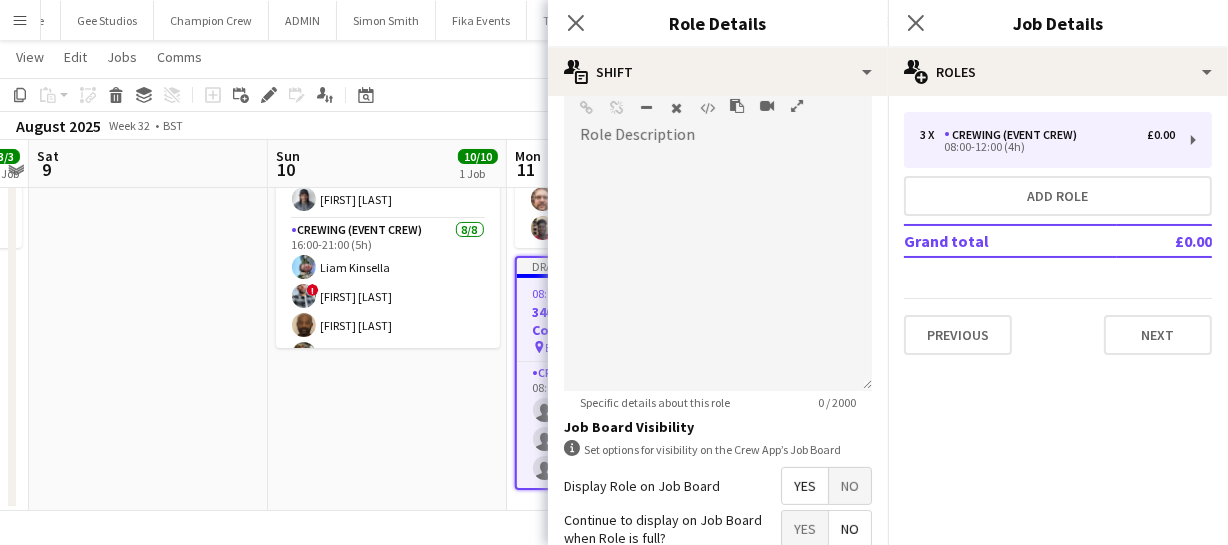 scroll, scrollTop: 636, scrollLeft: 0, axis: vertical 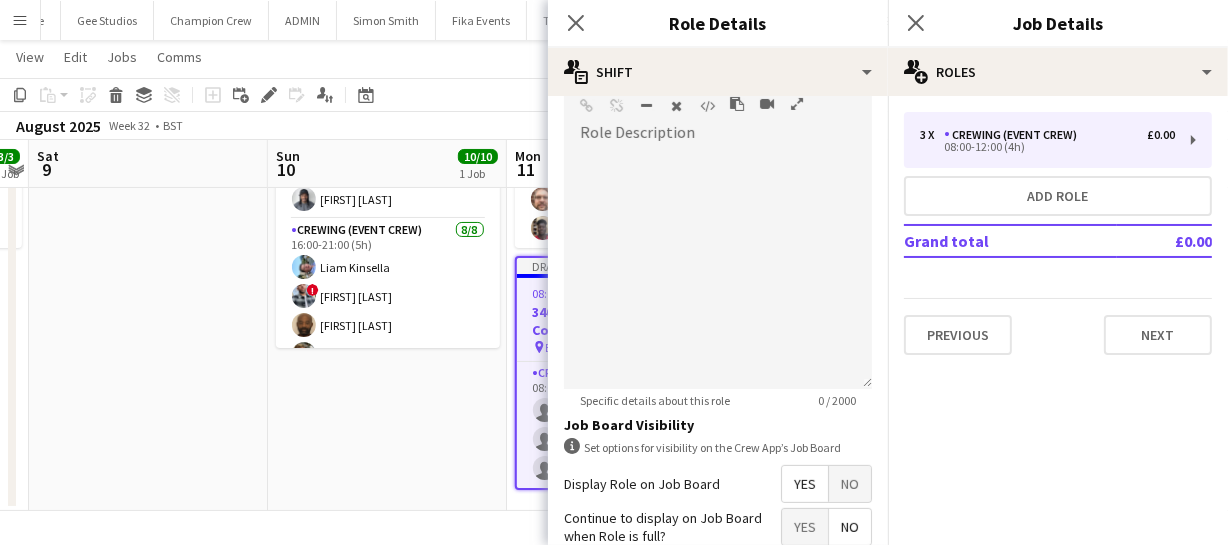 type on "*****" 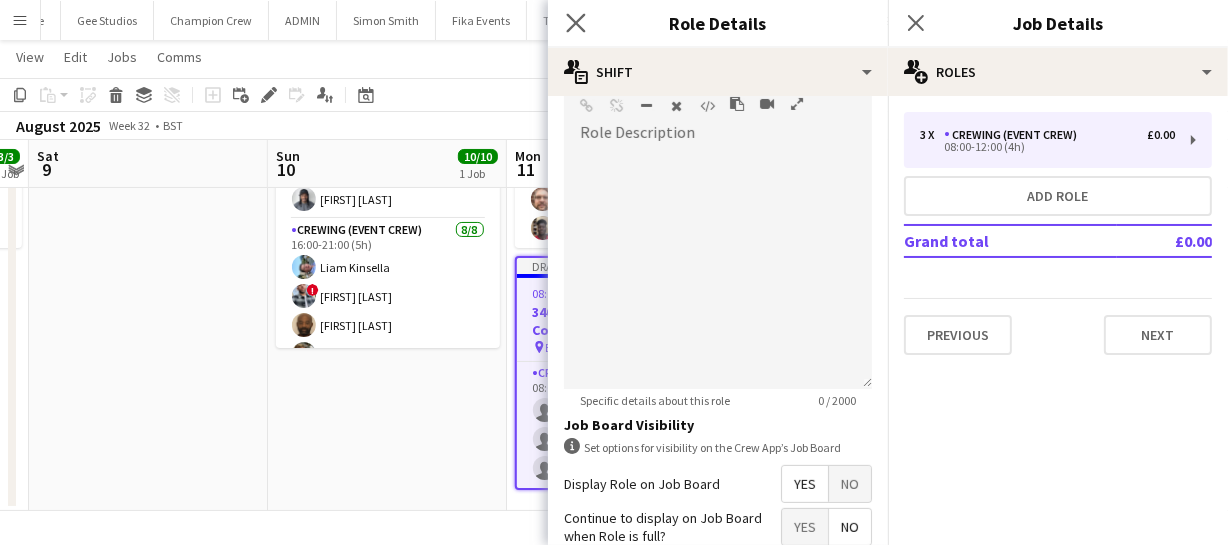 click on "Close pop-in" 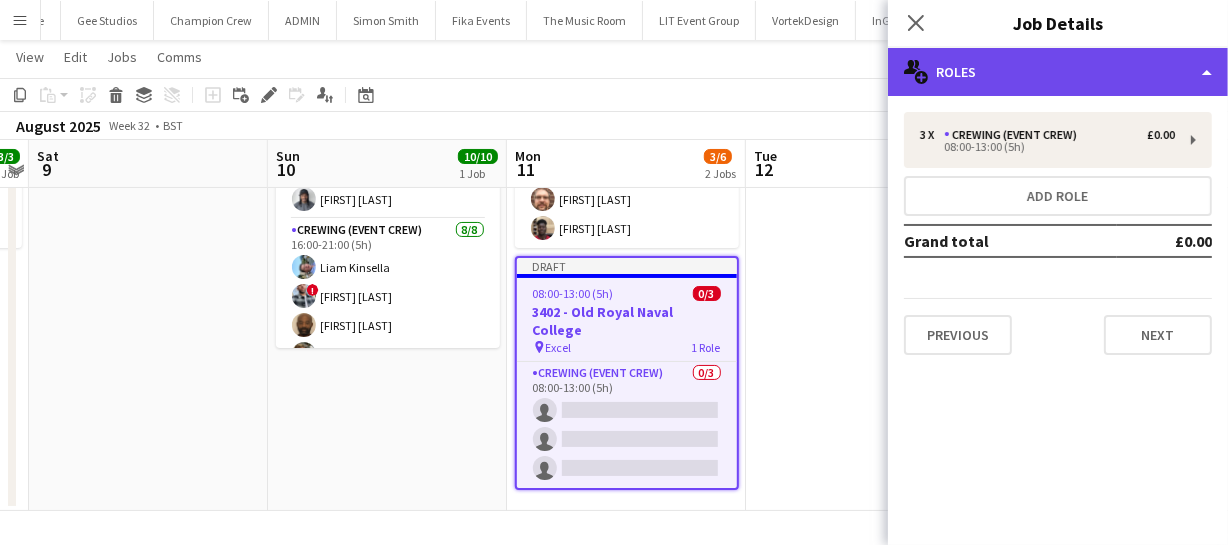 click on "multiple-users-add
Roles" 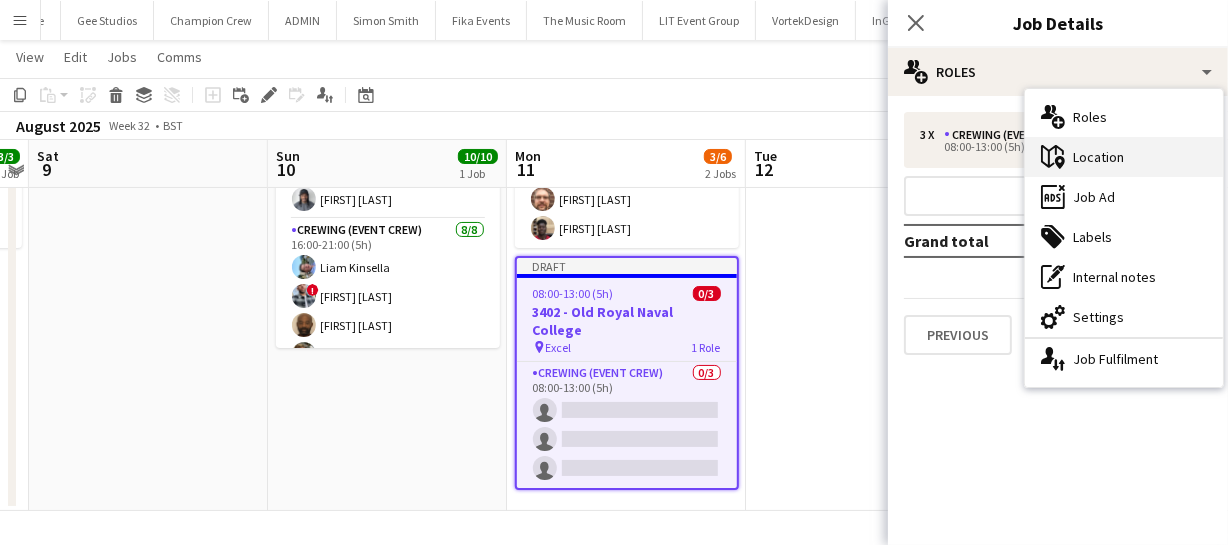 click on "maps-pin-1
Location" at bounding box center (1124, 157) 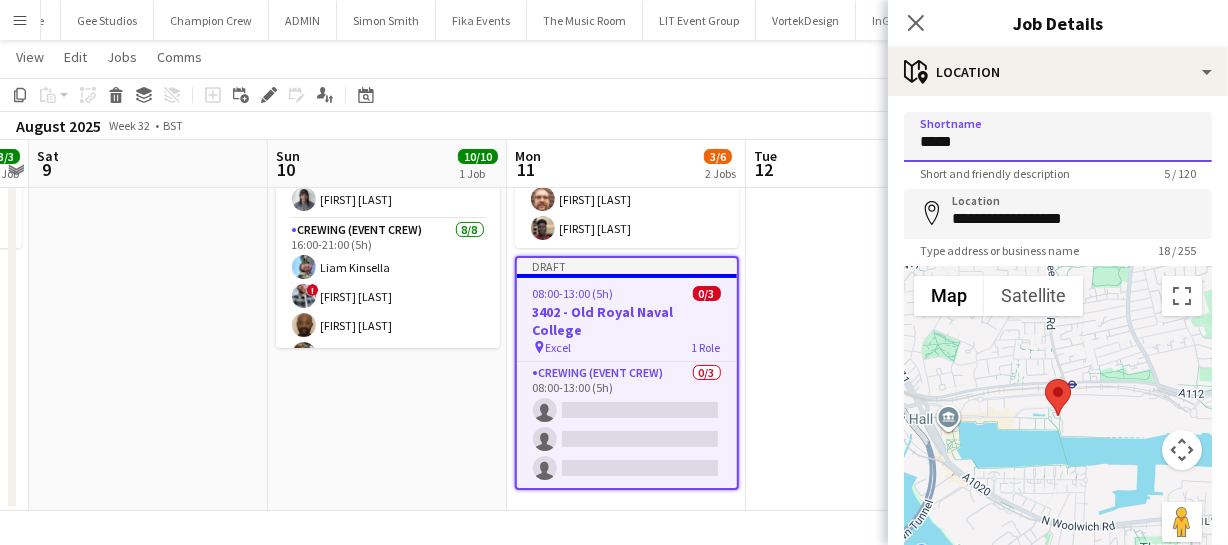 drag, startPoint x: 969, startPoint y: 138, endPoint x: 782, endPoint y: 140, distance: 187.0107 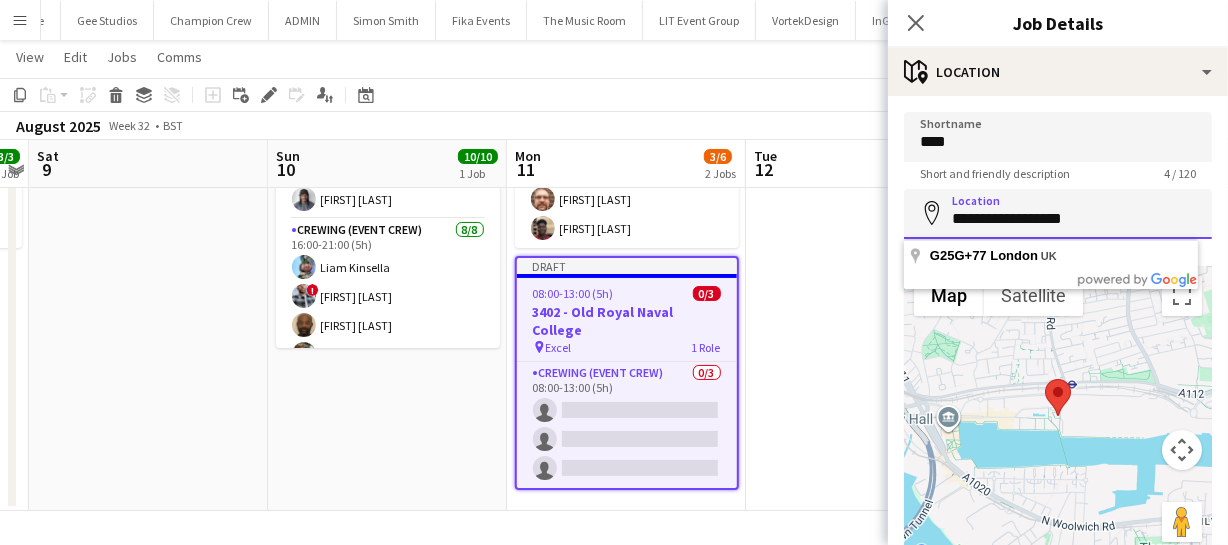 drag, startPoint x: 947, startPoint y: 226, endPoint x: 1180, endPoint y: 227, distance: 233.00215 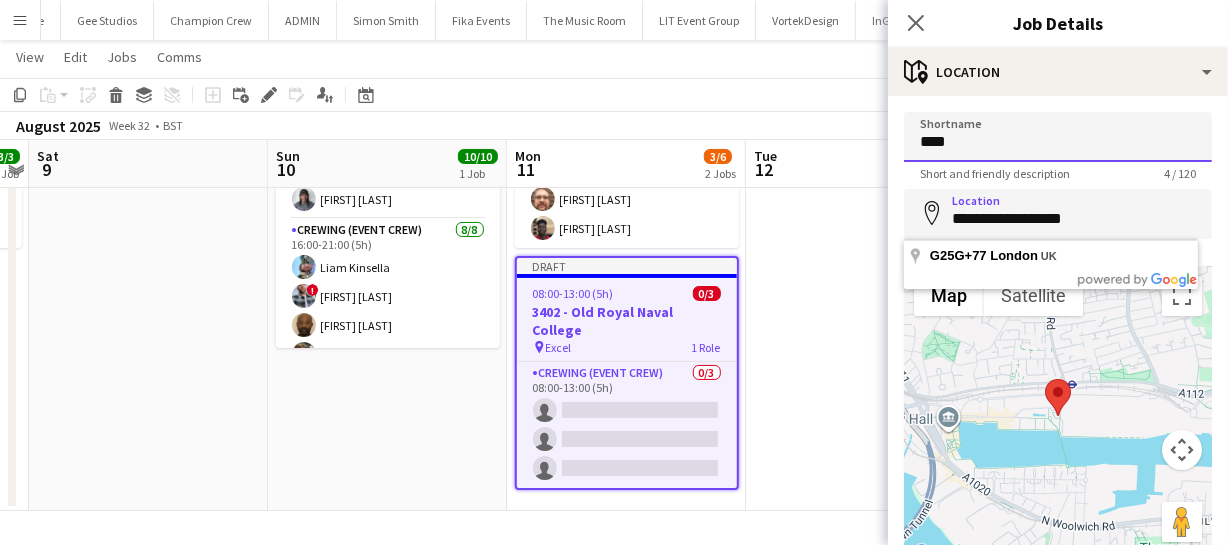 click on "****" at bounding box center [1058, 137] 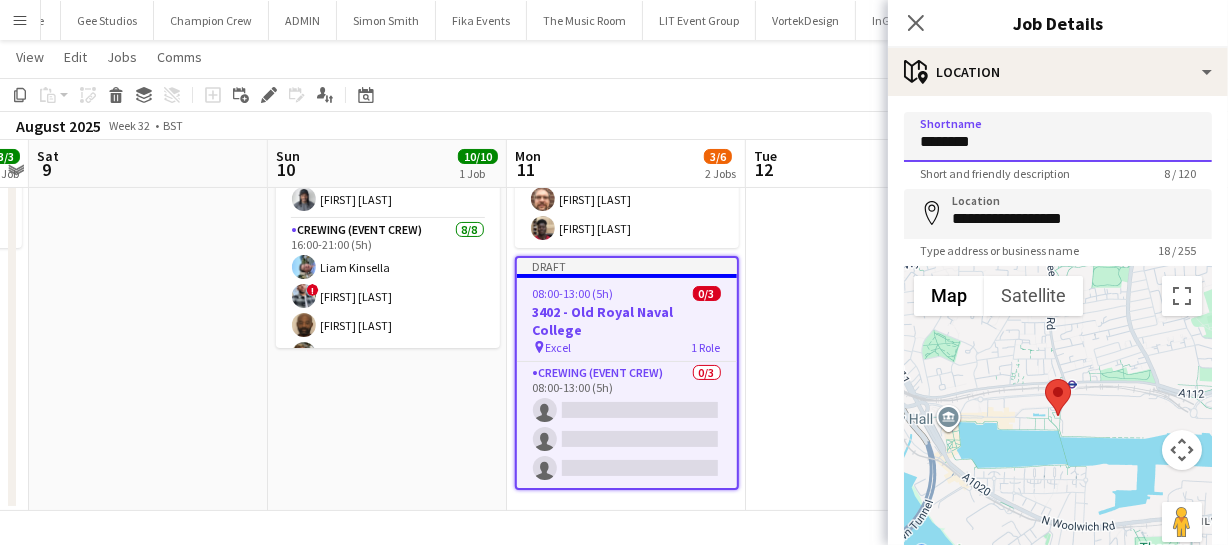 drag, startPoint x: 1014, startPoint y: 135, endPoint x: 820, endPoint y: 136, distance: 194.00258 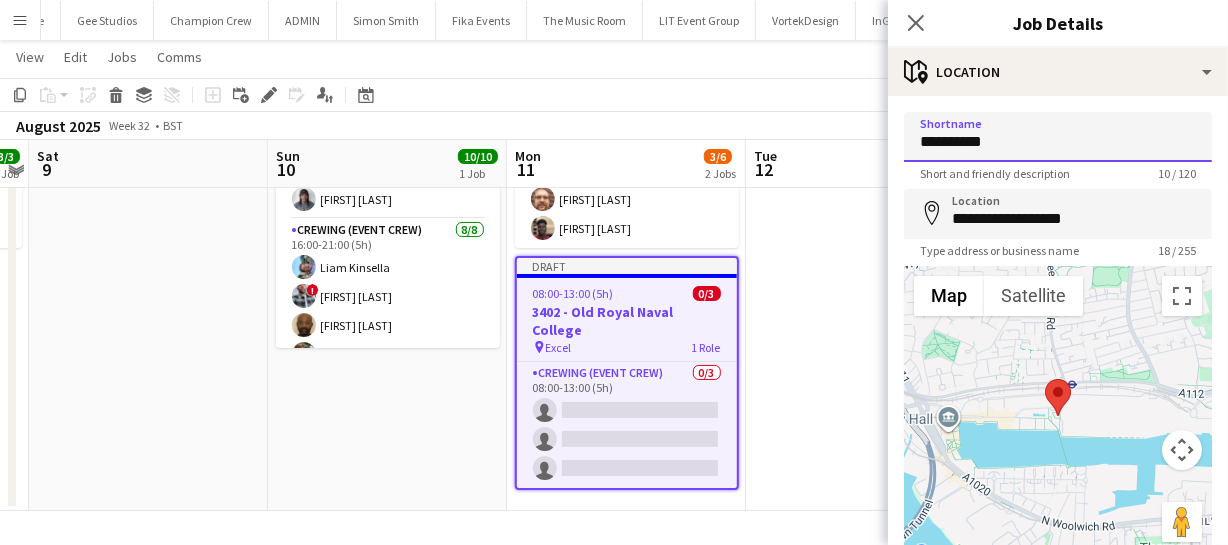type on "**********" 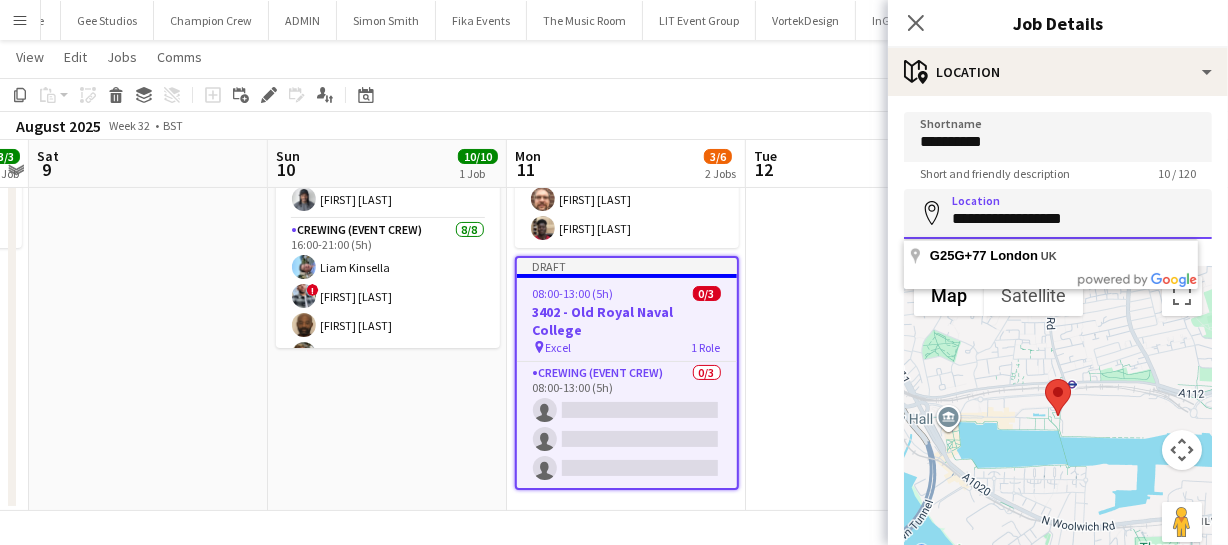 drag, startPoint x: 954, startPoint y: 220, endPoint x: 1140, endPoint y: 221, distance: 186.00269 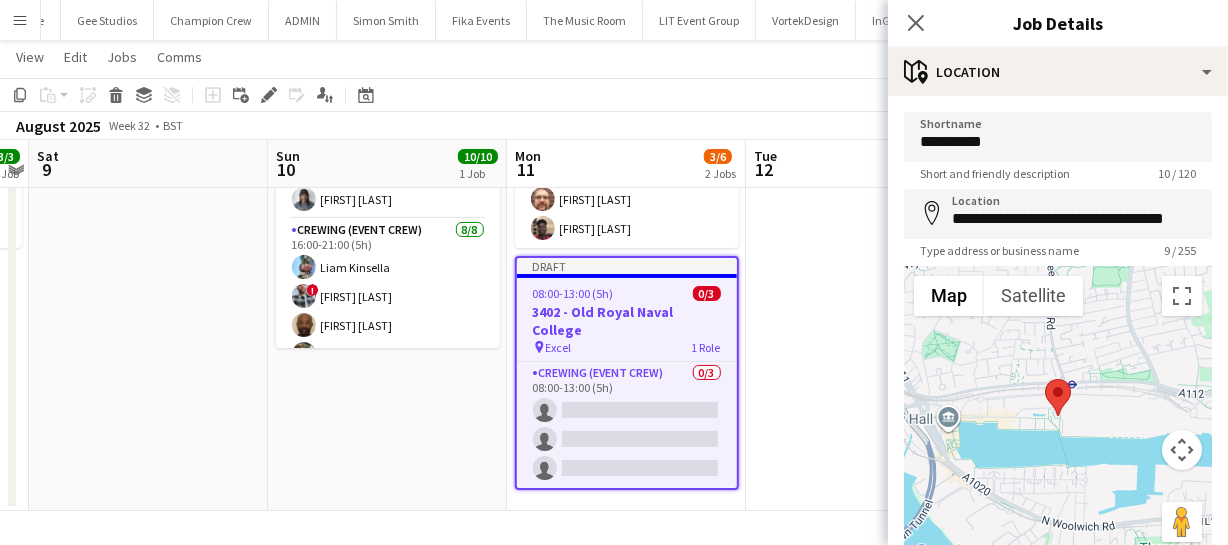 type on "**********" 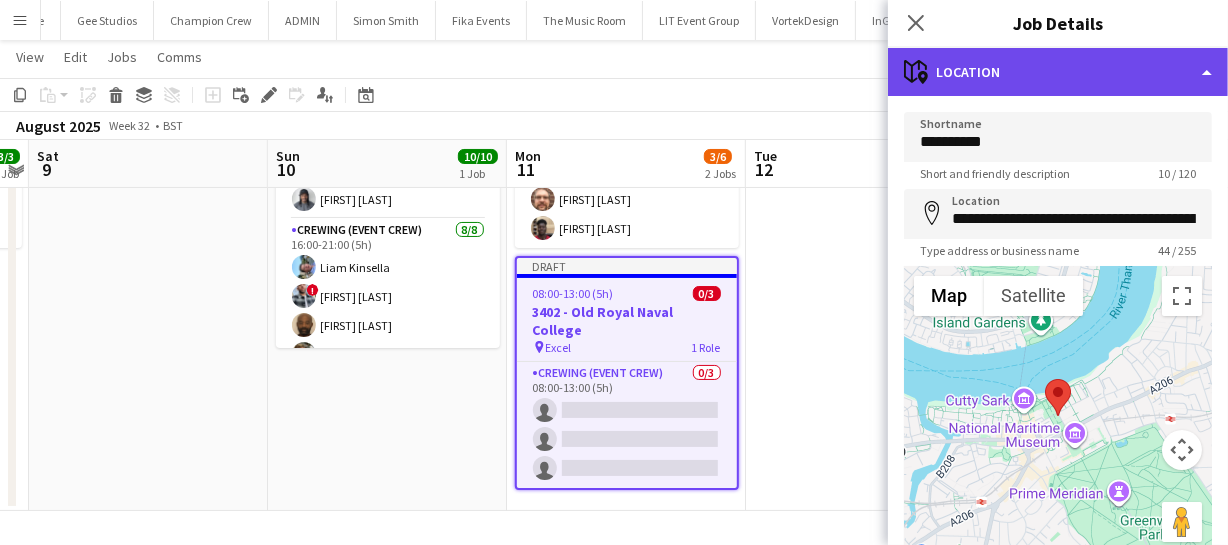 click on "maps-pin-1
Location" 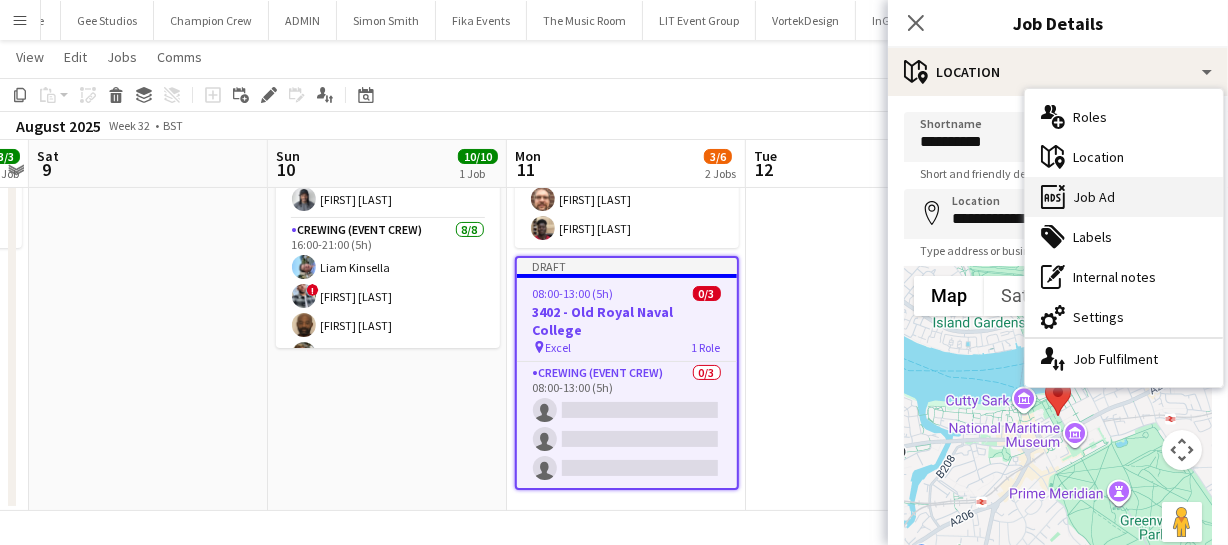 click on "ads-window
Job Ad" at bounding box center [1124, 197] 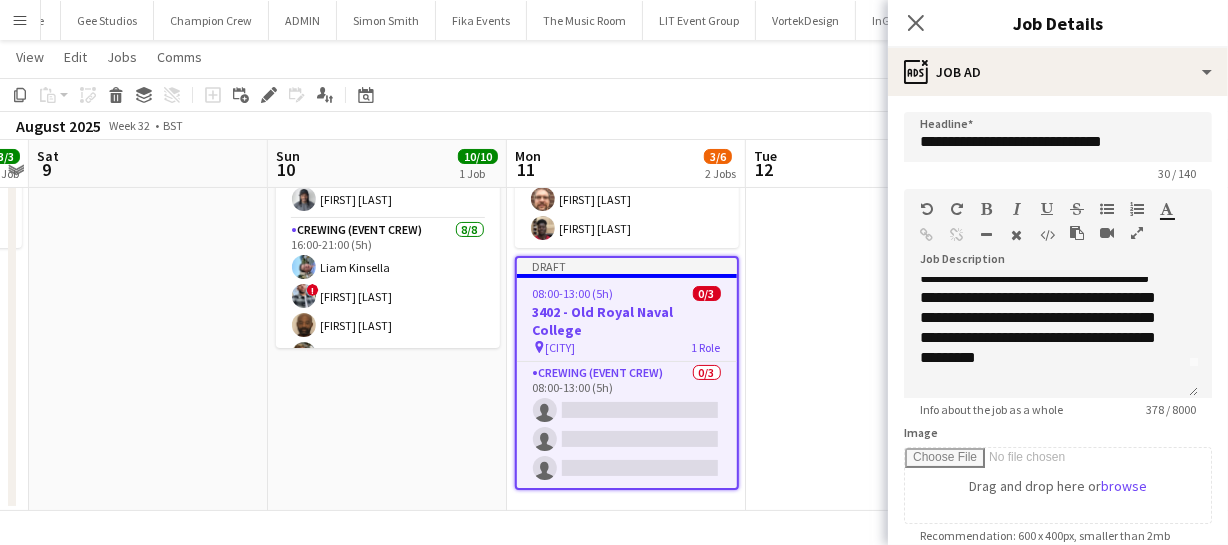 scroll, scrollTop: 0, scrollLeft: 0, axis: both 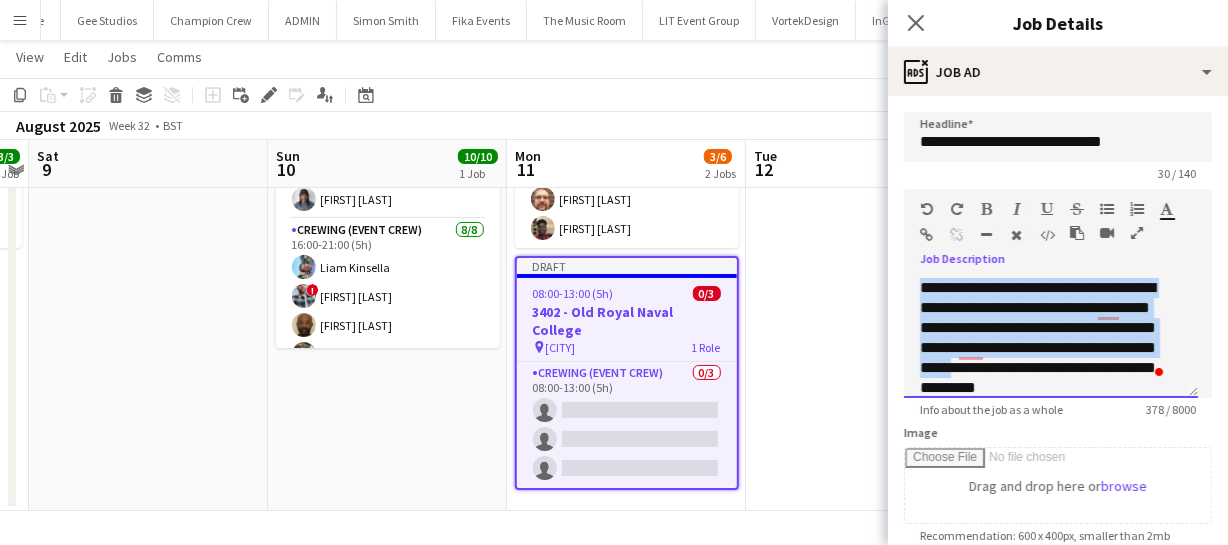 drag, startPoint x: 919, startPoint y: 283, endPoint x: 1120, endPoint y: 371, distance: 219.4197 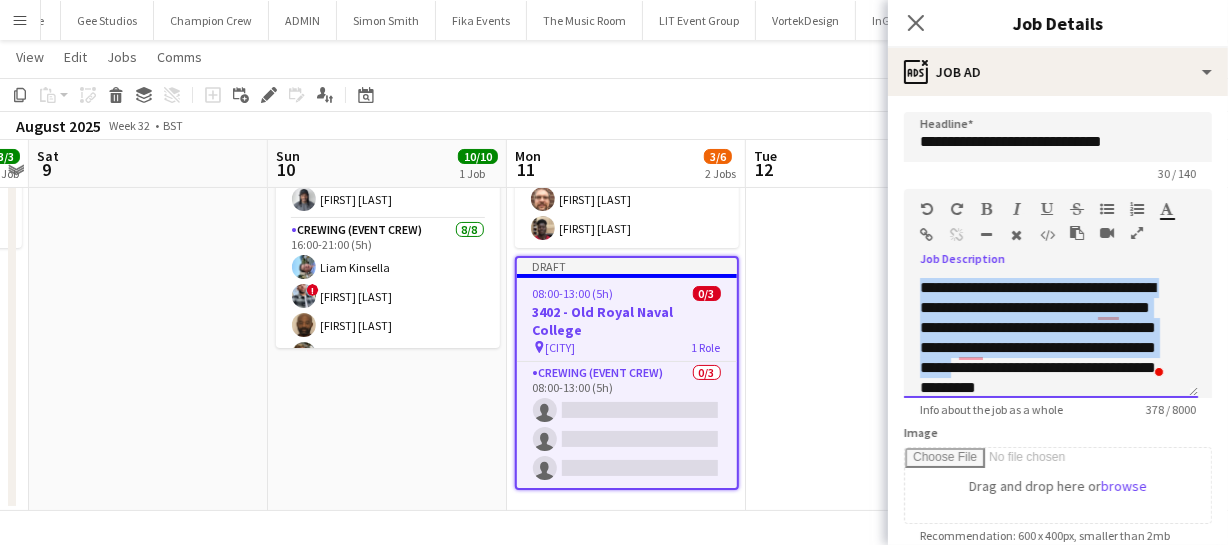 type 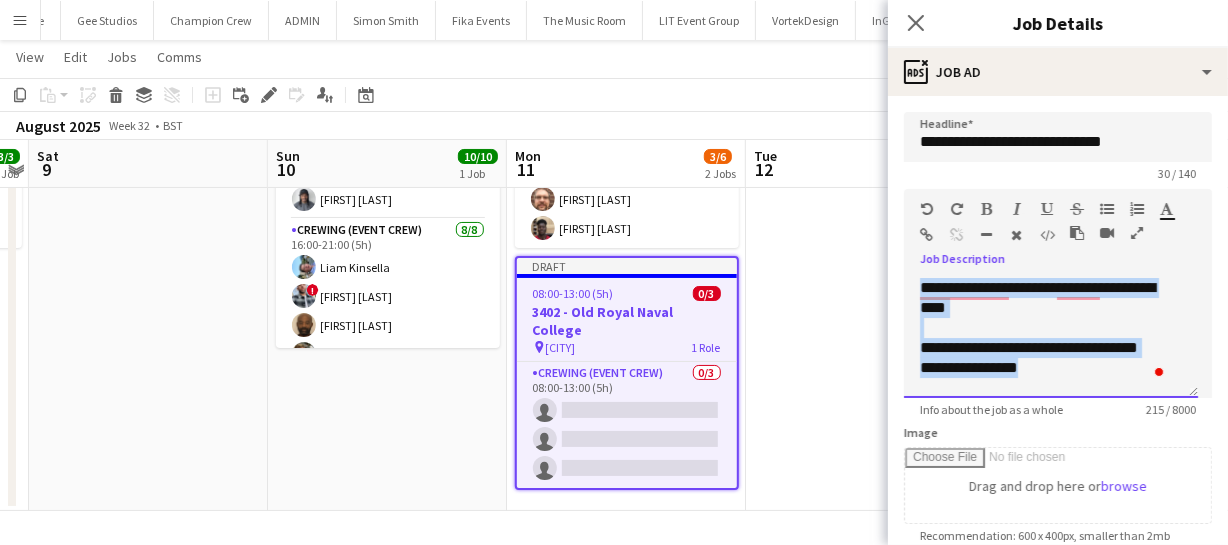 drag, startPoint x: 917, startPoint y: 286, endPoint x: 1073, endPoint y: 366, distance: 175.31685 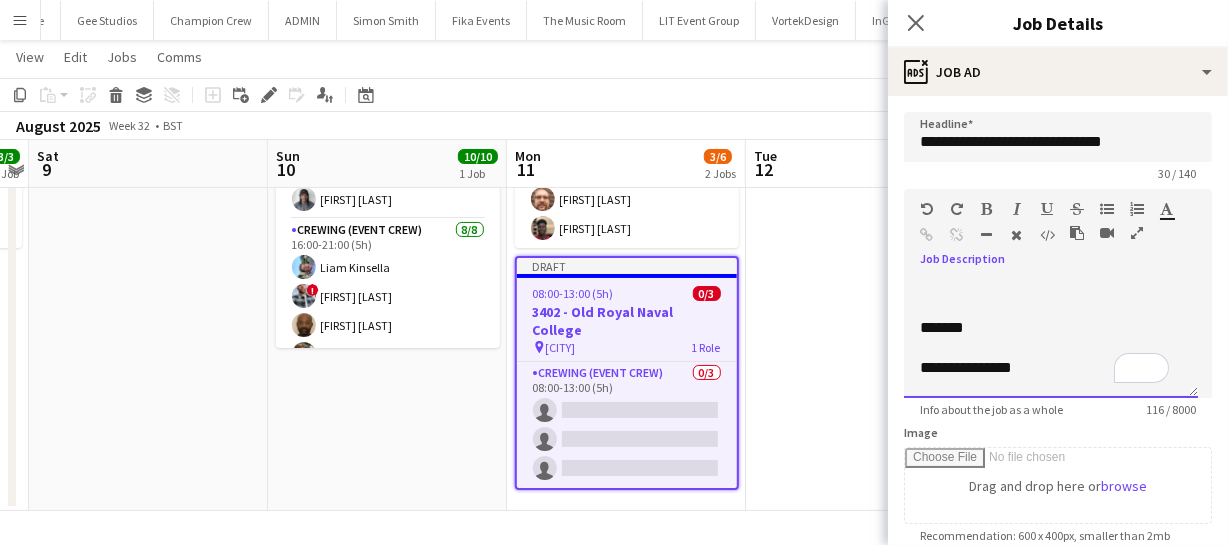 scroll, scrollTop: 60, scrollLeft: 0, axis: vertical 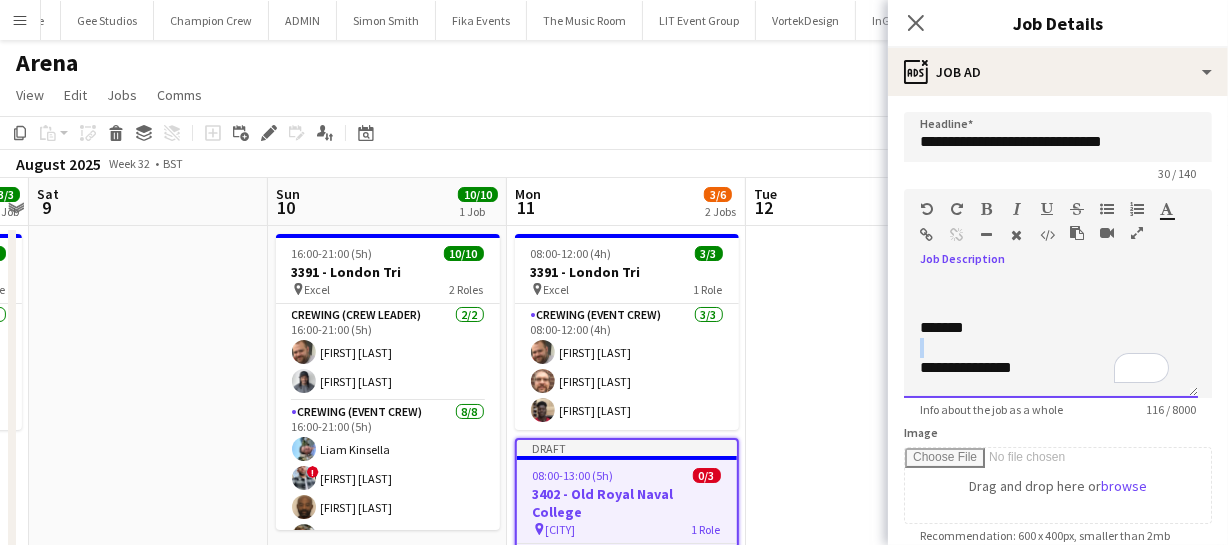 drag, startPoint x: 924, startPoint y: 367, endPoint x: 1091, endPoint y: 354, distance: 167.50522 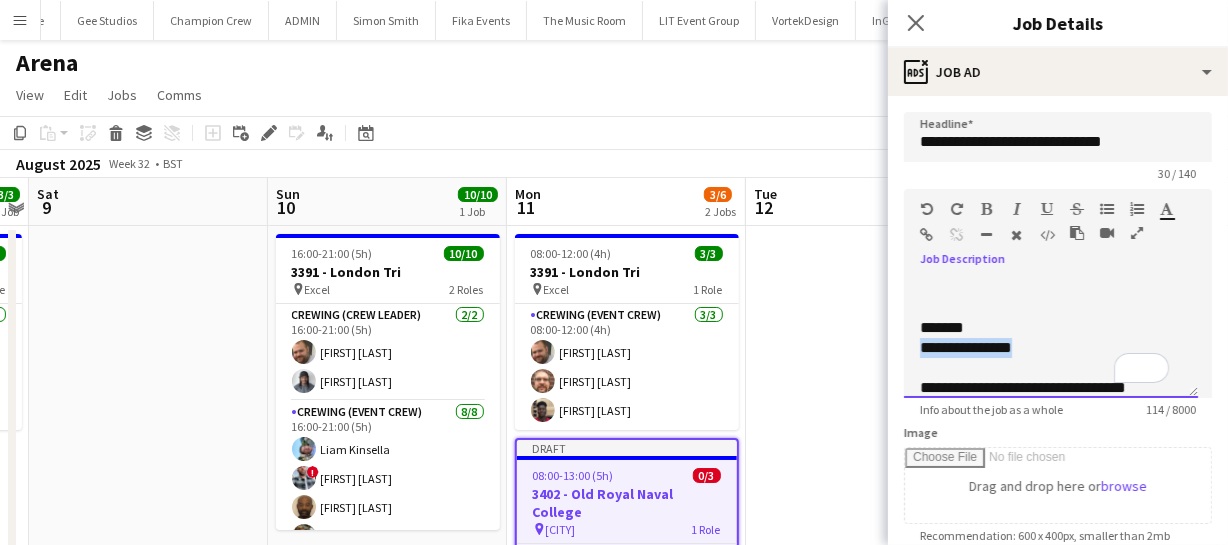 drag, startPoint x: 849, startPoint y: 350, endPoint x: 822, endPoint y: 346, distance: 27.294687 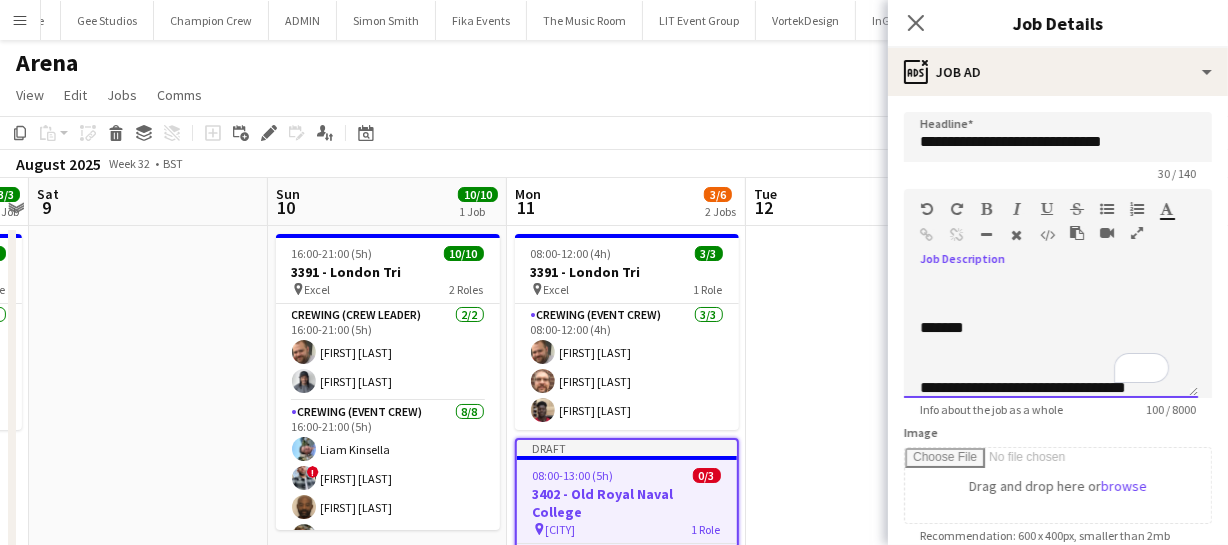 click on "**********" at bounding box center (1044, 388) 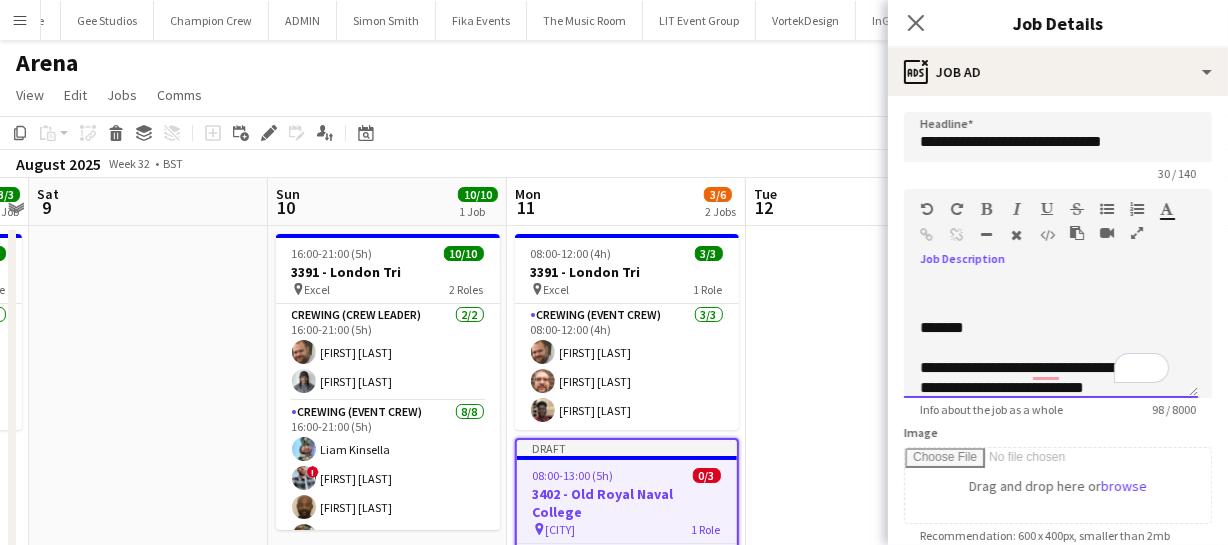 click on "**********" at bounding box center [1058, 331] 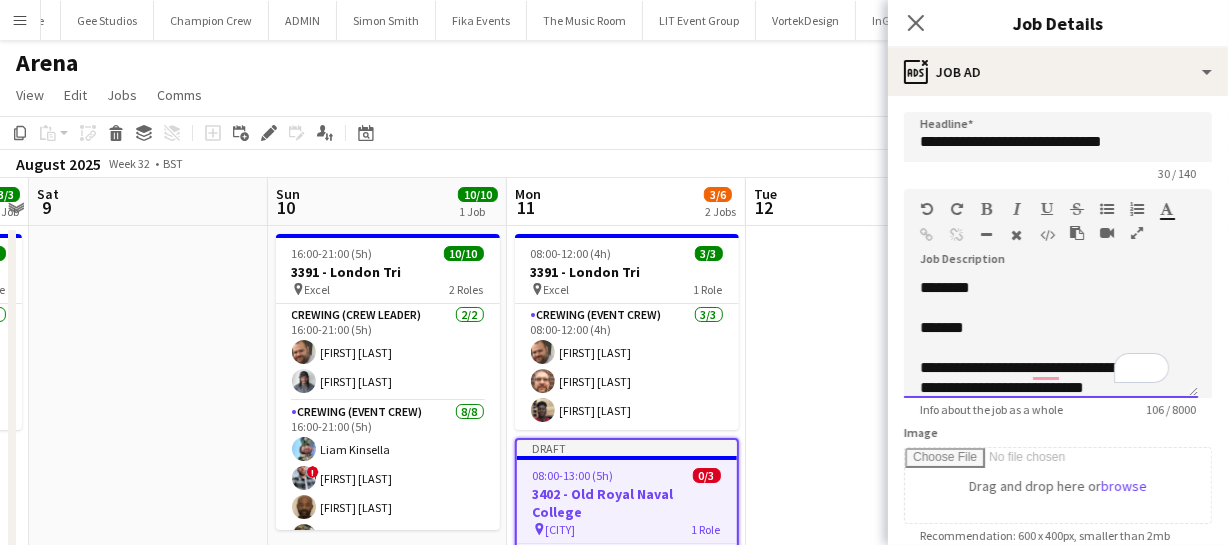 click on "********" at bounding box center [1044, 288] 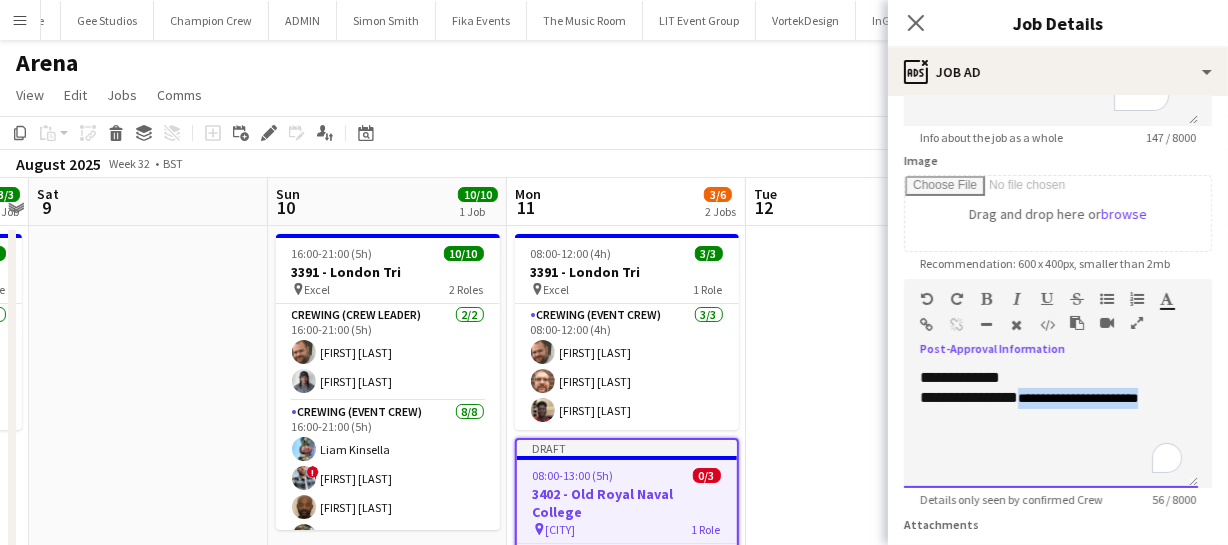 drag, startPoint x: 1023, startPoint y: 395, endPoint x: 1193, endPoint y: 392, distance: 170.02647 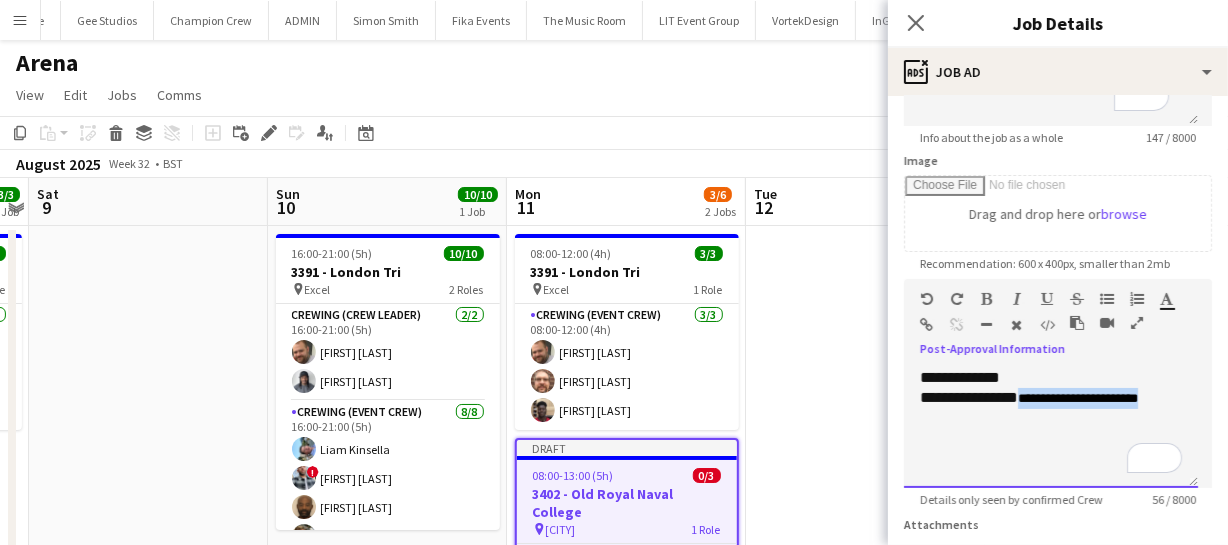 type 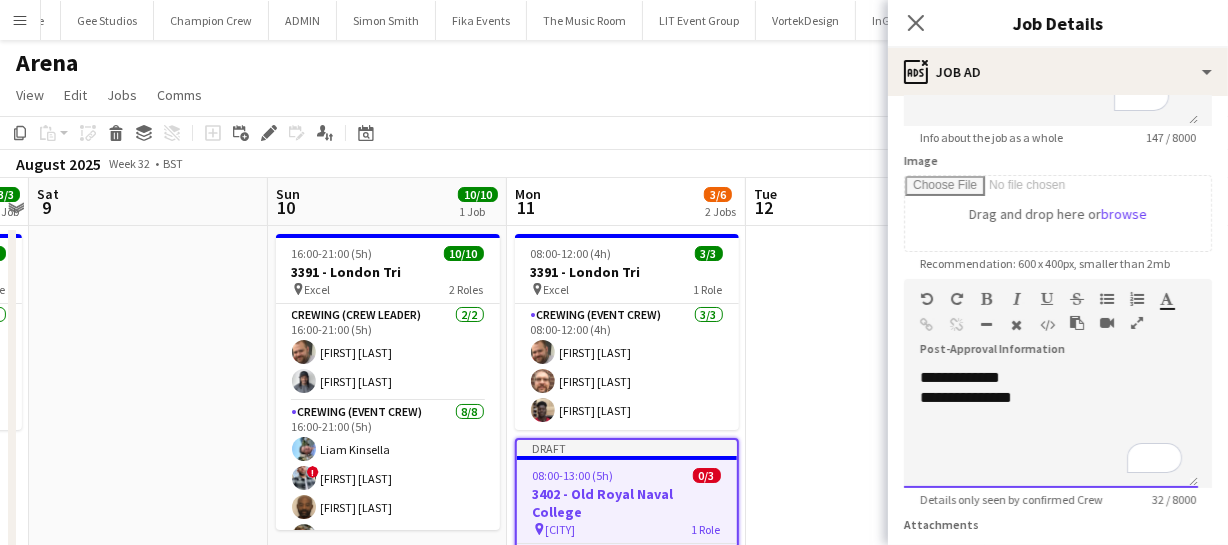 click on "**********" at bounding box center (1051, 398) 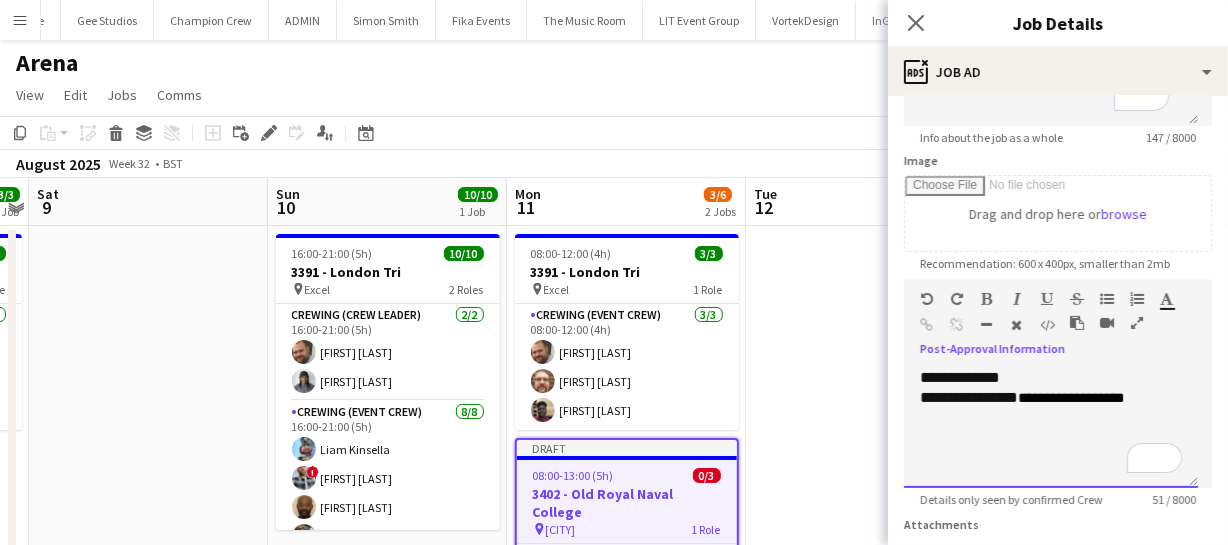 click on "**********" at bounding box center [1071, 398] 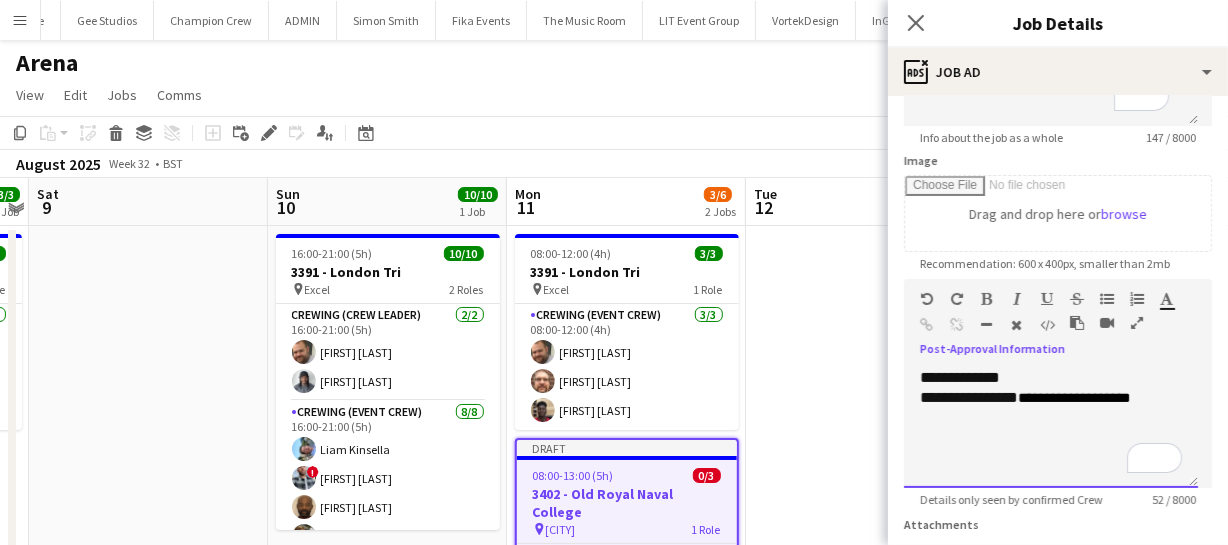 click on "**********" at bounding box center [1074, 398] 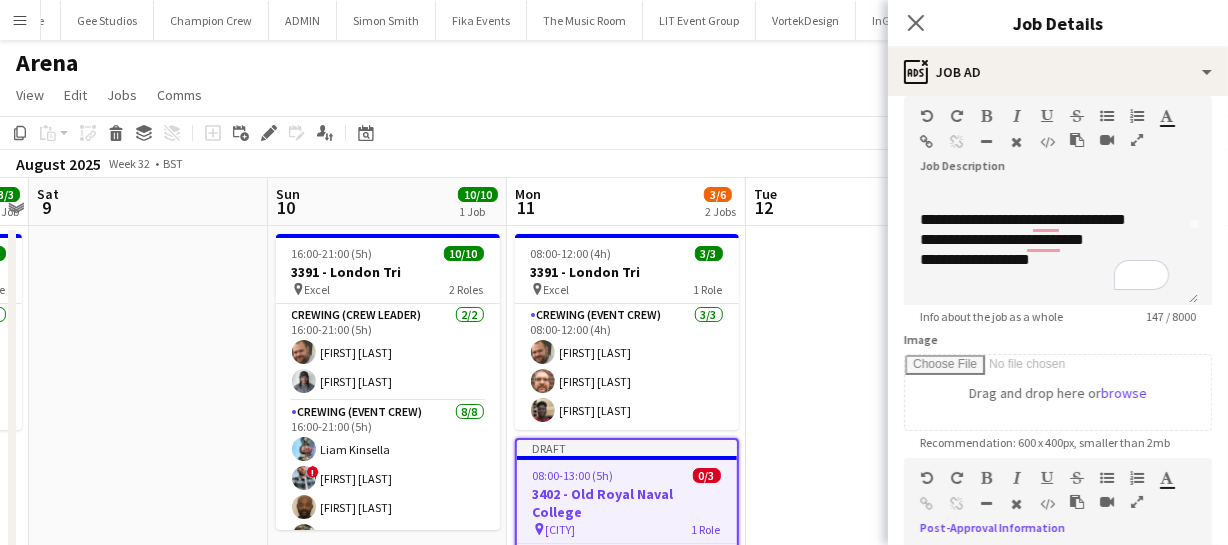 scroll, scrollTop: 0, scrollLeft: 0, axis: both 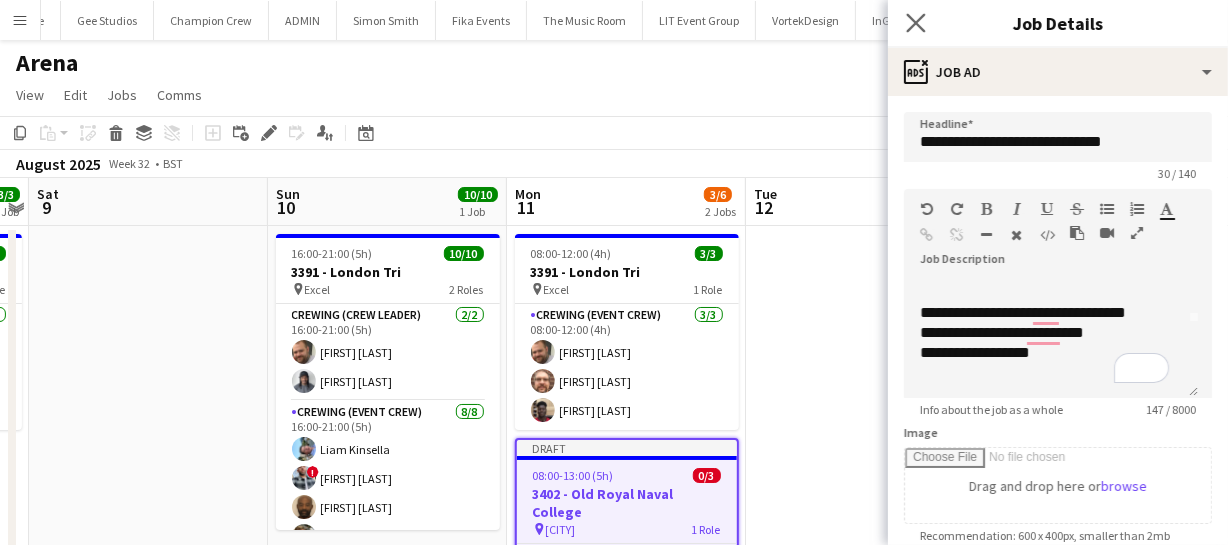 click on "Close pop-in" 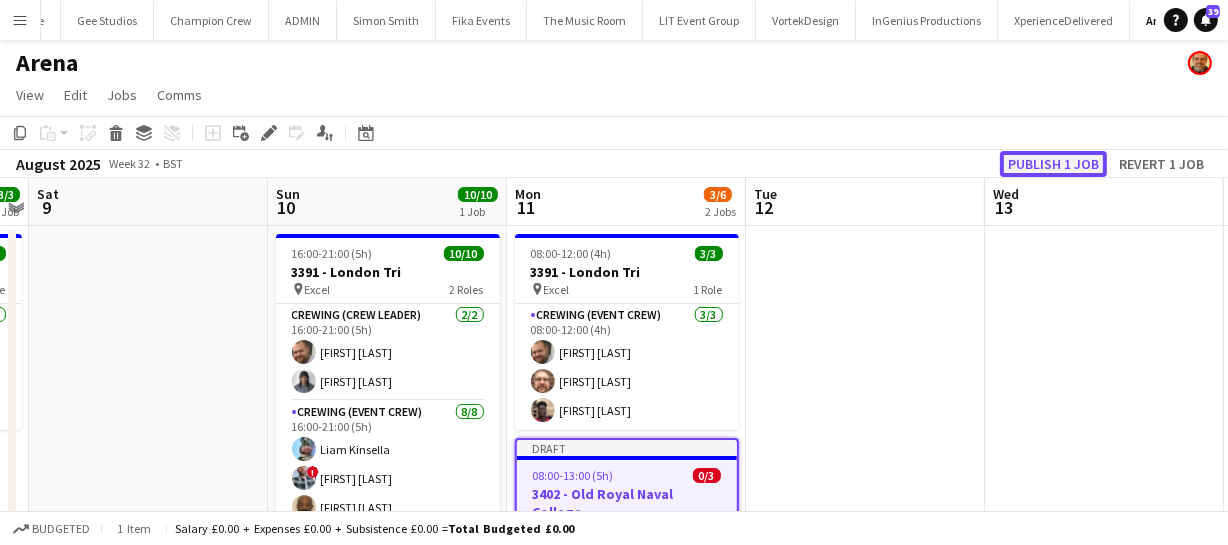 click on "Publish 1 job" 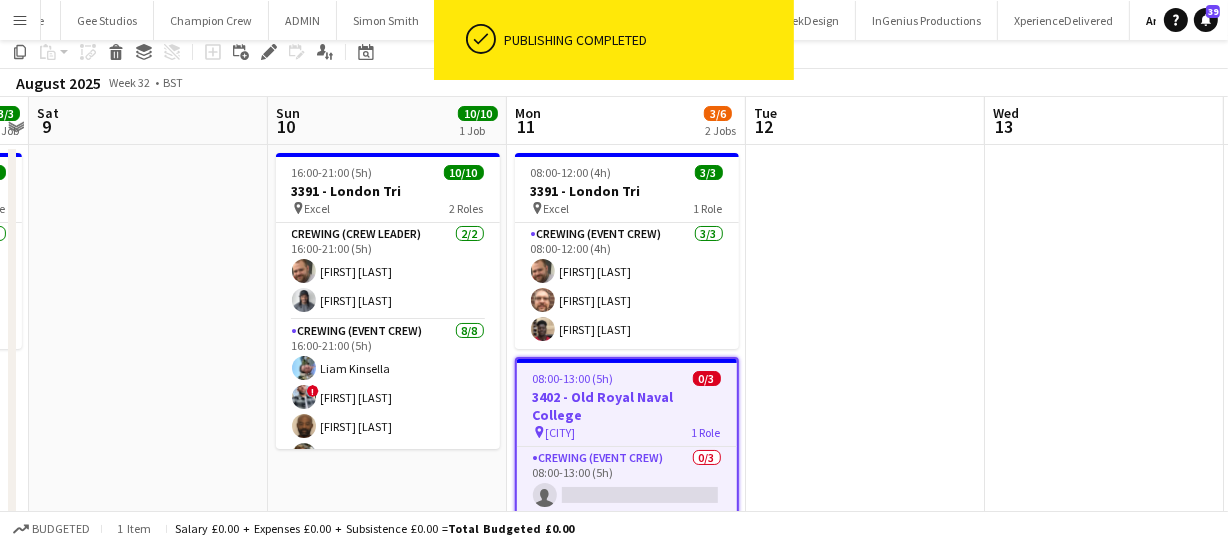 scroll, scrollTop: 181, scrollLeft: 0, axis: vertical 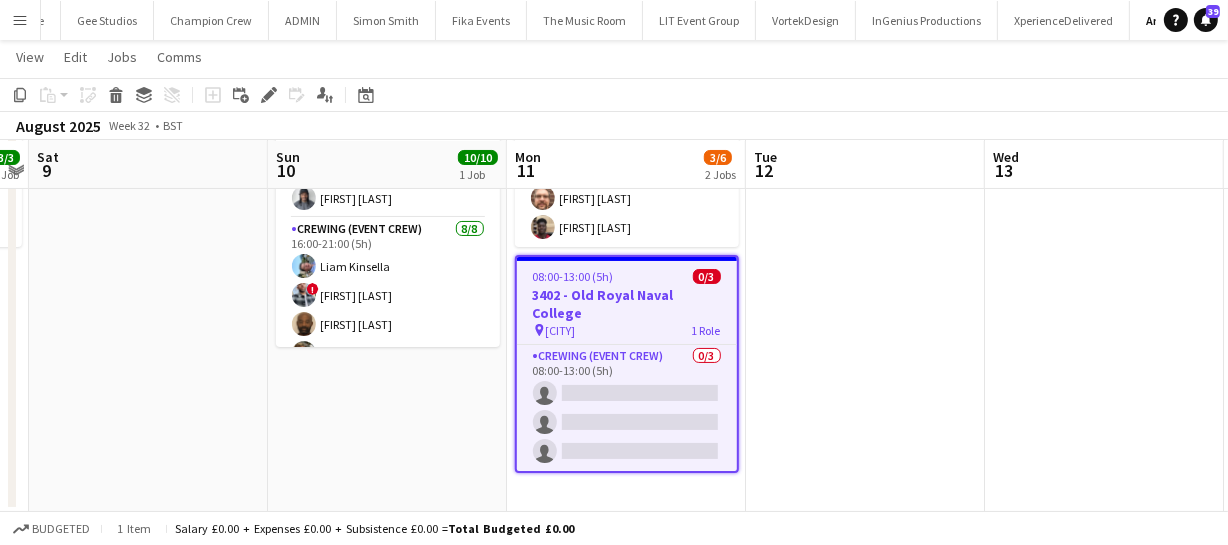 click on "[NUM] - [LOCATION]" at bounding box center (627, 304) 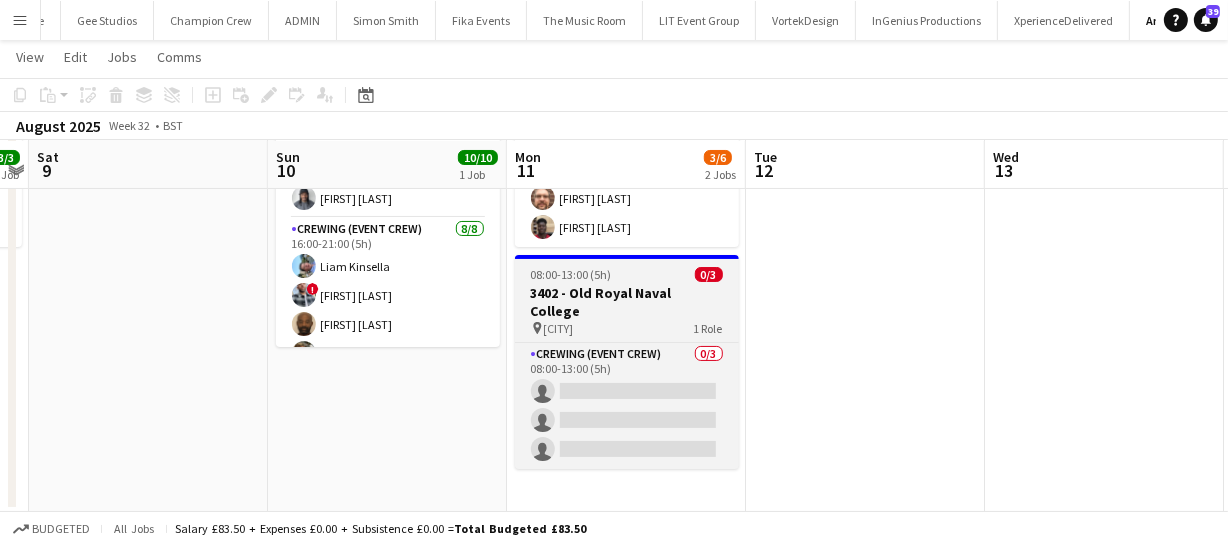 click on "[NUM] - [LOCATION]" at bounding box center [627, 302] 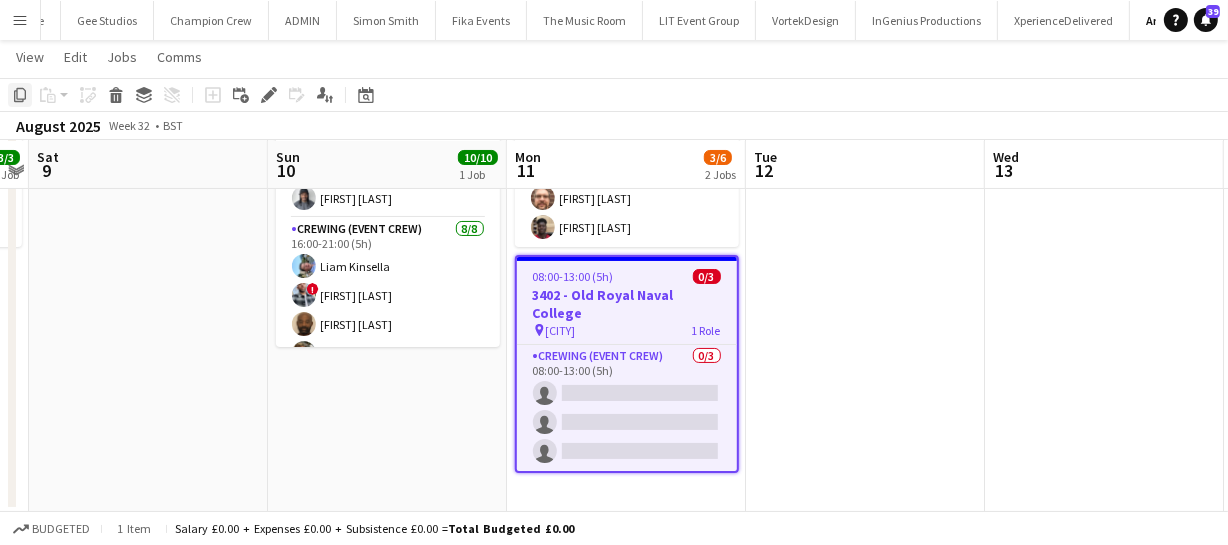 click on "Copy" 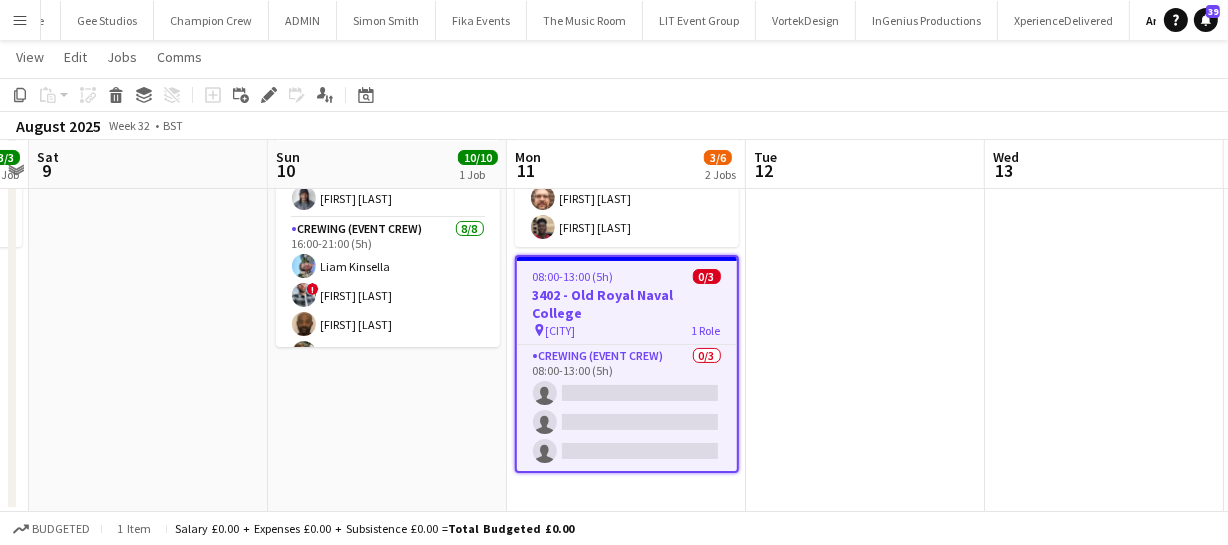 scroll, scrollTop: 182, scrollLeft: 0, axis: vertical 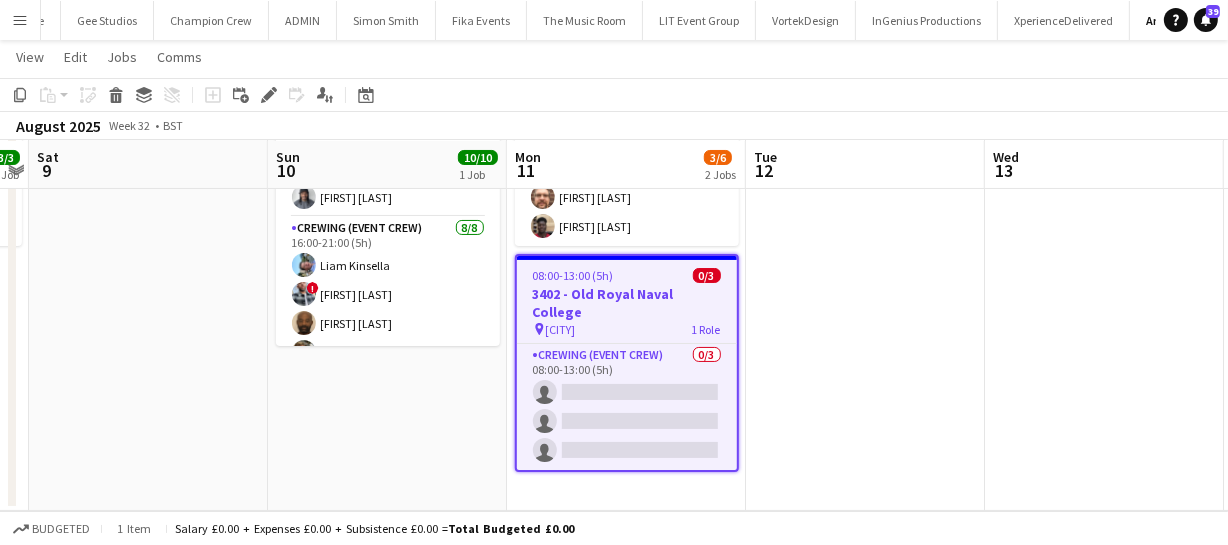 click on "08:00-12:00 (4h)    3/3   3391 - London Tri
pin
Excel   1 Role   Crewing (Event Crew)   3/3   08:00-12:00 (4h)
Ben Turner Corey Arnold Dayo Oyerinde     08:00-13:00 (5h)    0/3   3402 - Old Royal Naval College
pin
Greenwhich   1 Role   Crewing (Event Crew)   0/3   08:00-13:00 (5h)
single-neutral-actions
single-neutral-actions
single-neutral-actions" at bounding box center (626, 276) 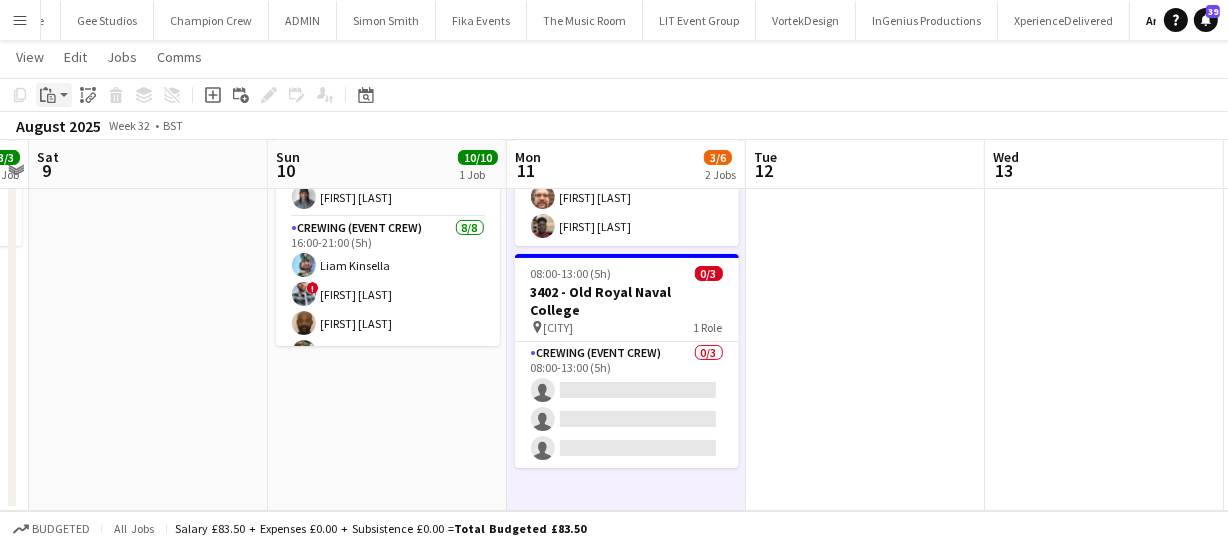 click on "Paste" 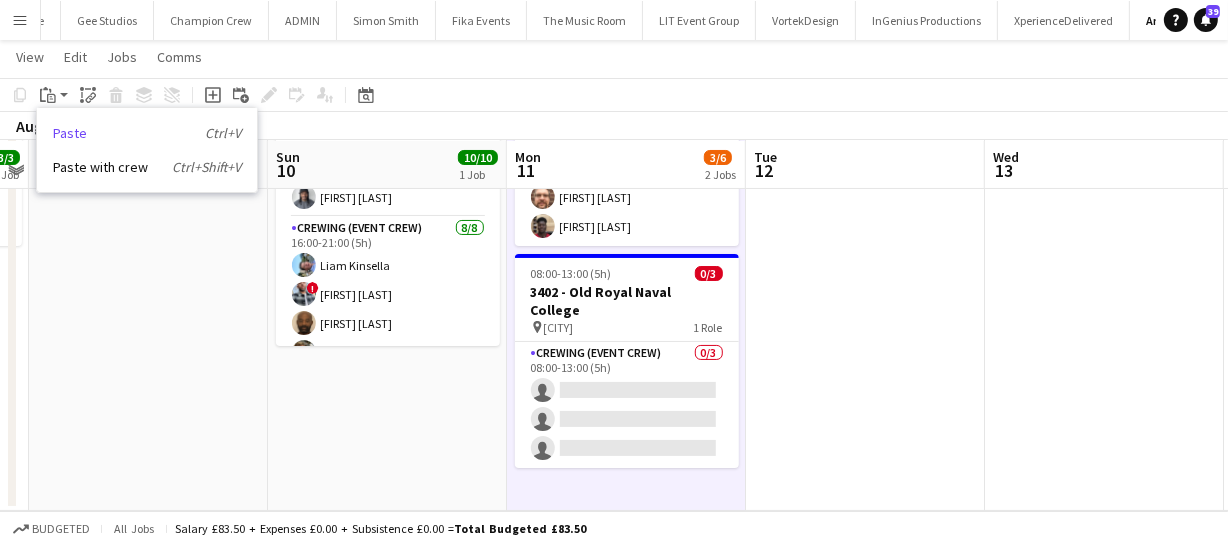 click on "Paste   Ctrl+V" at bounding box center [147, 133] 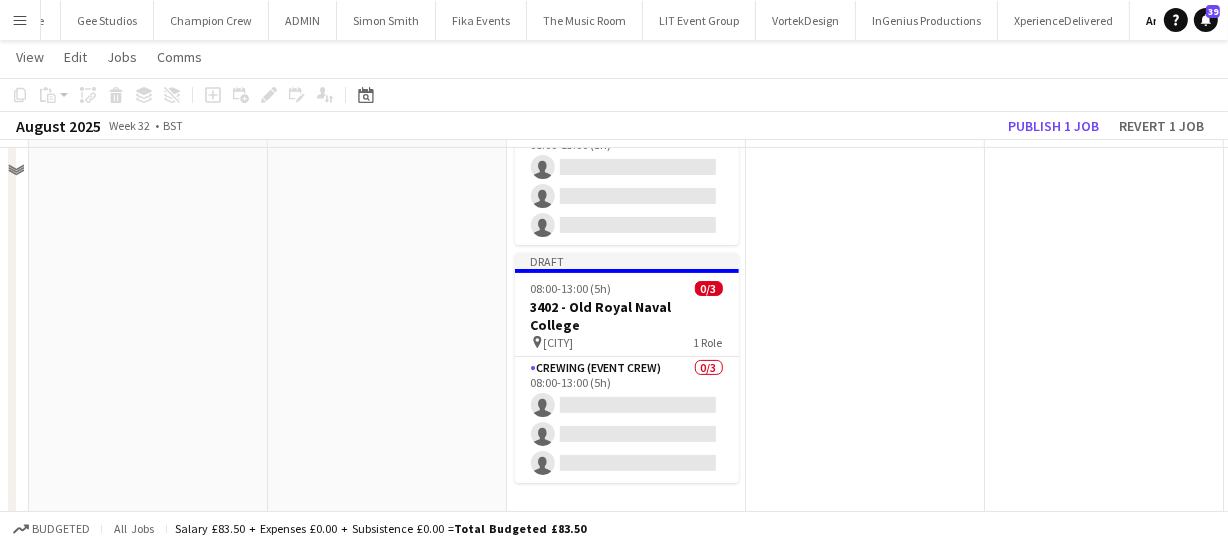 scroll, scrollTop: 421, scrollLeft: 0, axis: vertical 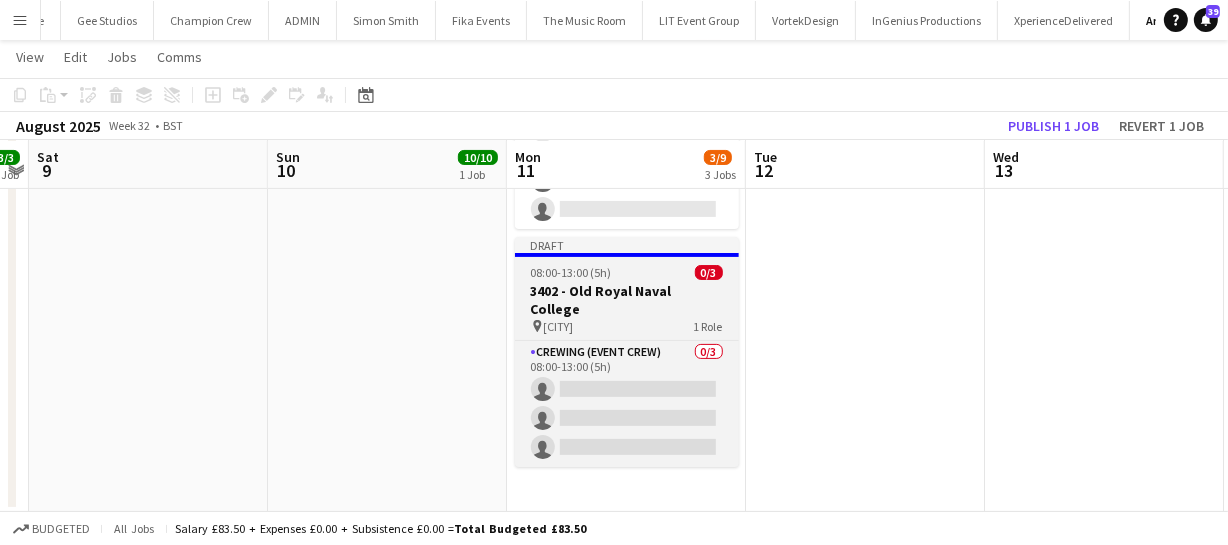 click on "[NUM] - [LOCATION]" at bounding box center [627, 300] 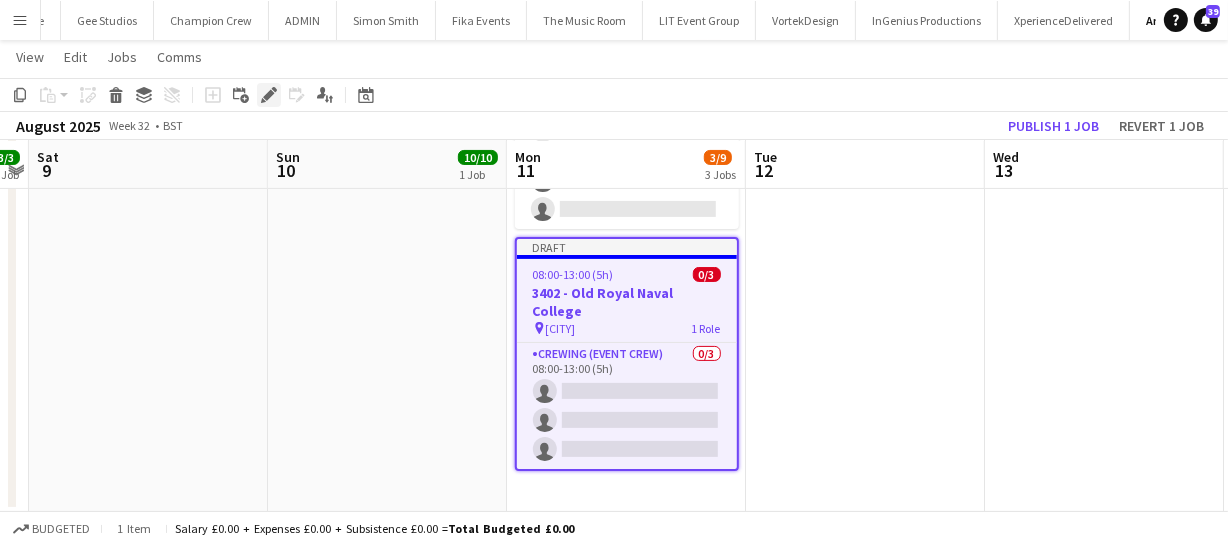 click on "Edit" at bounding box center (269, 95) 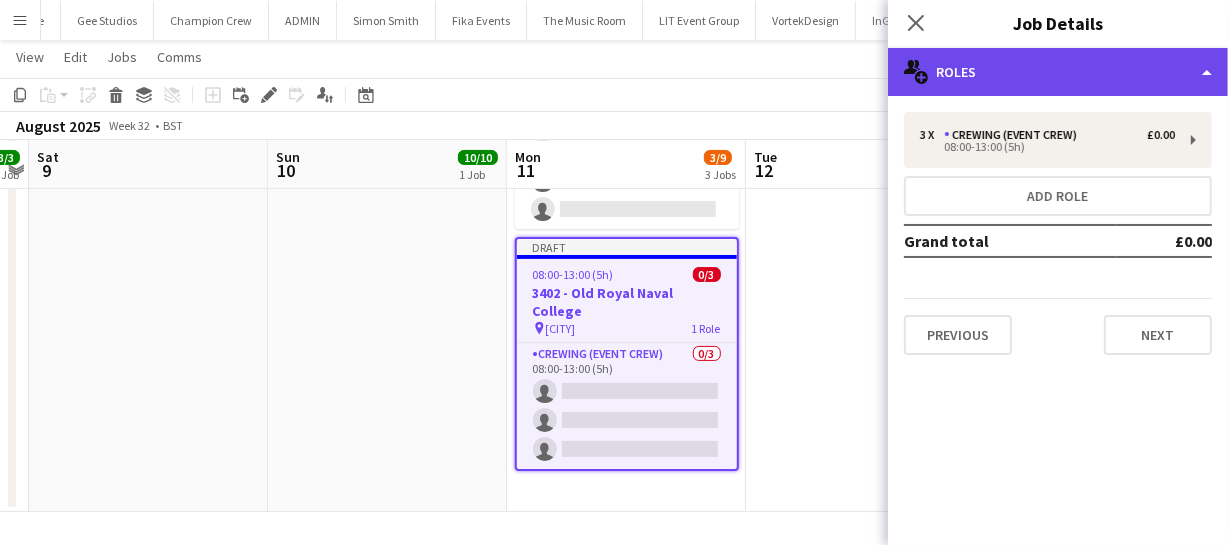 click on "multiple-users-add
Roles" 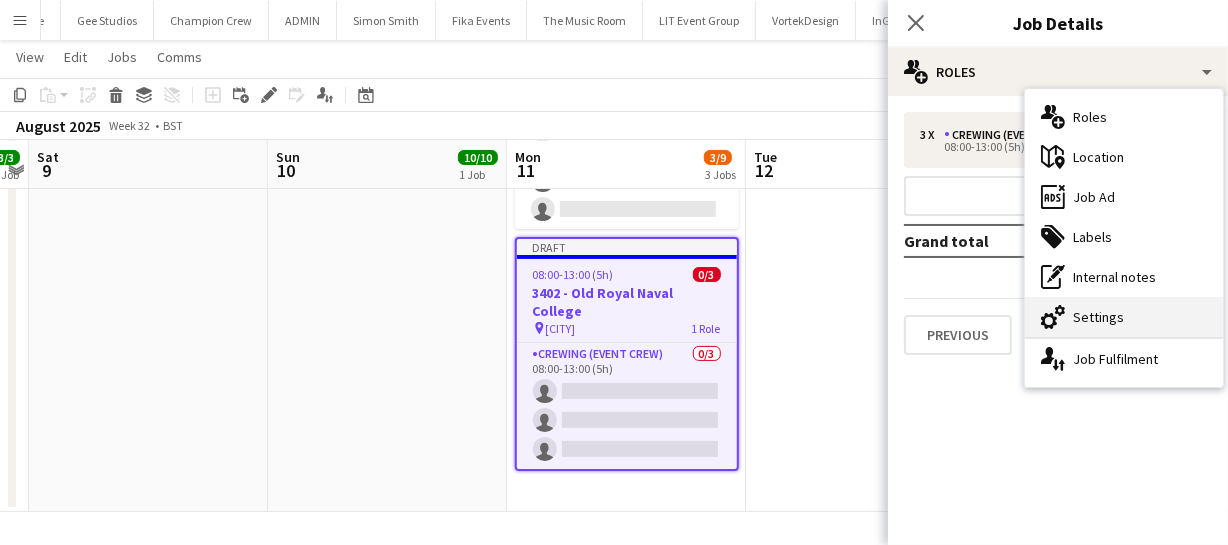 click on "cog-double-3
Settings" at bounding box center (1124, 317) 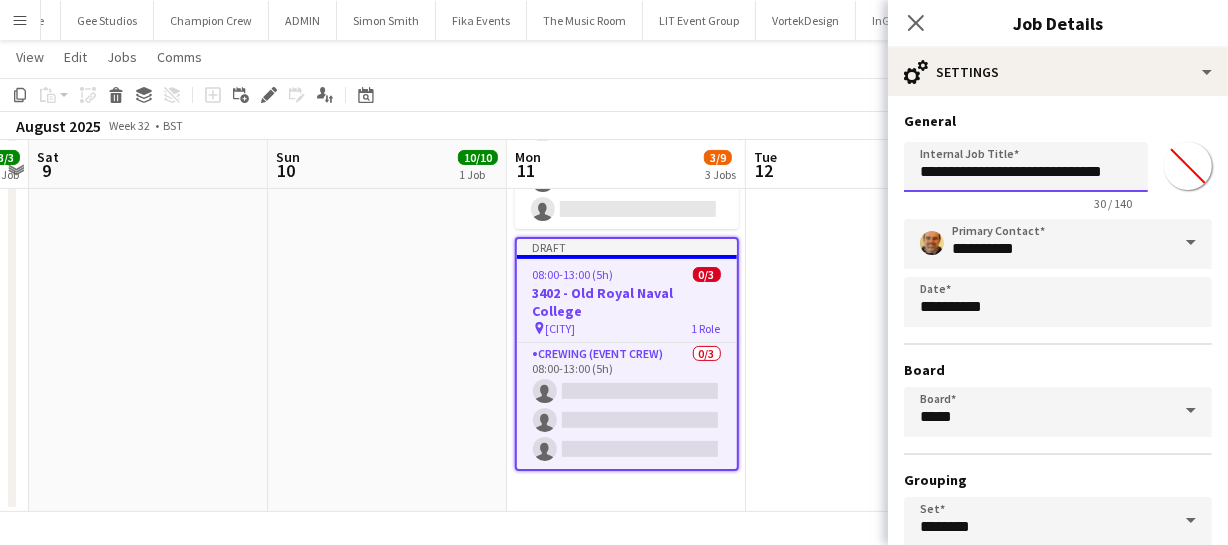 click on "**********" at bounding box center [1026, 167] 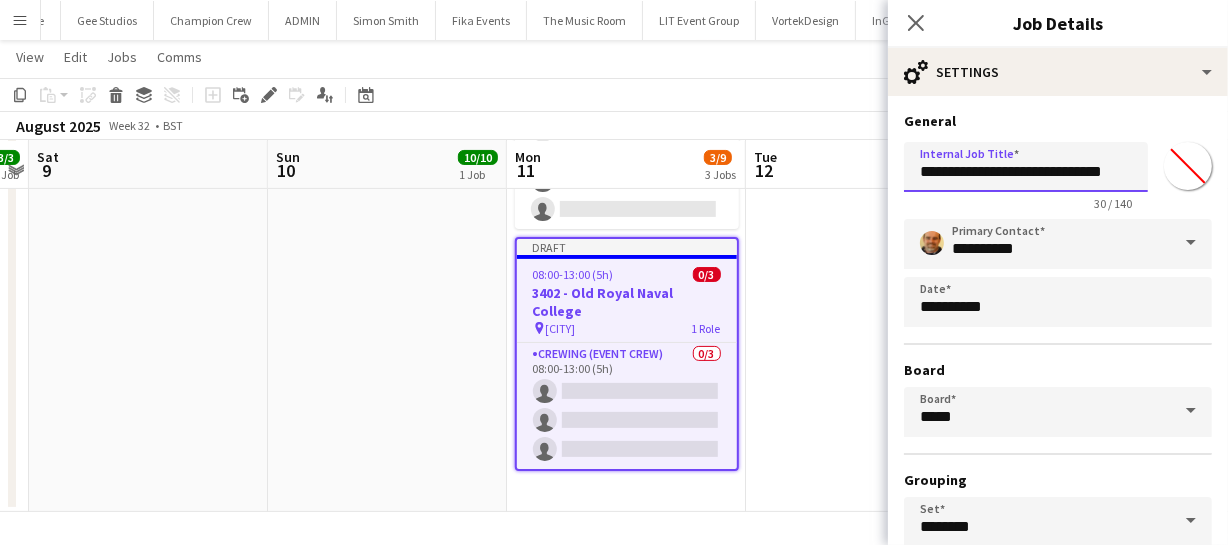 scroll, scrollTop: 0, scrollLeft: 2, axis: horizontal 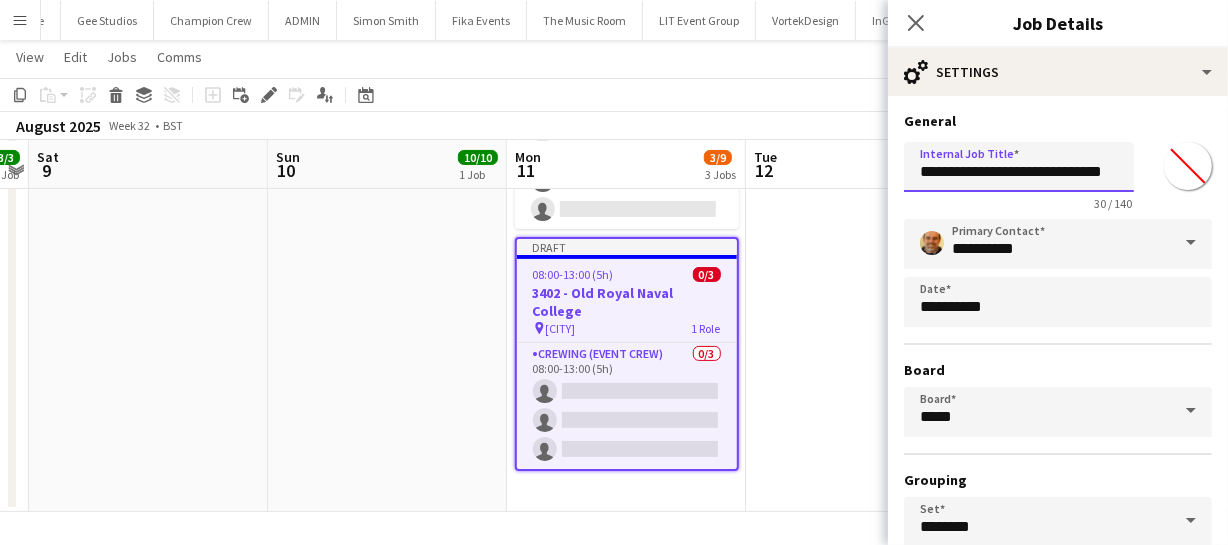 drag, startPoint x: 966, startPoint y: 163, endPoint x: 1143, endPoint y: 163, distance: 177 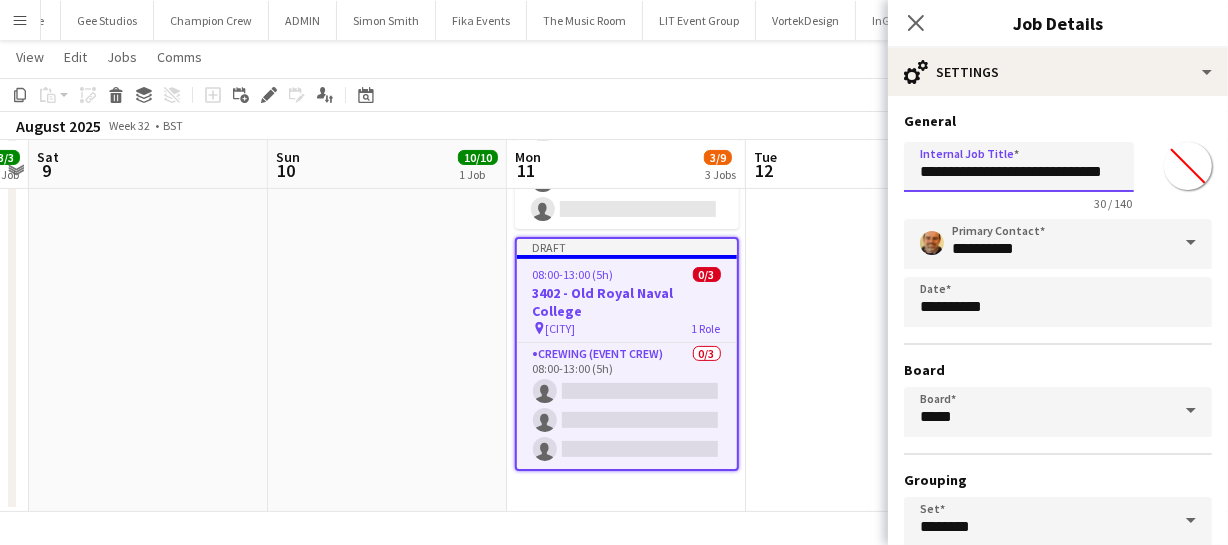 click on "**********" at bounding box center [1058, 172] 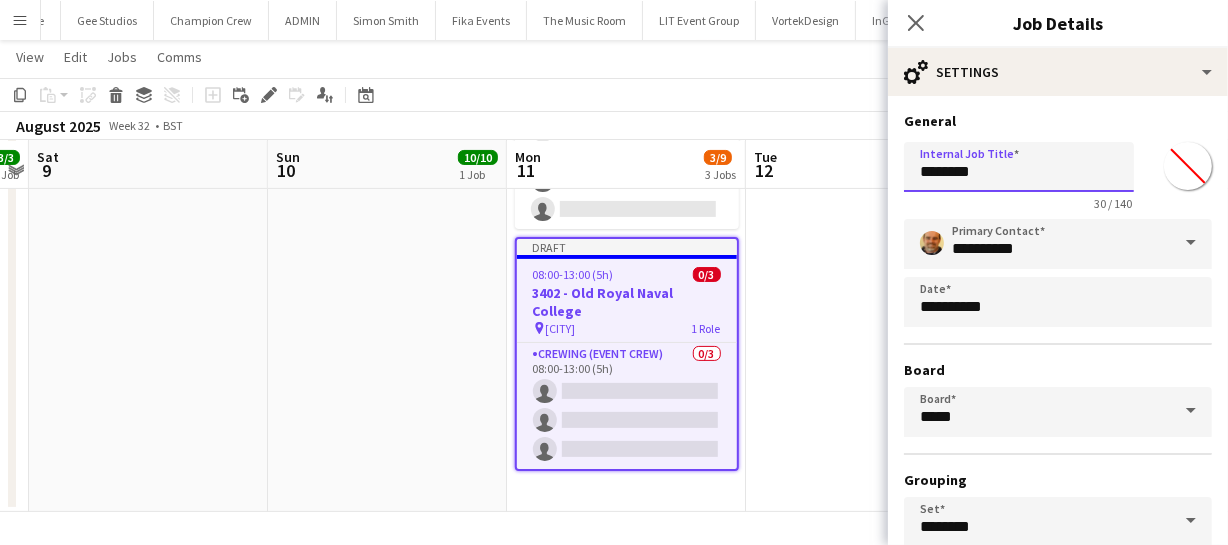 scroll, scrollTop: 0, scrollLeft: 0, axis: both 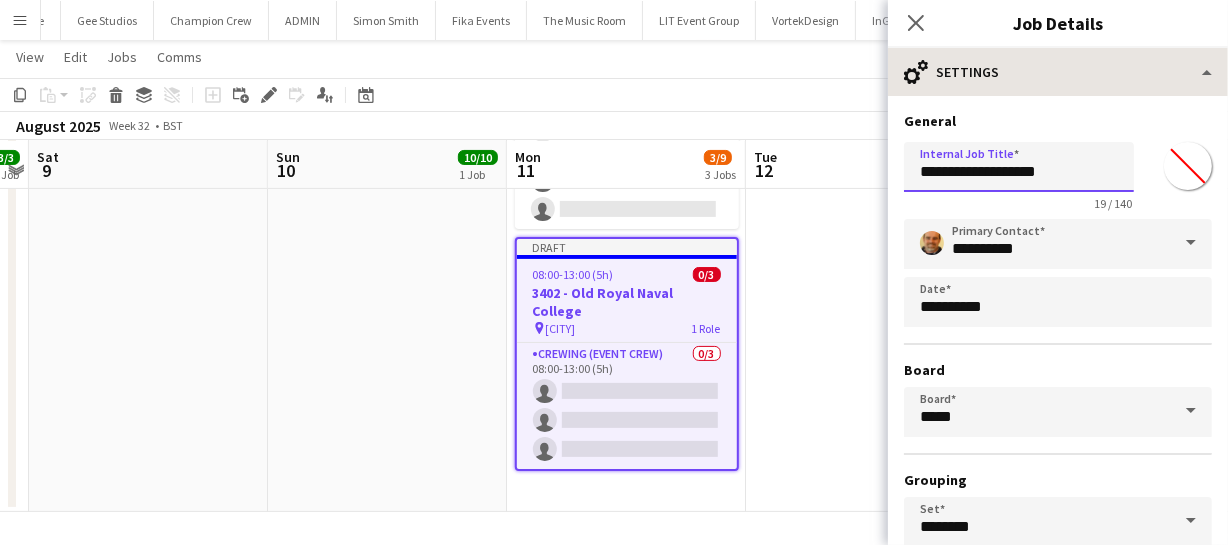 type on "**********" 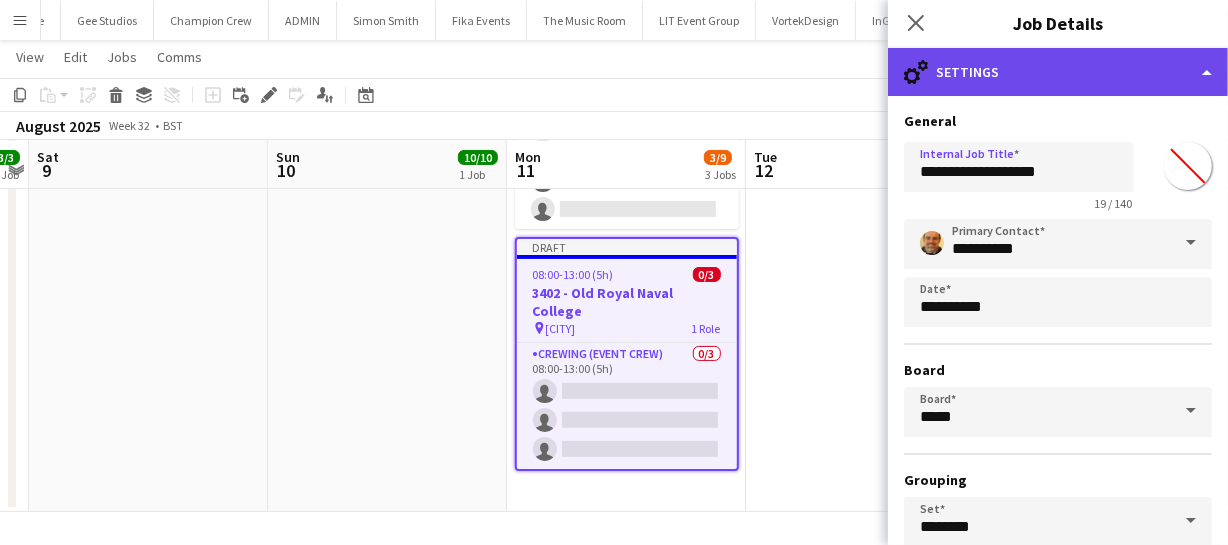 click on "cog-double-3
Settings" 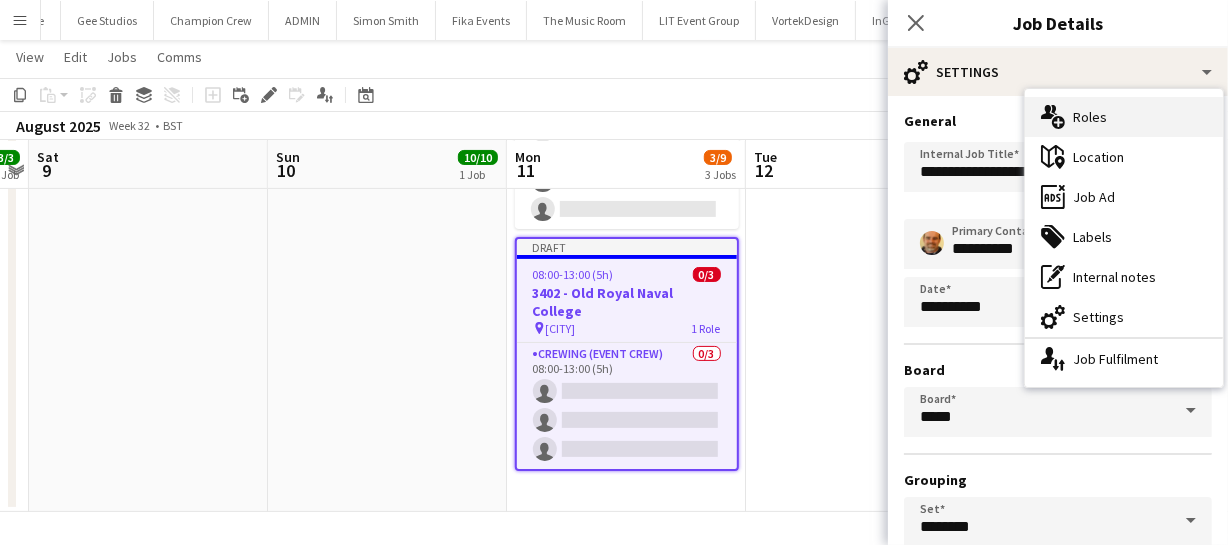 click on "multiple-users-add
Roles" at bounding box center [1124, 117] 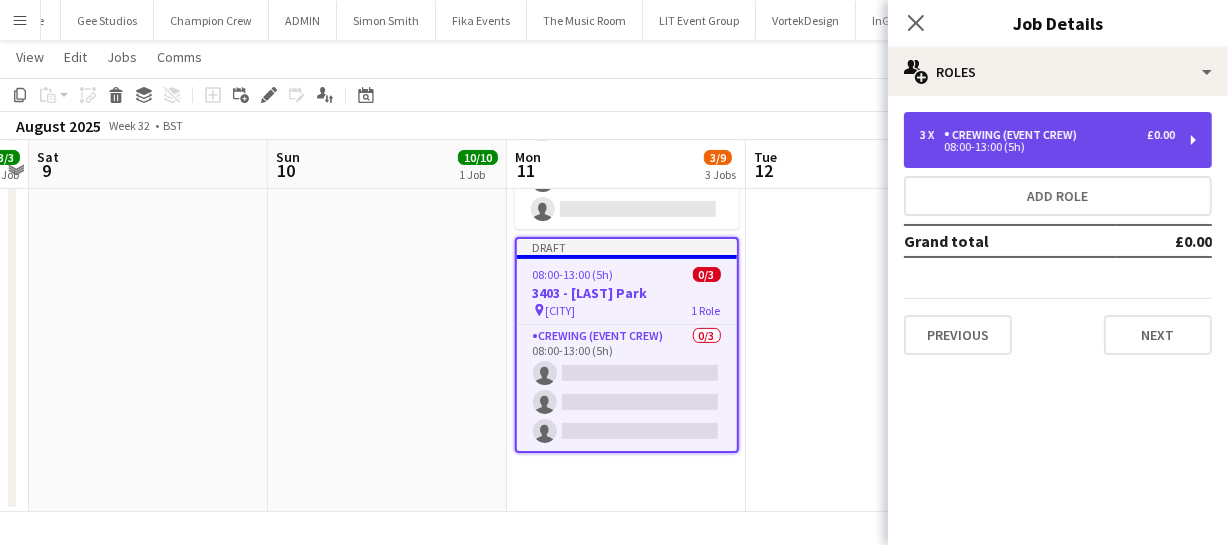 click on "Crewing (Event Crew)" at bounding box center (1014, 135) 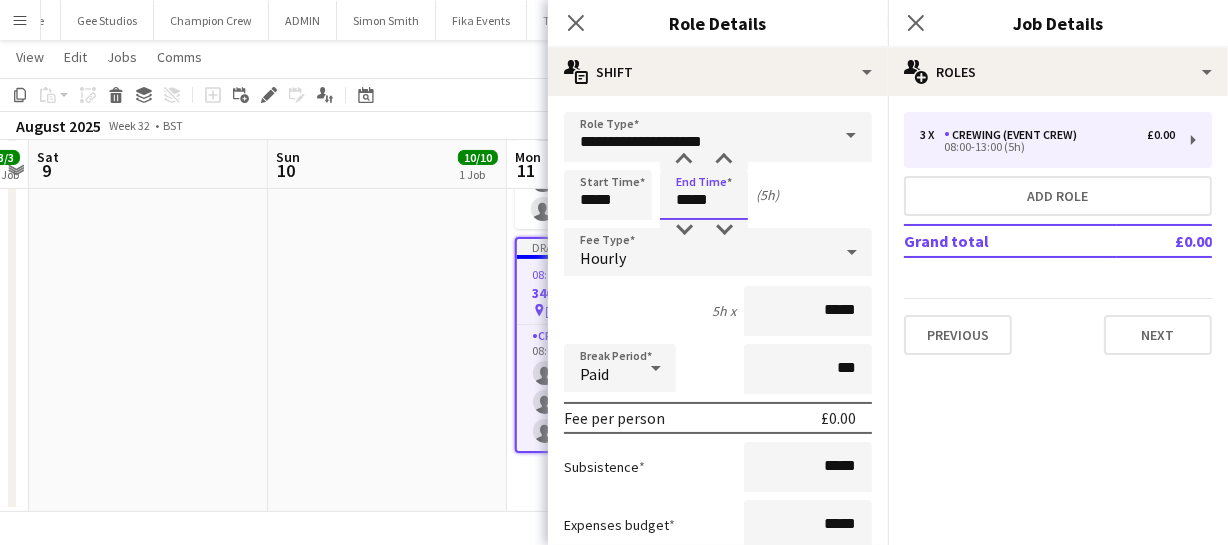 drag, startPoint x: 730, startPoint y: 190, endPoint x: 622, endPoint y: 199, distance: 108.37435 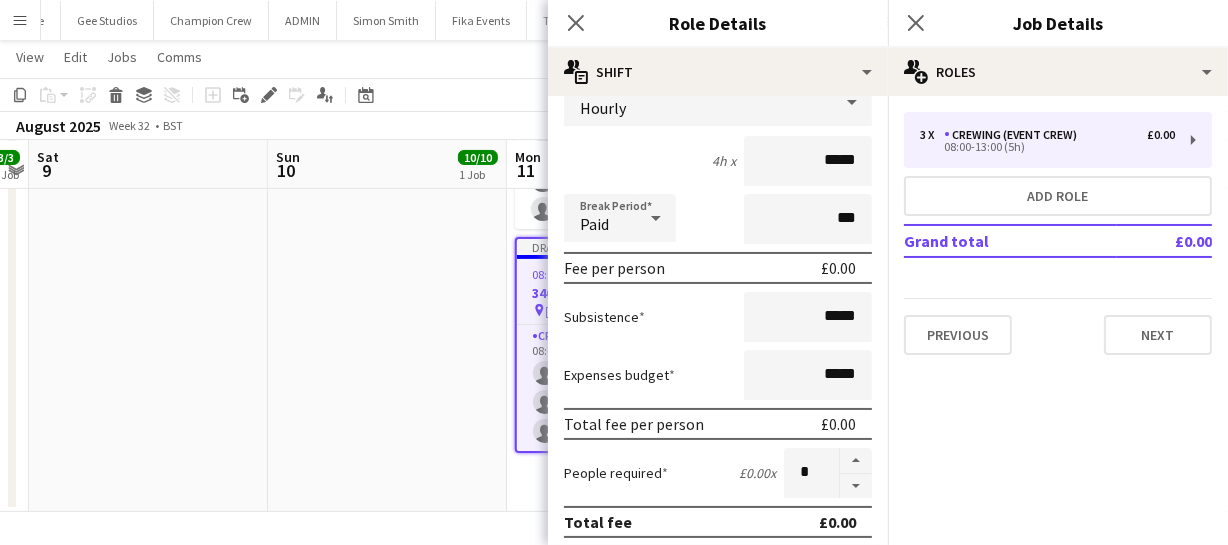 scroll, scrollTop: 181, scrollLeft: 0, axis: vertical 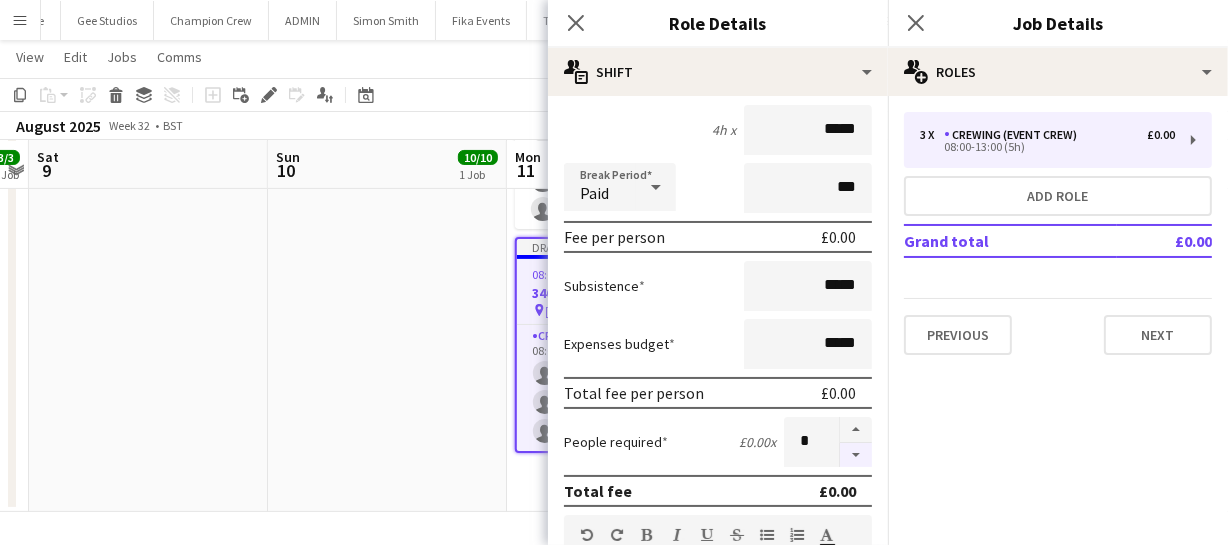 type on "*****" 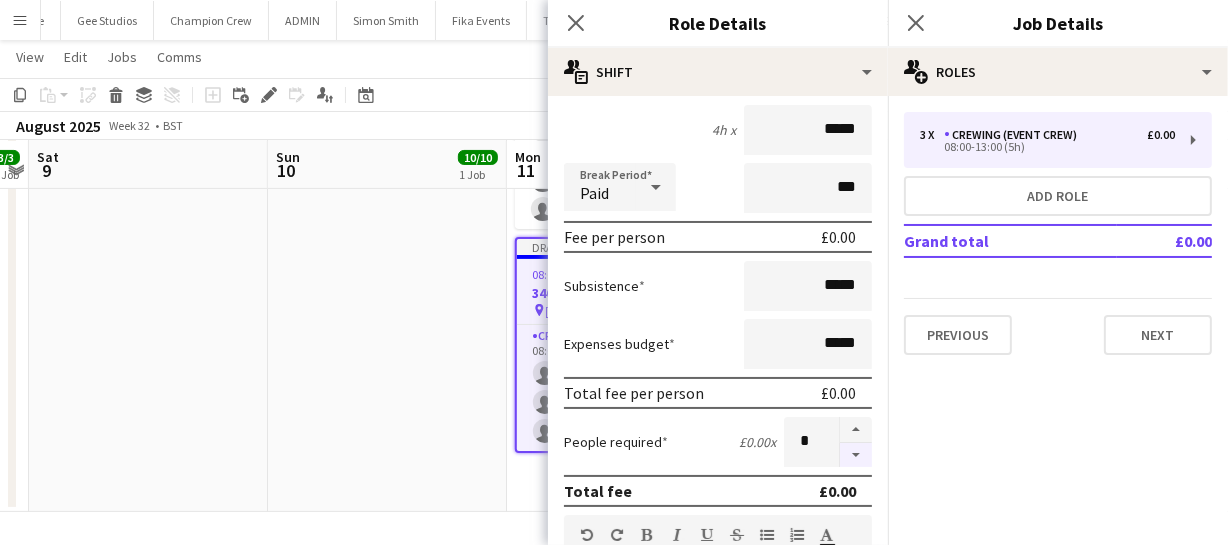 click at bounding box center (856, 455) 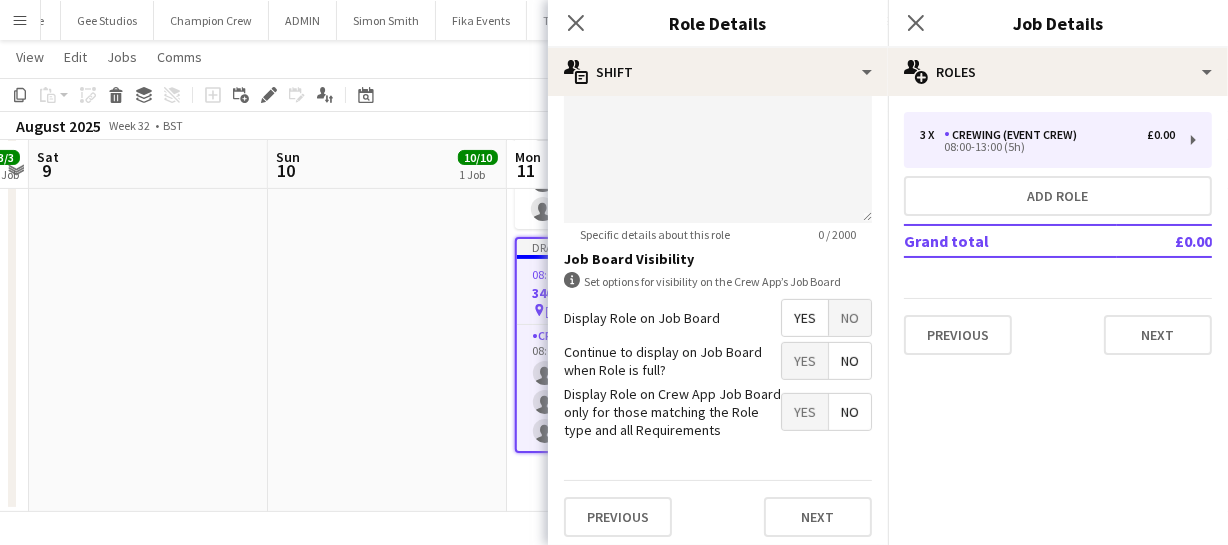 scroll, scrollTop: 808, scrollLeft: 0, axis: vertical 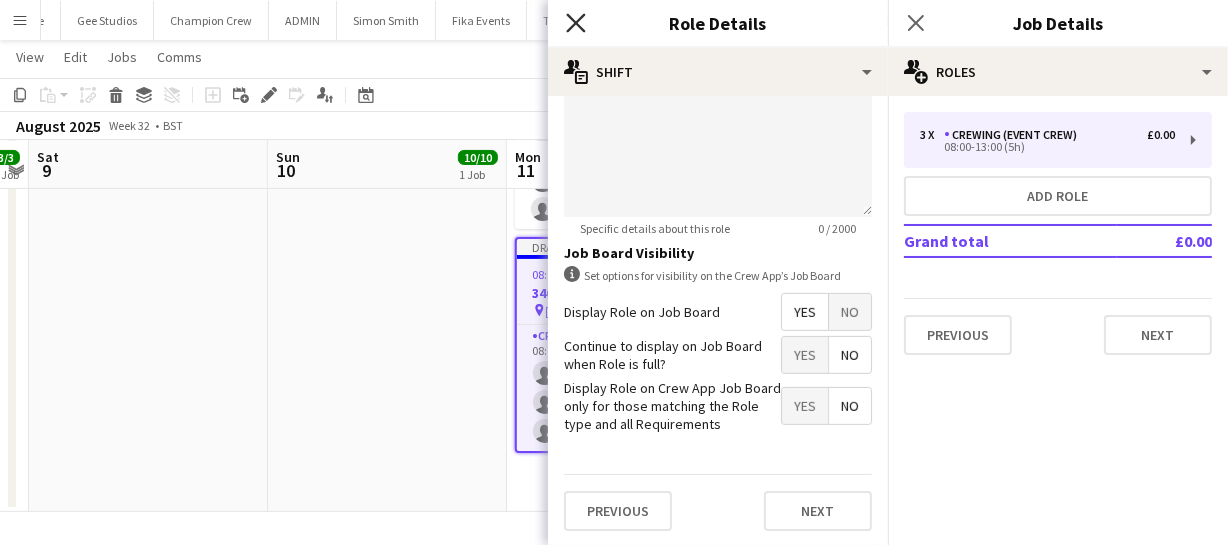 click on "Close pop-in" 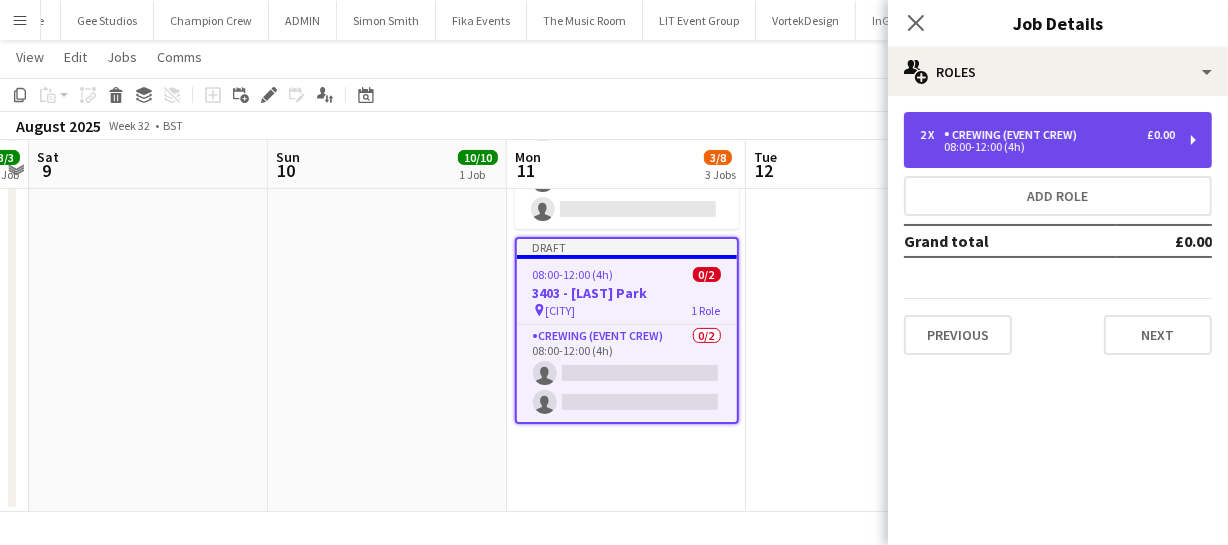 click on "08:00-12:00 (4h)" at bounding box center (1047, 147) 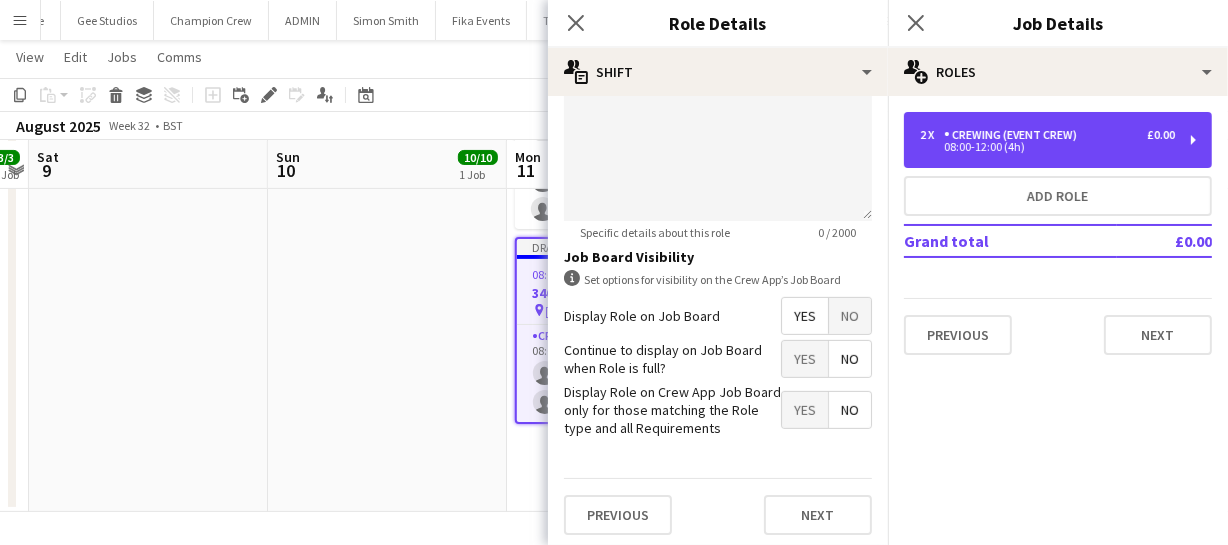 scroll, scrollTop: 808, scrollLeft: 0, axis: vertical 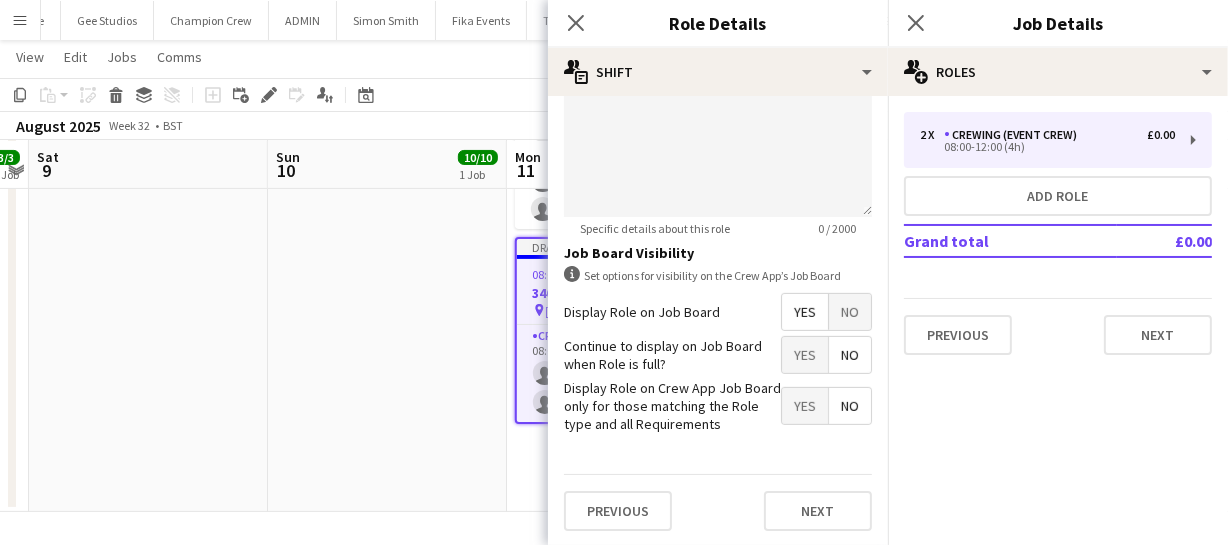 click on "Yes" at bounding box center [805, 312] 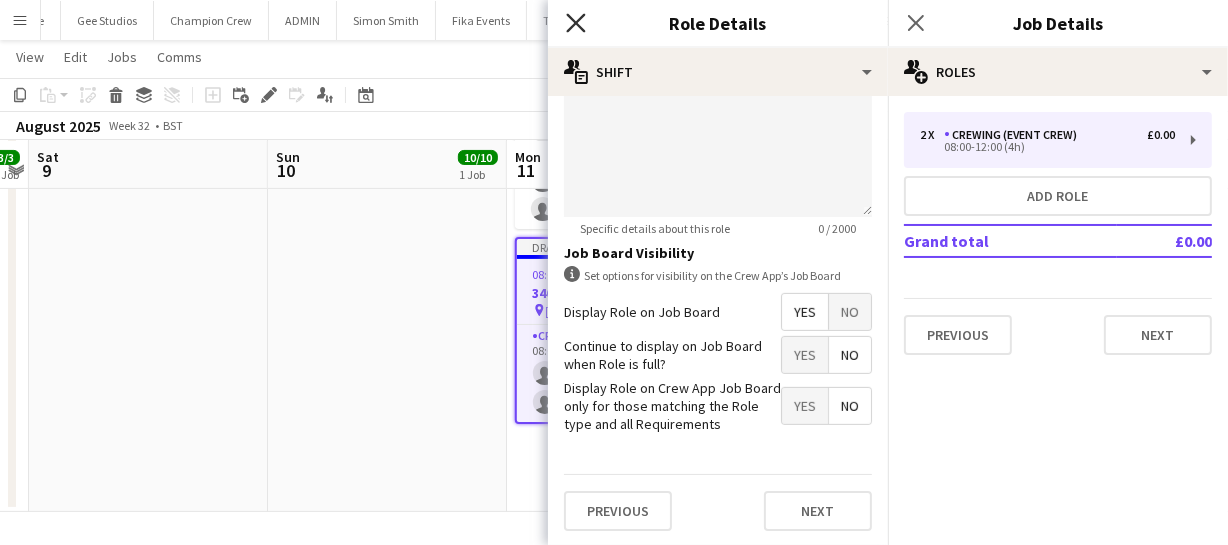 click on "Close pop-in" 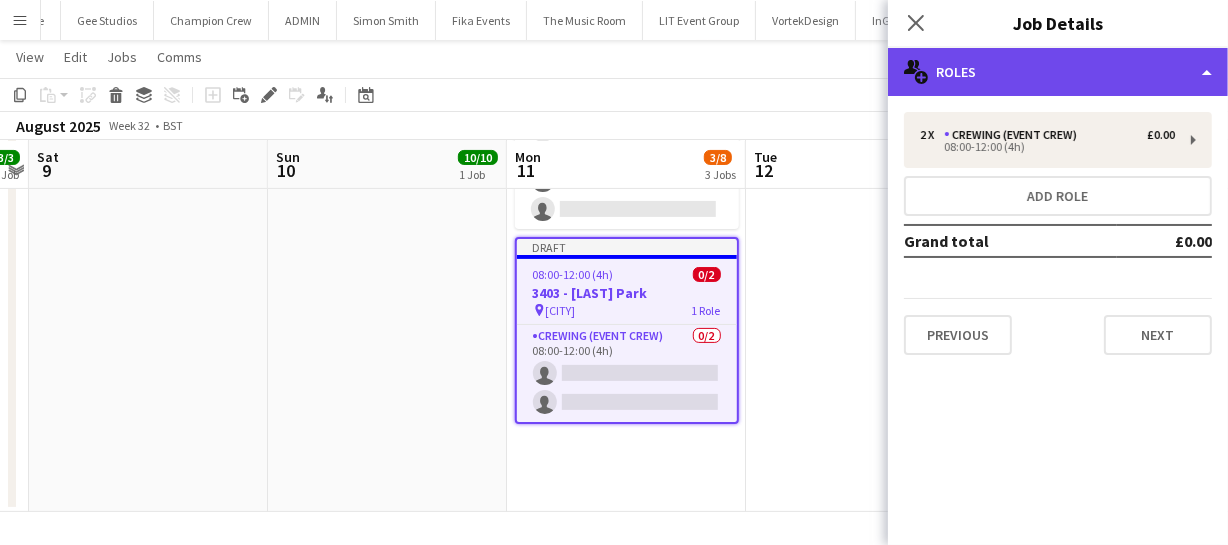 click on "multiple-users-add
Roles" 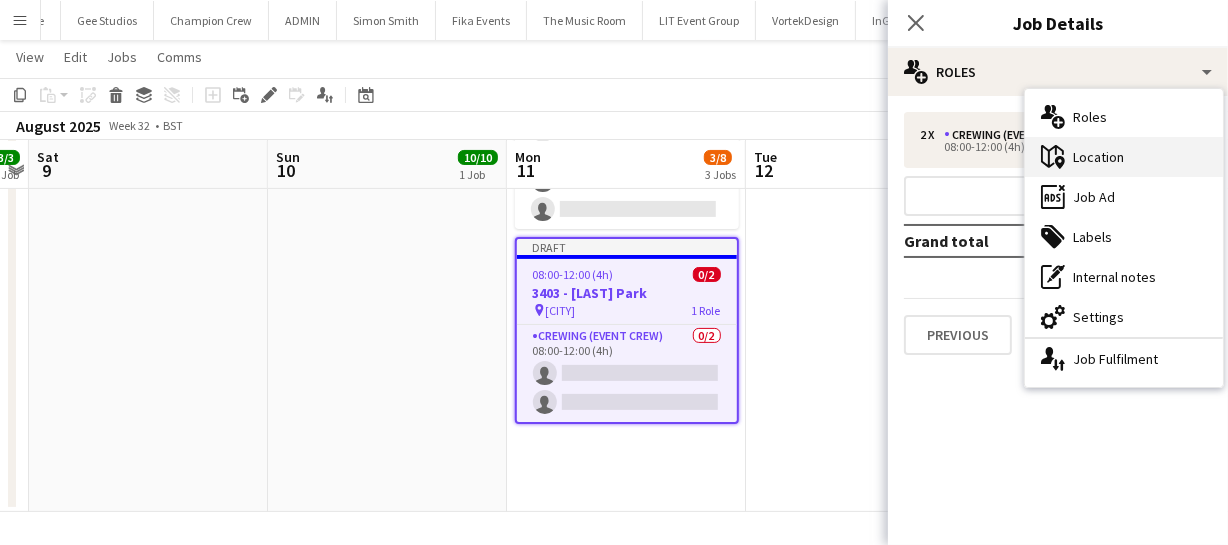 click on "maps-pin-1
Location" at bounding box center [1124, 157] 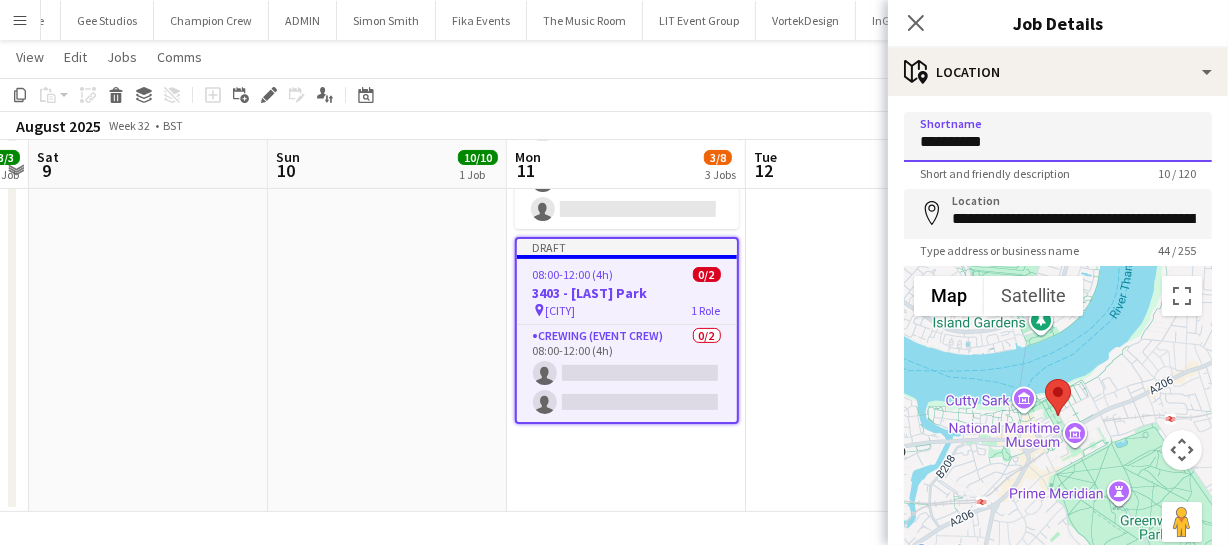 drag, startPoint x: 919, startPoint y: 139, endPoint x: 1128, endPoint y: 130, distance: 209.1937 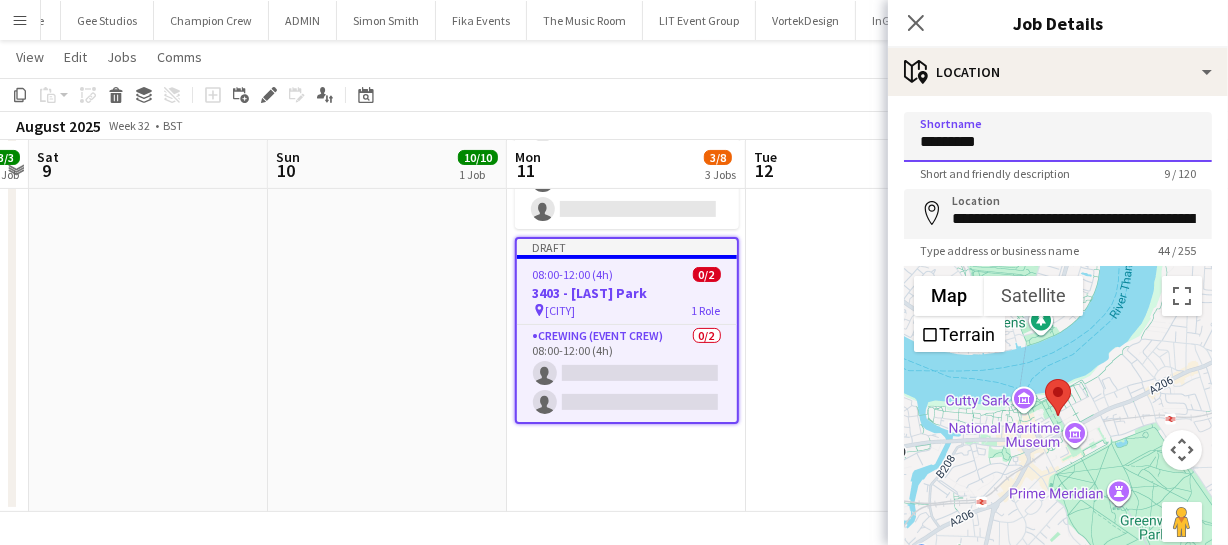 type on "*********" 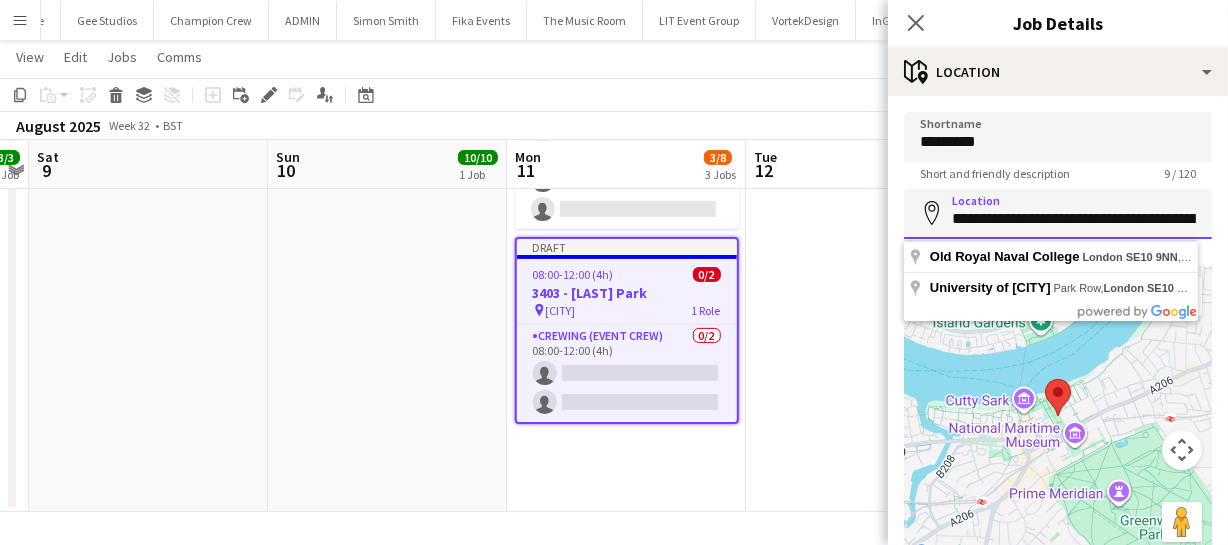 scroll, scrollTop: 0, scrollLeft: 80, axis: horizontal 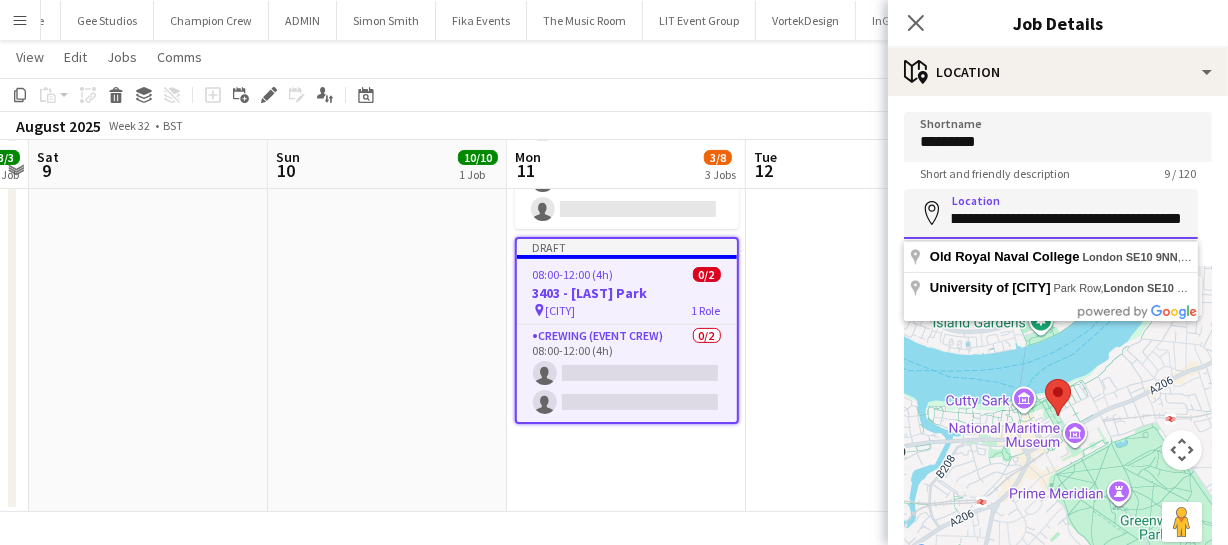drag, startPoint x: 948, startPoint y: 216, endPoint x: 1210, endPoint y: 204, distance: 262.27466 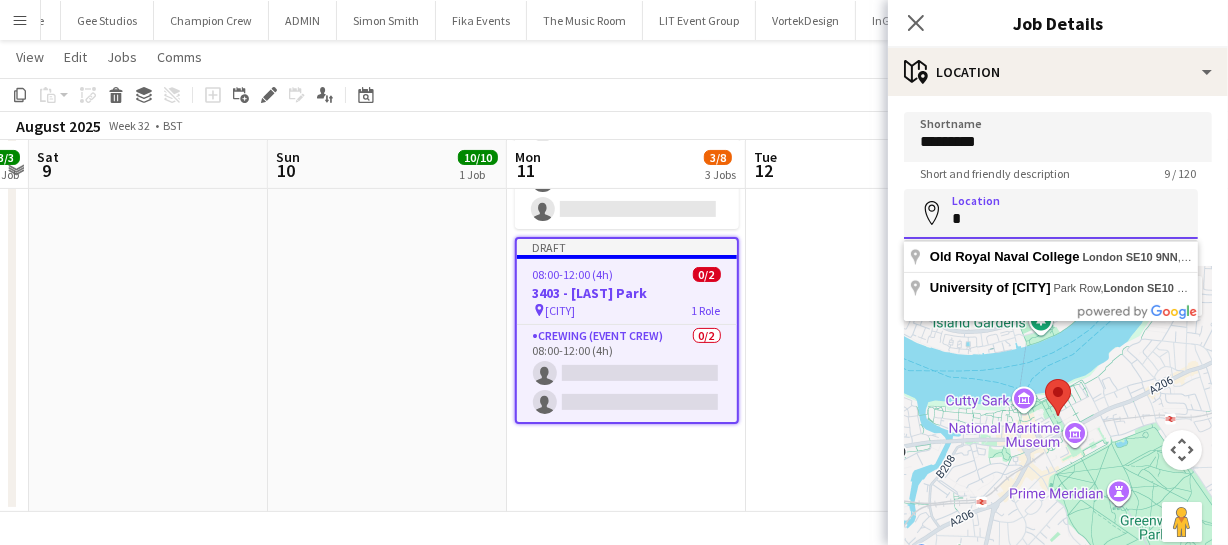 scroll, scrollTop: 0, scrollLeft: 0, axis: both 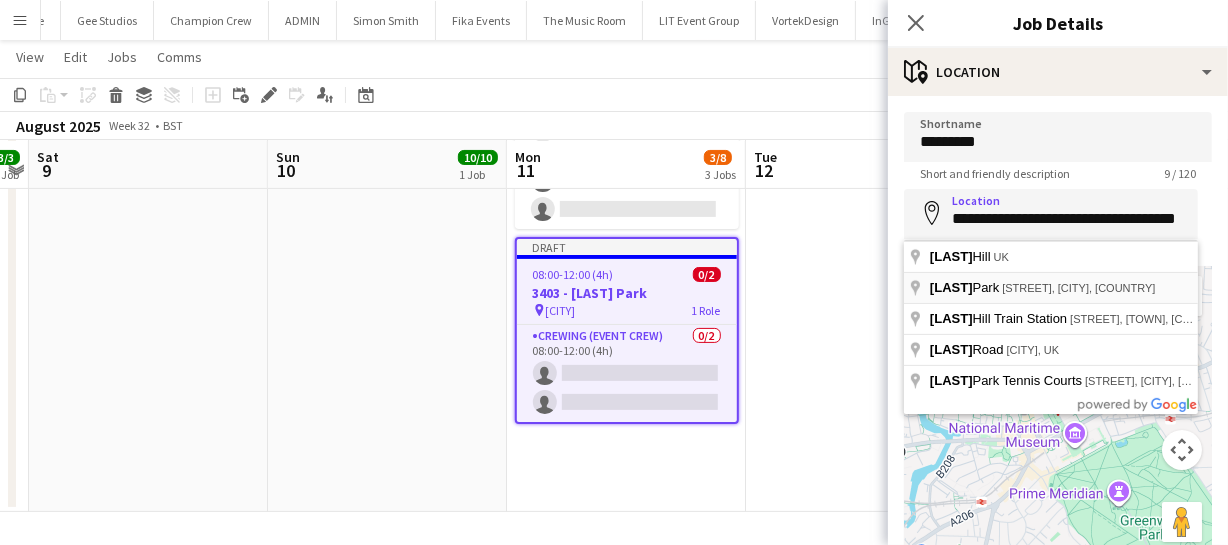 type on "**********" 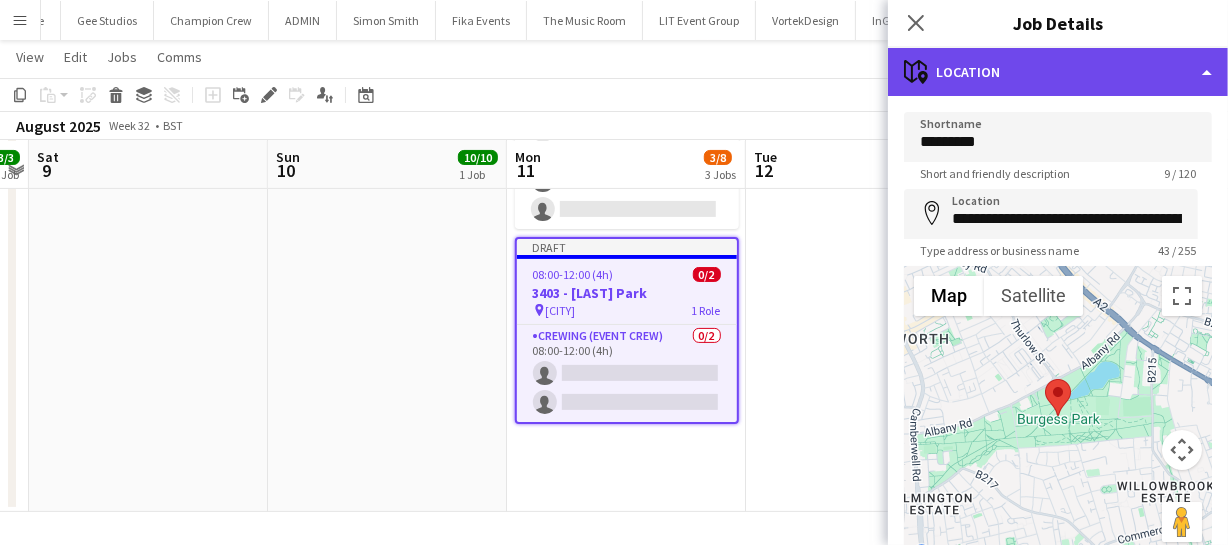click on "maps-pin-1
Location" 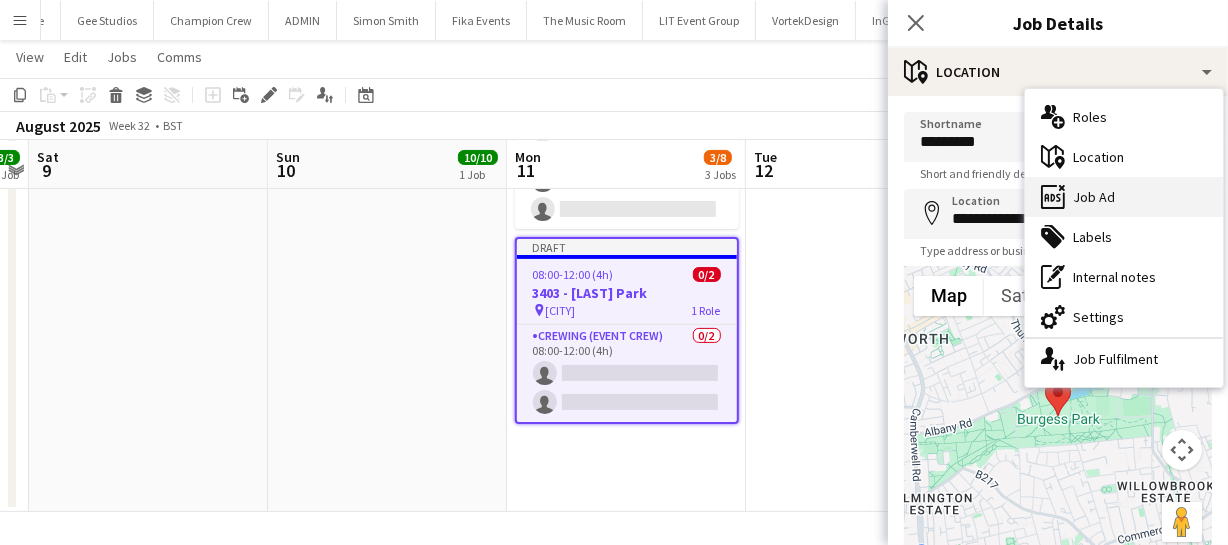 click on "ads-window
Job Ad" at bounding box center (1124, 197) 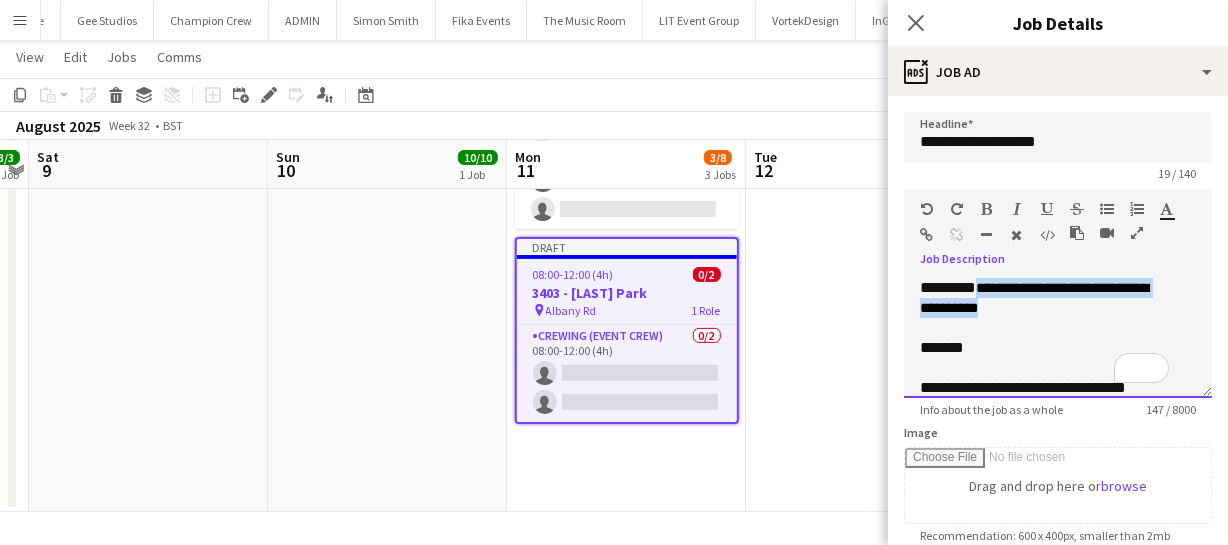 drag, startPoint x: 984, startPoint y: 279, endPoint x: 1151, endPoint y: 303, distance: 168.71574 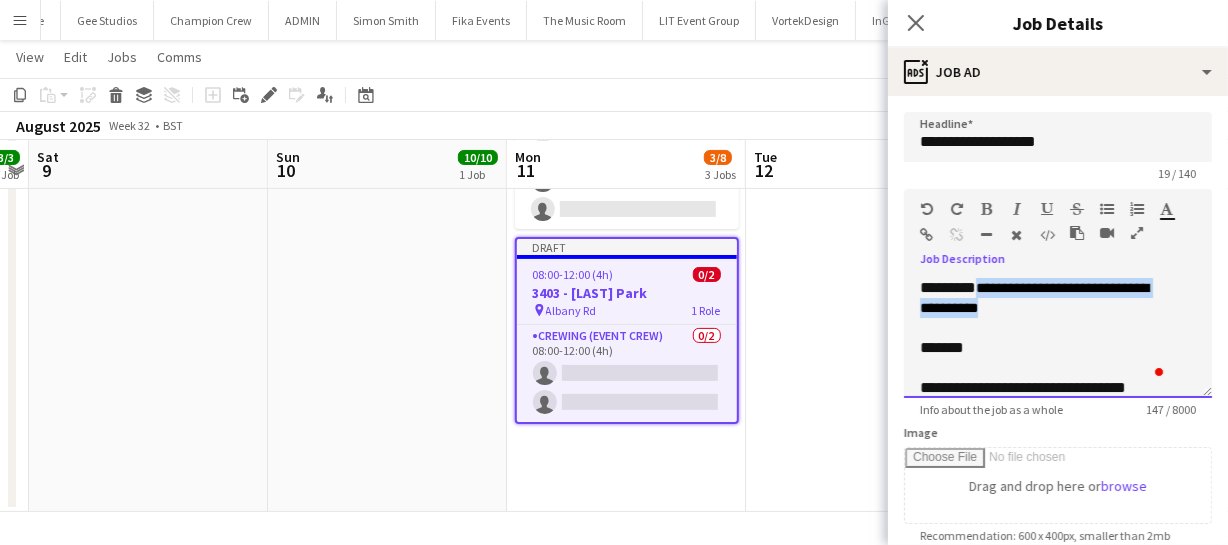 type 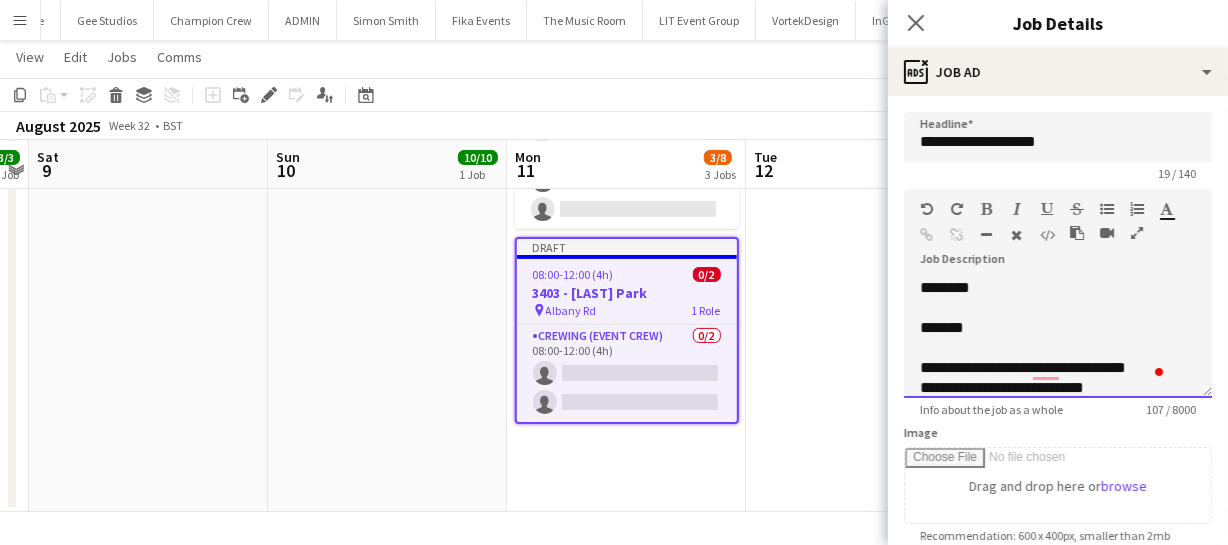 click on "********" at bounding box center [1044, 288] 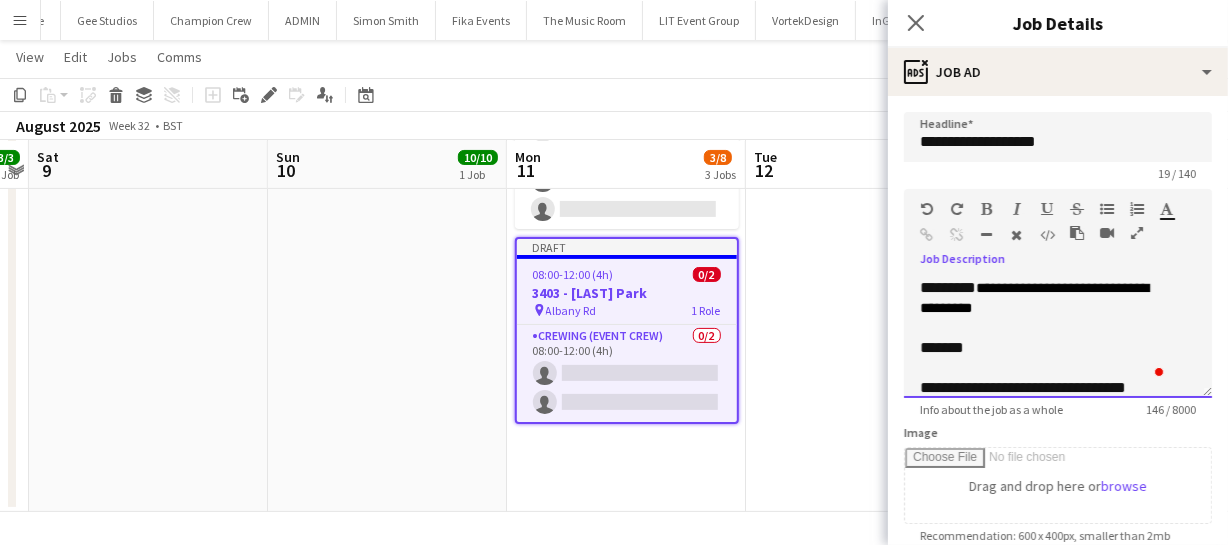 click on "*******" at bounding box center [942, 347] 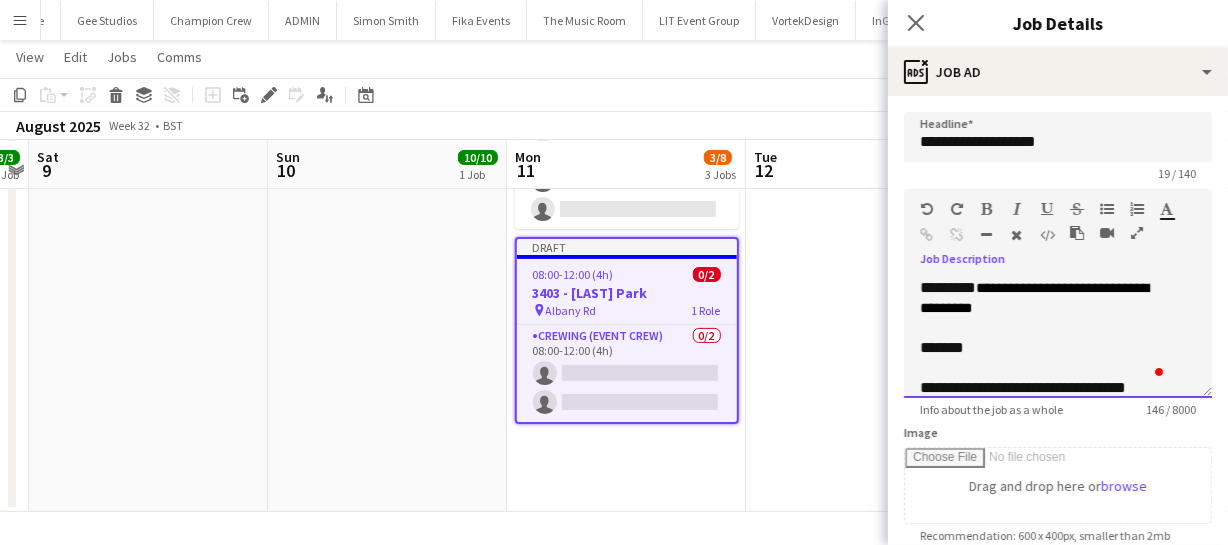 scroll, scrollTop: 53, scrollLeft: 0, axis: vertical 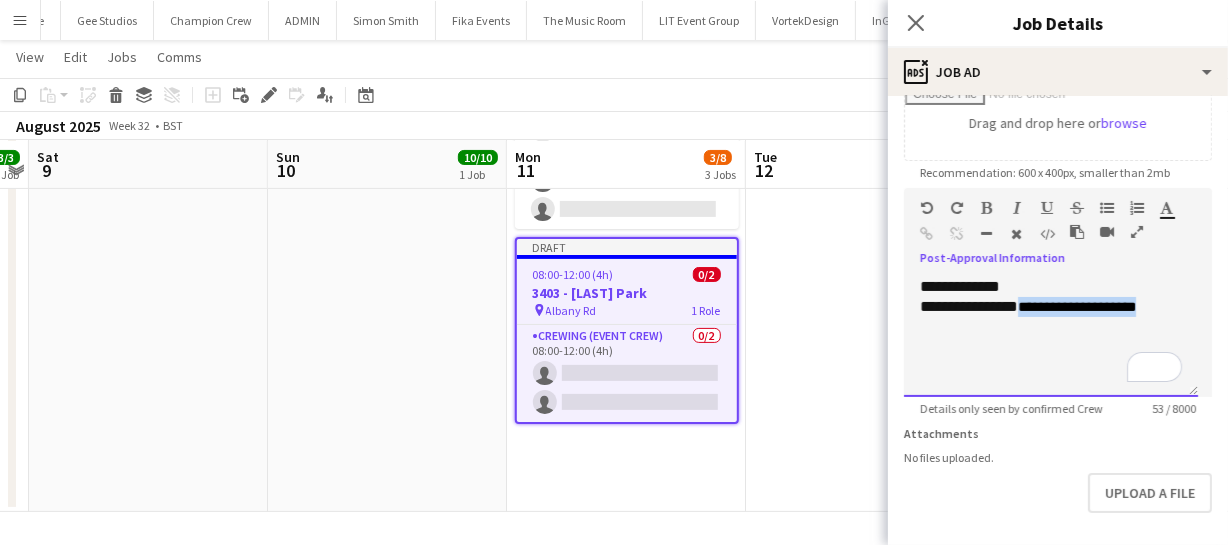 drag, startPoint x: 1020, startPoint y: 305, endPoint x: 1162, endPoint y: 300, distance: 142.088 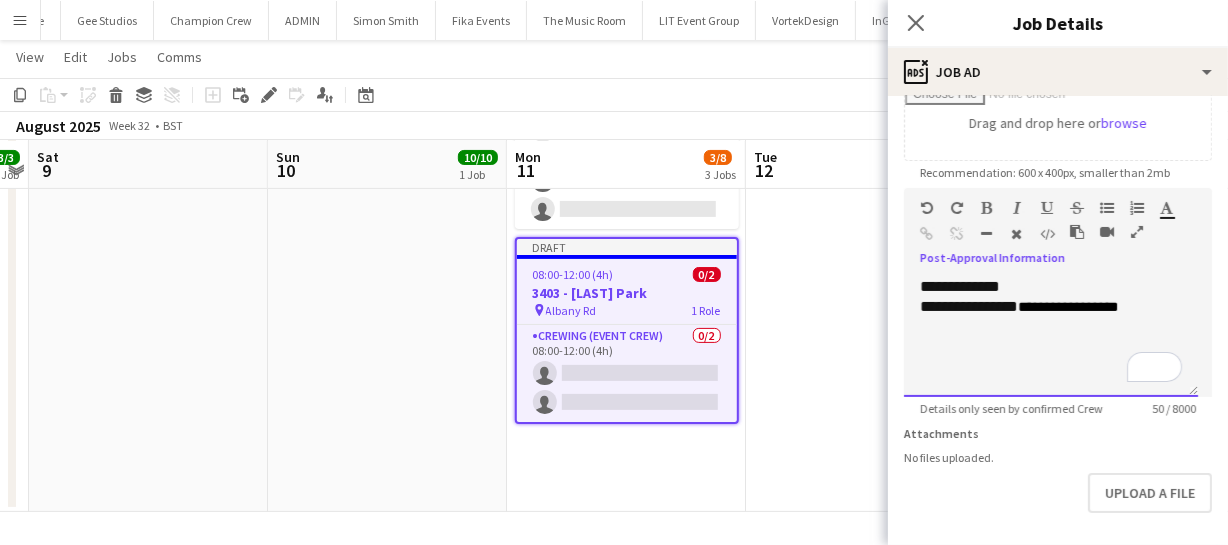 click on "**********" at bounding box center [1068, 307] 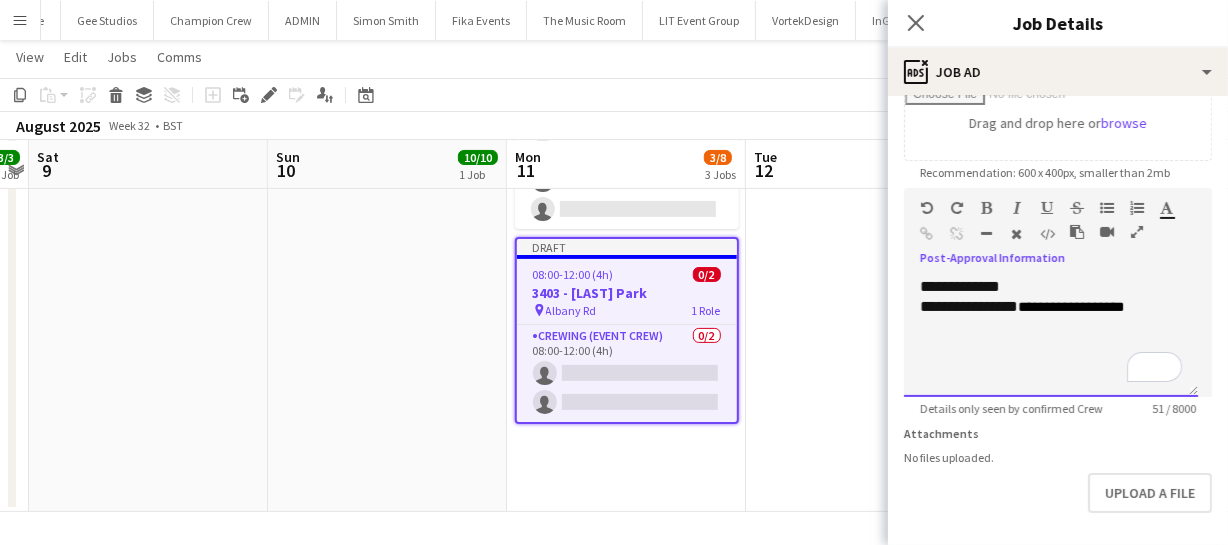 click on "**********" at bounding box center (1071, 307) 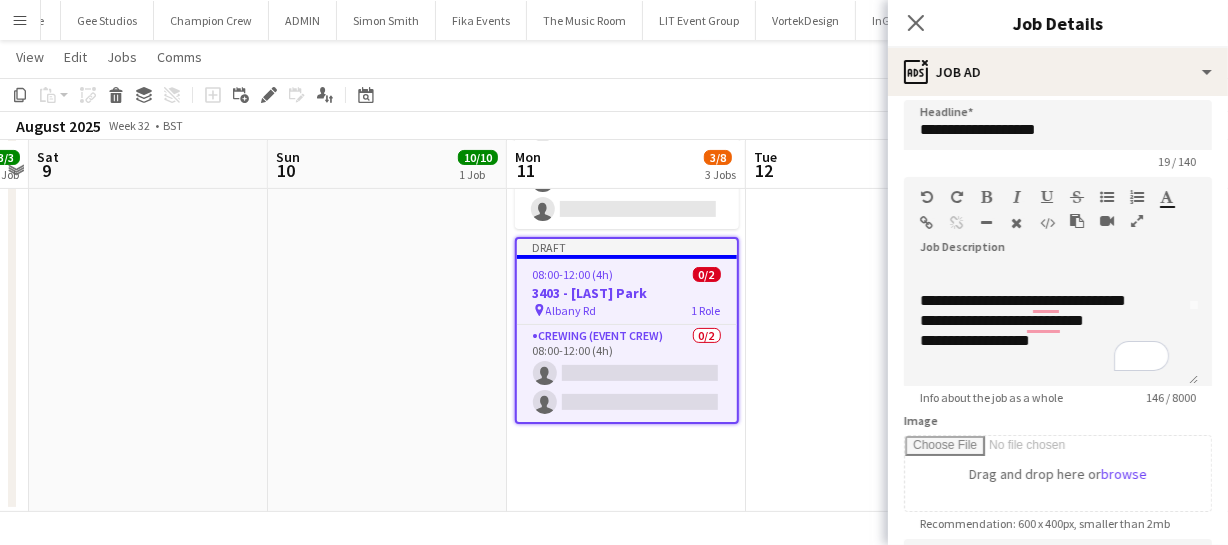 scroll, scrollTop: 0, scrollLeft: 0, axis: both 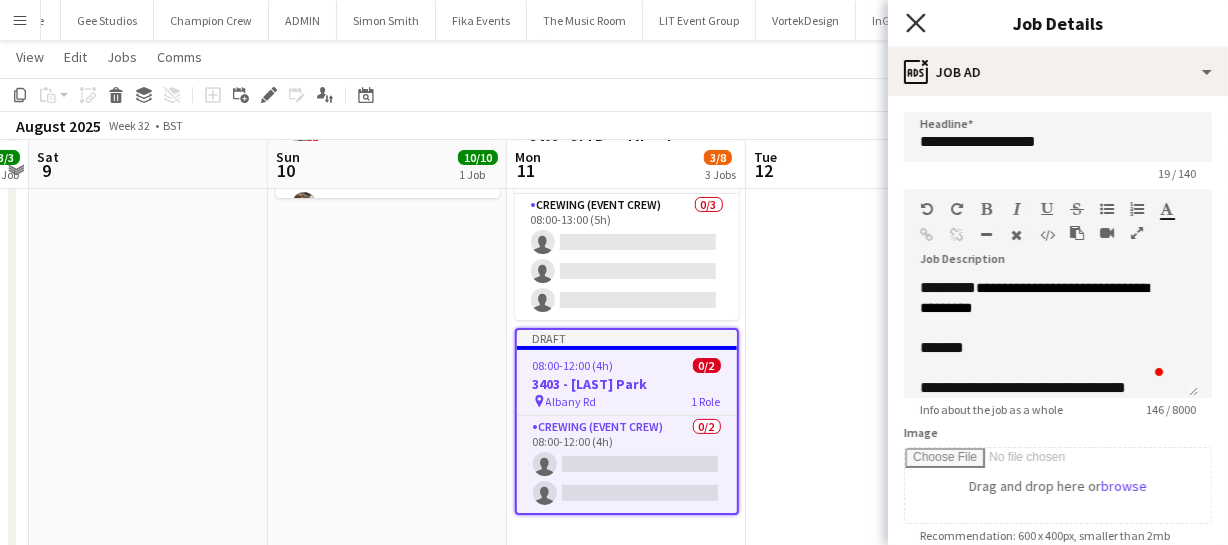 click on "Close pop-in" 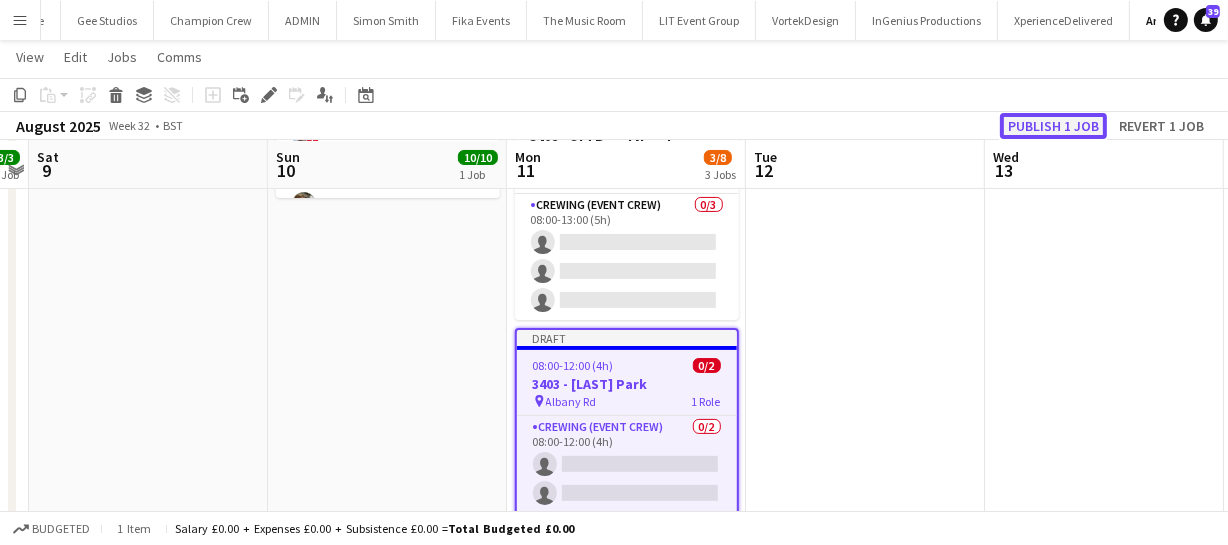 click on "Publish 1 job" 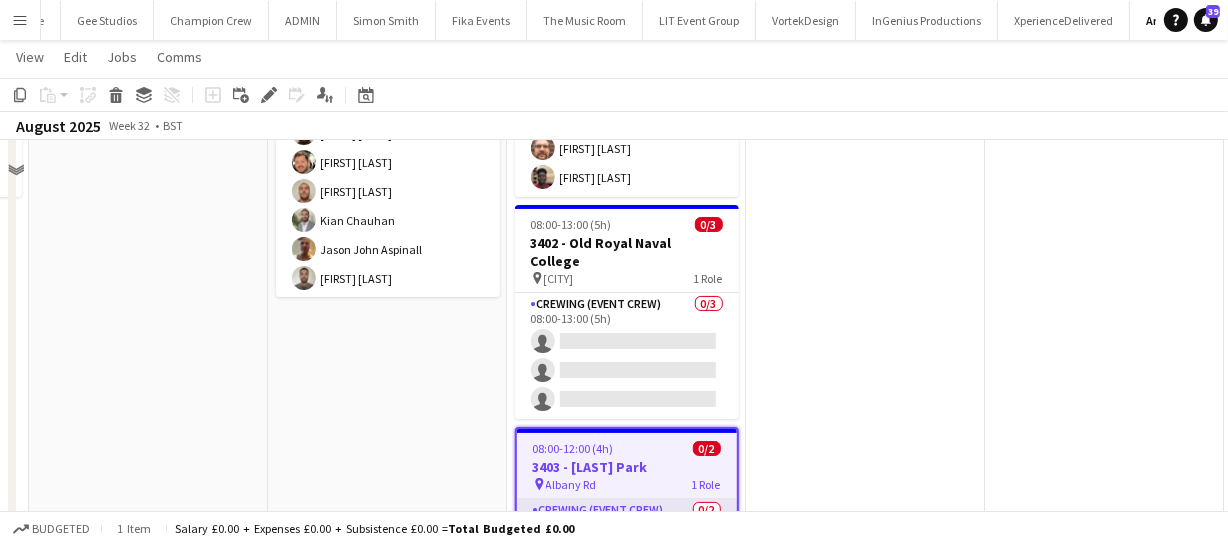 scroll, scrollTop: 177, scrollLeft: 0, axis: vertical 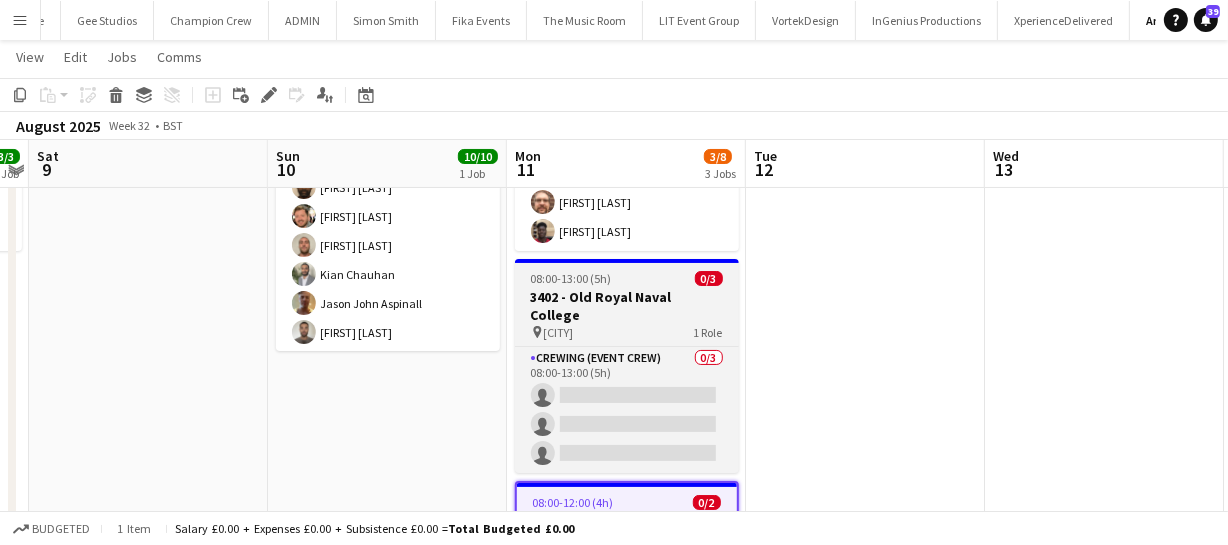 click on "[NUM] - [LOCATION]" at bounding box center (627, 306) 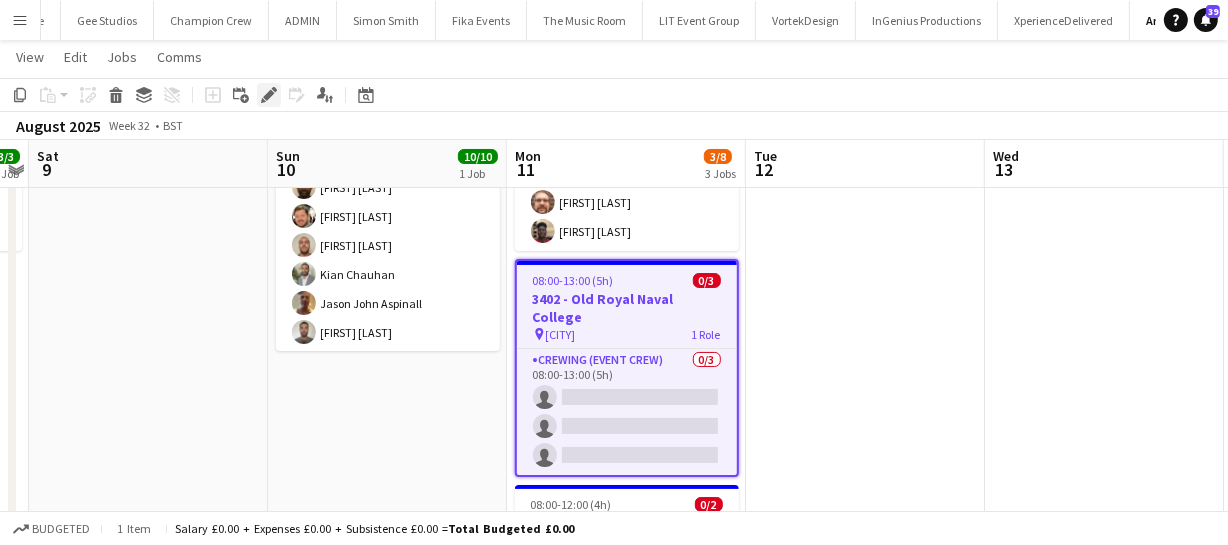 click on "Edit" 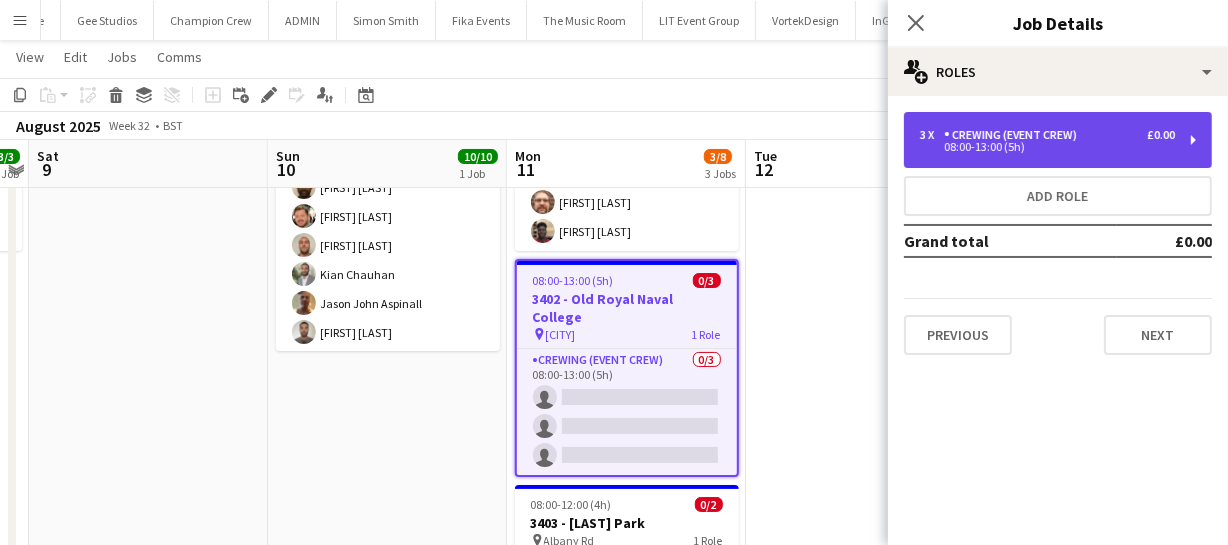click on "08:00-13:00 (5h)" at bounding box center (1047, 147) 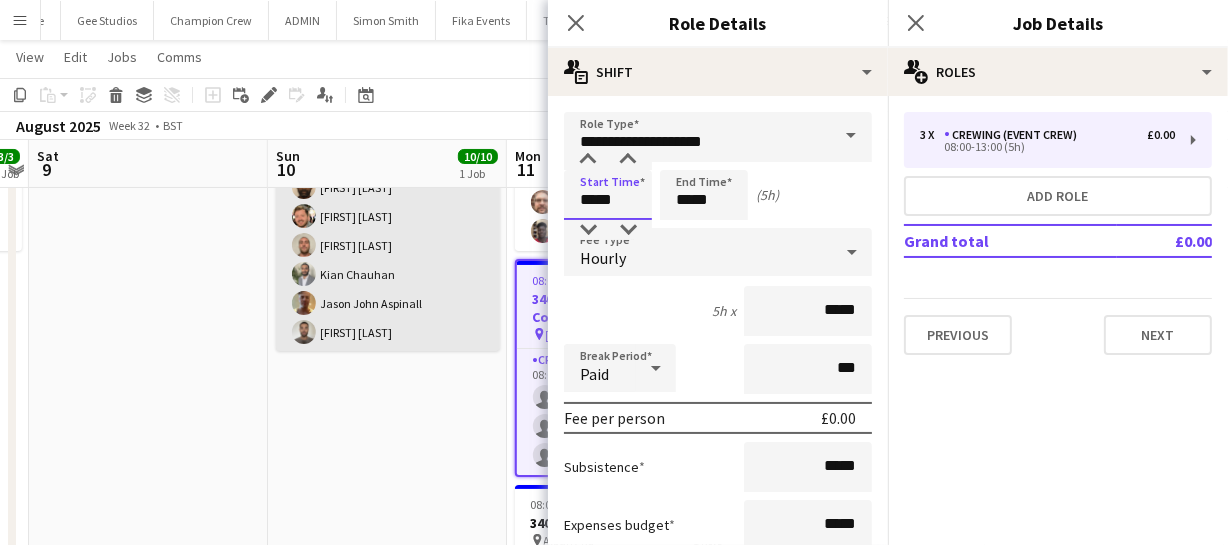 drag, startPoint x: 628, startPoint y: 200, endPoint x: 449, endPoint y: 205, distance: 179.06982 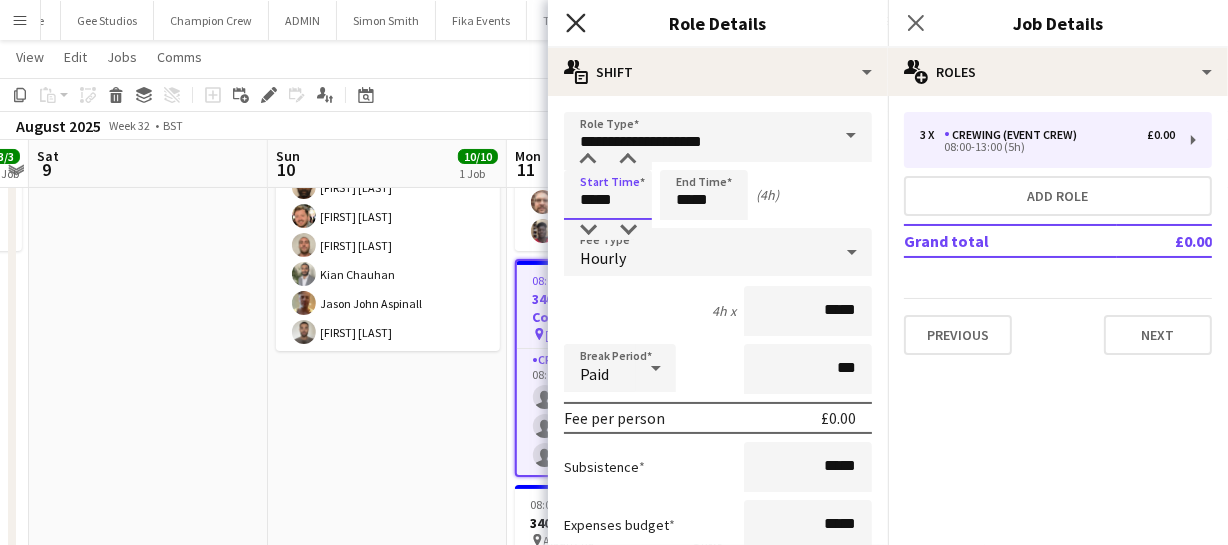 type on "*****" 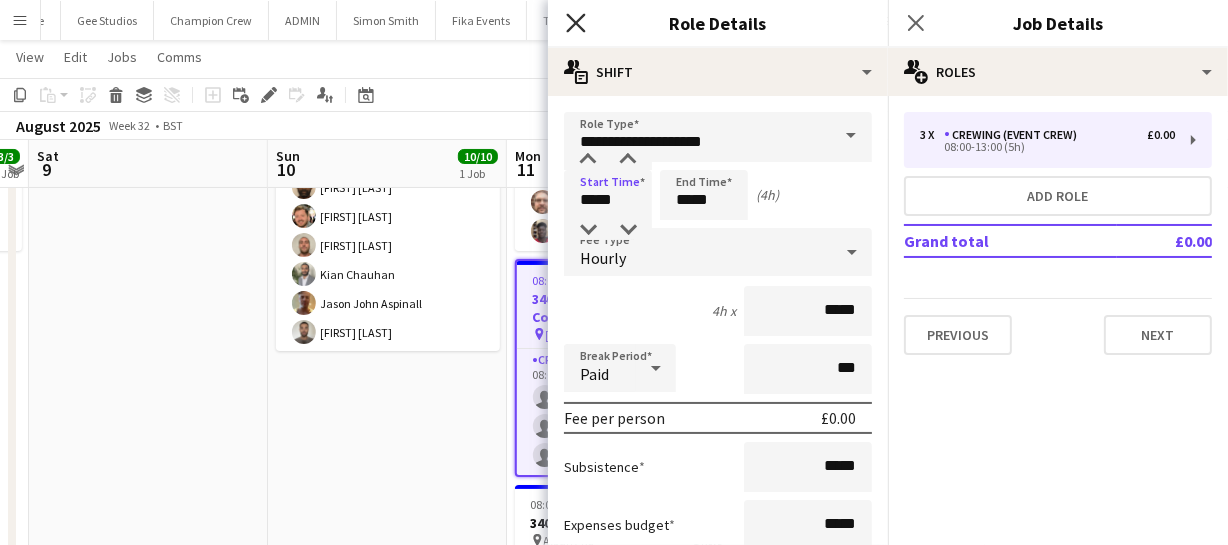 click on "Close pop-in" 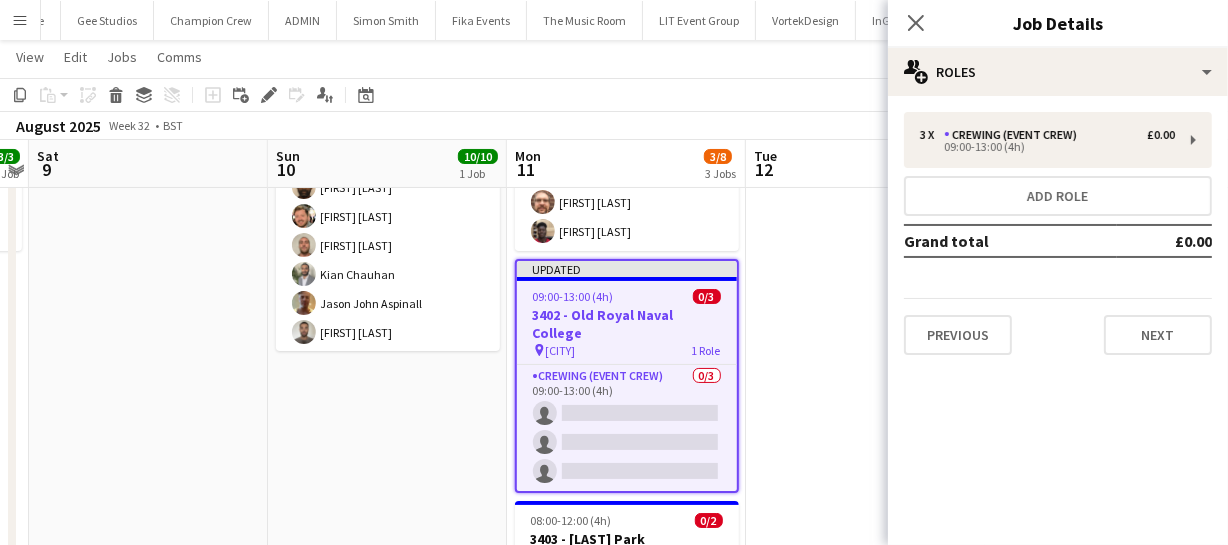 click on "Close pop-in" 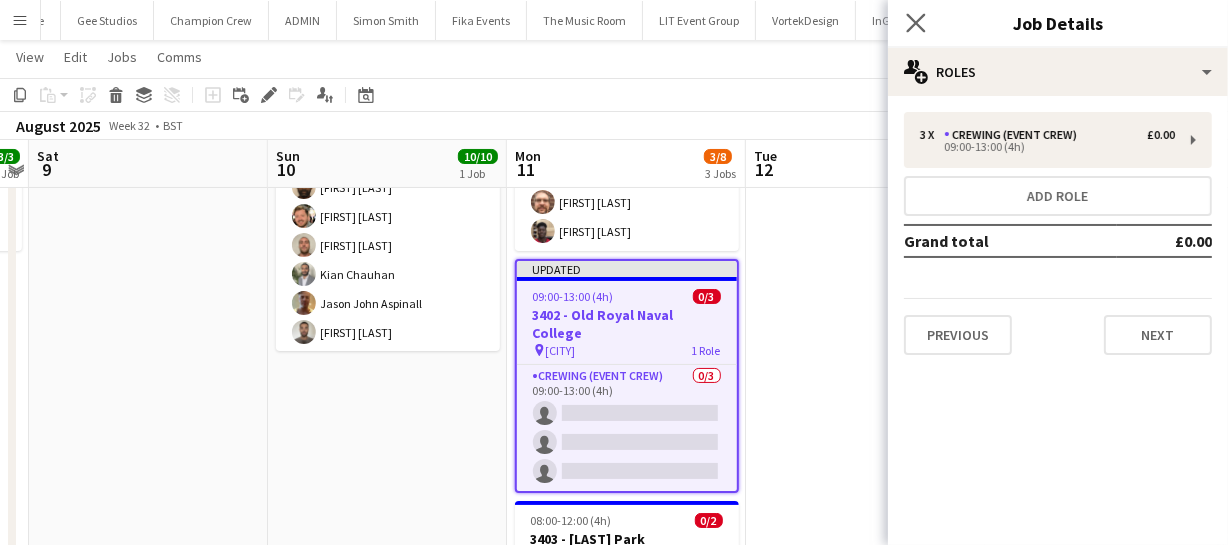 click on "Close pop-in" 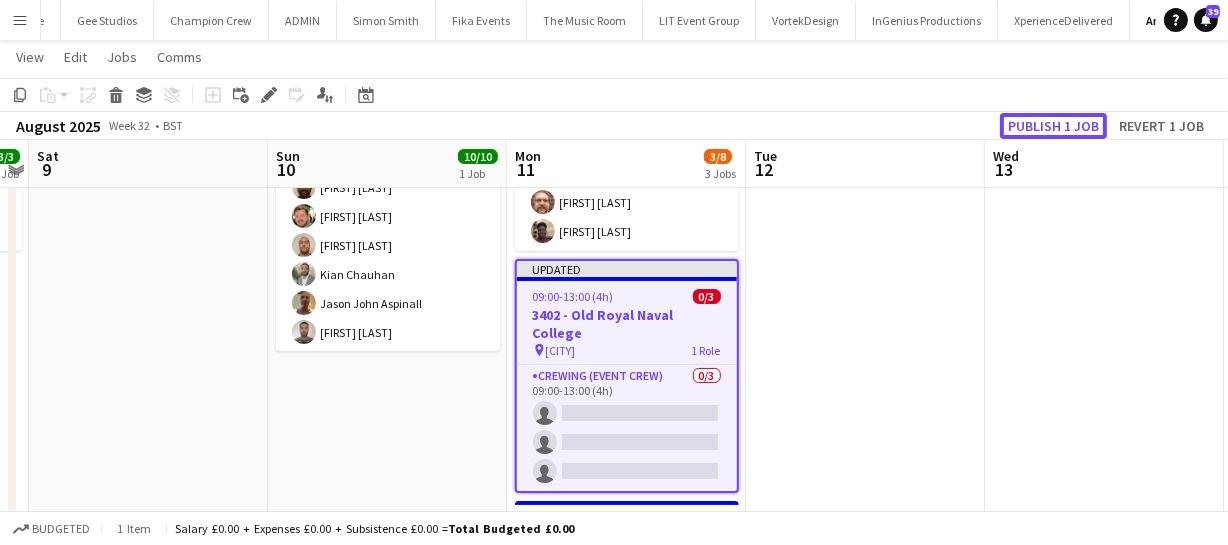 click on "Publish 1 job" 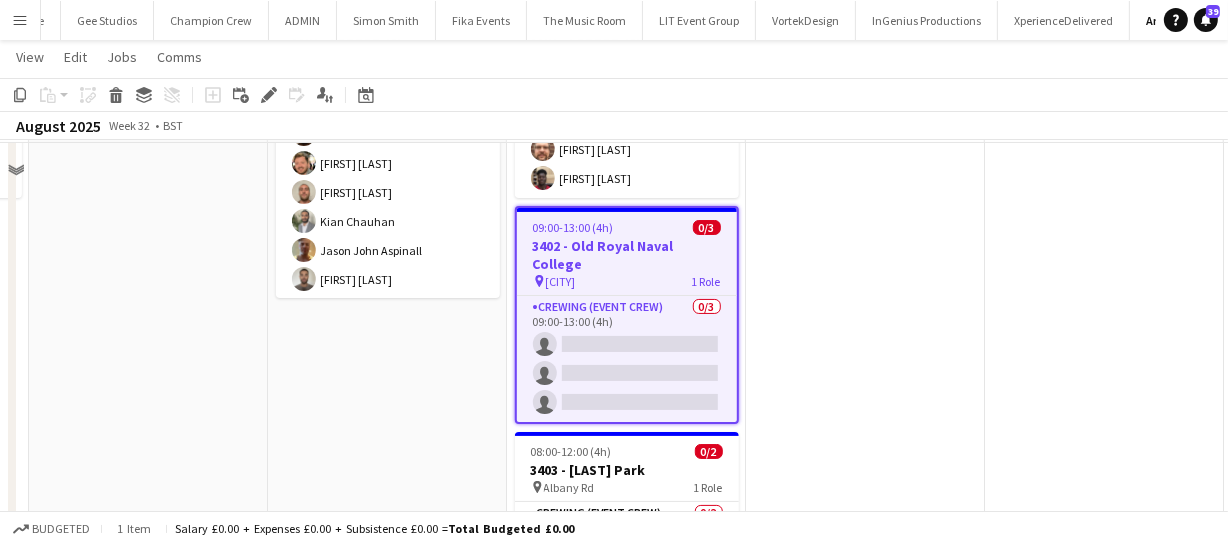 scroll, scrollTop: 0, scrollLeft: 0, axis: both 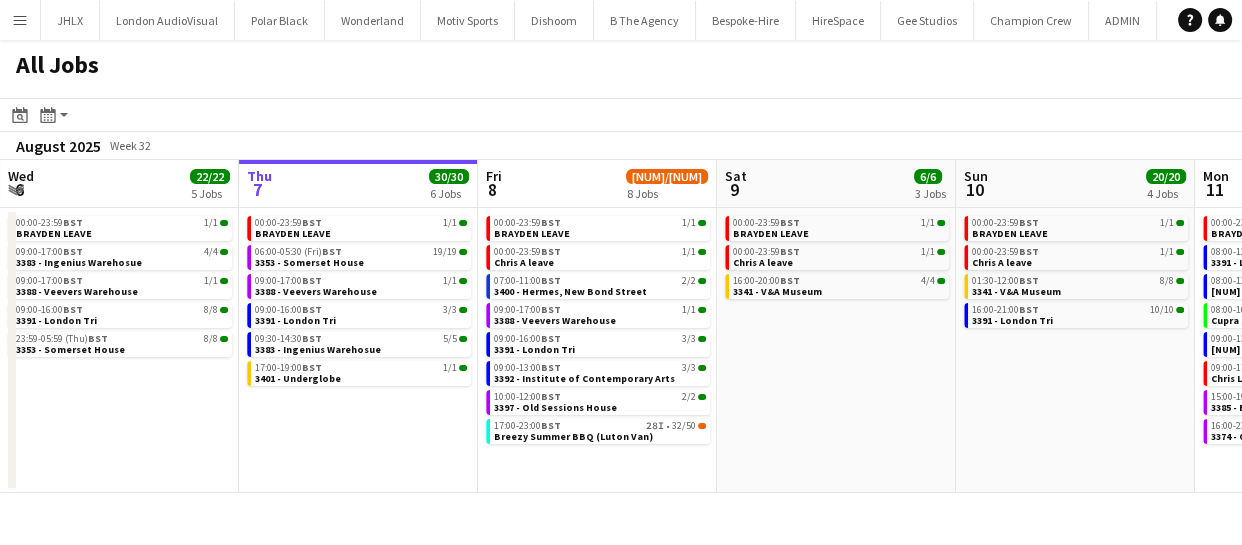 drag, startPoint x: 916, startPoint y: 383, endPoint x: 730, endPoint y: 378, distance: 186.0672 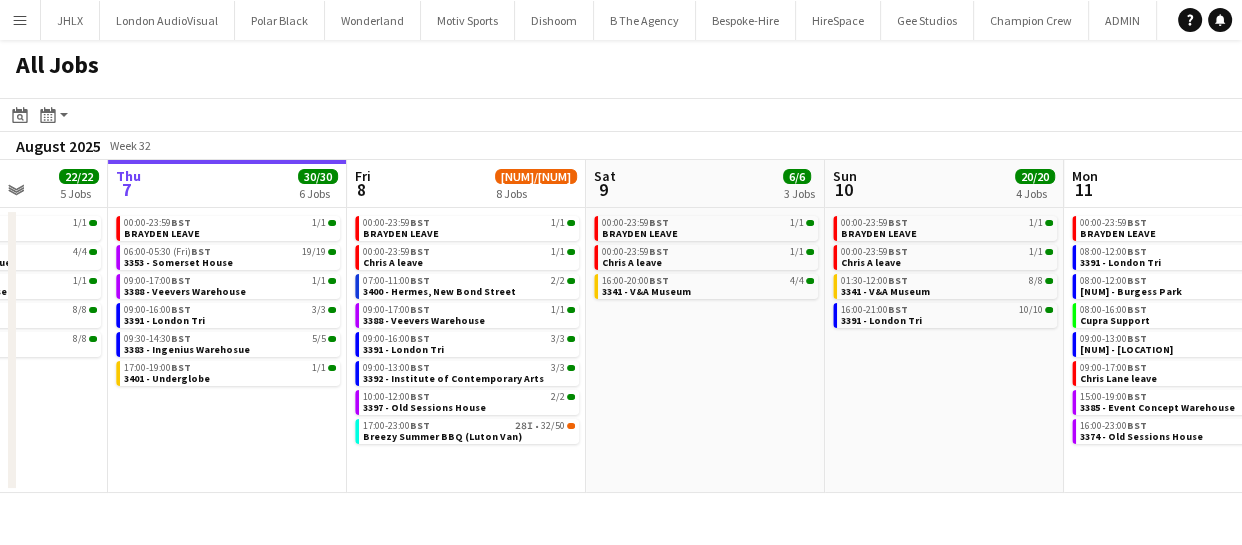drag, startPoint x: 783, startPoint y: 377, endPoint x: 666, endPoint y: 387, distance: 117.426575 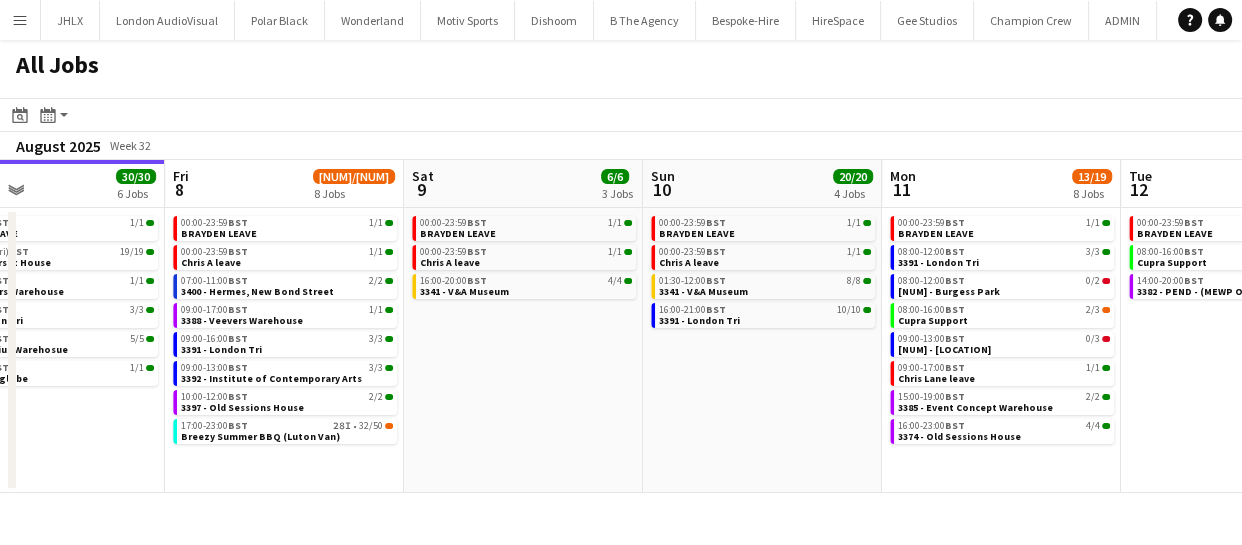 click on "Mon   4   5/6   4 Jobs   Tue   5   6/6   3 Jobs   Wed   6   22/22   5 Jobs   Thu   7   30/30   6 Jobs   Fri   8   45/63   8 Jobs   Sat   9   6/6   3 Jobs   Sun   10   20/20   4 Jobs   Mon   11   13/19   8 Jobs   Tue   12   4/4   3 Jobs   Wed   13   7/8   5 Jobs   Thu   14   4/4   3 Jobs   07:00-18:00    BST   3/3   3377 - Royal Festival Hall   08:00-16:00    BST   0/1   Luton Van brakes repair    09:00-16:00    BST   1/1   3366 - Business Design Centre ([VEHICLE])   09:00-17:00    BST   1/1   3388 - Veevers Warehouse   00:00-23:59    BST   1/1   [PERSON] LEAVE   09:00-17:00    BST   4/4   3383 - Ingenius Warehosue   09:00-17:00    BST   1/1   3388 - Veevers Warehouse   00:00-23:59    BST   1/1   [PERSON] LEAVE   09:00-17:00    BST   4/4   3383 - Ingenius Warehosue   09:00-17:00    BST   1/1   3388 - Veevers Warehouse   09:00-16:00    BST   8/8   3391 - [CITY] Tri   23:59-05:59 ([DAY])   BST   8/8   3353 - Somerset House    00:00-23:59    BST   1/1   [PERSON] LEAVE   06:00-05:30 ([DAY])   BST   19/19   09:00-17:00" at bounding box center [621, 326] 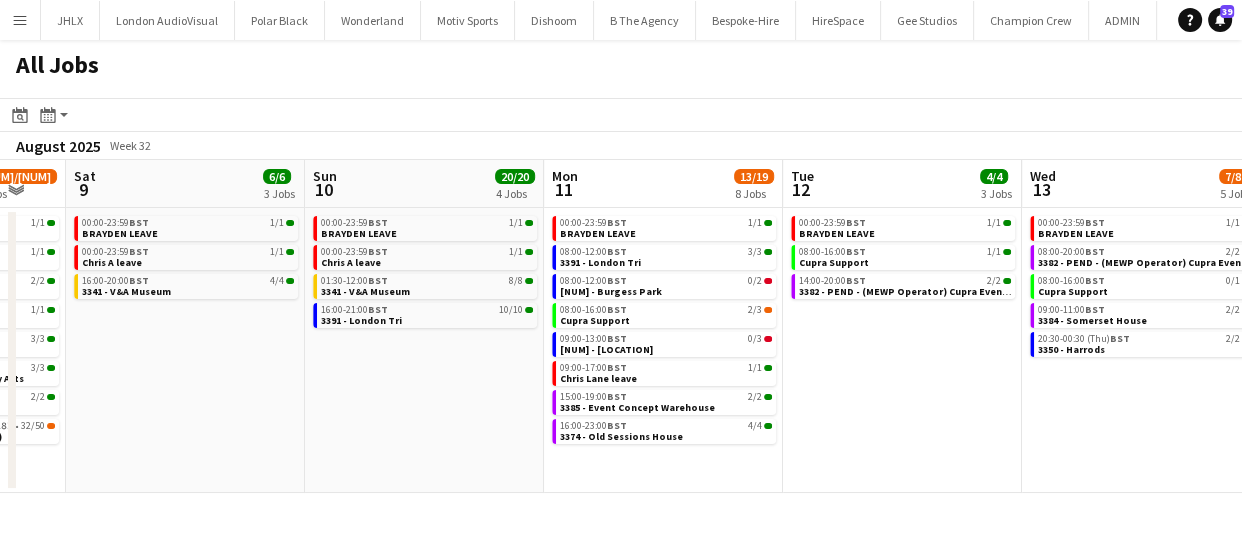 click on "Wed   6   22/22   5 Jobs   Thu   7   30/30   6 Jobs   Fri   8   45/63   8 Jobs   Sat   9   6/6   3 Jobs   Sun   10   20/20   4 Jobs   Mon   11   13/19   8 Jobs   Tue   12   4/4   3 Jobs   Wed   13   7/8   5 Jobs   Thu   14   4/4   3 Jobs   Fri   15   16/16   5 Jobs   Sat   16   8/8   4 Jobs   00:00-23:59    BST   1/1   [PERSON] LEAVE   09:00-17:00    BST   4/4   3383 - Ingenius Warehosue   09:00-17:00    BST   1/1   3388 - Veevers Warehouse   09:00-16:00    BST   8/8   3391 - [CITY] Tri   23:59-05:59 ([DAY])   BST   8/8   3353 - Somerset House    00:00-23:59    BST   1/1   [PERSON] LEAVE   06:00-05:30 ([DAY])   BST   19/19   3353 - Somerset House    09:00-17:00    BST   1/1   3388 - Veevers Warehouse   09:00-16:00    BST   3/3   3391 - [CITY] Tri   09:30-14:30    BST   5/5   3383 - Ingenius Warehosue   17:00-19:00    BST   1/1   3401 - Underglobe   00:00-23:59    BST   1/1   [PERSON] LEAVE   00:00-23:59    BST   1/1   [PERSON] A leave   07:00-11:00    BST   2/2   3400 - Hermes, New Bond Street   09:00-17:00    BST" at bounding box center (621, 326) 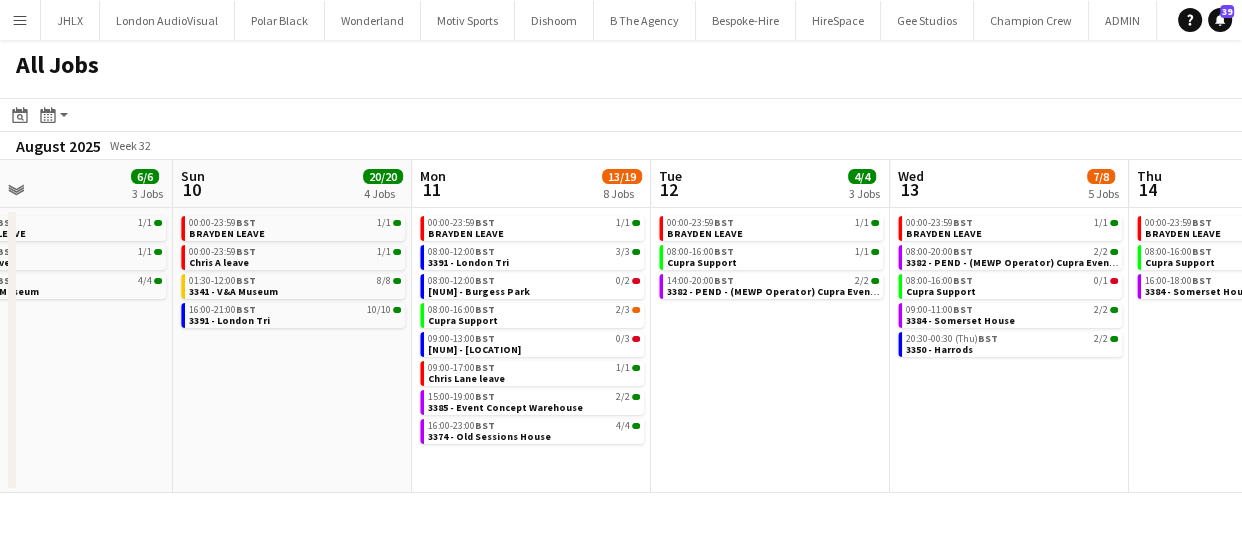 click on "All Jobs
Date picker
AUG [YEAR] AUG [YEAR] Monday M Tuesday T Wednesday W Thursday T Friday F Saturday S Sunday S  AUG   1   2   3   4   5   6   7   8   9   10   11   12   13   14   15   16   17   18   19   20   21   22   23   24   25   26   27   28   29   30   31
Comparison range
Comparison range
Today
Month view / Day view
Day view by Board Day view by Job Month view  August [YEAR]   Week 32
Expand/collapse
Wed   6   22/22   5 Jobs   Thu   7   30/30   6 Jobs   Fri   8   45/63   8 Jobs   Sat   9   6/6   3 Jobs   Sun   10   20/20   4 Jobs   Mon   11   13/19   8 Jobs   Tue   12   4/4   3 Jobs   Wed   13   7/8   5 Jobs   Thu   14   4/4   3 Jobs   Fri   15   16/16   5 Jobs   Sat   16   8/8   4 Jobs   00:00-23:59    BST   1/1   [NAME] LEAVE   09:00-17:00    BST   4/4   3383 - Ingenius Warehosue   09:00-17:00    BST   1/1   09:00-16:00    BST" 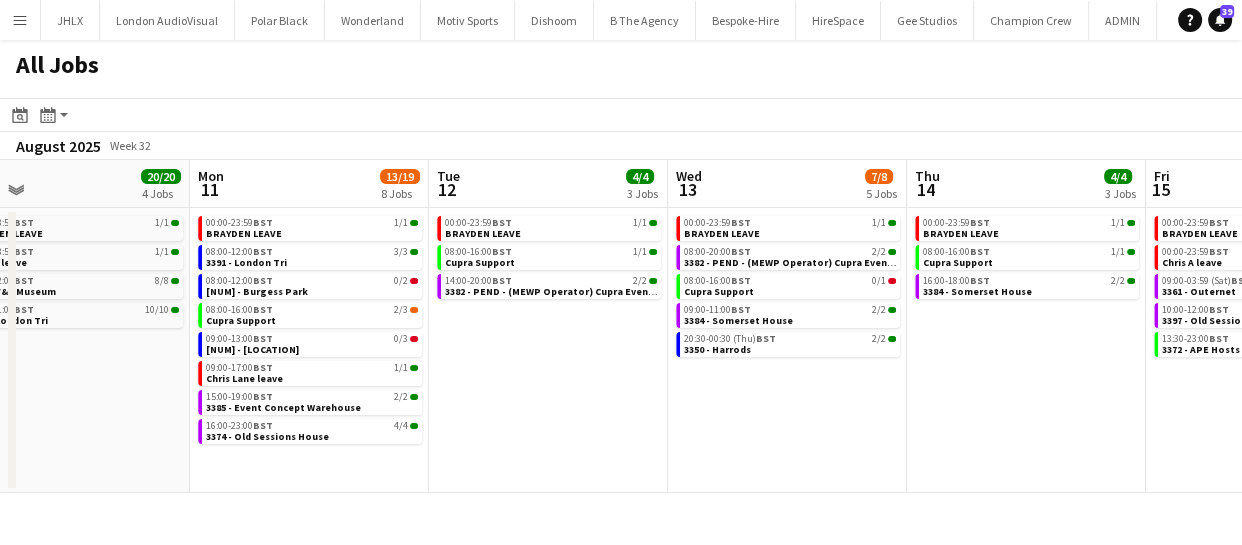 drag, startPoint x: 707, startPoint y: 432, endPoint x: 902, endPoint y: 425, distance: 195.1256 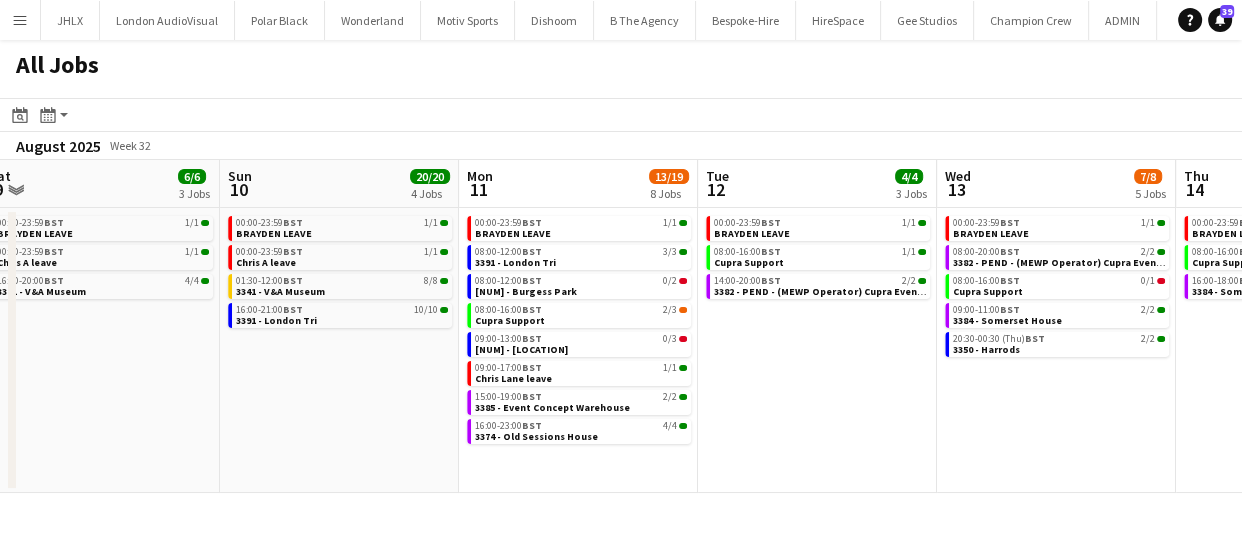 drag, startPoint x: 1053, startPoint y: 427, endPoint x: 979, endPoint y: 448, distance: 76.922035 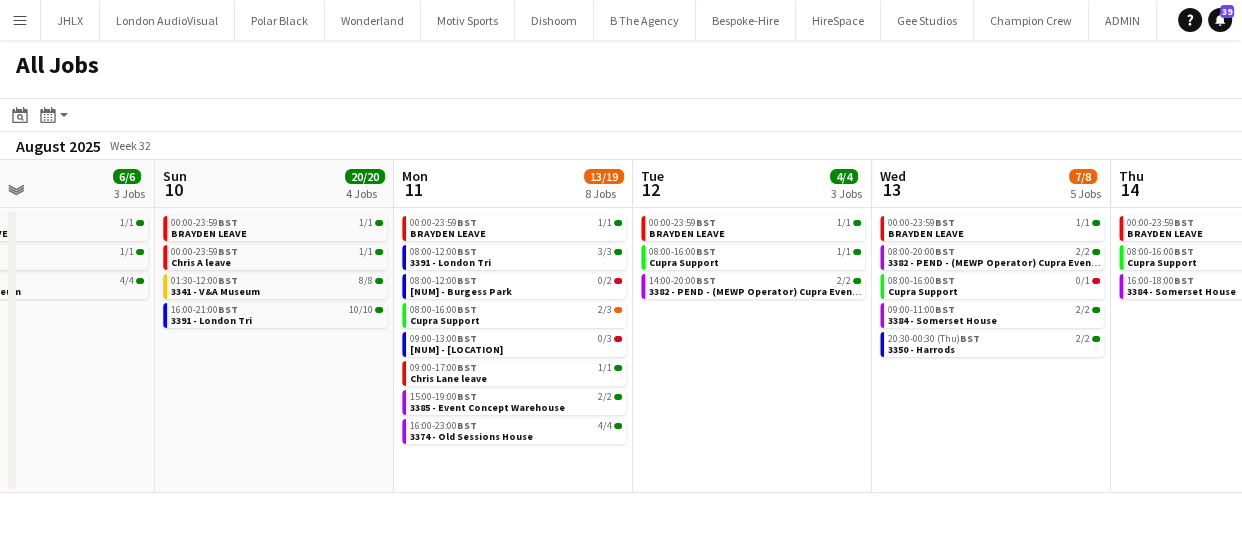 click on "Thu   [DATE]   [NUM]/[NUM]   [NUM] Jobs   Fri   [DATE]   [NUM]/[NUM]   [NUM] Jobs   Sat   [DATE]   [NUM]/[NUM]   [NUM] Jobs   Sun   [DATE]   [NUM]/[NUM]   [NUM] Jobs   Mon   [DATE]   [NUM]/[NUM]   [NUM] Jobs   Tue   [DATE]   [NUM]/[NUM]   [NUM] Jobs   Wed   [DATE]   [NUM]/[NUM]   [NUM] Jobs   Thu   [DATE]   [NUM]/[NUM]   [NUM] Jobs   Fri   [DATE]   [NUM]/[NUM]   [NUM] Jobs   Sat   [DATE]   [NUM]/[NUM]   [NUM] Jobs   Sun   [DATE]   [NUM]/[NUM]   [NUM] Jobs   [TIME]-[TIME]    BST   [NUM]/[NUM]   BRAYDEN LEAVE   [TIME]-[TIME] (Fri)   BST   [NUM]/[NUM]   [NUM] - [LOCATION]    [TIME]-[TIME]    BST   [NUM]/[NUM]   [NUM] - Veevers Warehouse   [TIME]-[TIME]    BST   [NUM]/[NUM]   [NUM] - London Tri   [TIME]-[TIME]    BST   [NUM]/[NUM]   [NUM] - [LOCATION]   [TIME]-[TIME]    BST   [NUM]/[NUM]   [NUM] - Underglobe   [TIME]-[TIME]    BST   [NUM]/[NUM]   BRAYDEN LEAVE   [TIME]-[TIME]    BST   [NUM]/[NUM]   Chris A leave   [TIME]-[TIME]    BST   [NUM]/[NUM]   [NUM] - Hermes, New Bond Street   [TIME]-[TIME]    BST   [NUM]/[NUM]   [NUM] - Veevers Warehouse   [TIME]-[TIME]    BST   [NUM]/[NUM]   [NUM] - London Tri   [TIME]-[TIME]    BST   [NUM]/[NUM]   [NUM] - Institute of Contemporary Arts   [TIME]-[TIME]    BST   [NUM]/[NUM]   [NUM] - Old Sessions House   [TIME]-[TIME]    [NUM]   •   [NUM]/[NUM]   [TIME]-[TIME]" at bounding box center (621, 326) 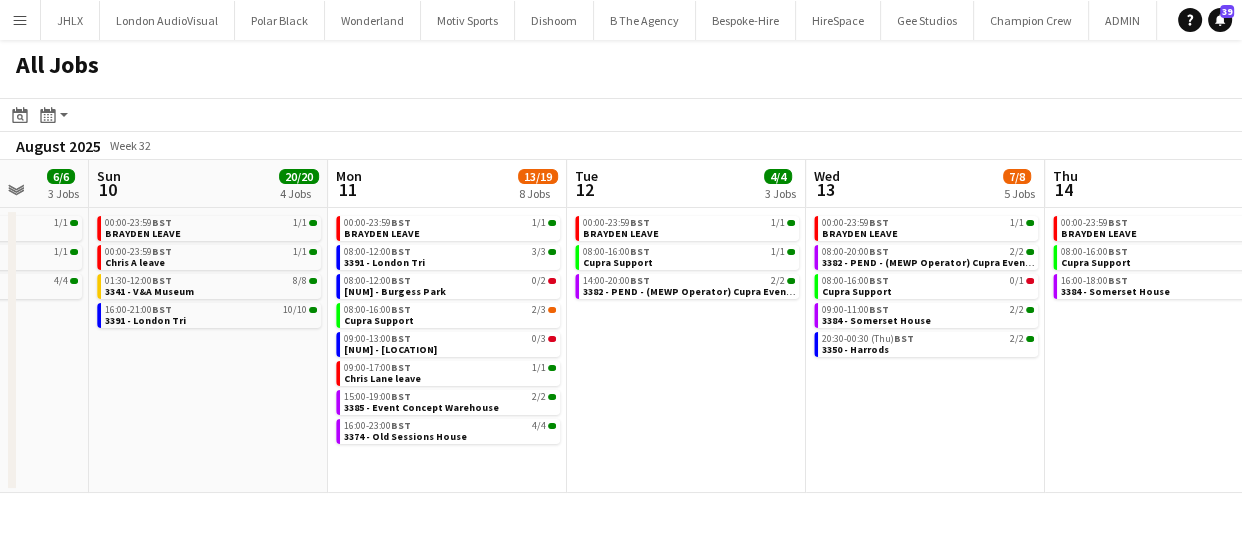 click on "Thu   [DATE]   [NUM]/[NUM]   [NUM] Jobs   Fri   [DATE]   [NUM]/[NUM]   [NUM] Jobs   Sat   [DATE]   [NUM]/[NUM]   [NUM] Jobs   Sun   [DATE]   [NUM]/[NUM]   [NUM] Jobs   Mon   [DATE]   [NUM]/[NUM]   [NUM] Jobs   Tue   [DATE]   [NUM]/[NUM]   [NUM] Jobs   Wed   [DATE]   [NUM]/[NUM]   [NUM] Jobs   Thu   [DATE]   [NUM]/[NUM]   [NUM] Jobs   Fri   [DATE]   [NUM]/[NUM]   [NUM] Jobs   Sat   [DATE]   [NUM]/[NUM]   [NUM] Jobs   Sun   [DATE]   [NUM]/[NUM]   [NUM] Jobs   [TIME]-[TIME]    BST   [NUM]/[NUM]   BRAYDEN LEAVE   [TIME]-[TIME] (Fri)   BST   [NUM]/[NUM]   [NUM] - [LOCATION]    [TIME]-[TIME]    BST   [NUM]/[NUM]   [NUM] - Veevers Warehouse   [TIME]-[TIME]    BST   [NUM]/[NUM]   [NUM] - London Tri   [TIME]-[TIME]    BST   [NUM]/[NUM]   [NUM] - [LOCATION]   [TIME]-[TIME]    BST   [NUM]/[NUM]   [NUM] - Underglobe   [TIME]-[TIME]    BST   [NUM]/[NUM]   BRAYDEN LEAVE   [TIME]-[TIME]    BST   [NUM]/[NUM]   Chris A leave   [TIME]-[TIME]    BST   [NUM]/[NUM]   [NUM] - Hermes, New Bond Street   [TIME]-[TIME]    BST   [NUM]/[NUM]   [NUM] - Veevers Warehouse   [TIME]-[TIME]    BST   [NUM]/[NUM]   [NUM] - London Tri   [TIME]-[TIME]    BST   [NUM]/[NUM]   [NUM] - Institute of Contemporary Arts   [TIME]-[TIME]    BST   [NUM]/[NUM]   [NUM] - Old Sessions House   [TIME]-[TIME]    [NUM]   •   [NUM]/[NUM]   [TIME]-[TIME]" at bounding box center [621, 326] 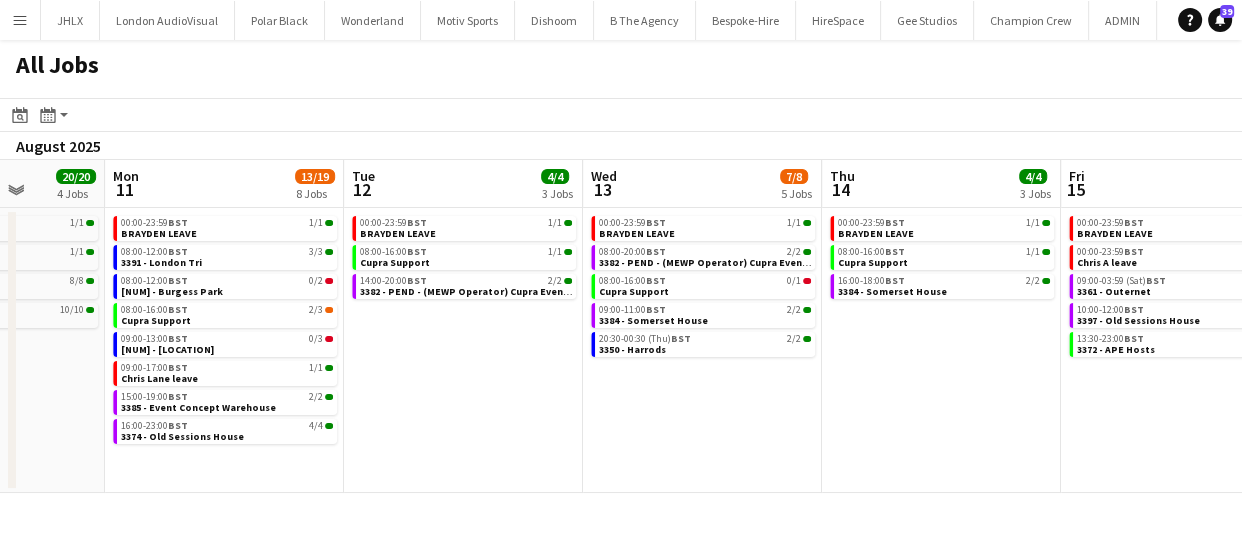 click on "Thu   [DATE]   [NUM]/[NUM]   [NUM] Jobs   Fri   [DATE]   [NUM]/[NUM]   [NUM] Jobs   Sat   [DATE]   [NUM]/[NUM]   [NUM] Jobs   Sun   [DATE]   [NUM]/[NUM]   [NUM] Jobs   Mon   [DATE]   [NUM]/[NUM]   [NUM] Jobs   Tue   [DATE]   [NUM]/[NUM]   [NUM] Jobs   Wed   [DATE]   [NUM]/[NUM]   [NUM] Jobs   Thu   [DATE]   [NUM]/[NUM]   [NUM] Jobs   Fri   [DATE]   [NUM]/[NUM]   [NUM] Jobs   Sat   [DATE]   [NUM]/[NUM]   [NUM] Jobs   Sun   [DATE]   [NUM]/[NUM]   [NUM] Jobs   [TIME]-[TIME]    BST   [NUM]/[NUM]   BRAYDEN LEAVE   [TIME]-[TIME] (Fri)   BST   [NUM]/[NUM]   [NUM] - [LOCATION]    [TIME]-[TIME]    BST   [NUM]/[NUM]   [NUM] - Veevers Warehouse   [TIME]-[TIME]    BST   [NUM]/[NUM]   [NUM] - London Tri   [TIME]-[TIME]    BST   [NUM]/[NUM]   [NUM] - [LOCATION]   [TIME]-[TIME]    BST   [NUM]/[NUM]   [NUM] - Underglobe   [TIME]-[TIME]    BST   [NUM]/[NUM]   BRAYDEN LEAVE   [TIME]-[TIME]    BST   [NUM]/[NUM]   Chris A leave   [TIME]-[TIME]    BST   [NUM]/[NUM]   [NUM] - Hermes, New Bond Street   [TIME]-[TIME]    BST   [NUM]/[NUM]   [NUM] - Veevers Warehouse   [TIME]-[TIME]    BST   [NUM]/[NUM]   [NUM] - London Tri   [TIME]-[TIME]    BST   [NUM]/[NUM]   [NUM] - Institute of Contemporary Arts   [TIME]-[TIME]    BST   [NUM]/[NUM]   [NUM] - Old Sessions House   [TIME]-[TIME]    [NUM]   •   [NUM]/[NUM]   [TIME]-[TIME]" at bounding box center (621, 326) 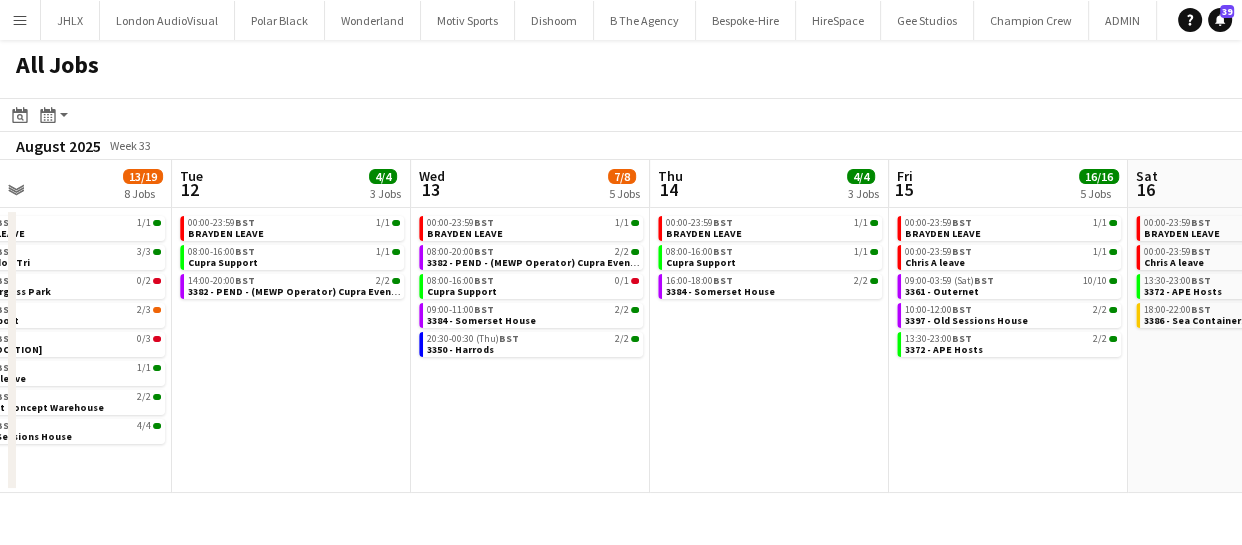 drag, startPoint x: 699, startPoint y: 431, endPoint x: 814, endPoint y: 433, distance: 115.01739 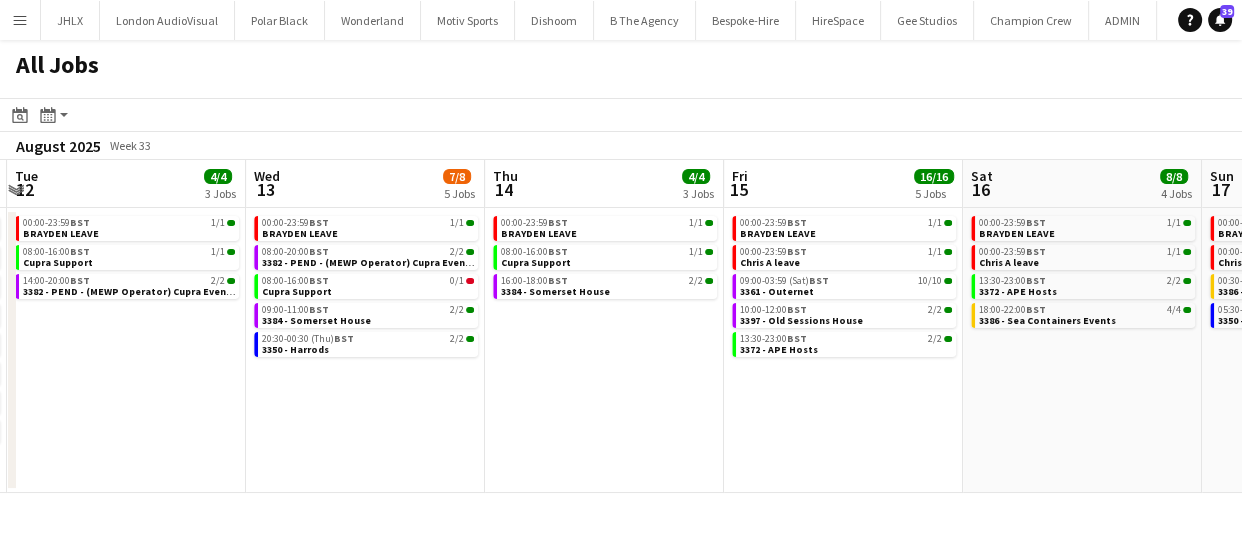 click on "Sat   [DATE]   [NUM]/[NUM]   [NUM] Jobs   Sun   [DATE]   [NUM]/[NUM]   [NUM] Jobs   Mon   [DATE]   [NUM]/[NUM]   [NUM] Jobs   Tue   [DATE]   [NUM]/[NUM]   [NUM] Jobs   Wed   [DATE]   [NUM]/[NUM]   [NUM] Jobs   Thu   [DATE]   [NUM]/[NUM]   [NUM] Jobs   Fri   [DATE]   [NUM]/[NUM]   [NUM] Jobs   Sat   [DATE]   [NUM]/[NUM]   [NUM] Jobs   Sun   [DATE]   [NUM]/[NUM]   [NUM] Jobs   Mon   [DATE]   [NUM]/[NUM]   [NUM] Jobs   Tue   [DATE]   [NUM]/[NUM]   [NUM] Jobs   [TIME]-[TIME]    BST   [NUM]/[NUM]   BRAYDEN LEAVE   [TIME]-[TIME]    BST   [NUM]/[NUM]   Chris A leave   [TIME]-[TIME]    BST   [NUM]/[NUM]   [NUM] - V&A Museum   [TIME]-[TIME]    BST   [NUM]/[NUM]   [NUM] - V&A Museum   [TIME]-[TIME]    BST   [NUM]/[NUM]   [NUM] - London Tri   [TIME]-[TIME]    BST   [NUM]/[NUM]   BRAYDEN LEAVE   [TIME]-[TIME]    BST   [NUM]/[NUM]   [NUM] - London Tri   [TIME]-[TIME]    BST   [NUM]/[NUM]   [NUM] - Burgess Park   [TIME]-[TIME]    BST   [NUM]/[NUM]   Cupra Support   [TIME]-[TIME]    BST   [NUM]/[NUM]   [NUM] - Old Royal Naval College   [TIME]-[TIME]    BST   [NUM]/[NUM]   Chris Lane leave   [TIME]-[TIME]    BST   [NUM]/[NUM]   [NUM] - Event Concept Warehouse   [TIME]-[TIME]    BST   [NUM]/[NUM]   [NUM] - Old Sessions House   [TIME]-[TIME]    BST   [NUM]/[NUM]" at bounding box center [621, 326] 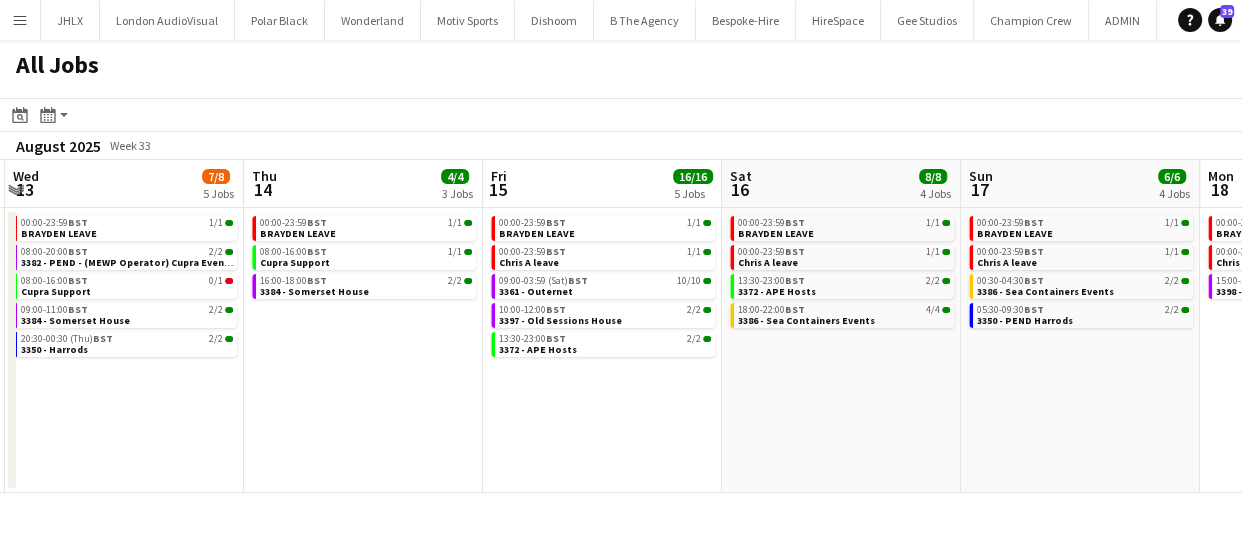 drag, startPoint x: 710, startPoint y: 443, endPoint x: 303, endPoint y: 449, distance: 407.04422 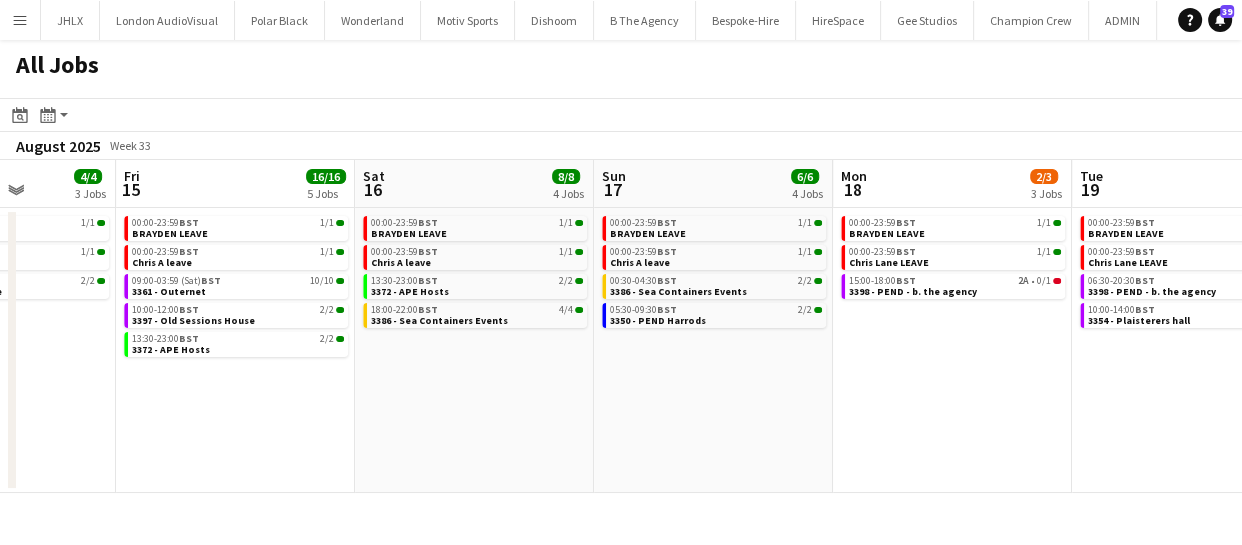drag, startPoint x: 700, startPoint y: 425, endPoint x: 508, endPoint y: 429, distance: 192.04166 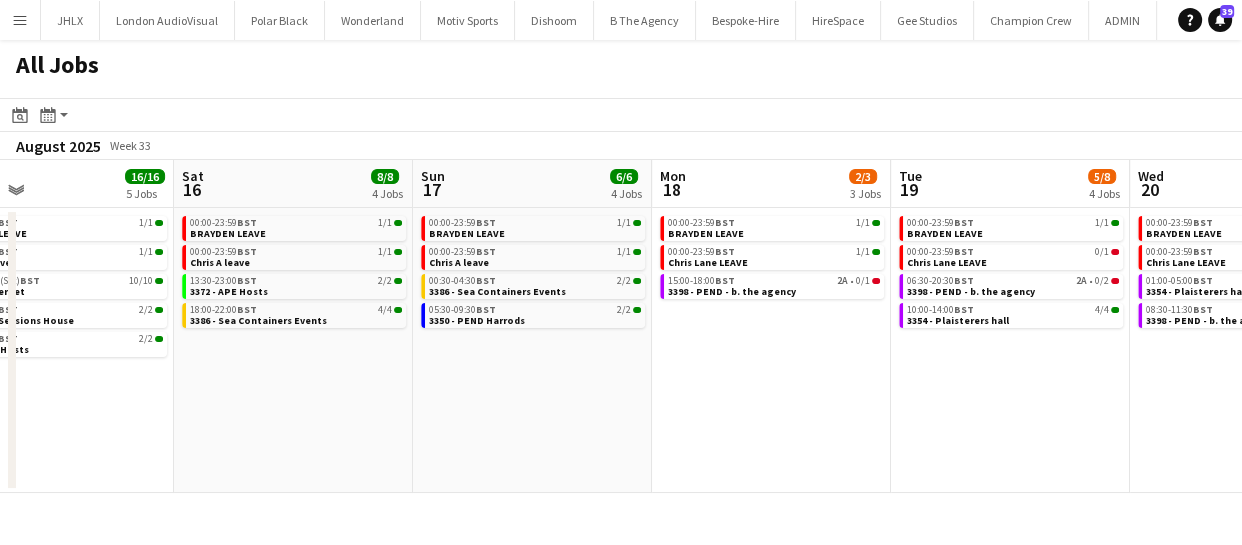 drag, startPoint x: 500, startPoint y: 428, endPoint x: 899, endPoint y: 385, distance: 401.31036 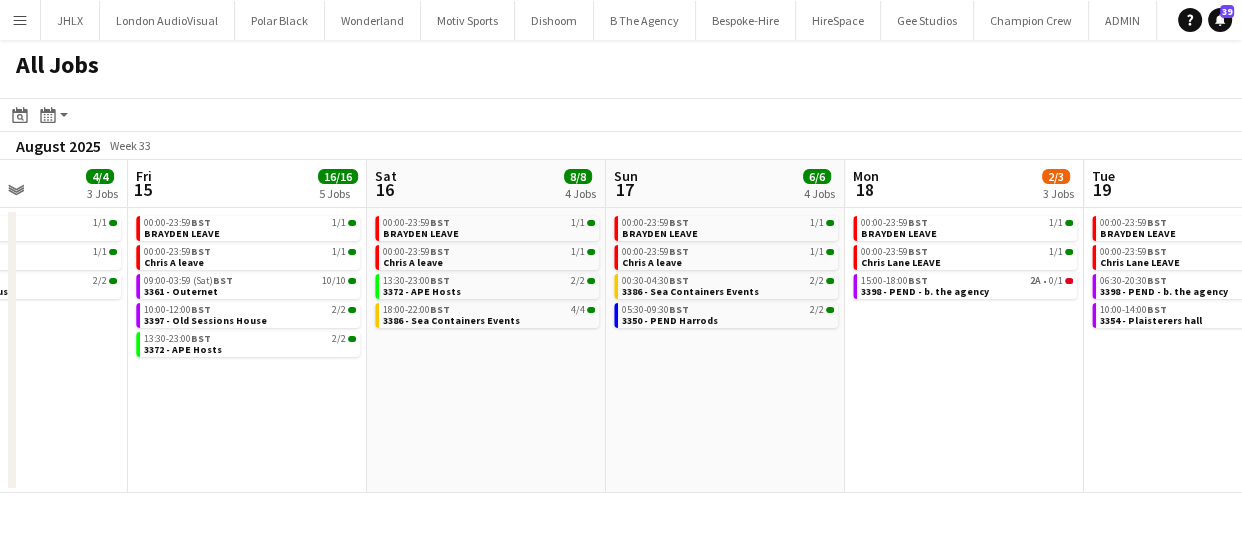 click on "Tue   [DATE]   [NUM]/[NUM]   [NUM] Jobs   Wed   [DATE]   [NUM]/[NUM]   [NUM] Jobs   Thu   [DATE]   [NUM]/[NUM]   [NUM] Jobs   Fri   [DATE]   [NUM]/[NUM]   [NUM] Jobs   Sat   [DATE]   [NUM]/[NUM]   [NUM] Jobs   Sun   [DATE]   [NUM]/[NUM]   [NUM] Jobs   Mon   [DATE]   [NUM]/[NUM]   [NUM] Jobs   Tue   [DATE]   [NUM]/[NUM]   [NUM] Jobs   Wed   [DATE]   [NUM]/[NUM]   [NUM] Jobs   Thu   [DATE]   [NUM]/[NUM]   [NUM] Jobs   Fri   [DATE]   [NUM]/[NUM]   [NUM] Jobs   [TIME]-[TIME]    BST   [NUM]/[NUM]   BRAYDEN LEAVE   [TIME]-[TIME]    BST   [NUM]/[NUM]   Cupra Support   [TIME]-[TIME]    BST   [NUM]/[NUM]   [NUM] - PEND -  (MEWP Operator) Cupra Event Day   [TIME]-[TIME]    BST   [NUM]/[NUM]   BRAYDEN LEAVE   [TIME]-[TIME]    BST   [NUM]/[NUM]   [NUM] - PEND -  (MEWP Operator) Cupra Event Day   [TIME]-[TIME]    BST   [NUM]/[NUM]   Cupra Support   [TIME]-[TIME]    BST   [NUM]/[NUM]   [NUM] - [LOCATION]    [TIME]-[TIME] (Thu)   BST   [NUM]/[NUM]   [NUM] - Harrods   [TIME]-[TIME]    BST   [NUM]/[NUM]   BRAYDEN LEAVE   [TIME]-[TIME]    BST   [NUM]/[NUM]   Cupra Support   [TIME]-[TIME]    BST   [NUM]/[NUM]   [NUM] - [LOCATION]    [TIME]-[TIME]    BST   [NUM]/[NUM]   BRAYDEN LEAVE   [TIME]-[TIME]    BST   [NUM]/[NUM]   Chris A leave   [TIME]-[TIME] (Sat)   BST   [NUM]/[NUM]   [NUM] - Outernet   [TIME]-[TIME]    BST   [NUM]/[NUM]   BST" at bounding box center (621, 326) 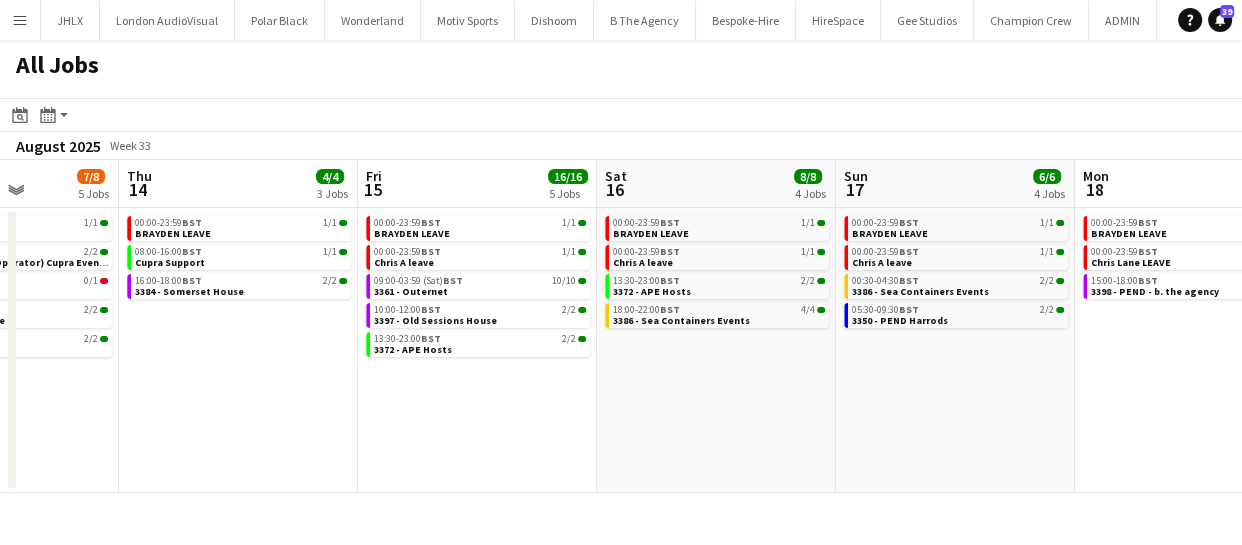 drag, startPoint x: 596, startPoint y: 403, endPoint x: 788, endPoint y: 404, distance: 192.00261 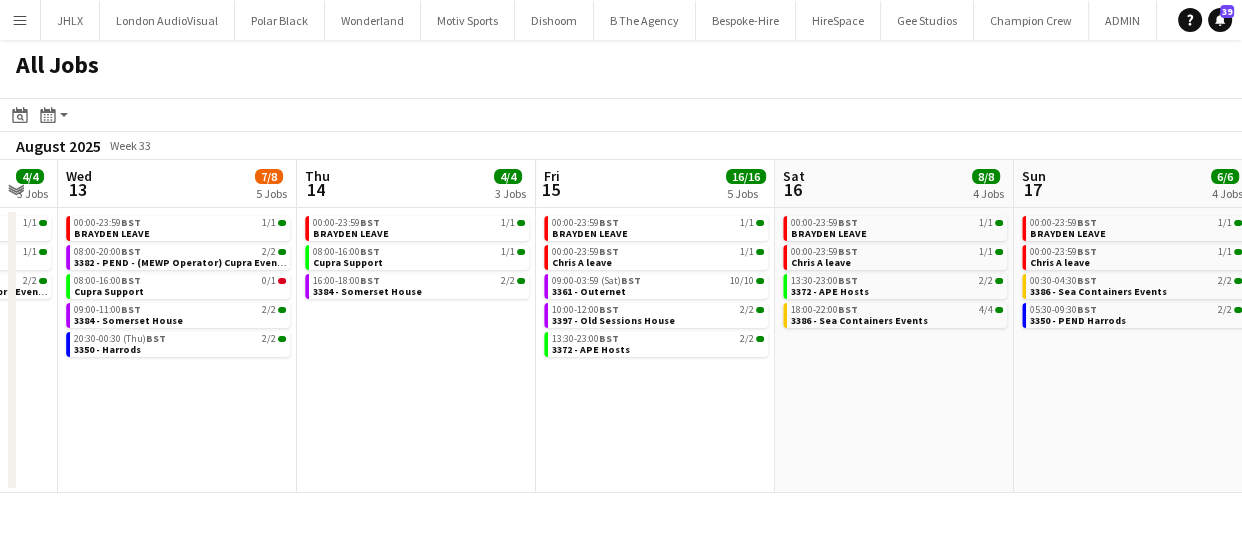 click on "Mon   [DATE]   [NUM]/[NUM]   [NUM] Jobs   Tue   [DATE]   [NUM]/[NUM]   [NUM] Jobs   Wed   [DATE]   [NUM]/[NUM]   [NUM] Jobs   Thu   [DATE]   [NUM]/[NUM]   [NUM] Jobs   Fri   [DATE]   [NUM]/[NUM]   [NUM] Jobs   Sat   [DATE]   [NUM]/[NUM]   [NUM] Jobs   Sun   [DATE]   [NUM]/[NUM]   [NUM] Jobs   Mon   [DATE]   [NUM]/[NUM]   [NUM] Jobs   Tue   [DATE]   [NUM]/[NUM]   [NUM] Jobs   Wed   [DATE]   [NUM]/[NUM]   [NUM] Jobs   Thu   [DATE]   [NUM]/[NUM]   [NUM] Jobs   [TIME]-[TIME]    BST   [NUM]/[NUM]   BRAYDEN LEAVE   [TIME]-[TIME]    BST   [NUM]/[NUM]   [NUM] - London Tri   [TIME]-[TIME]    BST   [NUM]/[NUM]   [NUM] - Burgess Park   [TIME]-[TIME]    BST   [NUM]/[NUM]   Cupra Support   [TIME]-[TIME]    BST   [NUM]/[NUM]   [NUM] - Old Royal Naval College   [TIME]-[TIME]    BST   [NUM]/[NUM]   Chris Lane leave   [TIME]-[TIME]    BST   [NUM]/[NUM]   [NUM] - [LOCATION]   [TIME]-[TIME]    BST   [NUM]/[NUM]   [NUM] - [LOCATION]   [TIME]-[TIME]    BST   [NUM]/[NUM]   BRAYDEN LEAVE   [TIME]-[TIME]    BST   [NUM]/[NUM]   Cupra Support   [TIME]-[TIME]    BST   [NUM]/[NUM]   [NUM] - PEND -  (MEWP Operator) Cupra Event Day   [TIME]-[TIME]    BST   [NUM]/[NUM]   BRAYDEN LEAVE   [TIME]-[TIME]    BST   [NUM]/[NUM]   [NUM] - PEND -  (MEWP Operator) Cupra Event Day   [TIME]-[TIME]    BST   [NUM]/[NUM]   Cupra Support   BST" at bounding box center (621, 326) 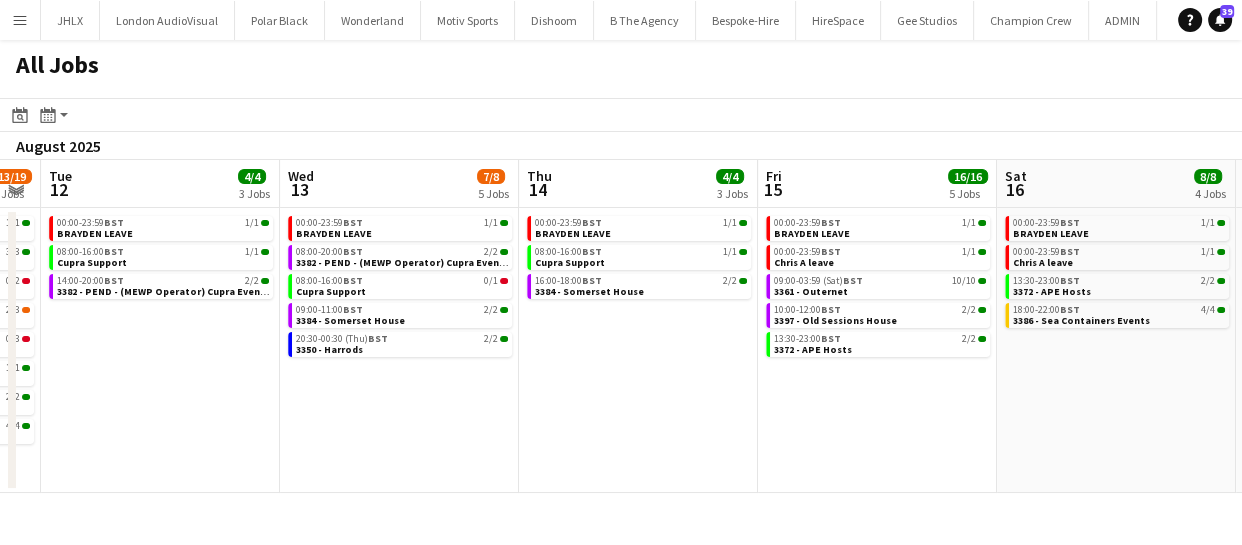 drag, startPoint x: 740, startPoint y: 409, endPoint x: 951, endPoint y: 395, distance: 211.46394 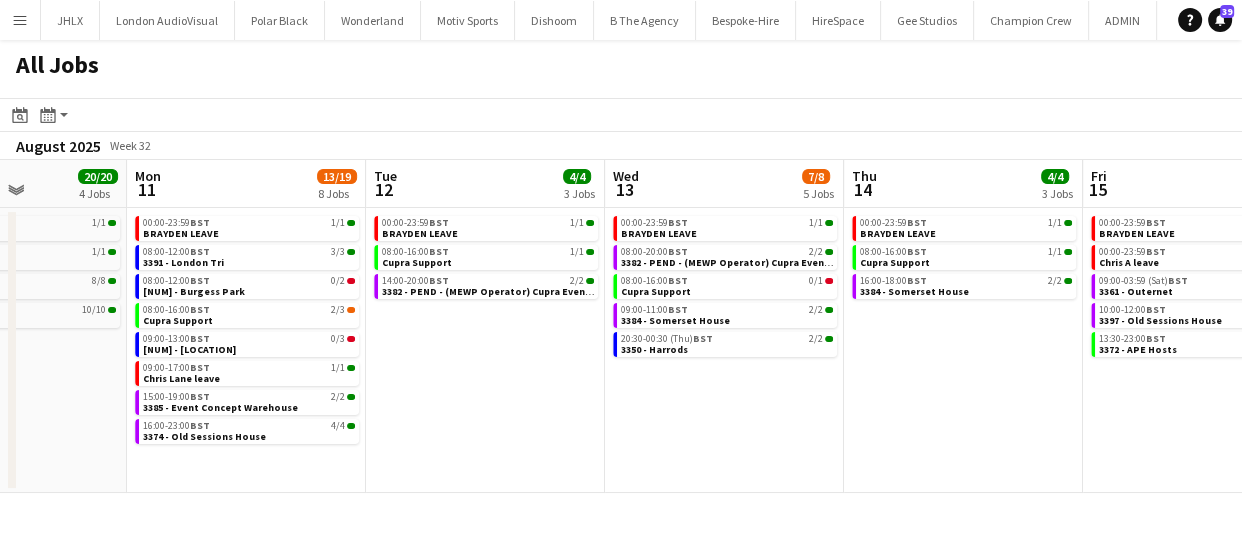drag, startPoint x: 868, startPoint y: 391, endPoint x: 1052, endPoint y: 373, distance: 184.87834 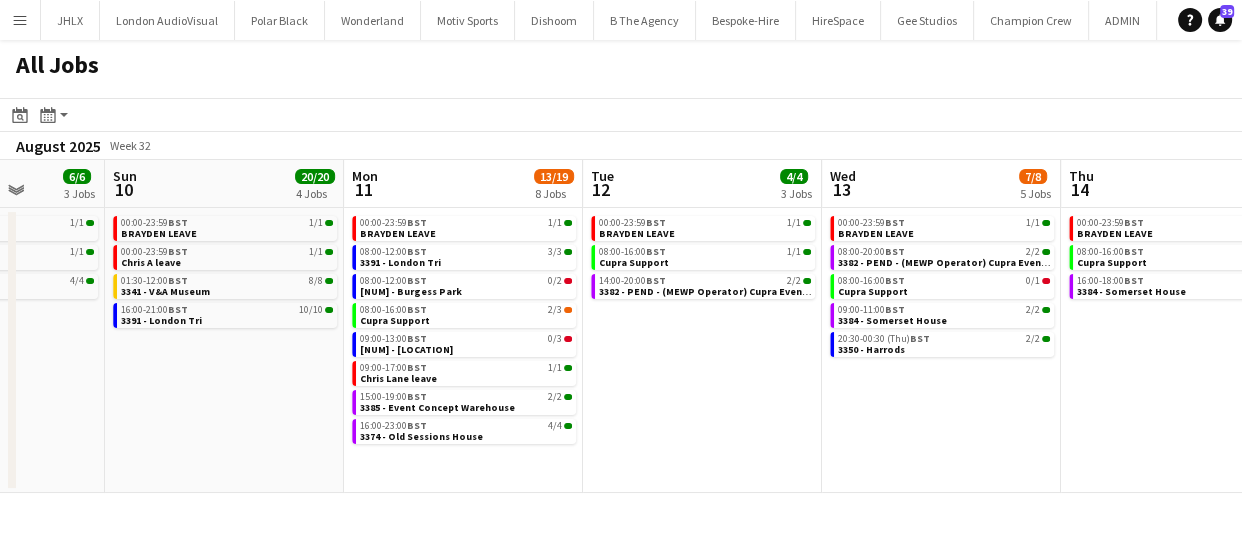drag, startPoint x: 953, startPoint y: 384, endPoint x: 1107, endPoint y: 365, distance: 155.16765 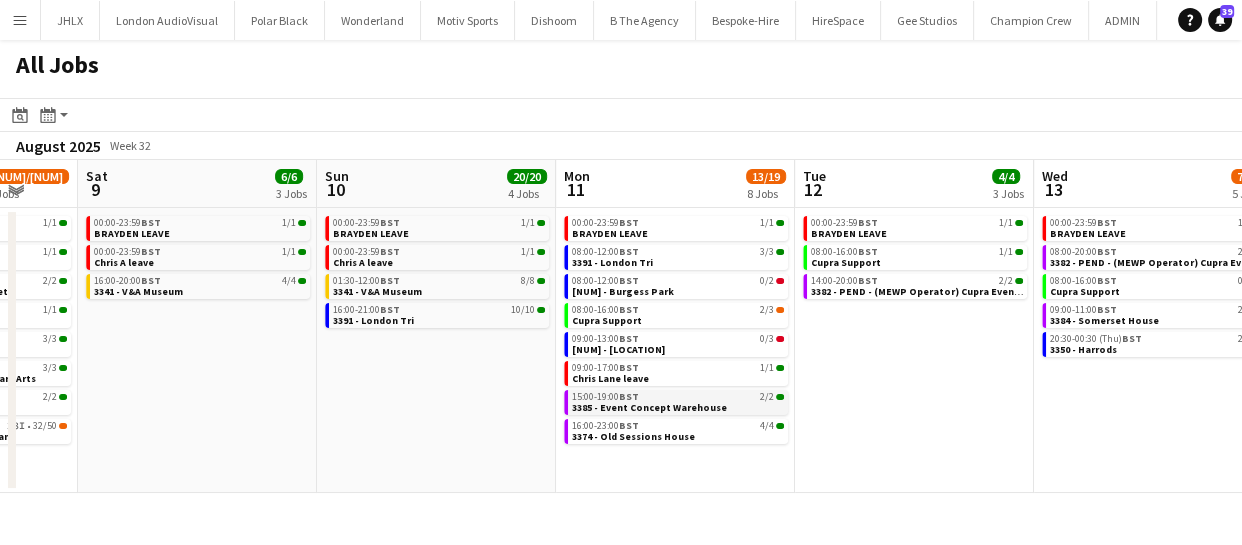 click on "Wed   6   22/22   5 Jobs   Thu   7   30/30   6 Jobs   Fri   8   45/63   8 Jobs   Sat   9   6/6   3 Jobs   Sun   10   20/20   4 Jobs   Mon   11   13/19   8 Jobs   Tue   12   4/4   3 Jobs   Wed   13   7/8   5 Jobs   Thu   14   4/4   3 Jobs   Fri   15   16/16   5 Jobs   Sat   16   8/8   4 Jobs   00:00-23:59    BST   1/1   [PERSON] LEAVE   09:00-17:00    BST   4/4   3383 - Ingenius Warehosue   09:00-17:00    BST   1/1   3388 - Veevers Warehouse   09:00-16:00    BST   8/8   3391 - [CITY] Tri   23:59-05:59 ([DAY])   BST   8/8   3353 - Somerset House    00:00-23:59    BST   1/1   [PERSON] LEAVE   06:00-05:30 ([DAY])   BST   19/19   3353 - Somerset House    09:00-17:00    BST   1/1   3388 - Veevers Warehouse   09:00-16:00    BST   3/3   3391 - [CITY] Tri   09:30-14:30    BST   5/5   3383 - Ingenius Warehosue   17:00-19:00    BST   1/1   3401 - Underglobe   00:00-23:59    BST   1/1   [PERSON] LEAVE   00:00-23:59    BST   1/1   [PERSON] A leave   07:00-11:00    BST   2/2   3400 - Hermes, New Bond Street   09:00-17:00    BST" at bounding box center (621, 326) 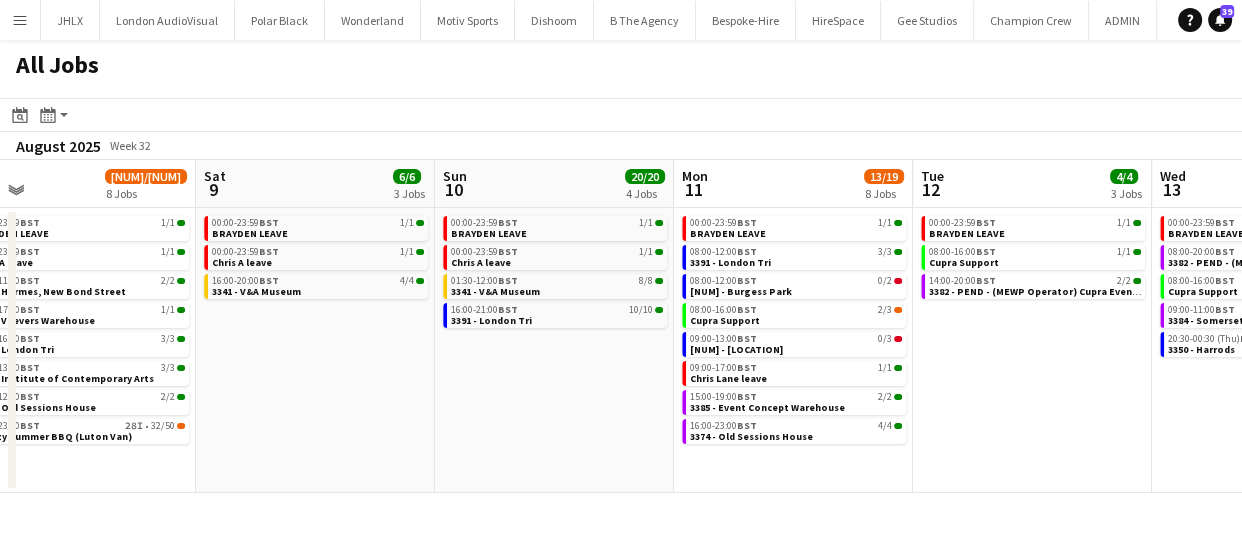 click on "Wed   6   22/22   5 Jobs   Thu   7   30/30   6 Jobs   Fri   8   45/63   8 Jobs   Sat   9   6/6   3 Jobs   Sun   10   20/20   4 Jobs   Mon   11   13/19   8 Jobs   Tue   12   4/4   3 Jobs   Wed   13   7/8   5 Jobs   Thu   14   4/4   3 Jobs   Fri   15   16/16   5 Jobs   Sat   16   8/8   4 Jobs   00:00-23:59    BST   1/1   [PERSON] LEAVE   09:00-17:00    BST   4/4   3383 - Ingenius Warehosue   09:00-17:00    BST   1/1   3388 - Veevers Warehouse   09:00-16:00    BST   8/8   3391 - [CITY] Tri   23:59-05:59 ([DAY])   BST   8/8   3353 - Somerset House    00:00-23:59    BST   1/1   [PERSON] LEAVE   06:00-05:30 ([DAY])   BST   19/19   3353 - Somerset House    09:00-17:00    BST   1/1   3388 - Veevers Warehouse   09:00-16:00    BST   3/3   3391 - [CITY] Tri   09:30-14:30    BST   5/5   3383 - Ingenius Warehosue   17:00-19:00    BST   1/1   3401 - Underglobe   00:00-23:59    BST   1/1   [PERSON] LEAVE   00:00-23:59    BST   1/1   [PERSON] A leave   07:00-11:00    BST   2/2   3400 - Hermes, New Bond Street   09:00-17:00    BST" at bounding box center [621, 326] 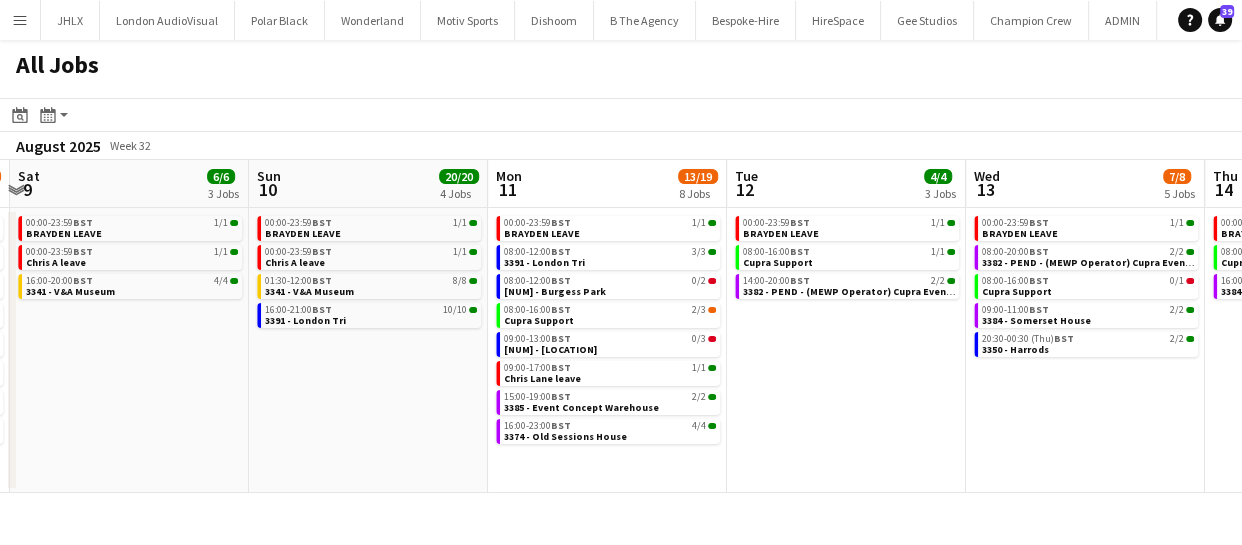 drag, startPoint x: 726, startPoint y: 444, endPoint x: 248, endPoint y: 444, distance: 478 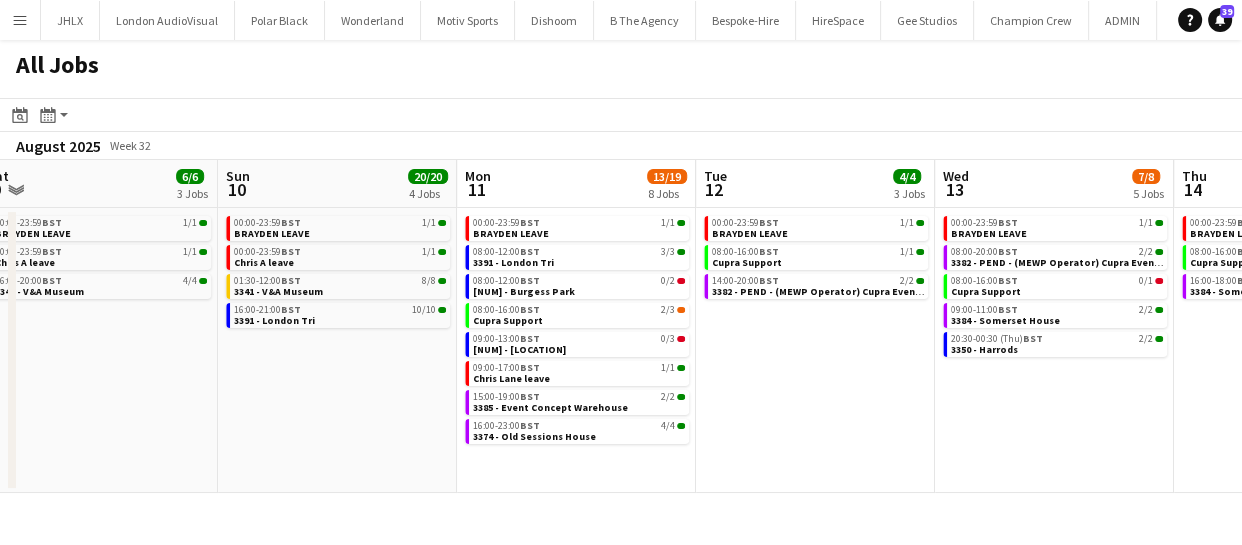 drag, startPoint x: 985, startPoint y: 404, endPoint x: 790, endPoint y: 410, distance: 195.09229 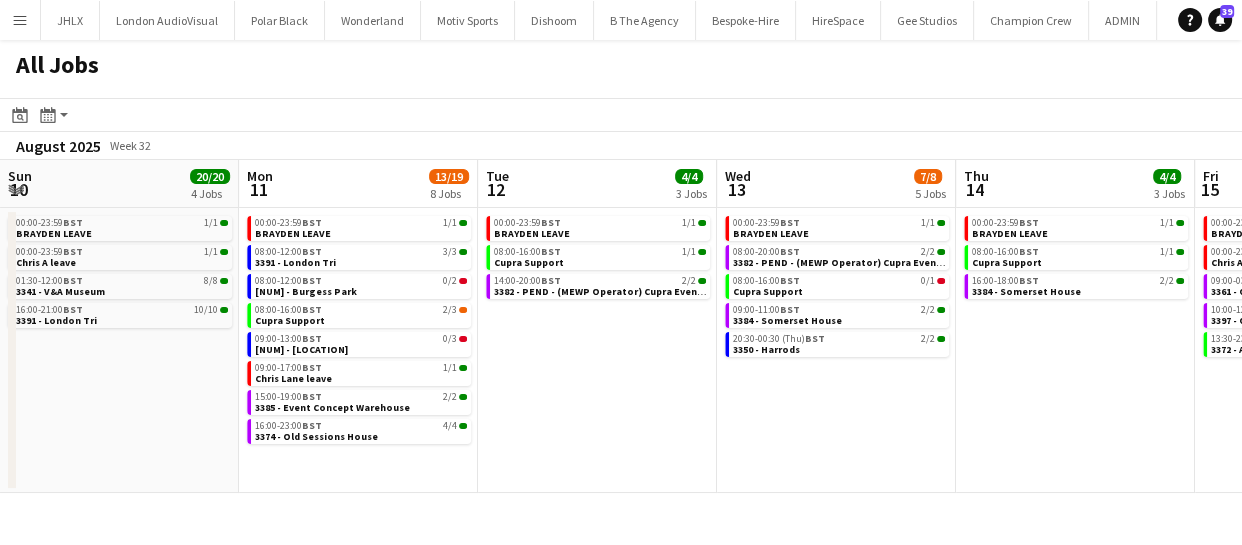 click on "Thu   [DATE]   [NUM]/[NUM]   [NUM] Jobs   Fri   [DATE]   [NUM]/[NUM]   [NUM] Jobs   Sat   [DATE]   [NUM]/[NUM]   [NUM] Jobs   Sun   [DATE]   [NUM]/[NUM]   [NUM] Jobs   Mon   [DATE]   [NUM]/[NUM]   [NUM] Jobs   Tue   [DATE]   [NUM]/[NUM]   [NUM] Jobs   Wed   [DATE]   [NUM]/[NUM]   [NUM] Jobs   Thu   [DATE]   [NUM]/[NUM]   [NUM] Jobs   Fri   [DATE]   [NUM]/[NUM]   [NUM] Jobs   Sat   [DATE]   [NUM]/[NUM]   [NUM] Jobs   Sun   [DATE]   [NUM]/[NUM]   [NUM] Jobs   [TIME]-[TIME]    BST   [NUM]/[NUM]   BRAYDEN LEAVE   [TIME]-[TIME] (Fri)   BST   [NUM]/[NUM]   [NUM] - [LOCATION]    [TIME]-[TIME]    BST   [NUM]/[NUM]   [NUM] - Veevers Warehouse   [TIME]-[TIME]    BST   [NUM]/[NUM]   [NUM] - London Tri   [TIME]-[TIME]    BST   [NUM]/[NUM]   [NUM] - [LOCATION]   [TIME]-[TIME]    BST   [NUM]/[NUM]   [NUM] - Underglobe   [TIME]-[TIME]    BST   [NUM]/[NUM]   BRAYDEN LEAVE   [TIME]-[TIME]    BST   [NUM]/[NUM]   Chris A leave   [TIME]-[TIME]    BST   [NUM]/[NUM]   [NUM] - Hermes, New Bond Street   [TIME]-[TIME]    BST   [NUM]/[NUM]   [NUM] - Veevers Warehouse   [TIME]-[TIME]    BST   [NUM]/[NUM]   [NUM] - London Tri   [TIME]-[TIME]    BST   [NUM]/[NUM]   [NUM] - Institute of Contemporary Arts   [TIME]-[TIME]    BST   [NUM]/[NUM]   [NUM] - Old Sessions House   [TIME]-[TIME]    [NUM]   •   [NUM]/[NUM]   [TIME]-[TIME]" at bounding box center [621, 326] 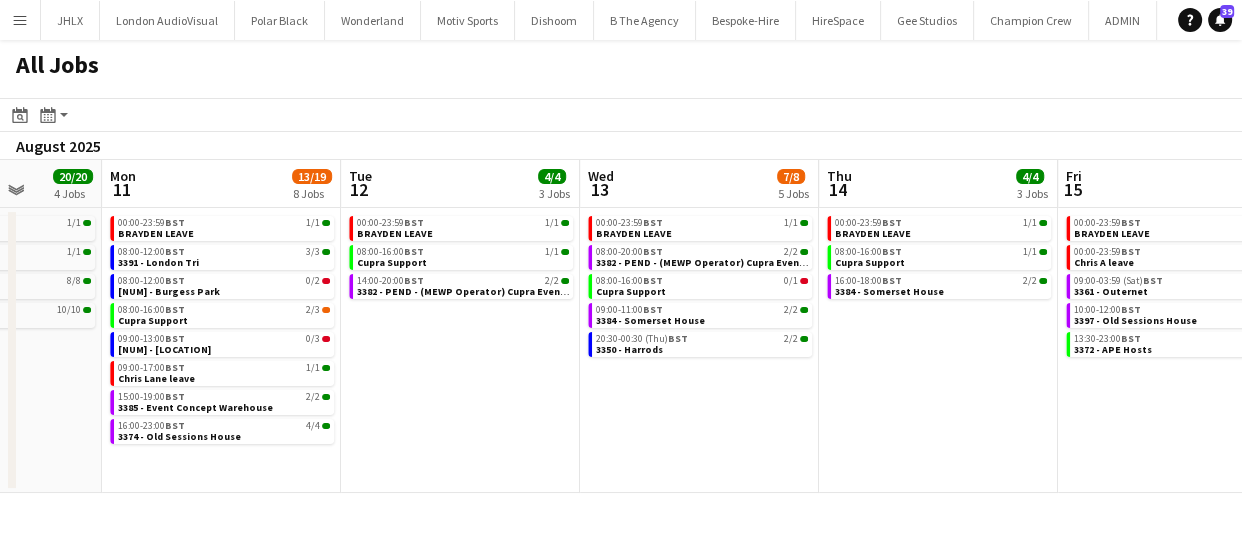 drag, startPoint x: 646, startPoint y: 419, endPoint x: 612, endPoint y: 405, distance: 36.769554 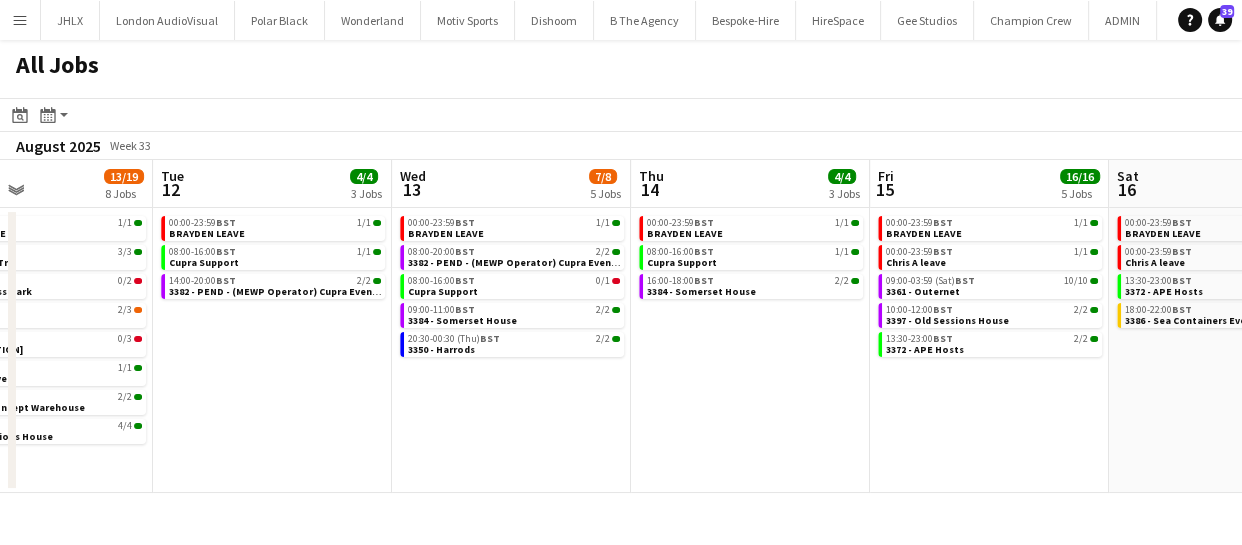 drag, startPoint x: 644, startPoint y: 403, endPoint x: 497, endPoint y: 400, distance: 147.03061 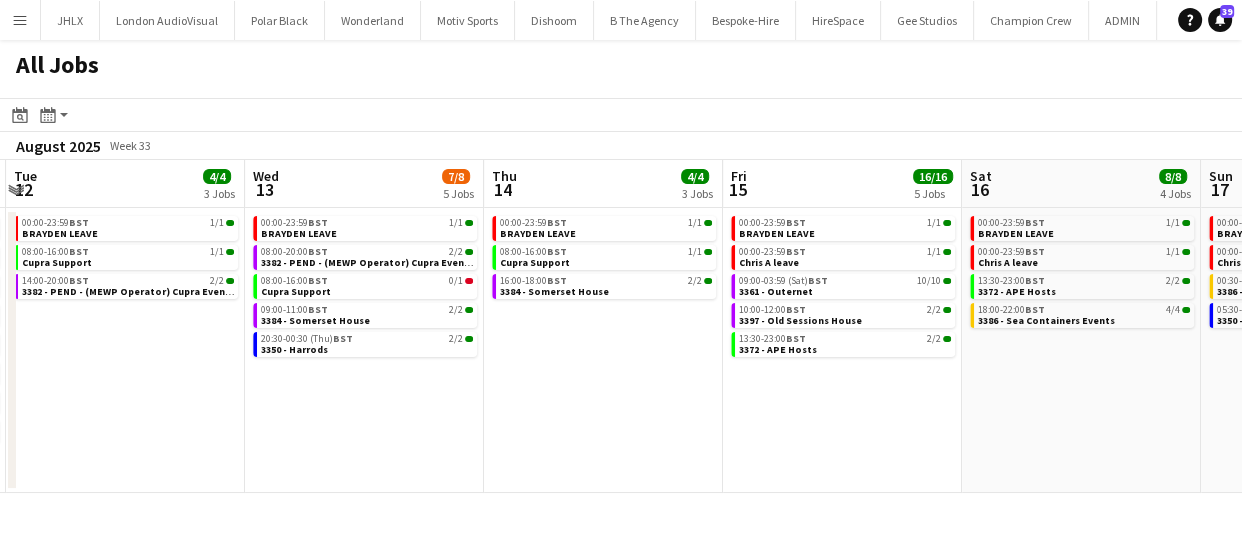 drag, startPoint x: 802, startPoint y: 409, endPoint x: 593, endPoint y: 406, distance: 209.02153 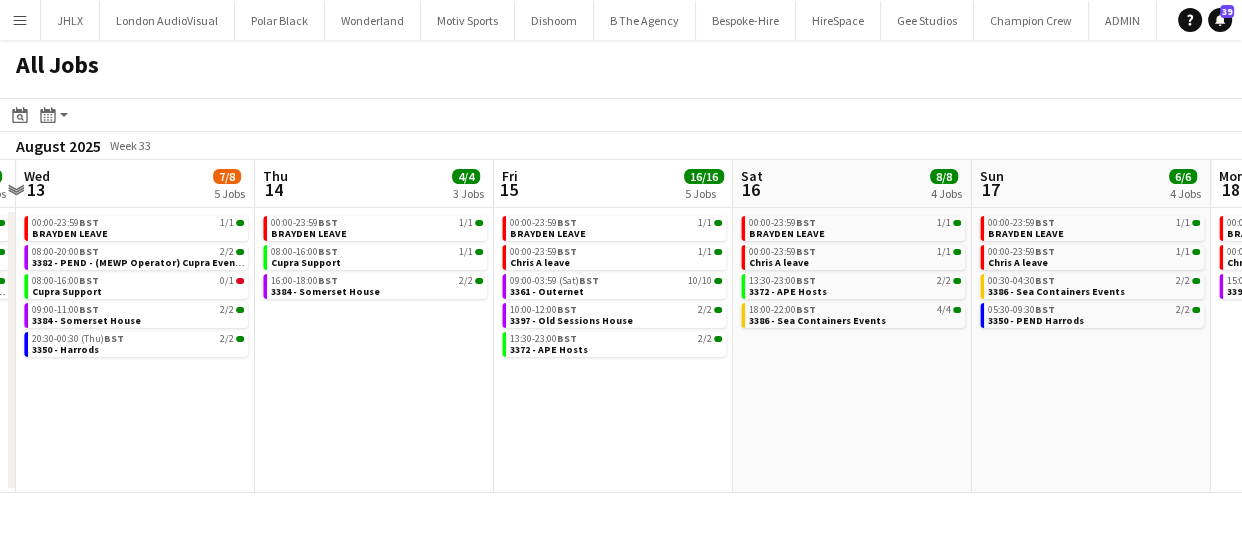drag, startPoint x: 620, startPoint y: 423, endPoint x: 497, endPoint y: 425, distance: 123.01626 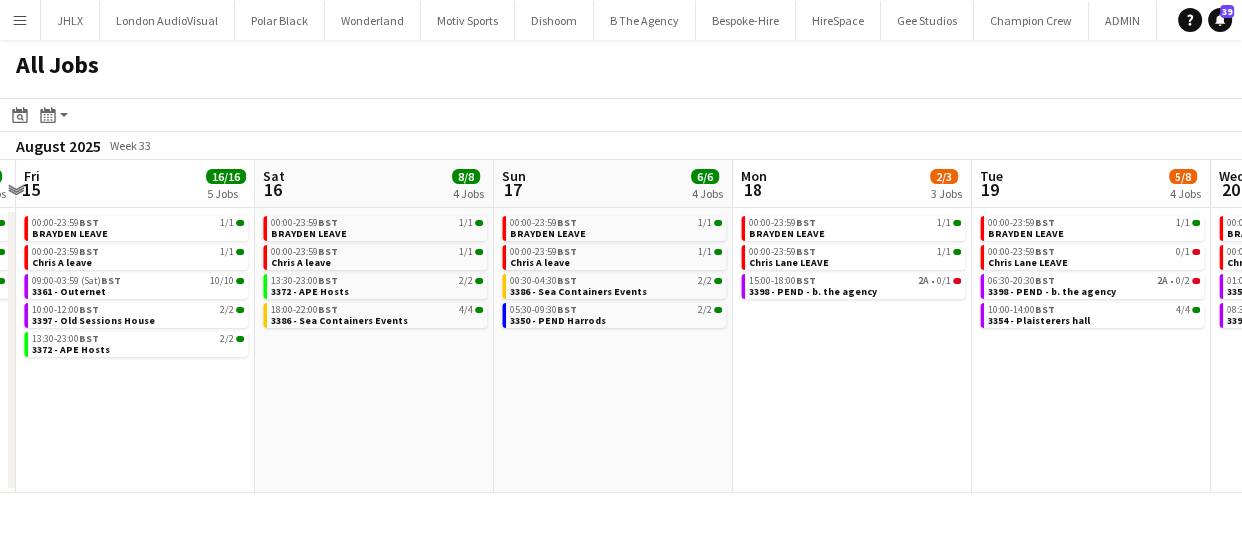 scroll, scrollTop: 0, scrollLeft: 701, axis: horizontal 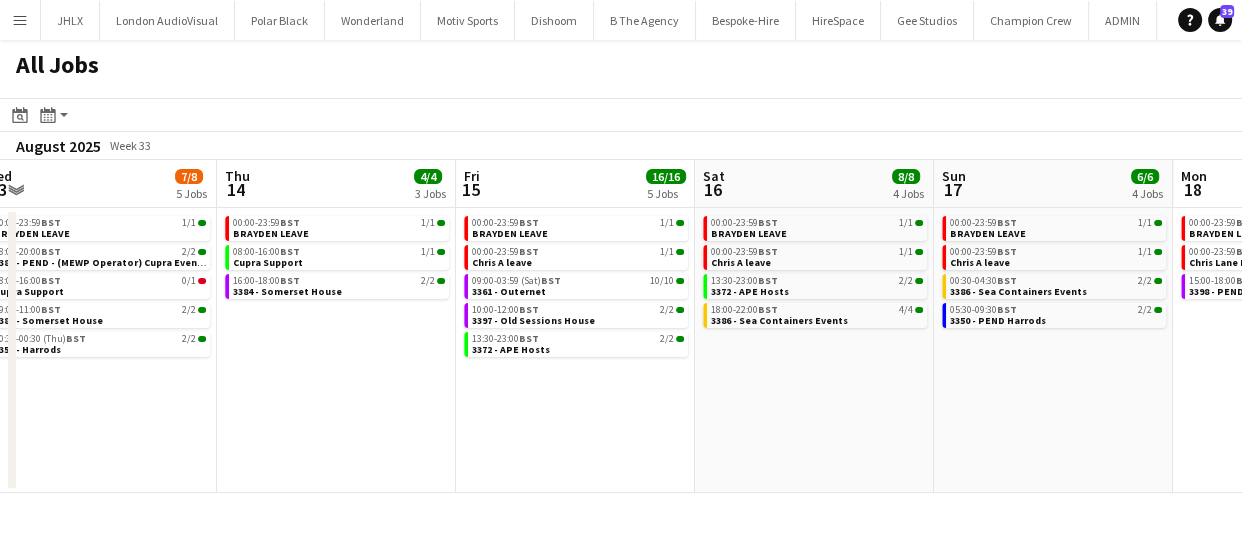 drag, startPoint x: 420, startPoint y: 429, endPoint x: 862, endPoint y: 420, distance: 442.0916 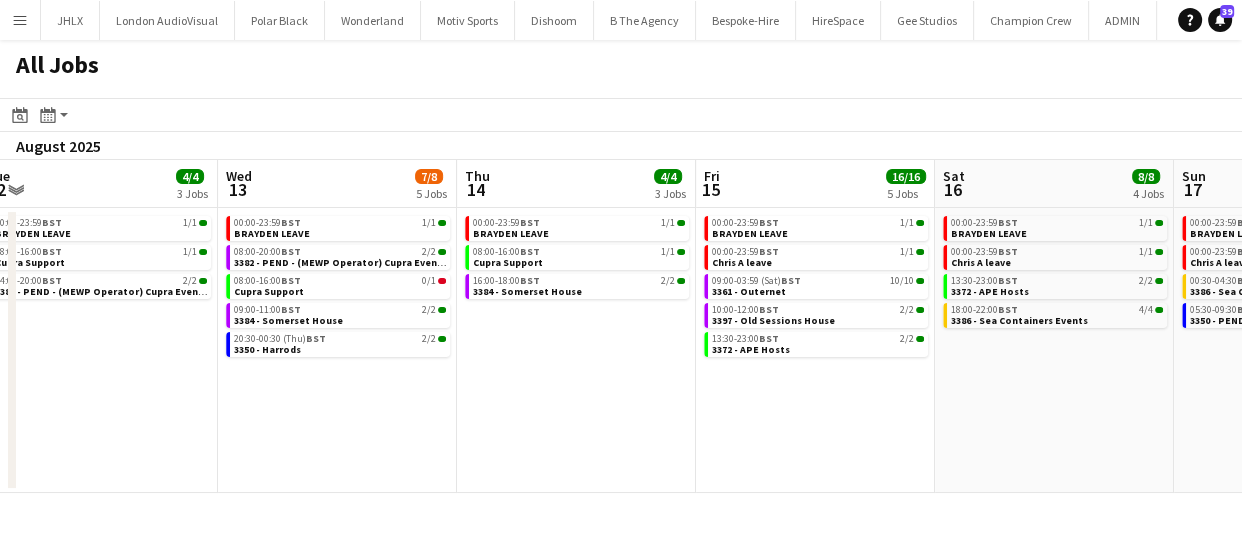 drag, startPoint x: 625, startPoint y: 450, endPoint x: 977, endPoint y: 426, distance: 352.81723 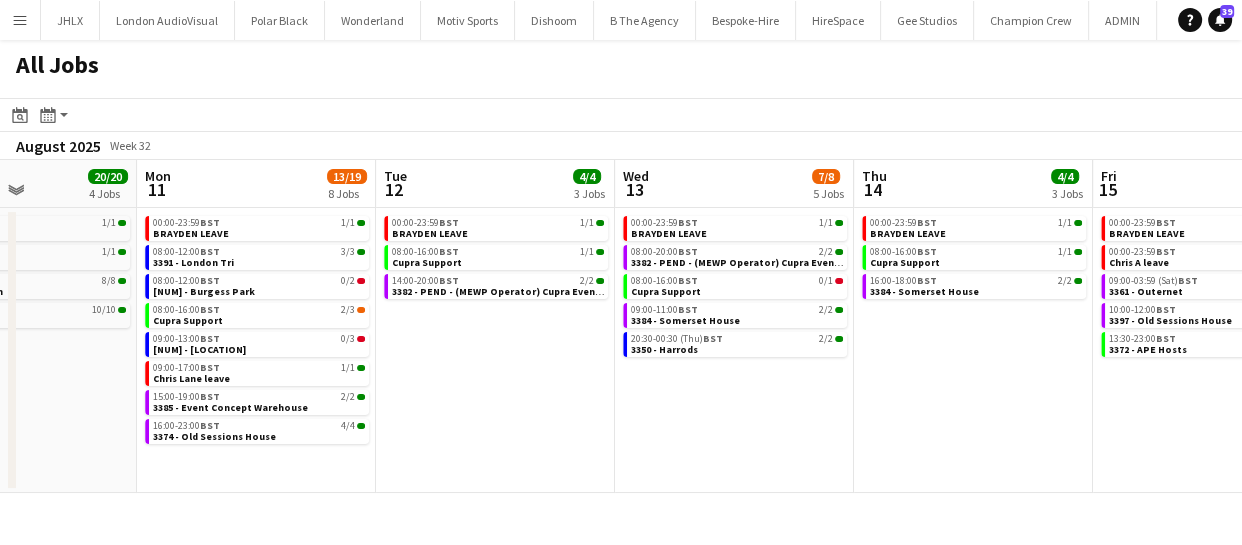 drag, startPoint x: 914, startPoint y: 434, endPoint x: 1201, endPoint y: 395, distance: 289.6377 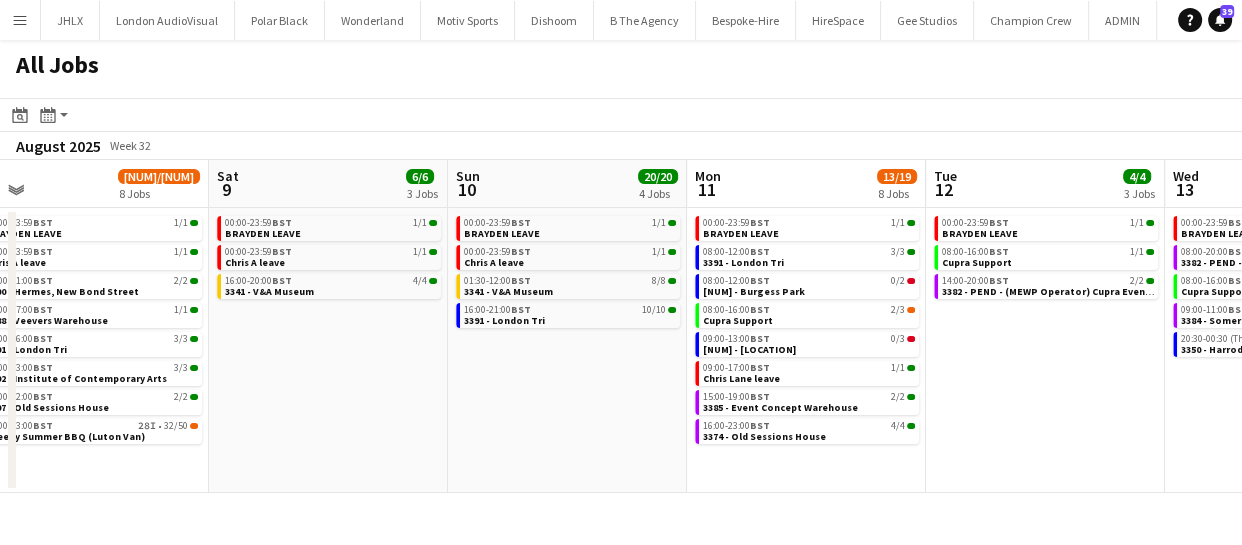 drag, startPoint x: 1064, startPoint y: 398, endPoint x: 1230, endPoint y: 368, distance: 168.68906 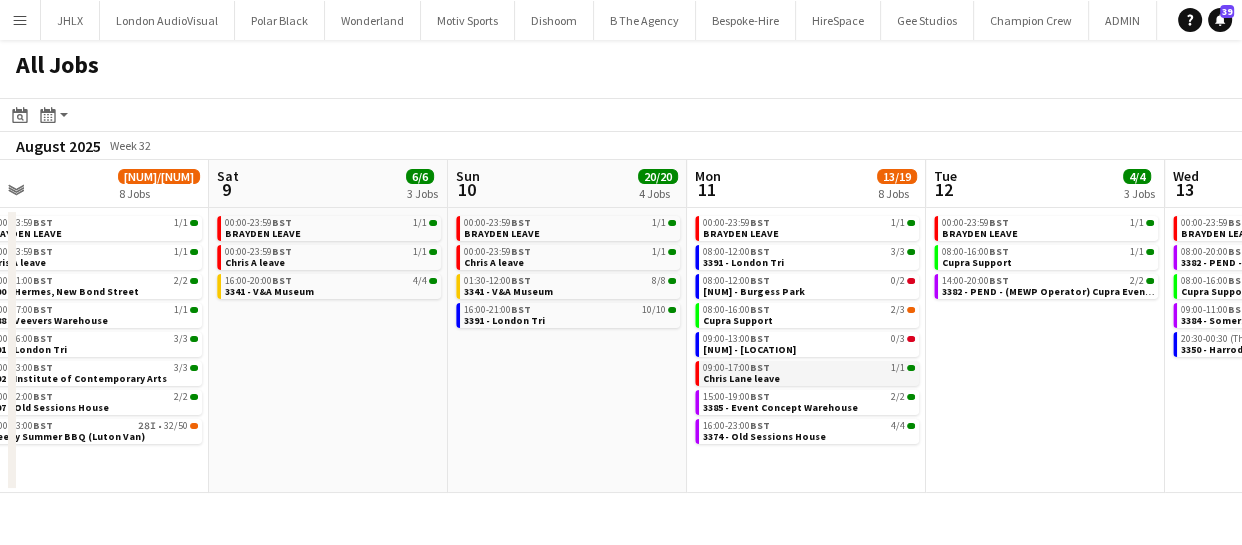 drag, startPoint x: 816, startPoint y: 383, endPoint x: 976, endPoint y: 382, distance: 160.00313 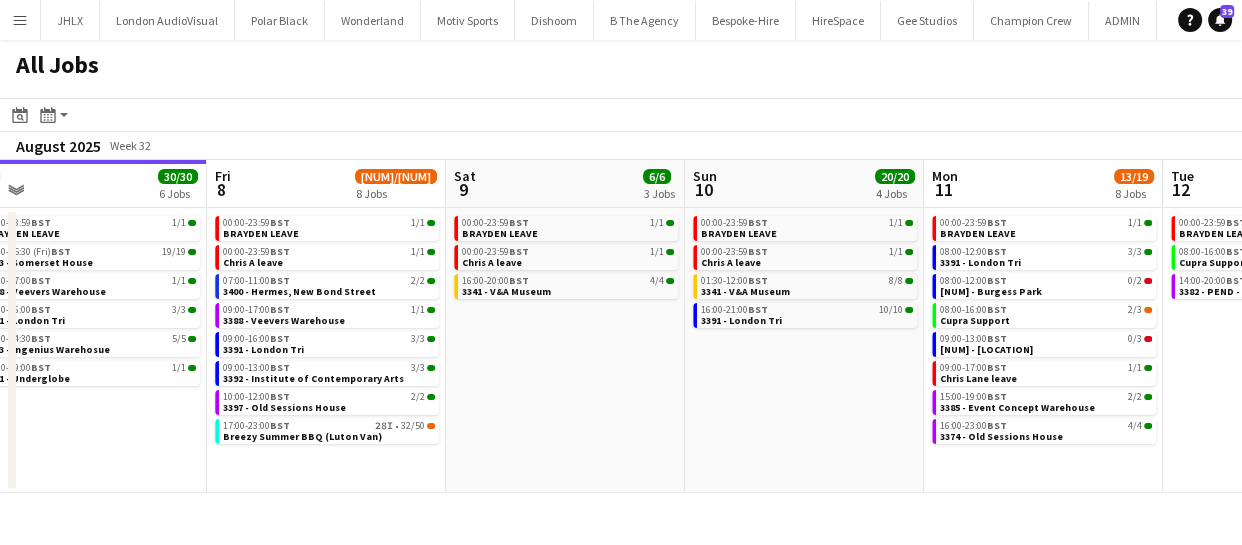 drag, startPoint x: 876, startPoint y: 375, endPoint x: 1018, endPoint y: 361, distance: 142.68848 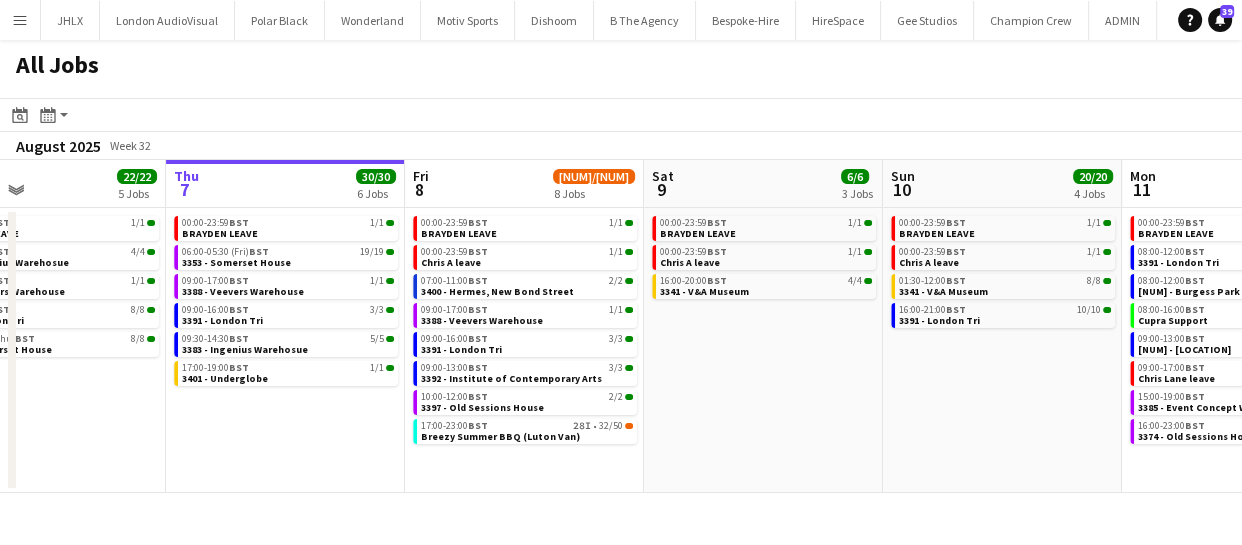 drag, startPoint x: 889, startPoint y: 381, endPoint x: 1135, endPoint y: 365, distance: 246.51978 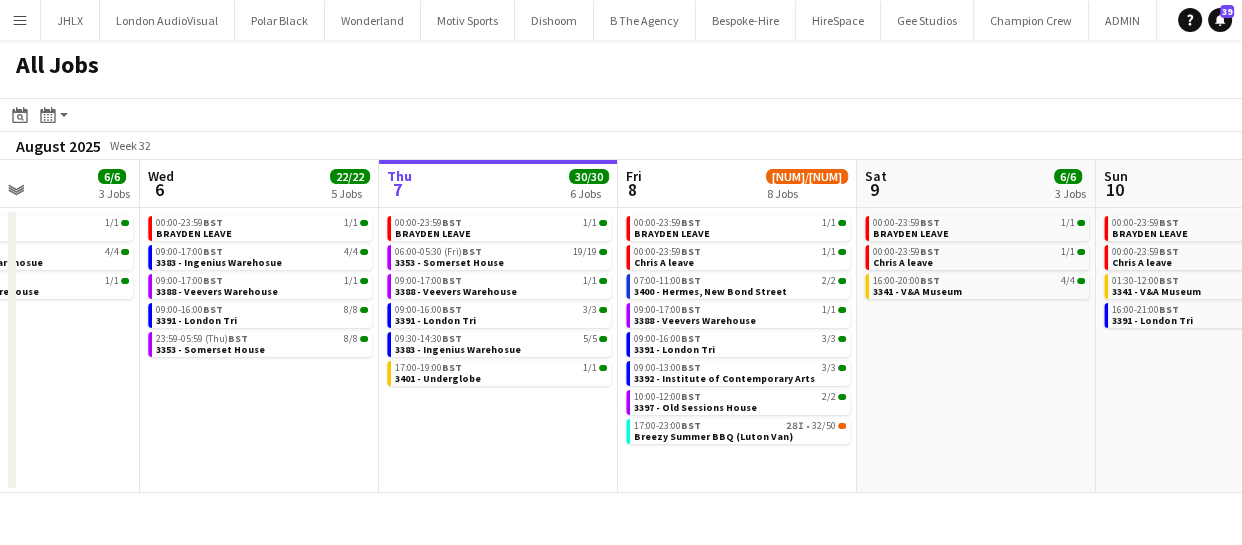 drag, startPoint x: 549, startPoint y: 430, endPoint x: 728, endPoint y: 407, distance: 180.4716 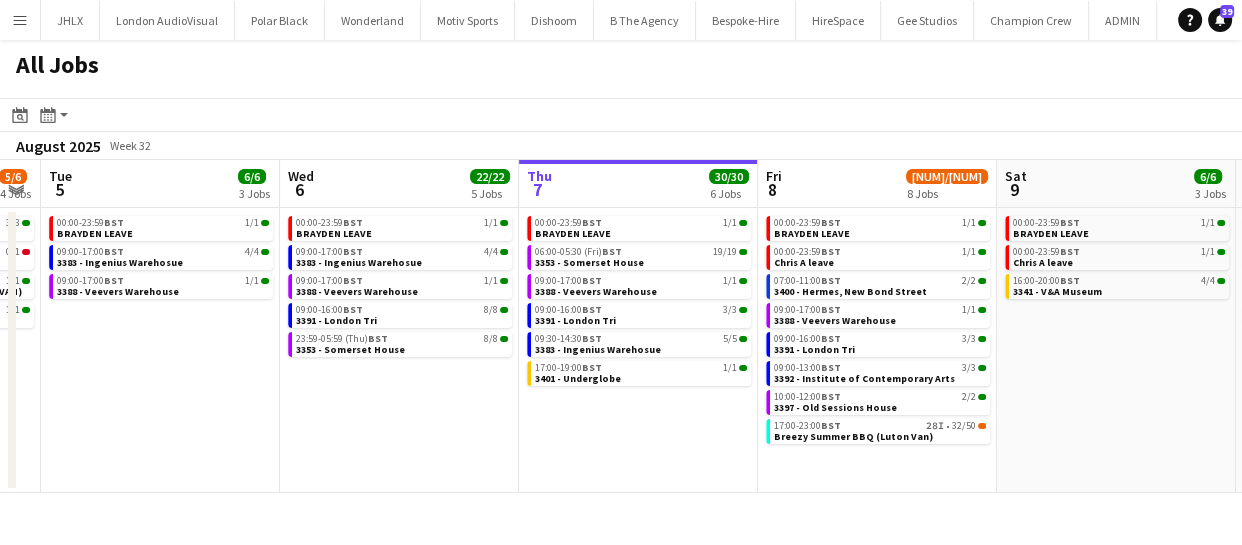 click on "Sun   3   3/3   2 Jobs   Mon   4   5/6   4 Jobs   Tue   5   6/6   3 Jobs   Wed   6   22/22   5 Jobs   Thu   7   30/30   6 Jobs   Fri   8   45/63   8 Jobs   Sat   9   6/6   3 Jobs   Sun   10   20/20   4 Jobs   Mon   11   13/19   8 Jobs   Tue   12   4/4   3 Jobs   Wed   13   7/8   5 Jobs   08:30-16:30    BST   1/1   3366 - Business Design Centre ([VEHICLE])   17:30-20:30    BST   2/2   3351 - The Studio Space   07:00-18:00    BST   3/3   3377 - Royal Festival Hall   08:00-16:00    BST   0/1   Luton Van brakes repair    09:00-16:00    BST   1/1   3366 - Business Design Centre ([VEHICLE])   09:00-17:00    BST   1/1   3388 - Veevers Warehouse   00:00-23:59    BST   1/1   [PERSON] LEAVE   09:00-17:00    BST   4/4   3383 - Ingenius Warehosue   09:00-17:00    BST   1/1   3388 - Veevers Warehouse   00:00-23:59    BST   1/1   [PERSON] LEAVE   09:00-17:00    BST   4/4   3383 - Ingenius Warehosue   09:00-17:00    BST   1/1   3388 - Veevers Warehouse   09:00-16:00    BST   8/8   3391 - [CITY] Tri   23:59-05:59 ([DAY])   BST" at bounding box center [621, 326] 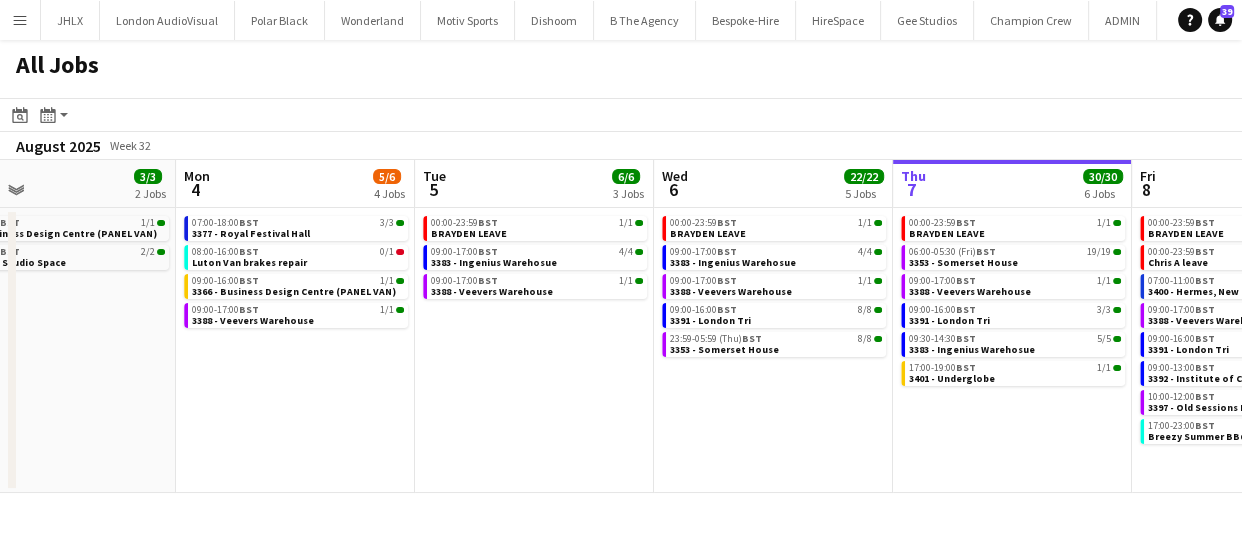 drag, startPoint x: 507, startPoint y: 403, endPoint x: 738, endPoint y: 392, distance: 231.26175 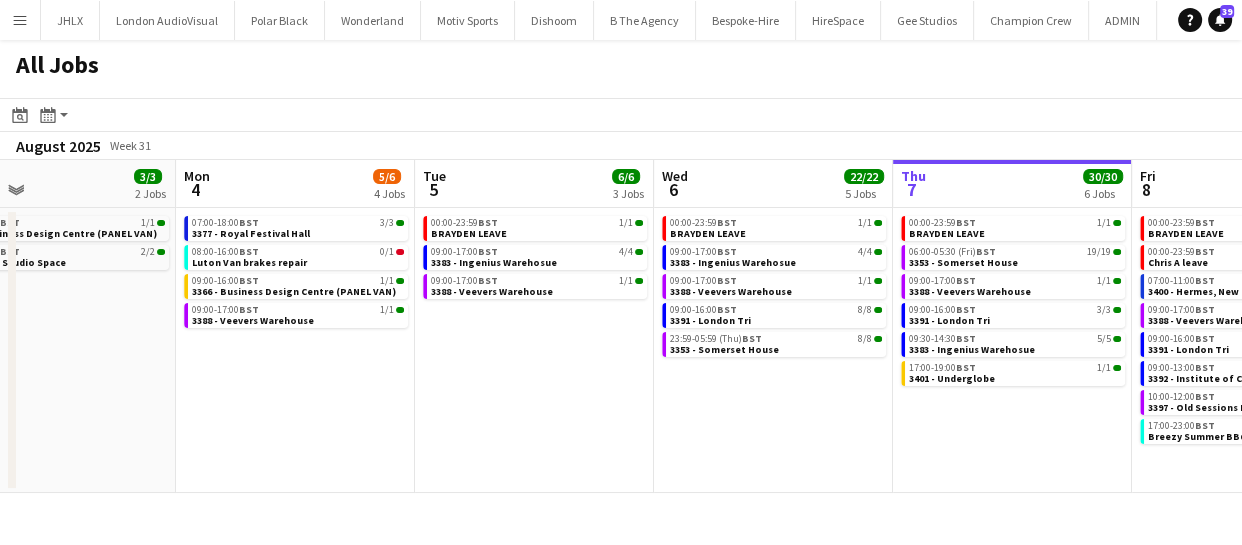 click on "All Jobs
Date picker
AUG [YEAR] AUG [YEAR] Monday M Tuesday T Wednesday W Thursday T Friday F Saturday S Sunday S  AUG   1   2   3   4   5   6   7   8   9   10   11   12   13   14   15   16   17   18   19   20   21   22   23   24   25   26   27   28   29   30   31
Comparison range
Comparison range
Today
Month view / Day view
Day view by Board Day view by Job Month view  August [YEAR]   Week 31
Expand/collapse
Fri   1   6/6   4 Jobs   Sat   2   4/4   3 Jobs   Sun   3   3/3   2 Jobs   Mon   4   5/6   4 Jobs   Tue   5   6/6   3 Jobs   Wed   6   22/22   5 Jobs   Thu   7   30/30   6 Jobs   Fri   8   45/63   8 Jobs   Sat   9   6/6   3 Jobs   Sun   10   20/20   4 Jobs   Mon   11   13/19   8 Jobs   07:00-11:00    BST   2/2   3351 - The Studio Space   09:00-10:00    BST   2/2   Meeting   11:00-13:00    BST   1/1   Office work - Cupra activation    BST" 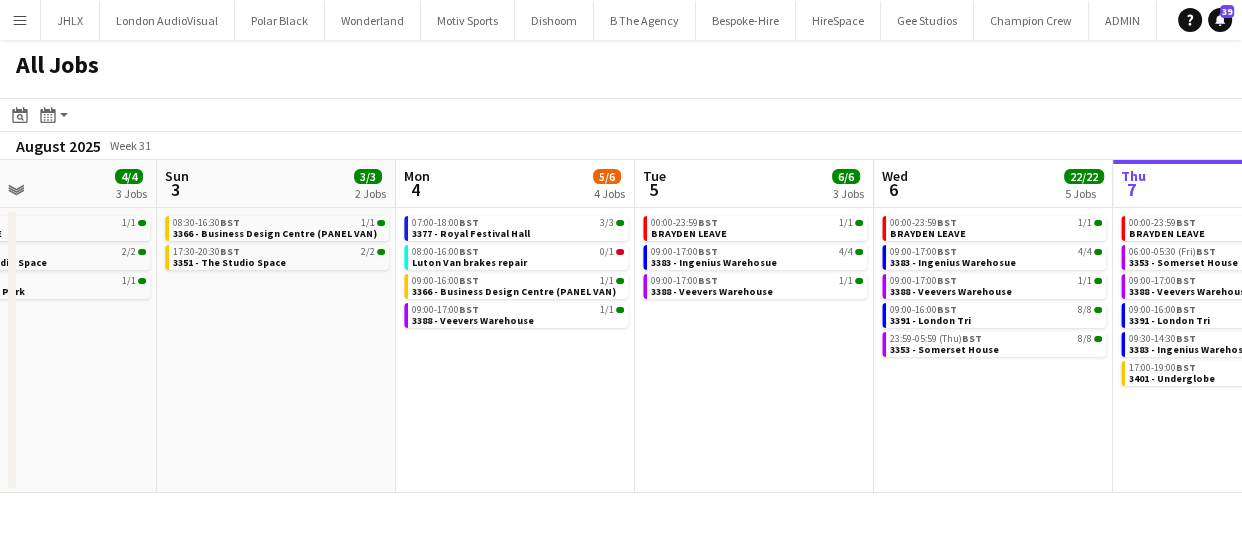 drag, startPoint x: 643, startPoint y: 407, endPoint x: 955, endPoint y: 383, distance: 312.92172 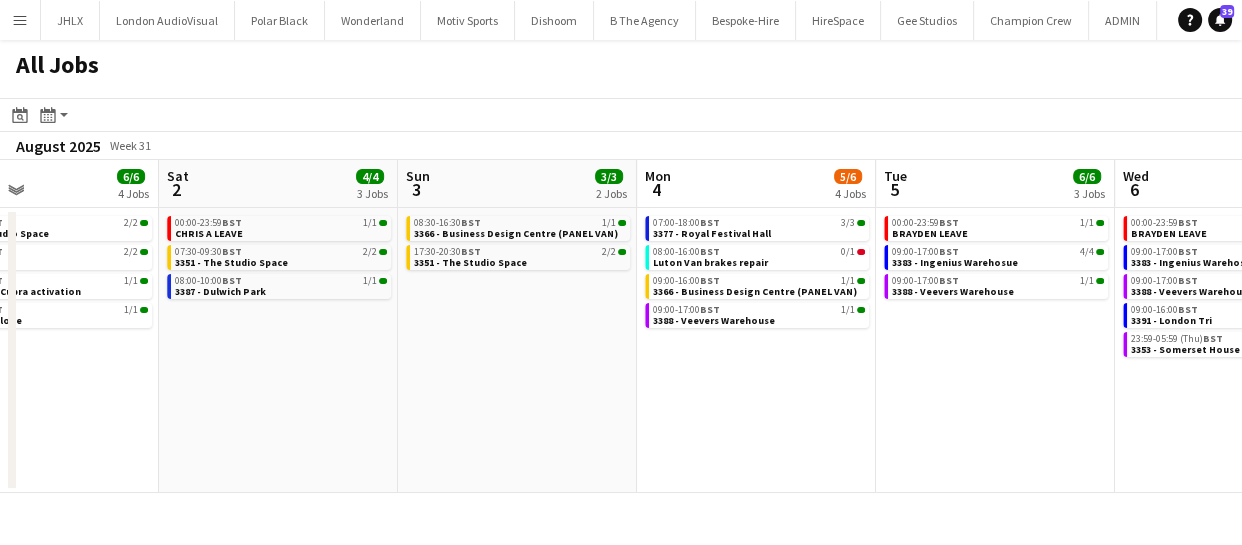 click on "Wed   [DATE]   [NUM]/[NUM]   [NUM] Jobs   Thu   [DATE]   [NUM]/[NUM]   [NUM] Jobs   Fri   [DATE]   [NUM]/[NUM]   [NUM] Jobs   Sat   [DATE]   [NUM]/[NUM]   [NUM] Jobs   Sun   [DATE]   [NUM]/[NUM]   [NUM] Jobs   Mon   [DATE]   [NUM]/[NUM]   [NUM] Jobs   Tue   [DATE]   [NUM]/[NUM]   [NUM] Jobs   Wed   [DATE]   [NUM]/[NUM]   [NUM] Jobs   Thu   [DATE]   [NUM]/[NUM]   [NUM] Jobs   Fri   [DATE]   [NUM]/[NUM]   [NUM] Jobs   Sat   [DATE]   [NUM]/[NUM]   [NUM] Jobs   [TIME]-[TIME]    BST   [NUM]/[NUM]   [NUM] - Veevers Warehouse   [TIME]-[TIME]    BST   [NUM]/[NUM]   [NUM] - Excel Formula E   [TIME]-[TIME]    BST   [NUM]/[NUM]   [NUM] - Veevers Warehouse   [TIME]-[TIME]    BST   [NUM]/[NUM]   [NUM] - Business Design Centre (PANEL VAN)   [TIME]-[TIME]    BST   [NUM]/[NUM]   [NUM] - British American Tobacco   [TIME]-[TIME] (Fri)   BST   [NUM]/[NUM]   [NUM] - Westfield White City   [TIME]-[TIME]    BST   [NUM]/[NUM]   [NUM] - The Studio Space   [TIME]-[TIME]    BST   [NUM]/[NUM]   Meeting   [TIME]-[TIME]    BST   [NUM]/[NUM]   Office work - Cupra activation    [TIME]-[TIME]    BST   [NUM]/[NUM]   [NUM] - Underglobe   [TIME]-[TIME]    BST   [NUM]/[NUM]   CHRIS A LEAVE   [TIME]-[TIME]    BST   [NUM]/[NUM]   [NUM] - The Studio Space   [TIME]-[TIME]    BST   [NUM]/[NUM]   [NUM] - Dulwich Park   [TIME]-[TIME]    BST   [NUM]/[NUM]   [TIME]-[TIME]" at bounding box center [621, 326] 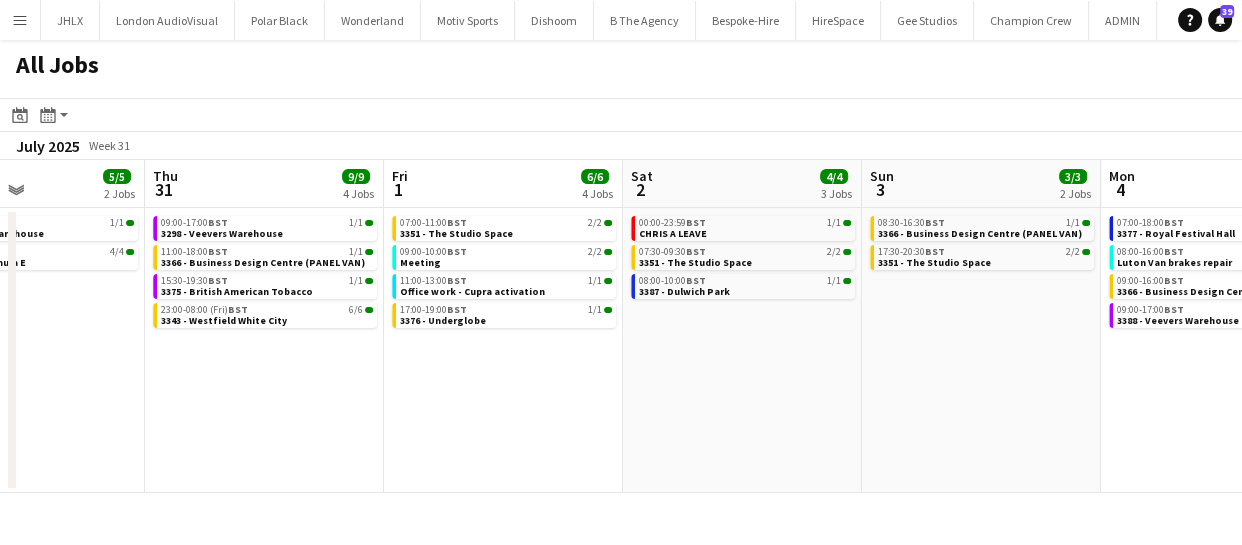 drag, startPoint x: 639, startPoint y: 363, endPoint x: 993, endPoint y: 359, distance: 354.02258 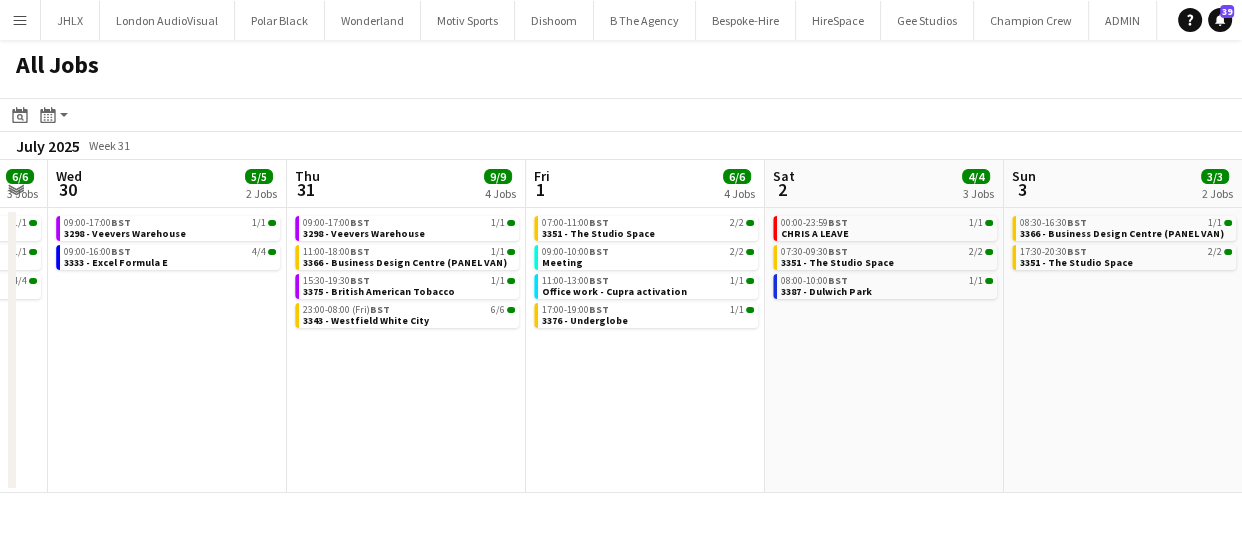 click on "All Jobs
Date picker
AUG [YEAR] AUG [YEAR] Monday M Tuesday T Wednesday W Thursday T Friday F Saturday S Sunday S  AUG   [DATE]   [DATE]   [DATE]   [DATE]   [DATE]   [DATE]   [DATE]   [DATE]   [DATE]   [DATE]   [DATE]   [DATE]   [DATE]   [DATE]   [DATE]   [DATE]   [DATE]   [DATE]   [DATE]   [DATE]   [DATE]   [DATE]   [DATE]   [DATE]   [DATE]   [DATE]   [DATE]   [DATE]   [DATE]   [DATE]   [DATE]
Comparison range
Comparison range
Today
Month view / Day view
Day view by Board Day view by Job Month view  July [YEAR]   Week [NUM]
Expand/collapse
Mon   [DATE]   [NUM]/[NUM]   [NUM] Jobs   Tue   [DATE]   [NUM]/[NUM]   [NUM] Jobs   Wed   [DATE]   [NUM]/[NUM]   [NUM] Jobs   Thu   [DATE]   [NUM]/[NUM]   [NUM] Jobs   Fri   [DATE]   [NUM]/[NUM]   [NUM] Jobs   Sat   [DATE]   [NUM]/[NUM]   [NUM] Jobs   Sun   [DATE]   [NUM]/[NUM]   [NUM] Jobs   Mon   [DATE]   [NUM]/[NUM]   [NUM] Jobs   Tue   [DATE]   [NUM]/[NUM]   [NUM] Jobs   Wed   [DATE]   [NUM]/[NUM]   [NUM] Jobs   Thu   [DATE]   [NUM]/[NUM]   [NUM] Jobs   [TIME]-[TIME]    BST   [NUM]/[NUM]   [NUM] - EXCEL   [TIME]-[TIME]    BST   [NUM]/[NUM]   Ash day off   [TIME]-[TIME]    BST   [NUM]/[NUM]   [NUM] - Veevers Warehouse   [TIME]-[TIME]    BST   [NUM]/[NUM]" 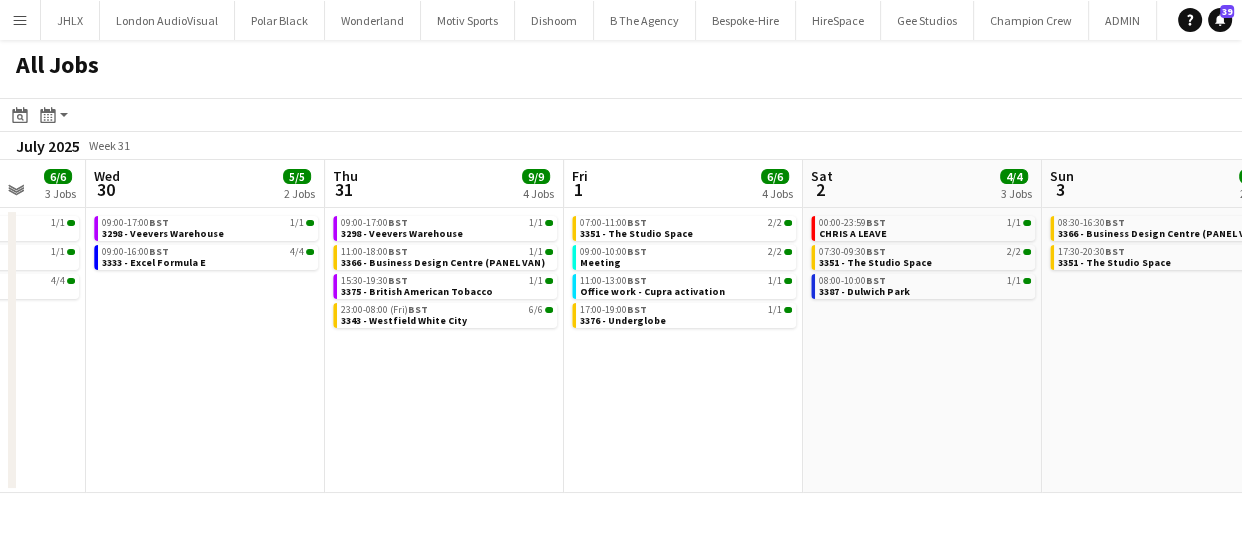 drag, startPoint x: 803, startPoint y: 360, endPoint x: 941, endPoint y: 342, distance: 139.16896 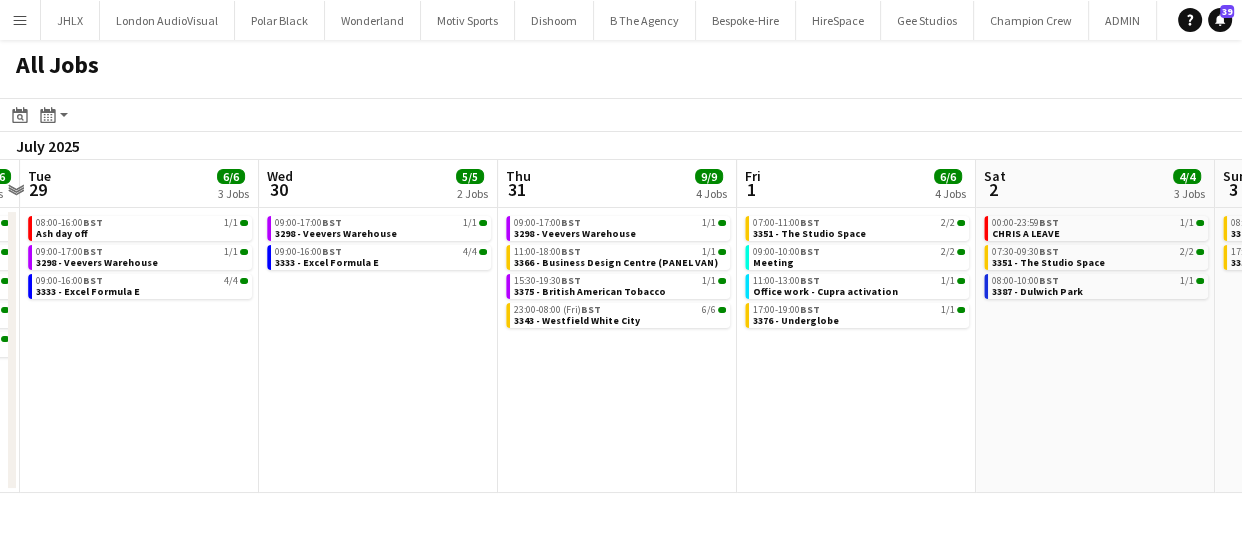 drag, startPoint x: 958, startPoint y: 346, endPoint x: 1091, endPoint y: 331, distance: 133.84319 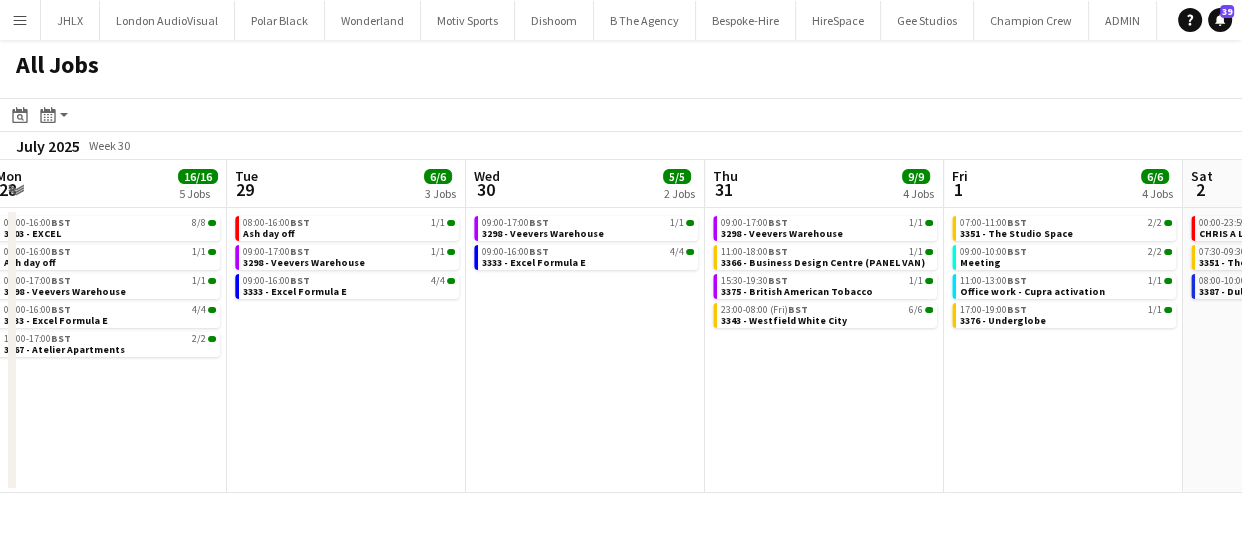 scroll, scrollTop: 0, scrollLeft: 460, axis: horizontal 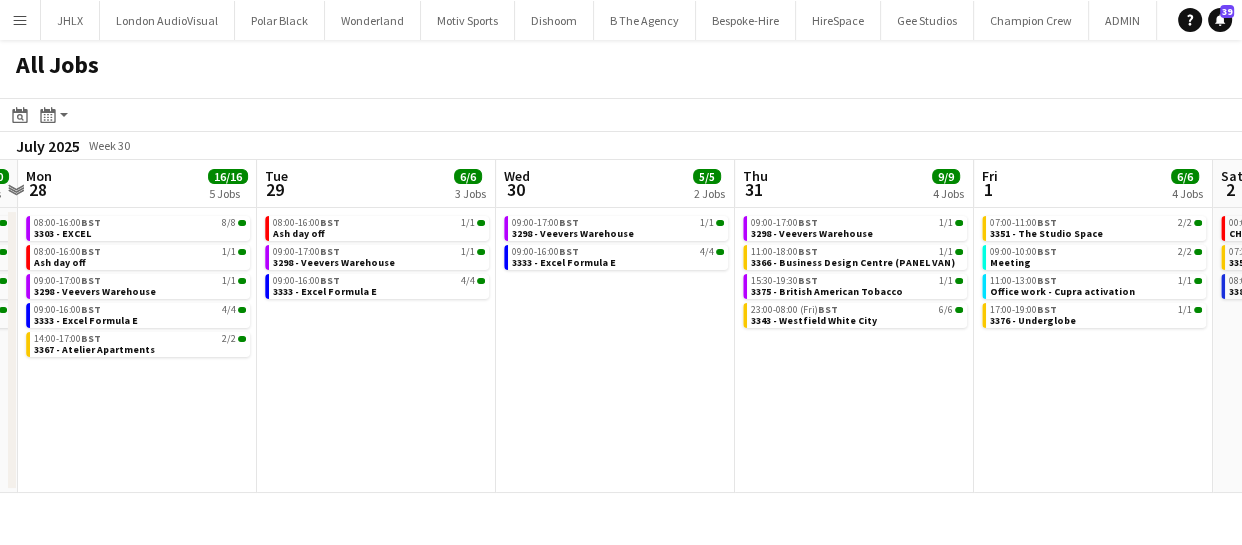 drag, startPoint x: 605, startPoint y: 365, endPoint x: 810, endPoint y: 346, distance: 205.8786 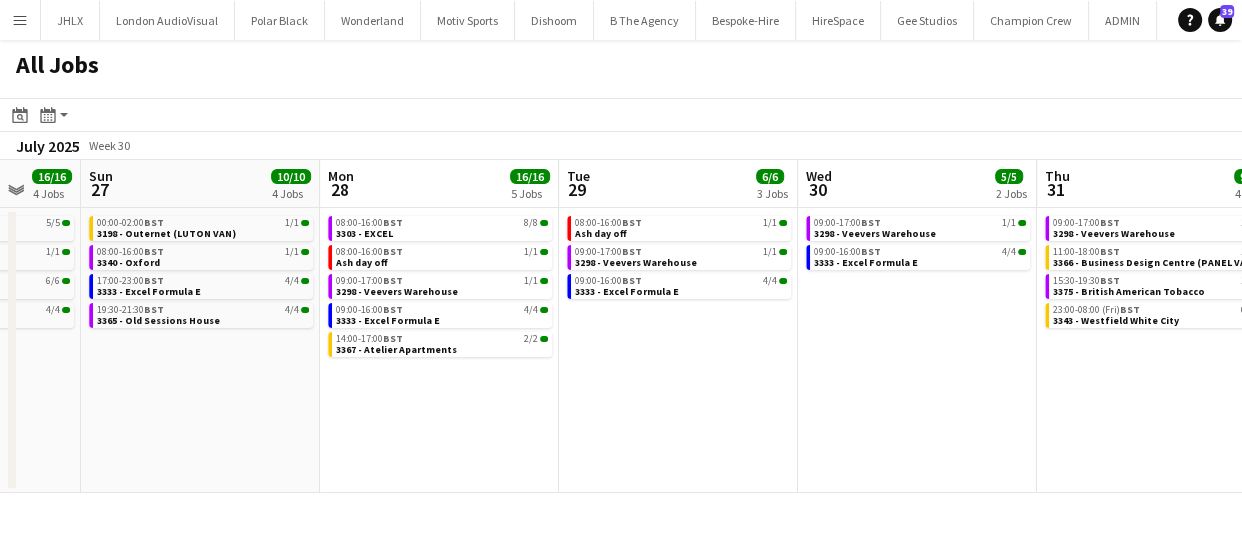 click on "All Jobs
Date picker
AUG [YEAR] AUG [YEAR] Monday M Tuesday T Wednesday W Thursday T Friday F Saturday S Sunday S  AUG   [DATE]   [DATE]   [DATE]   [DATE]   [DATE]   [DATE]   [DATE]   [DATE]   [DATE]   [DATE]   [DATE]   [DATE]   [DATE]   [DATE]   [DATE]   [DATE]   [DATE]   [DATE]   [DATE]   [DATE]   [DATE]   [DATE]   [DATE]   [DATE]   [DATE]   [DATE]   [DATE]   [DATE]   [DATE]   [DATE]   [DATE]
Comparison range
Comparison range
Today
Month view / Day view
Day view by Board Day view by Job Month view  July [YEAR]   Week [NUM]
Expand/collapse
Thu   [DATE]   [NUM]/[NUM]   [NUM] Jobs   Fri   [DATE]   [NUM]/[NUM]   [NUM] Jobs   Sat   [DATE]   [NUM]/[NUM]   [NUM] Jobs   Sun   [DATE]   [NUM]/[NUM]   [NUM] Jobs   Mon   [DATE]   [NUM]/[NUM]   [NUM] Jobs   Tue   [DATE]   [NUM]/[NUM]   [NUM] Jobs   Wed   [DATE]   [NUM]/[NUM]   [NUM] Jobs   Thu   [DATE]   [NUM]/[NUM]   [NUM] Jobs   Fri   [DATE]   [NUM]/[NUM]   [NUM] Jobs   Sat   [DATE]   [NUM]/[NUM]   [NUM] Jobs   Sun   [DATE]   [NUM]/[NUM]   [NUM] Jobs   [TIME]-[TIME] (Fri)   BST   [NUM]/[NUM]   LUTON REMAINS ON SITE (OUTERNET)   [TIME]-[TIME]    BST   [NUM]/[NUM]   [NUM] - Apps Court Farm (Breezy Car, Peugeot Van)   BST" 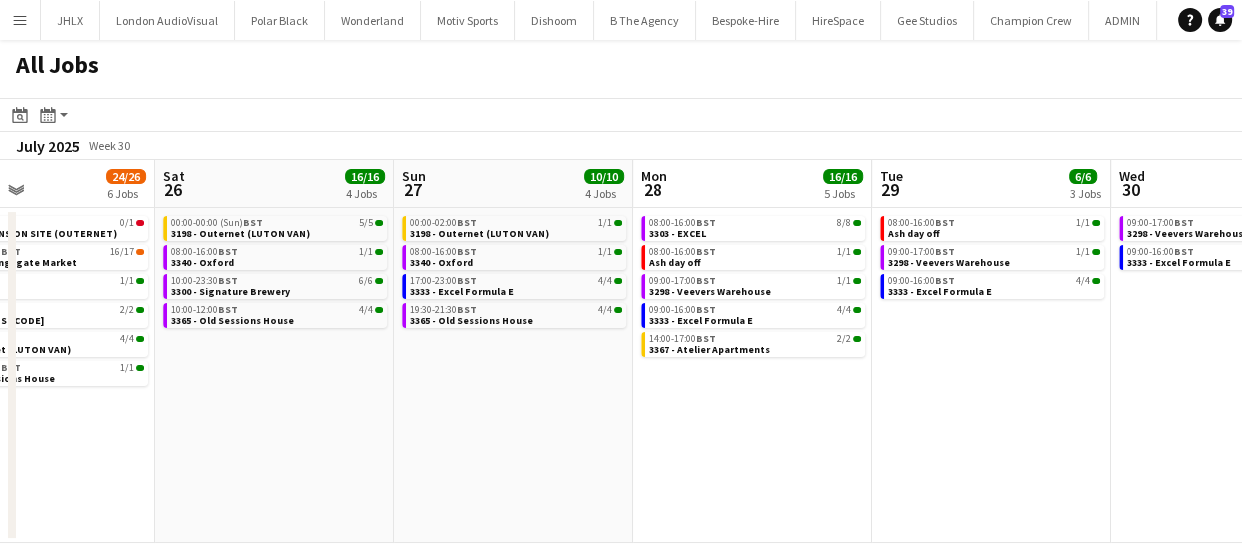 drag, startPoint x: 486, startPoint y: 428, endPoint x: 677, endPoint y: 429, distance: 191.00262 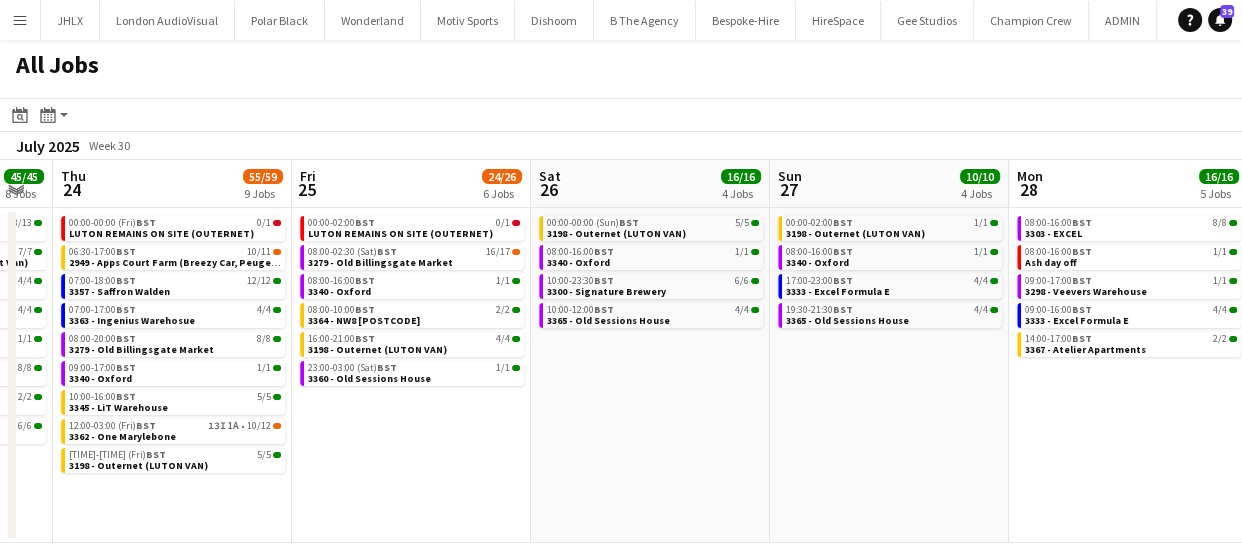 drag, startPoint x: 560, startPoint y: 437, endPoint x: 719, endPoint y: 424, distance: 159.53056 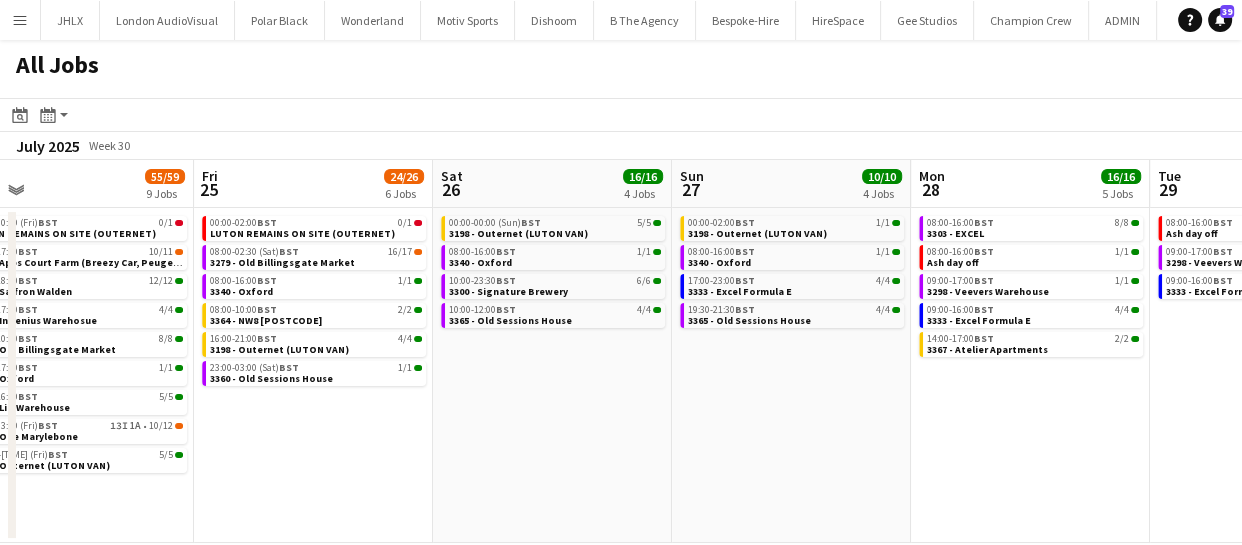 drag, startPoint x: 592, startPoint y: 428, endPoint x: 693, endPoint y: 418, distance: 101.49384 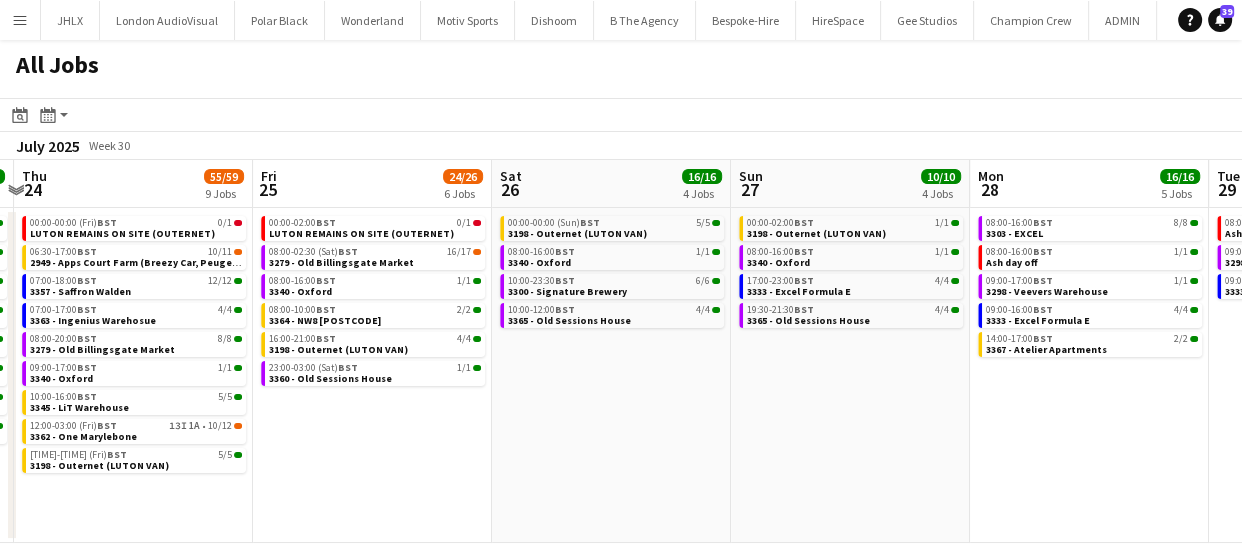 drag, startPoint x: 664, startPoint y: 424, endPoint x: 748, endPoint y: 410, distance: 85.158676 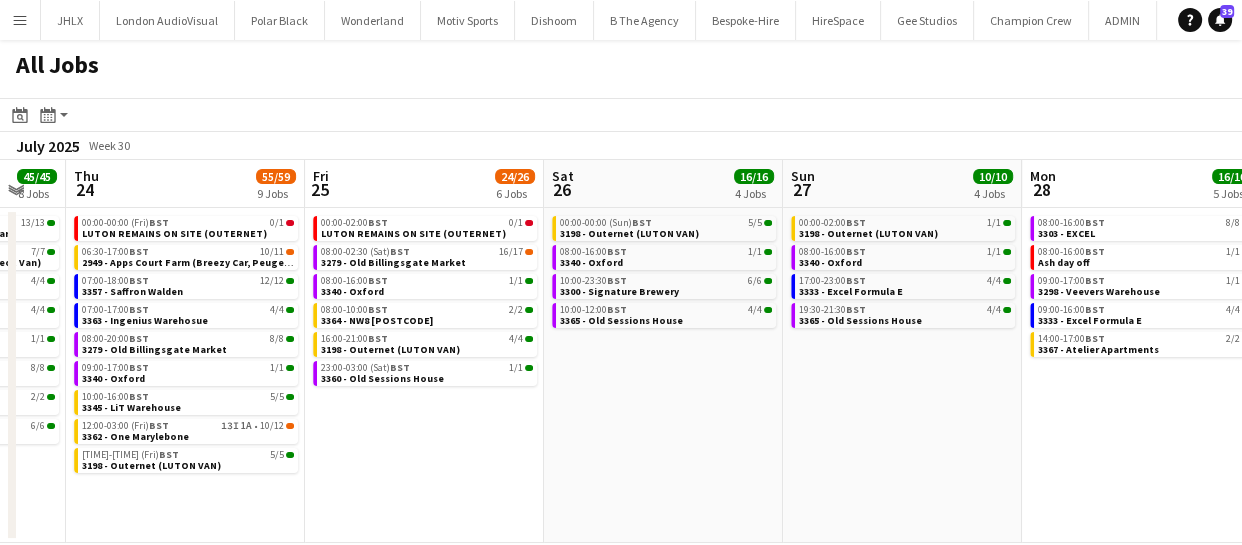 click on "Tue   22   48/48   11 Jobs   Wed   23   45/45   8 Jobs   Thu   24   55/59   9 Jobs   Fri   25   24/26   6 Jobs   Sat   26   16/16   4 Jobs   Sun   27   10/10   4 Jobs   Mon   28   16/16   5 Jobs   Tue   29   6/6   3 Jobs   Wed   30   5/5   2 Jobs   Thu   31   9/9   4 Jobs   Fri   1   6/6   4 Jobs   06:00-19:30    BST   12/12   2949 - Apps Court Farm ([VEHICLE], [VEHICLE])   06:00-16:00    BST   8/8   3279 - Old Billingsgate Market   08:00-18:00    BST   6/6   3303 - EXCEL   08:00-12:00    BST   5/5   3314 - Apps Court Farm   09:00-17:00    BST   1/1   3298 - Veevers Warehouse   09:00-16:00    BST   1/1   3333 - Excel Formula E   10:00-22:00    BST   5/5   3331 - Marlins on the roof   11:00-15:00    BST   3/3   3296 - Shoreditch Gardens   11:00-17:00    BST   4/4   3355 - Old Sessions House   12:00-17:00    BST   1/1   [PERSON] LEAVE   18:30-20:30    BST   2/2   3279 - Old Billingsgate Market   06:30-23:30    BST   13/13   2949 - Apps Court Farm ([VEHICLE])   06:45-22:30    BST   7/7   08:00-20:00    BST   4/4" at bounding box center (621, 351) 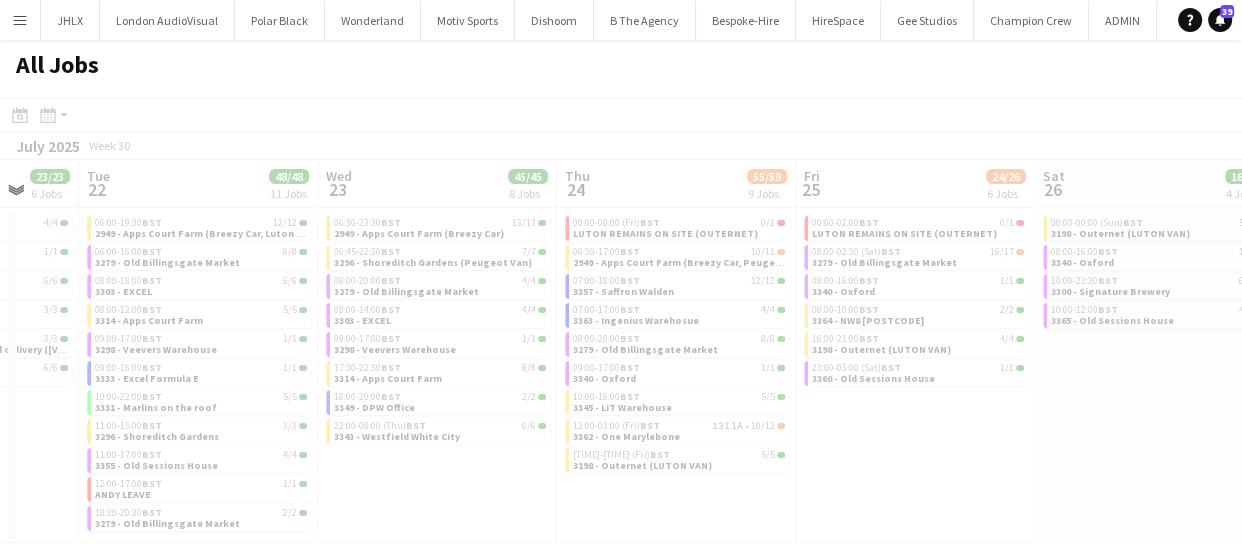 scroll, scrollTop: 0, scrollLeft: 591, axis: horizontal 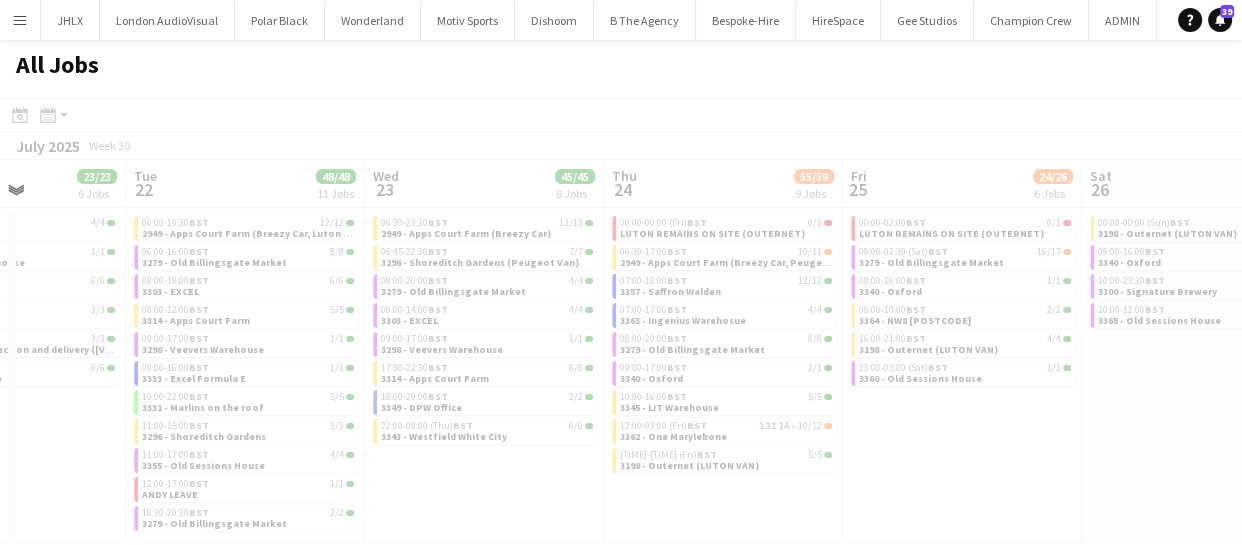 drag, startPoint x: 652, startPoint y: 469, endPoint x: 1026, endPoint y: 439, distance: 375.2013 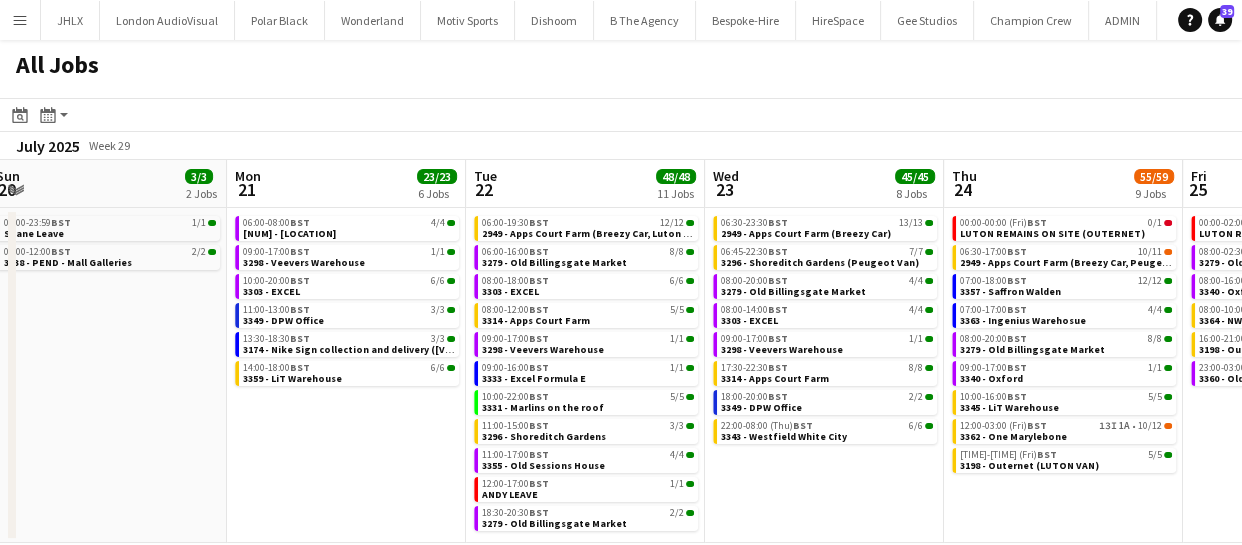 scroll, scrollTop: 0, scrollLeft: 485, axis: horizontal 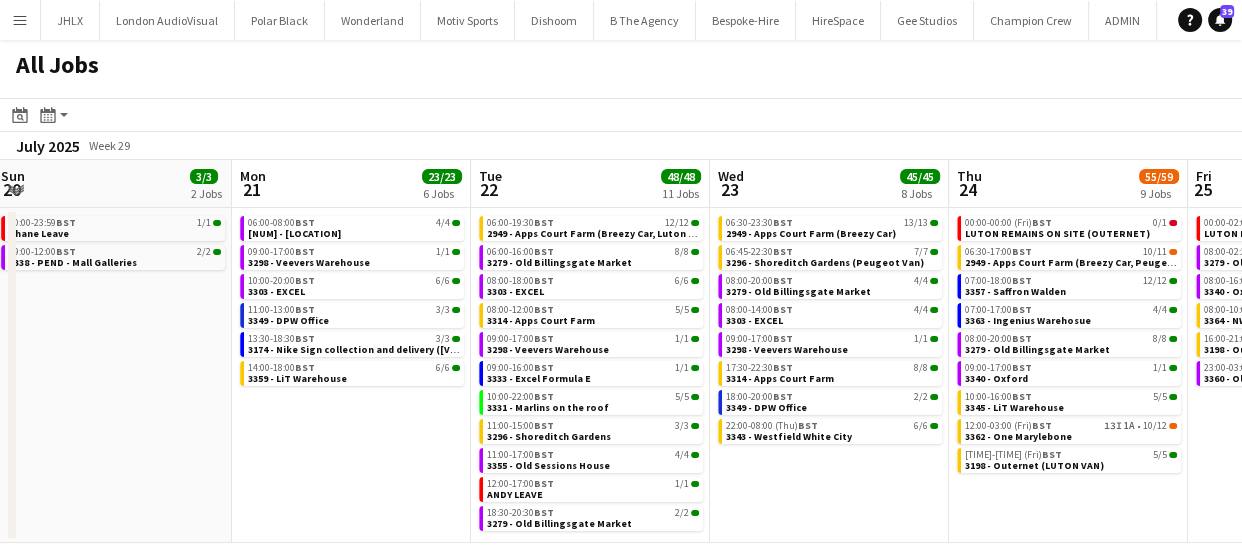 drag, startPoint x: 469, startPoint y: 496, endPoint x: 814, endPoint y: 455, distance: 347.4277 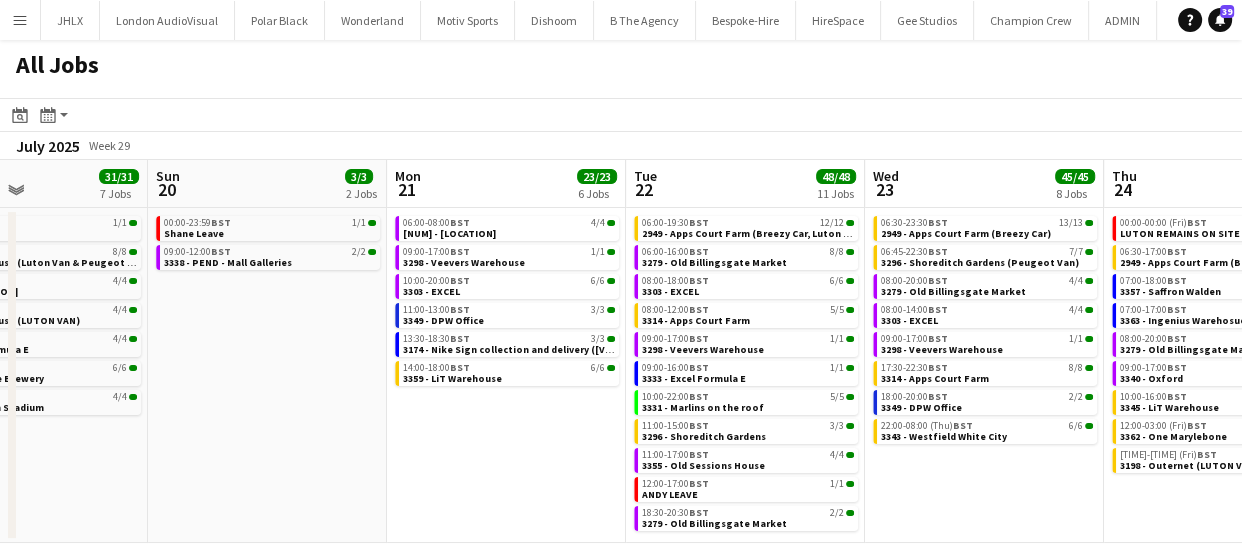 scroll, scrollTop: 0, scrollLeft: 560, axis: horizontal 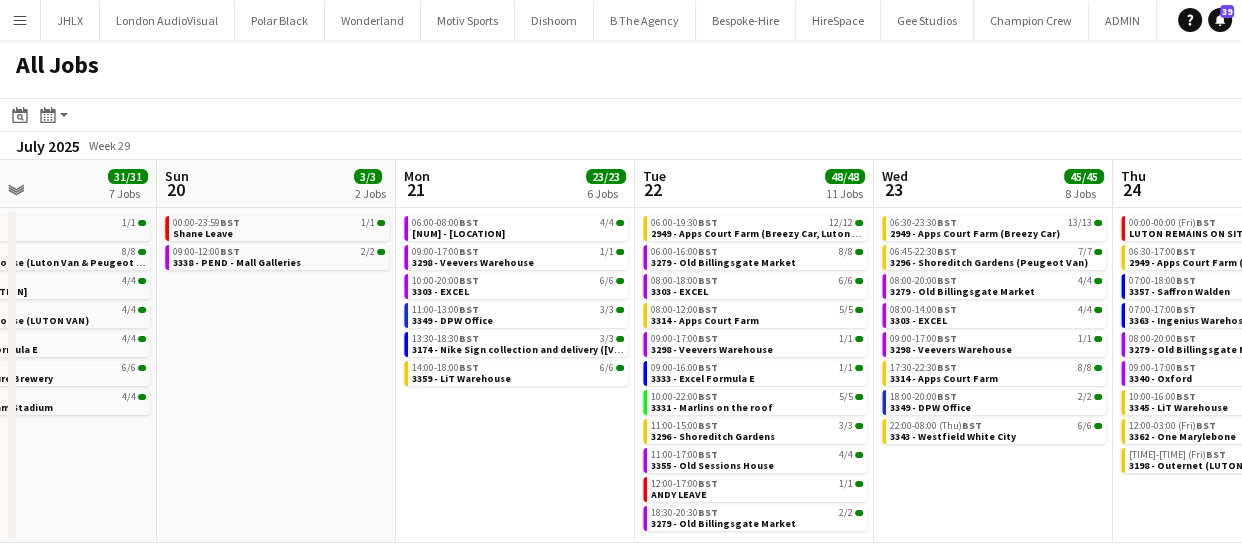 drag, startPoint x: 339, startPoint y: 466, endPoint x: 503, endPoint y: 480, distance: 164.59648 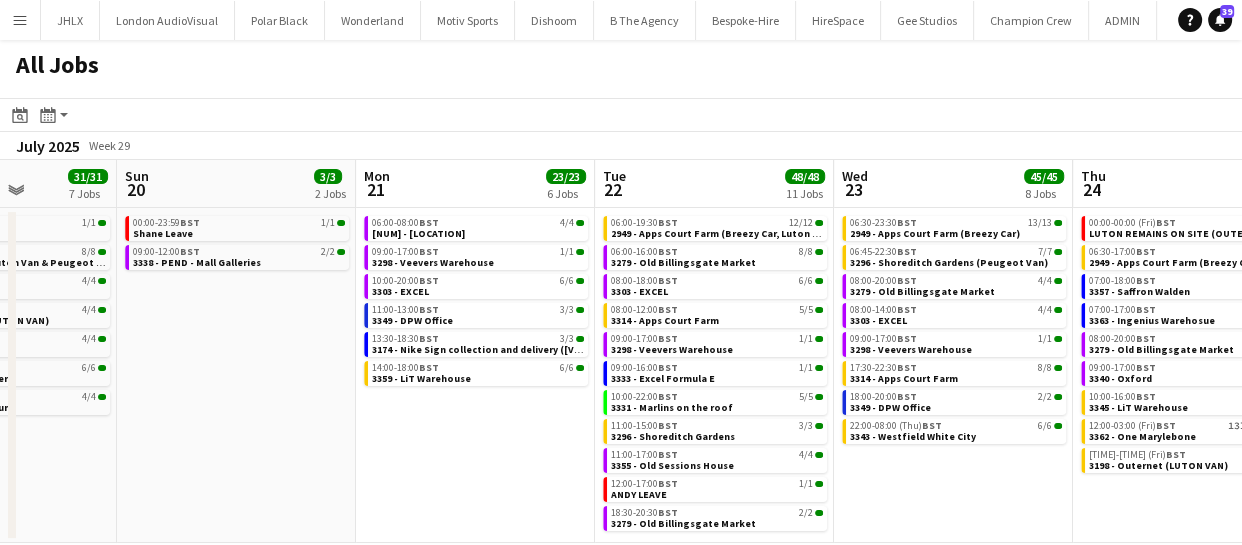 scroll, scrollTop: 0, scrollLeft: 590, axis: horizontal 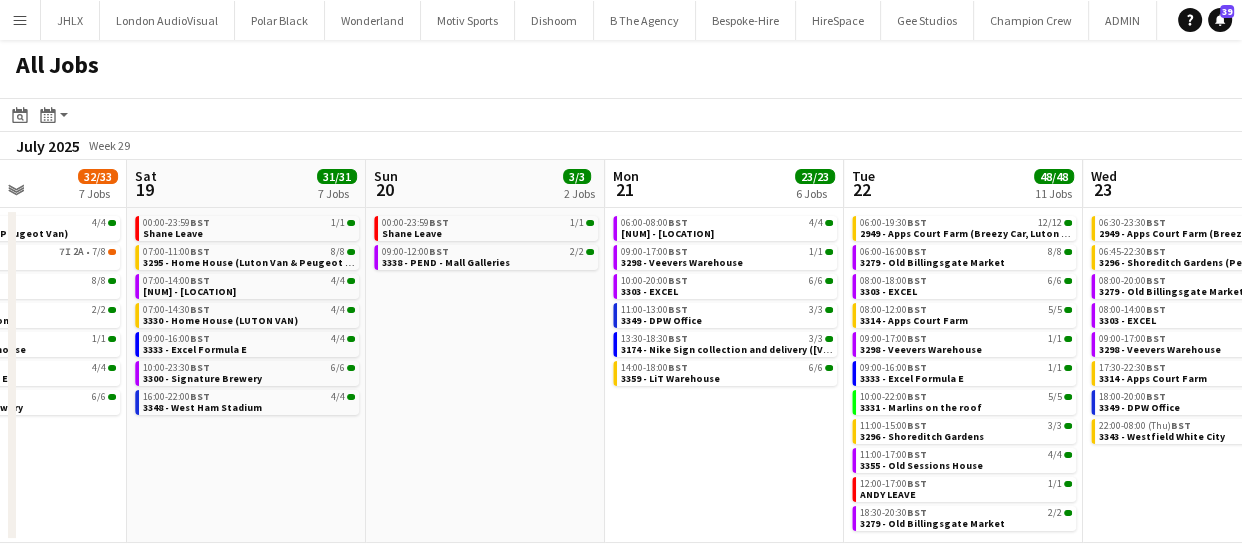 drag, startPoint x: 411, startPoint y: 455, endPoint x: 620, endPoint y: 443, distance: 209.34421 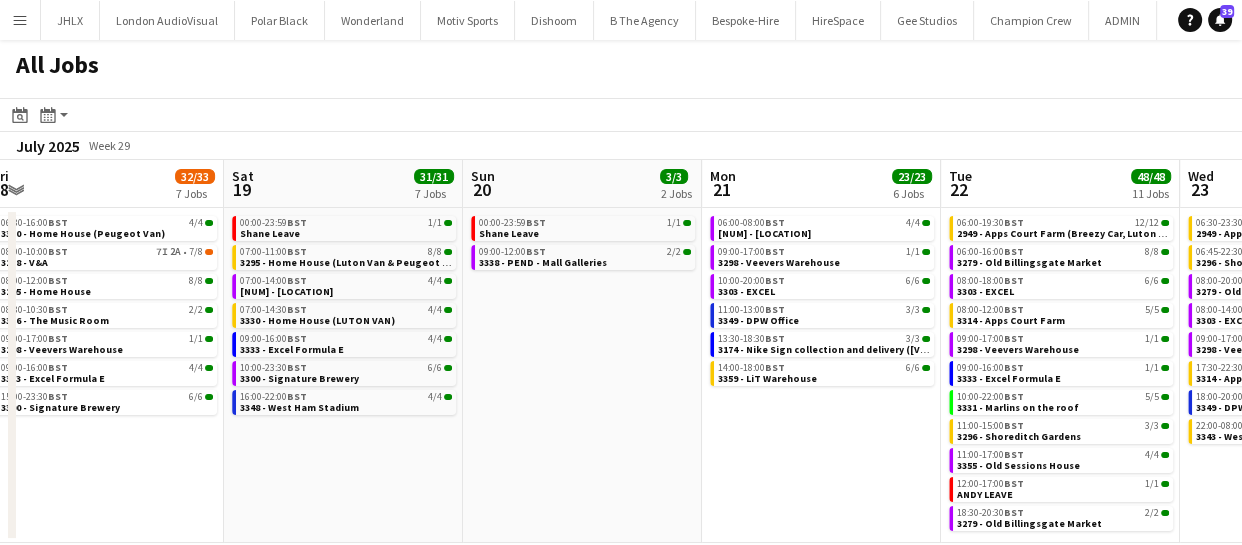 click on "All Jobs
Date picker
AUG [YEAR] AUG [YEAR] Monday M Tuesday T Wednesday W Thursday T Friday F Saturday S Sunday S  AUG   [DATE]   [DATE]   [DATE]   [DATE]   [DATE]   [DATE]   [DATE]   [DATE]   [DATE]   [DATE]   [DATE]   [DATE]   [DATE]   [DATE]   [DATE]   [DATE]   [DATE]   [DATE]   [DATE]   [DATE]   [DATE]   [DATE]   [DATE]   [DATE]   [DATE]   [DATE]   [DATE]   [DATE]   [DATE]   [DATE]   [DATE]
Comparison range
Comparison range
Today
Month view / Day view
Day view by Board Day view by Job Month view  July [YEAR]   Week [NUM]
Expand/collapse
Wed   [DATE]   [NUM]/[NUM]   [NUM] Jobs   Thu   [DATE]   [NUM]/[NUM]   [NUM] Jobs   Fri   [DATE]   [NUM]/[NUM]   [NUM] Jobs   Sat   [DATE]   [NUM]/[NUM]   [NUM] Jobs   Sun   [DATE]   [NUM]/[NUM]   [NUM] Jobs   Mon   [DATE]   [NUM]/[NUM]   [NUM] Jobs   Tue   [DATE]   [NUM]/[NUM]   [NUM] Jobs   Wed   [DATE]   [NUM]/[NUM]   [NUM] Jobs   Thu   [DATE]   [NUM]/[NUM]   [NUM] Jobs   Fri   [DATE]   [NUM]/[NUM]   [NUM] Jobs   Sat   [DATE]   [NUM]/[NUM]   [NUM] Jobs   [TIME]-[TIME]    BST   [NUM]/[NUM]   [NUM] - UCL   [TIME]-[TIME]    BST   [NUM]/[NUM]   [NUM] - Veevers Warehouse   [TIME]-[TIME]    BST   [NUM]/[NUM]   [TIME]-[TIME]   [NUM]" 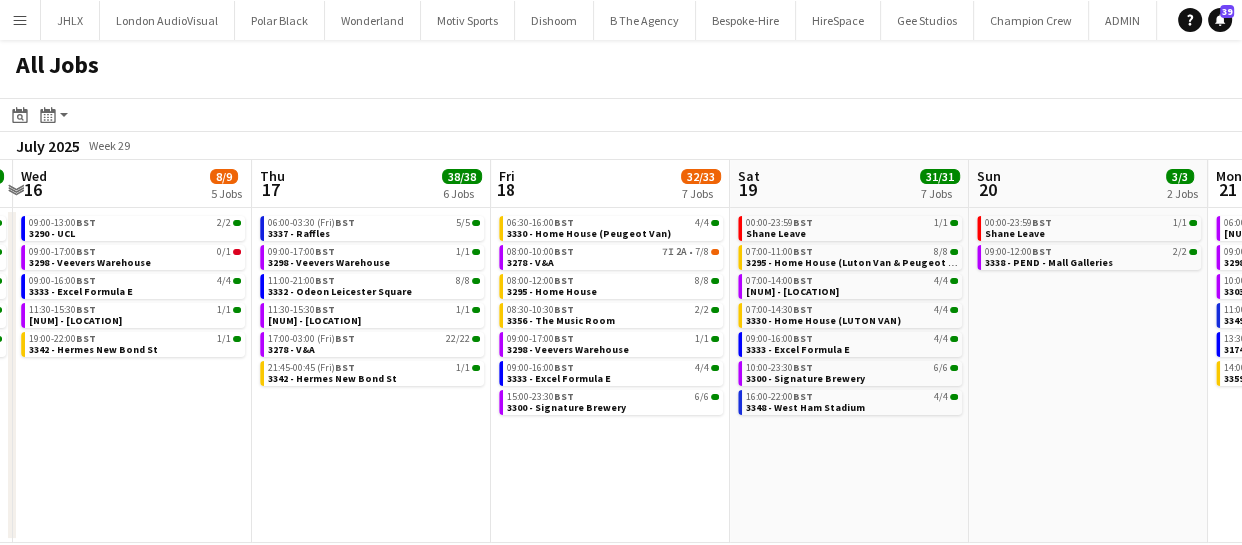 scroll, scrollTop: 0, scrollLeft: 463, axis: horizontal 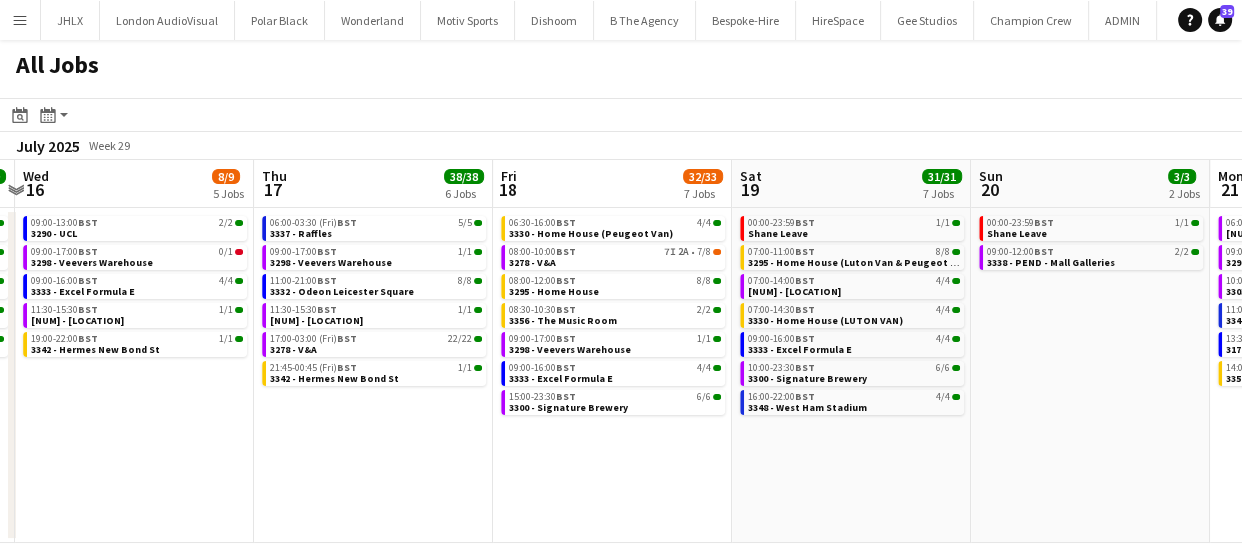 drag, startPoint x: 406, startPoint y: 490, endPoint x: 750, endPoint y: 469, distance: 344.64038 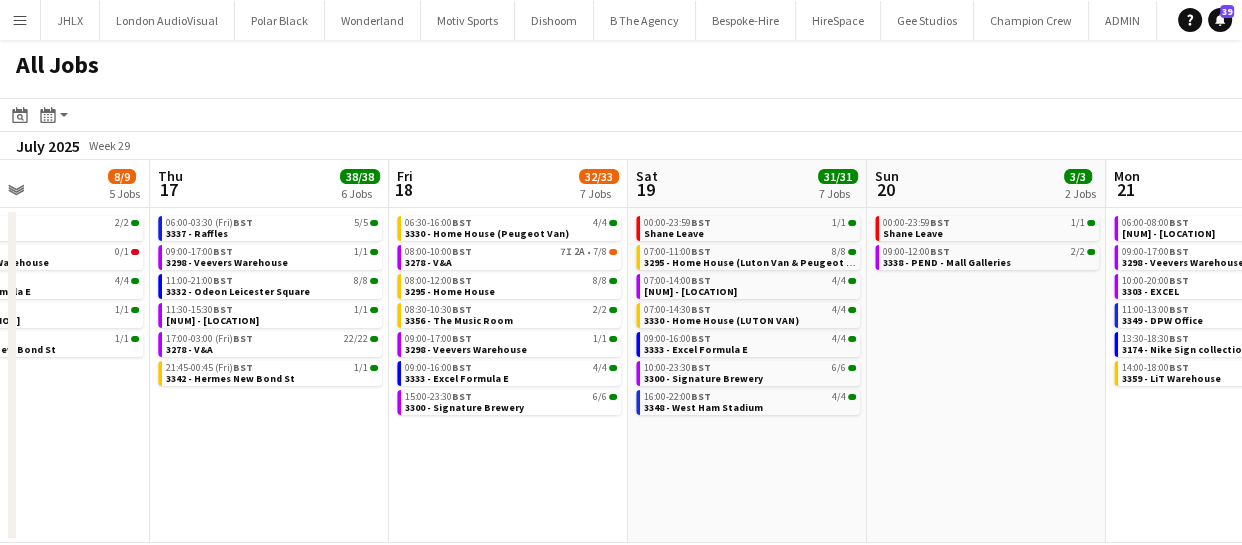 scroll, scrollTop: 0, scrollLeft: 529, axis: horizontal 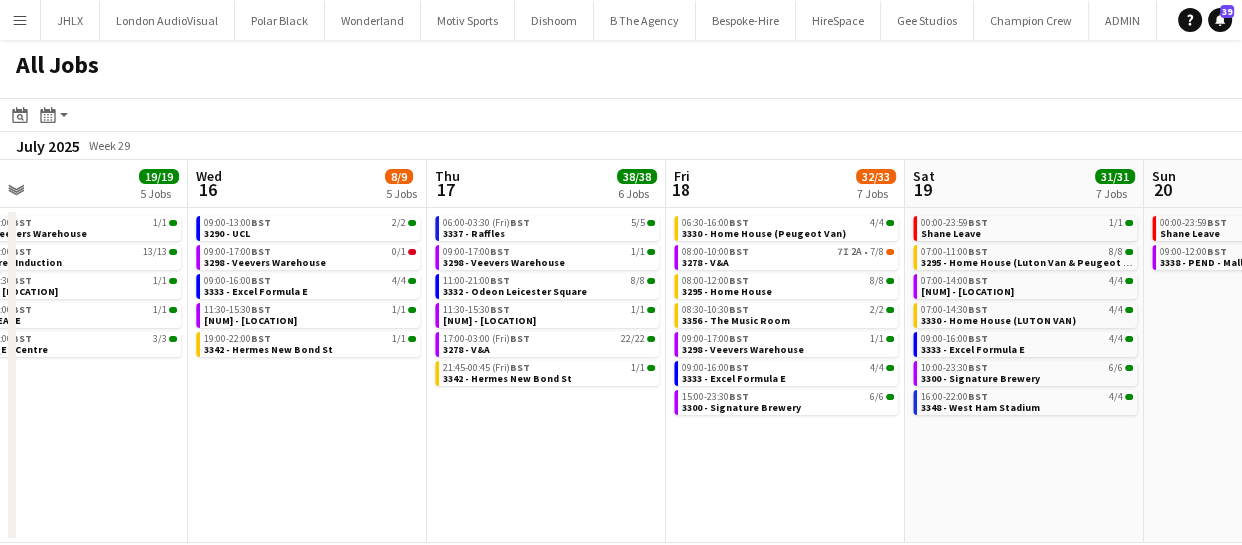 drag, startPoint x: 406, startPoint y: 459, endPoint x: 580, endPoint y: 449, distance: 174.28712 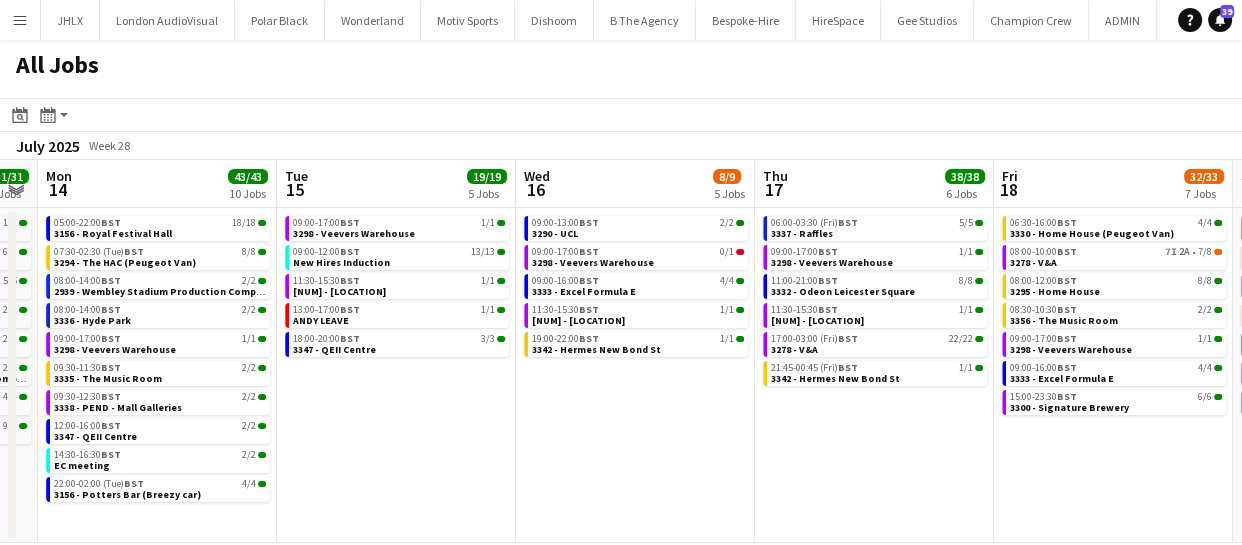 scroll, scrollTop: 0, scrollLeft: 438, axis: horizontal 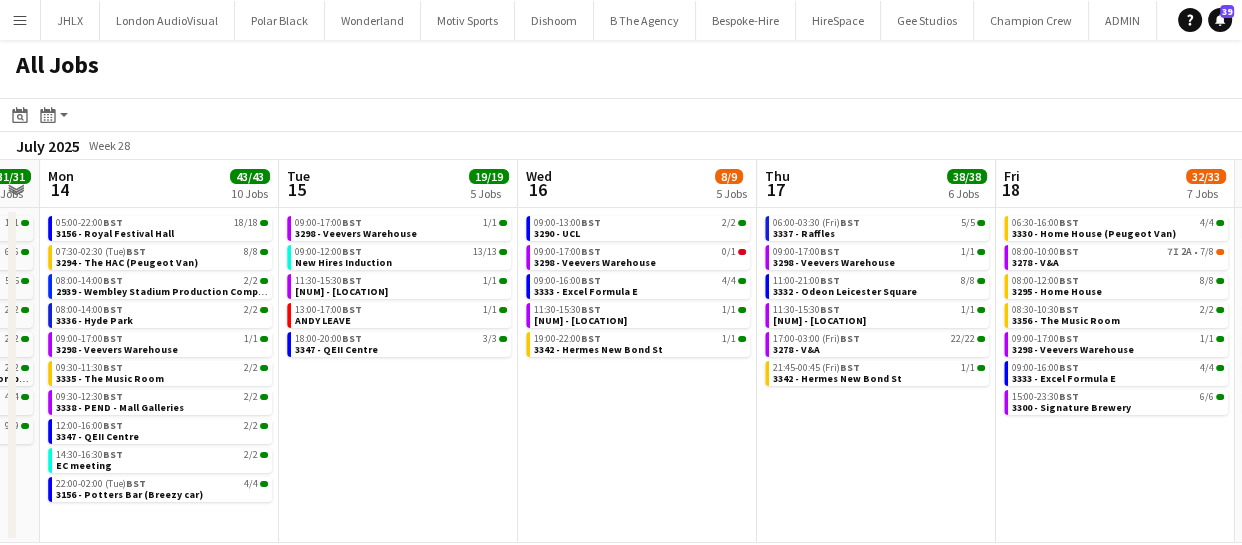 drag, startPoint x: 418, startPoint y: 454, endPoint x: 748, endPoint y: 411, distance: 332.78973 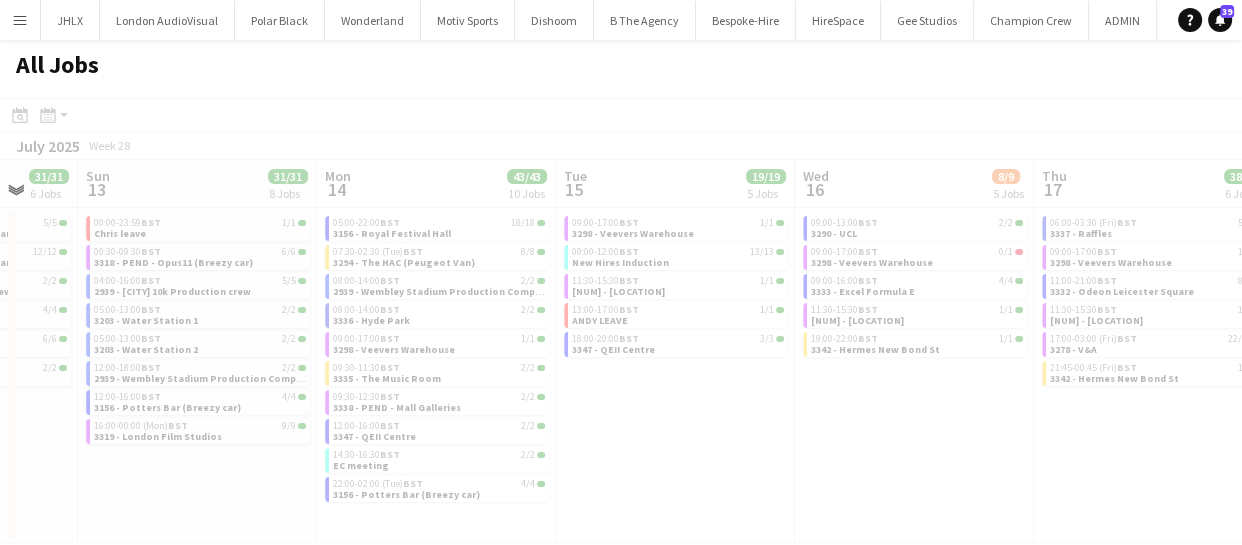 scroll, scrollTop: 0, scrollLeft: 635, axis: horizontal 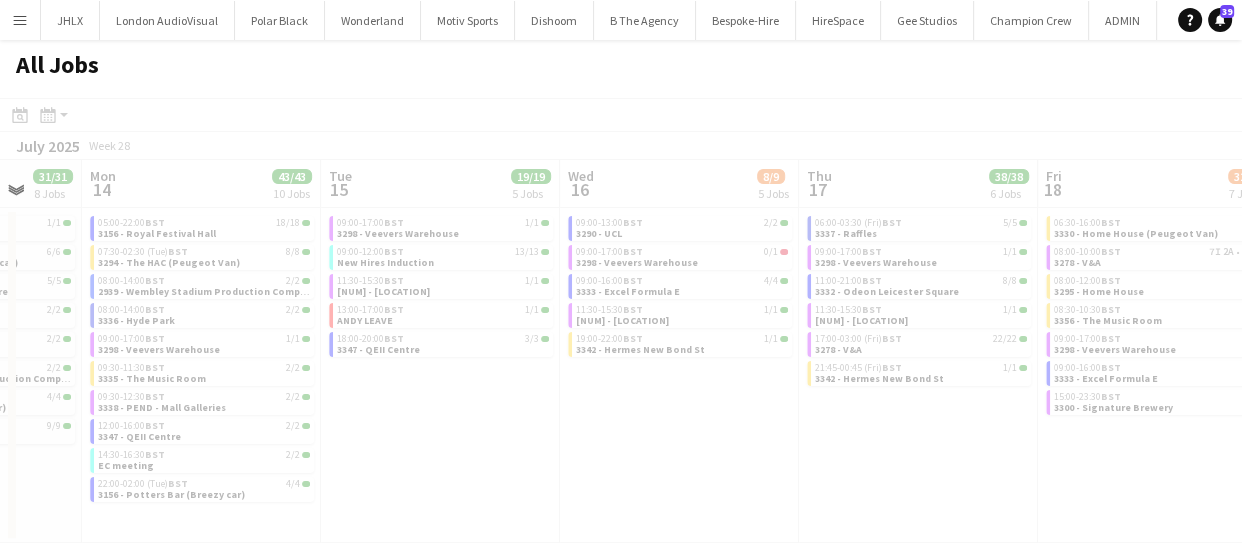 drag, startPoint x: 453, startPoint y: 429, endPoint x: 495, endPoint y: 427, distance: 42.047592 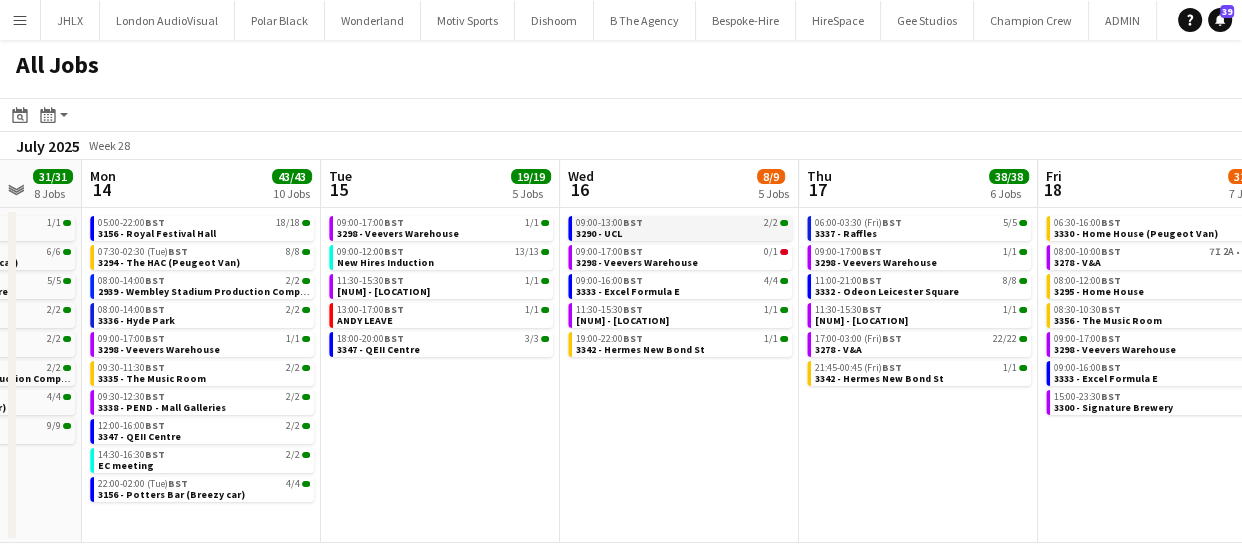 click on "09:00-13:00    BST   2/2   3290 - UCL" at bounding box center [682, 227] 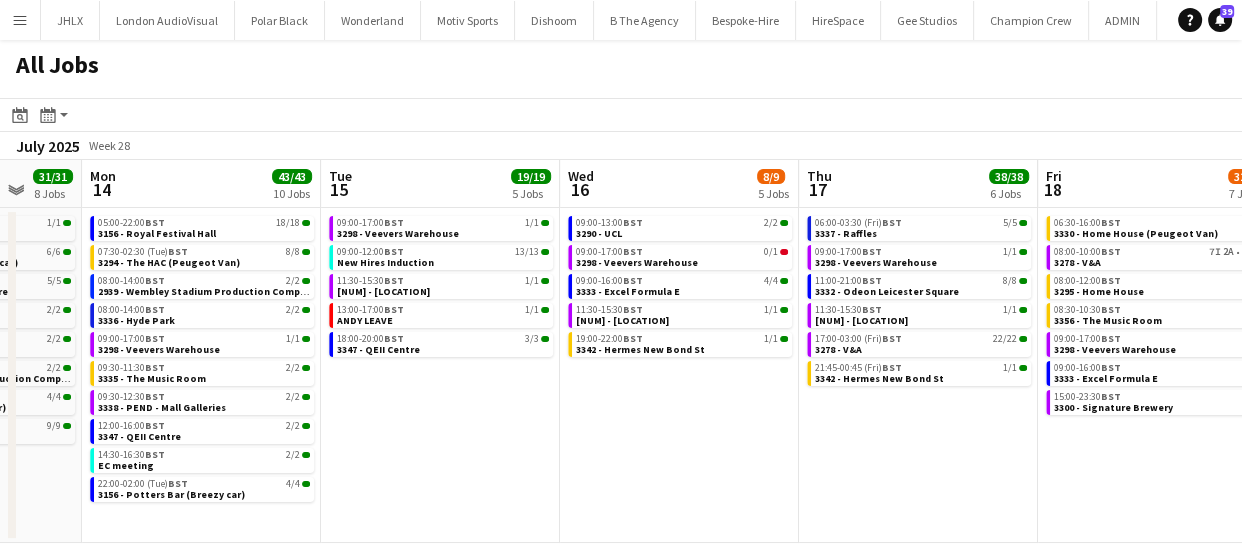click on "Fri   11   53/53   10 Jobs   Sat   12   31/31   6 Jobs   Sun   13   31/31   8 Jobs   Mon   14   43/43   10 Jobs   Tue   15   19/19   5 Jobs   Wed   16   8/9   5 Jobs   Thu   17   38/38   6 Jobs   Fri   18   32/33   7 Jobs   Sat   19   31/31   7 Jobs   Sun   20   3/3   2 Jobs   Mon   21   23/23   6 Jobs   06:00-01:00 ([SAT])   BST   22/22   3318 - PEND - Opus11 ([VEHICLE])   07:00-18:00    BST   6/6   3319 - London Film Studios   09:00-17:00    BST   2/2   2939 - Wembley Stadium Production Compound   09:00-16:00    BST   2/2   3290 - UCL   09:00-17:00    BST   1/1   3298 - Veevers Warehouse   09:45-23:30    BST   9/9   3300 - Signature Brewery   11:00-13:00    BST   2/2   3335 - The Music Room   11:30-13:00    BST   2/2   Teams Meeting   15:00-17:00    BST   1/1   3329 - PEND - Pall Mall   16:30-21:30    BST   6/6   3324 - Underglobe ([Panel Van])   01:00-08:00    BST   5/5   3318 - PEND - Opus11 ([VEHICLE])   06:00-17:00    BST   12/12   3318 - PEND - Opus11 ([VEHICLE])   07:00-18:00    BST   2/2   BST   4/4" at bounding box center (621, 351) 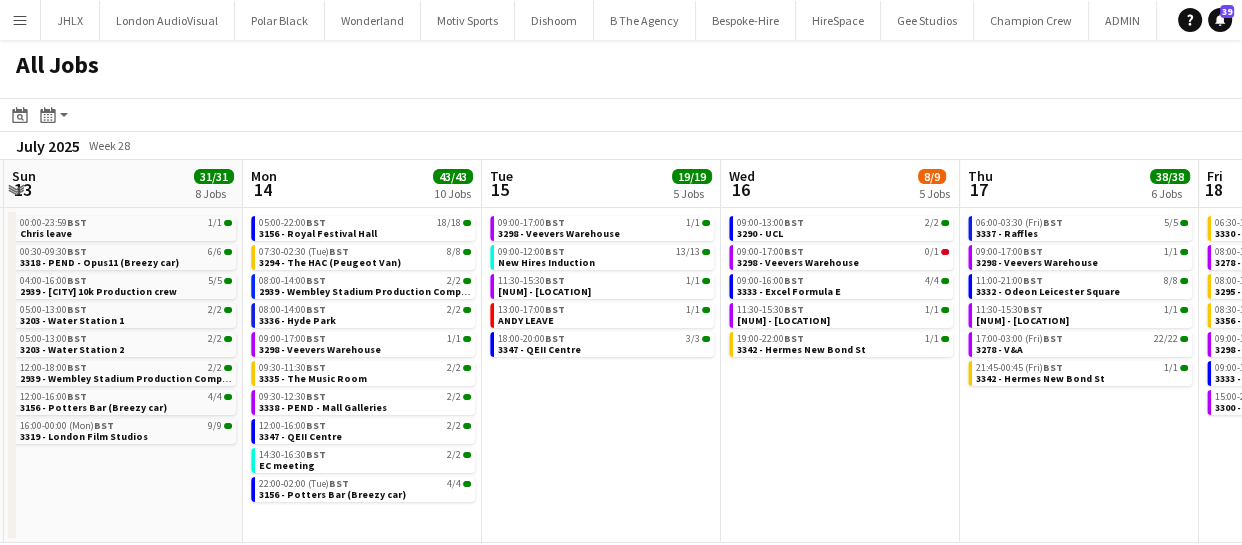 click on "Fri   11   53/53   10 Jobs   Sat   12   31/31   6 Jobs   Sun   13   31/31   8 Jobs   Mon   14   43/43   10 Jobs   Tue   15   19/19   5 Jobs   Wed   16   8/9   5 Jobs   Thu   17   38/38   6 Jobs   Fri   18   32/33   7 Jobs   Sat   19   31/31   7 Jobs   Sun   20   3/3   2 Jobs   Mon   21   23/23   6 Jobs   06:00-01:00 ([SAT])   BST   22/22   3318 - PEND - Opus11 ([VEHICLE])   07:00-18:00    BST   6/6   3319 - London Film Studios   09:00-17:00    BST   2/2   2939 - Wembley Stadium Production Compound   09:00-16:00    BST   2/2   3290 - UCL   09:00-17:00    BST   1/1   3298 - Veevers Warehouse   09:45-23:30    BST   9/9   3300 - Signature Brewery   11:00-13:00    BST   2/2   3335 - The Music Room   11:30-13:00    BST   2/2   Teams Meeting   15:00-17:00    BST   1/1   3329 - PEND - Pall Mall   16:30-21:30    BST   6/6   3324 - Underglobe ([Panel Van])   01:00-08:00    BST   5/5   3318 - PEND - Opus11 ([VEHICLE])   06:00-17:00    BST   12/12   3318 - PEND - Opus11 ([VEHICLE])   07:00-18:00    BST   2/2   BST   4/4" at bounding box center (621, 351) 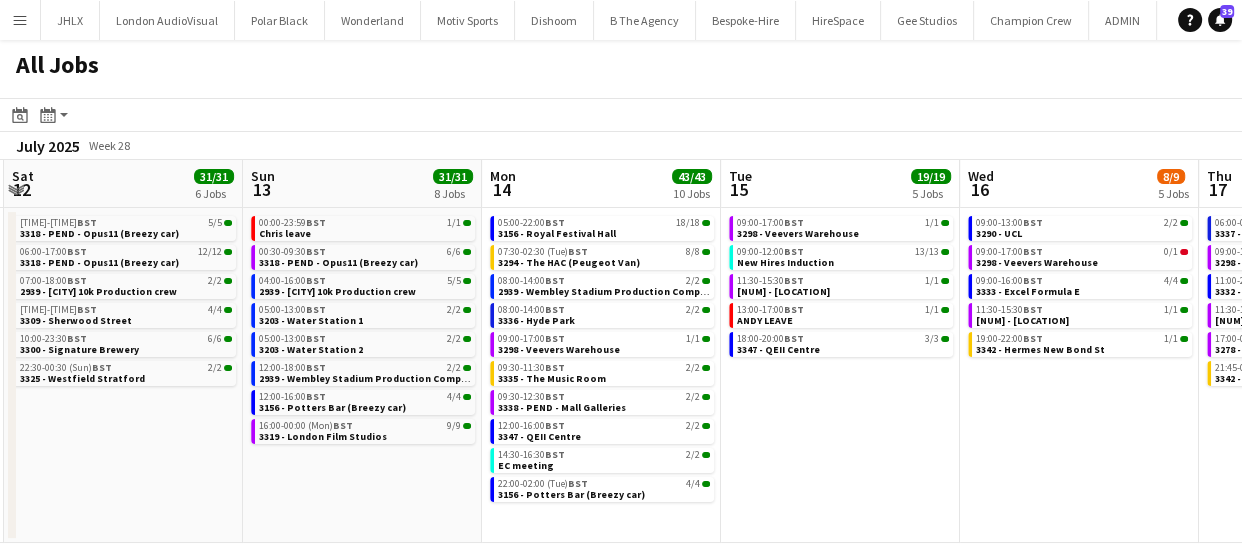 scroll, scrollTop: 0, scrollLeft: 484, axis: horizontal 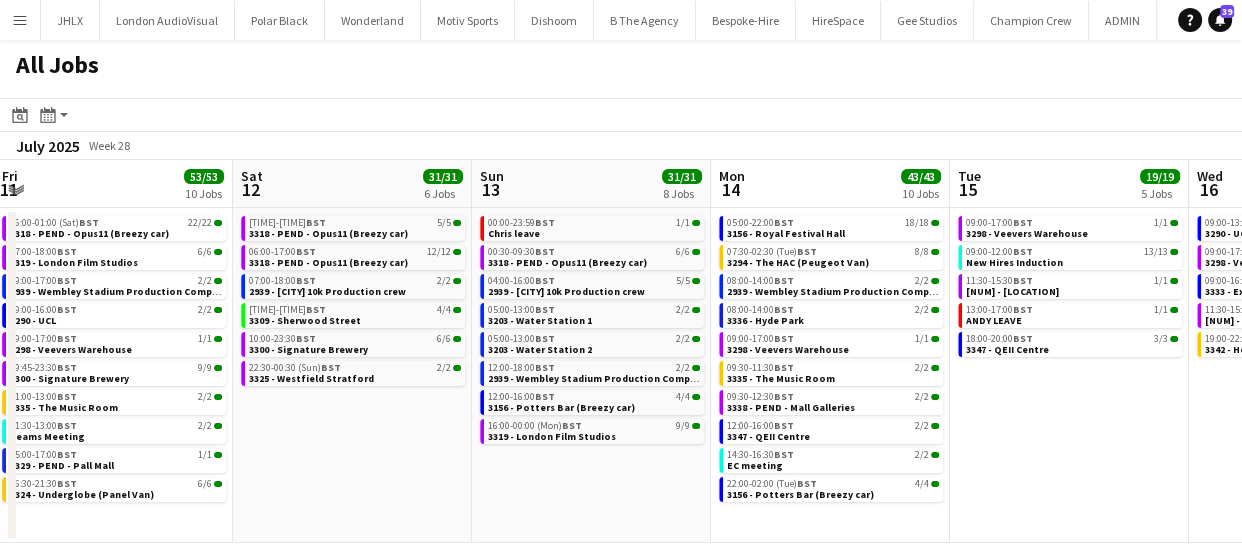 drag, startPoint x: 804, startPoint y: 489, endPoint x: 1089, endPoint y: 427, distance: 291.6659 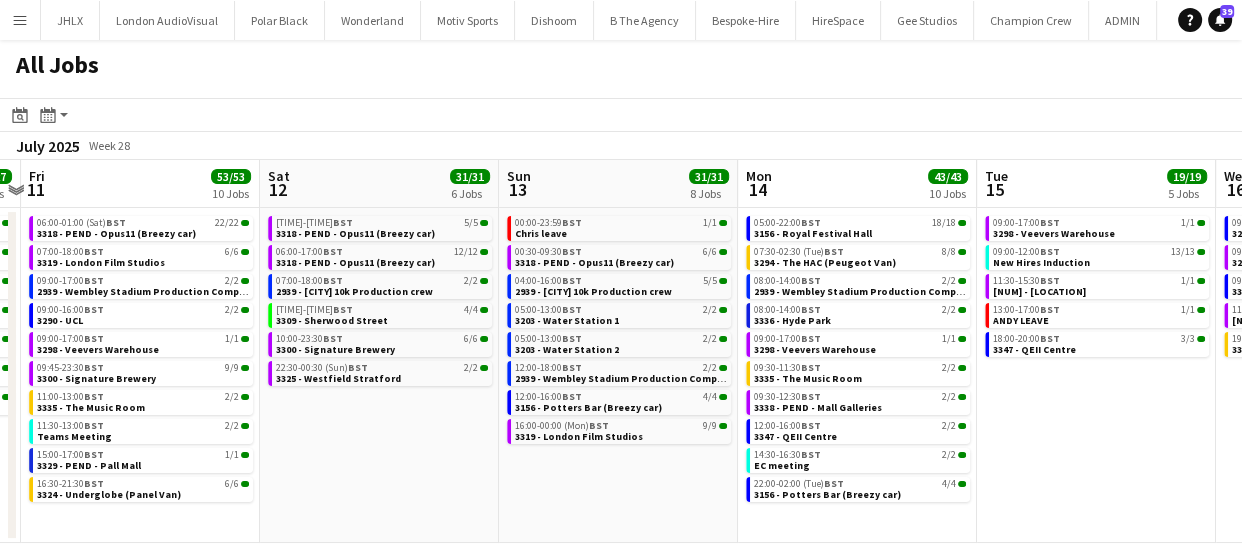 click on "Wed   9   44/44   6 Jobs   Thu   10   27/27   7 Jobs   Fri   11   53/53   10 Jobs   Sat   12   31/31   6 Jobs   Sun   13   31/31   8 Jobs   Mon   14   43/43   10 Jobs   Tue   15   19/19   5 Jobs   Wed   16   8/9   5 Jobs   Thu   17   38/38   6 Jobs   Fri   18   32/33   7 Jobs   Sat   19   31/31   7 Jobs   06:00-09:00    BST   4/4   3307 - Padel Social Club Earl's court   07:00-17:00    BST   9/9   3315 - Englefield Estate, Reading (Breezy Car)   09:00-15:00    BST   2/2   3260 - The Gaumont   09:00-17:00    BST   1/1   3298 - Veevers Warehouse   15:00-20:00    BST   4/4   3323 - Ingenius Workshop   18:00-00:00 (Thu)   BST   24/24   3250 - Somerset House   09:00-17:00    BST   1/1   3298 - Veevers Warehouse   11:00-00:00 (Fri)   BST   4/4   3260 - The Gaumont   15:00-23:30    BST   4/4   3311- Cork Street Galleries   15:00-18:00    BST   4/4   3324 - Underglobe   15:30-00:00 (Fri)   BST   8/8   3317 - Old Sessions House   16:00-22:00    BST   4/4   3312 - The Music Room/Esher   22:30-00:30 (Fri)   BST   2/2" at bounding box center (621, 351) 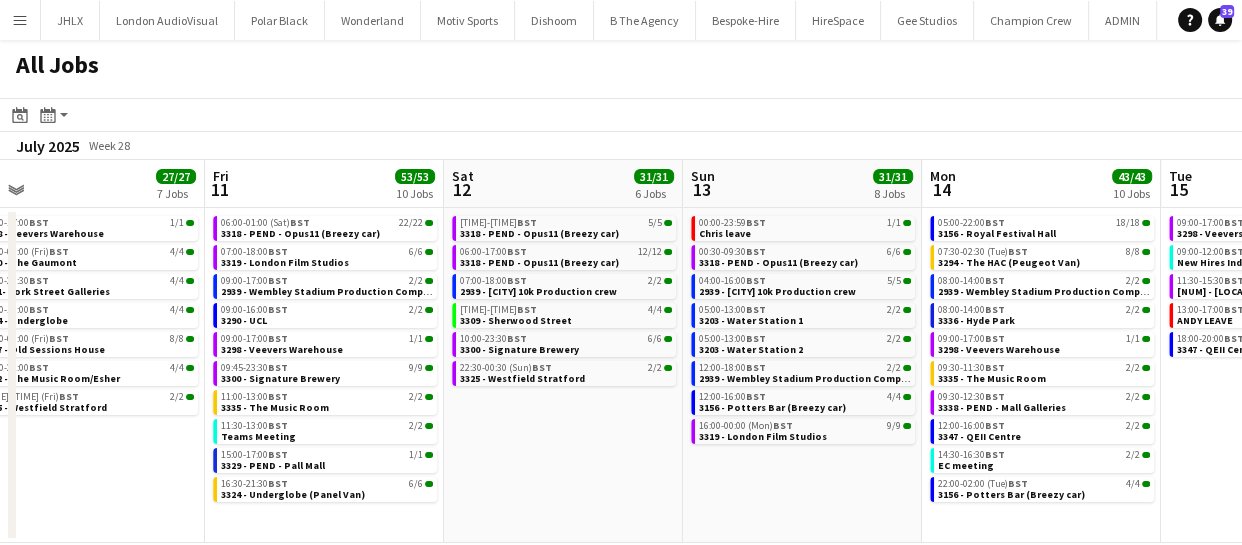 click on "[TIME]-[TIME]    BST   [NUM]/[NUM]   [NUM] - PEND - Opus11 (Breezy car)   [TIME]-[TIME]    BST   [NUM]/[NUM]   [NUM] - PEND - Opus11 (Breezy car)   [TIME]-[TIME]    BST   [NUM]/[NUM]   [NUM] - London 10k Production crew   [TIME]-[TIME]    BST   [NUM]/[NUM]   [NUM] - Sherwood Street   [TIME]-[TIME]    BST   [NUM]/[NUM]   [NUM] - Signature Brewery   [TIME]-[TIME] (Sun)   BST   [NUM]/[NUM]   [NUM] - Westfield Stratford" at bounding box center (563, 375) 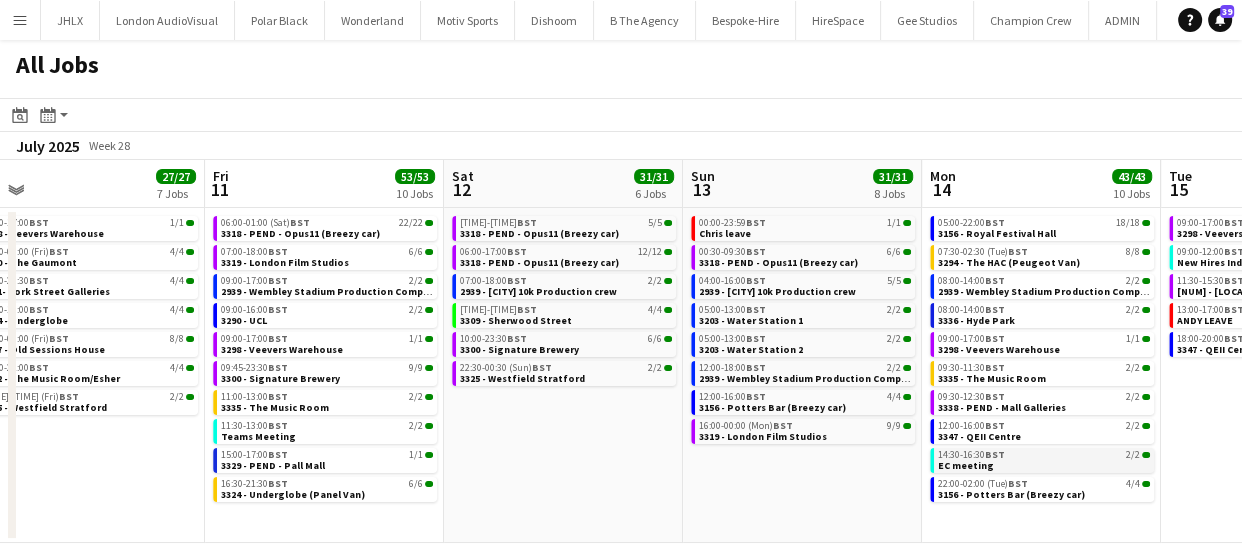 click on "14:30-16:30    BST   2/2" at bounding box center (1044, 455) 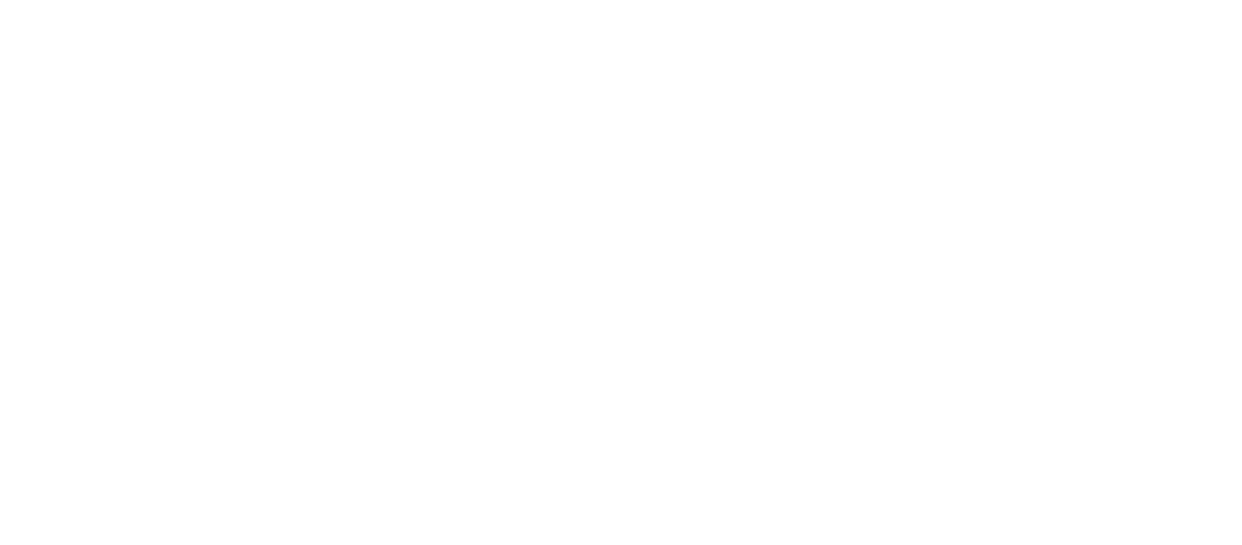 scroll, scrollTop: 0, scrollLeft: 0, axis: both 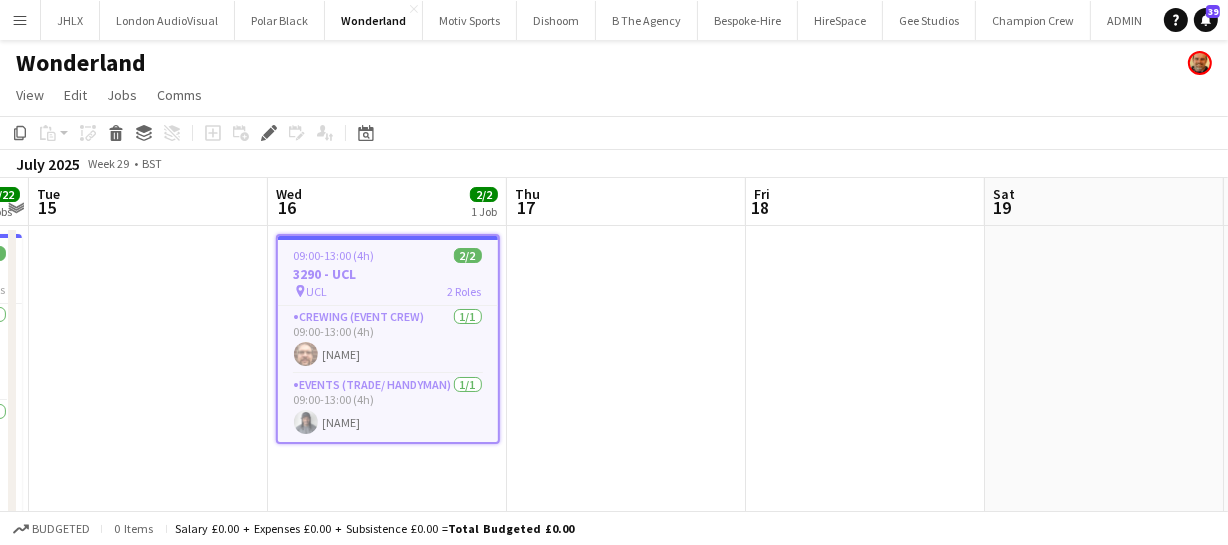 click on "09:00-13:00 (4h)" at bounding box center [334, 255] 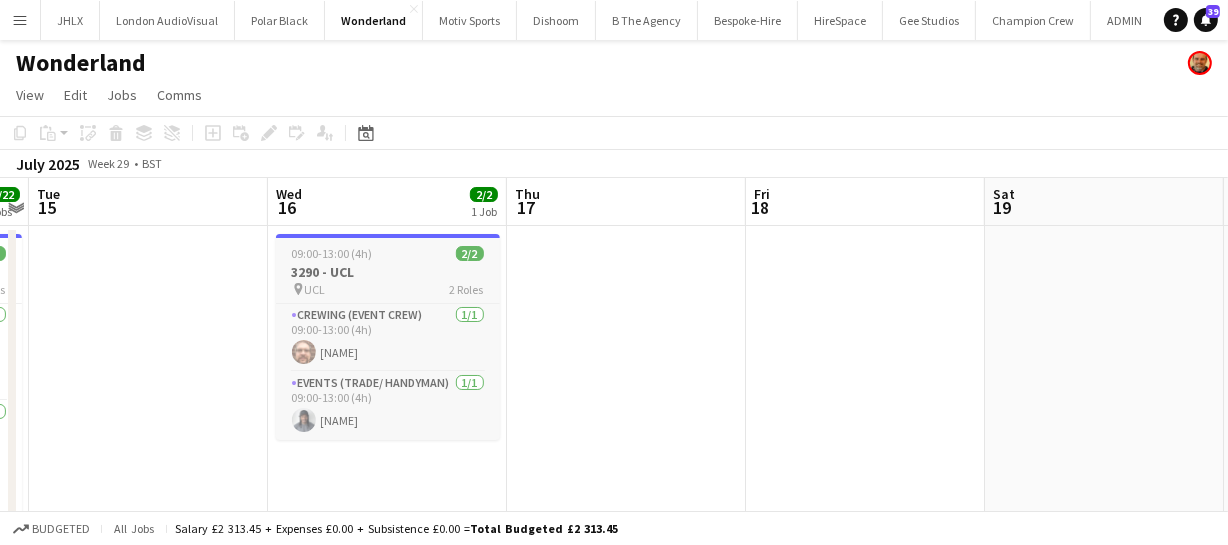 click on "3290 - UCL" at bounding box center [388, 272] 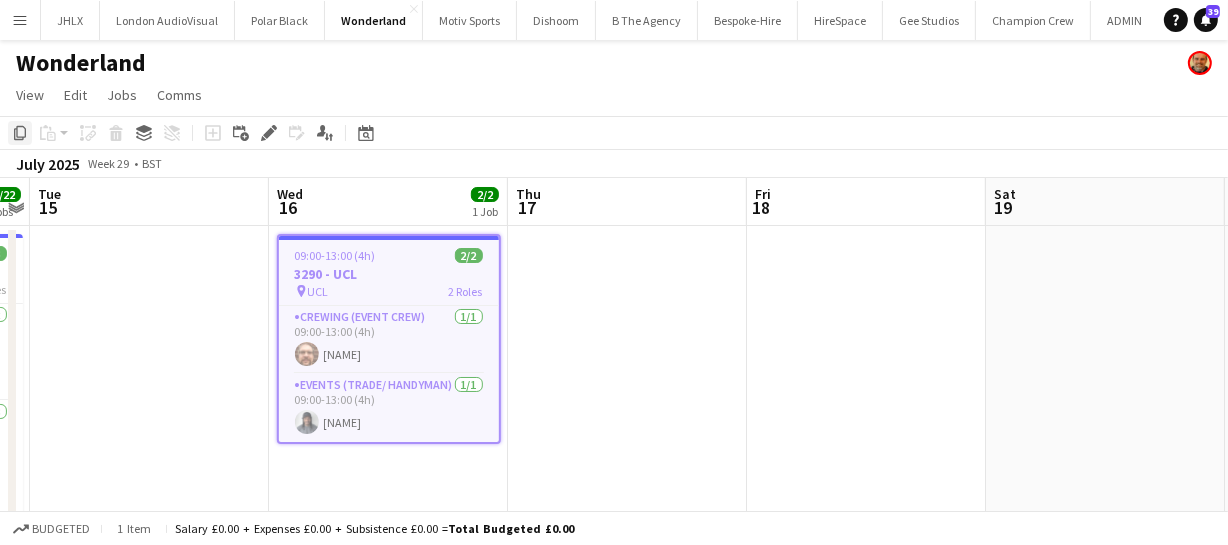 click on "Copy" 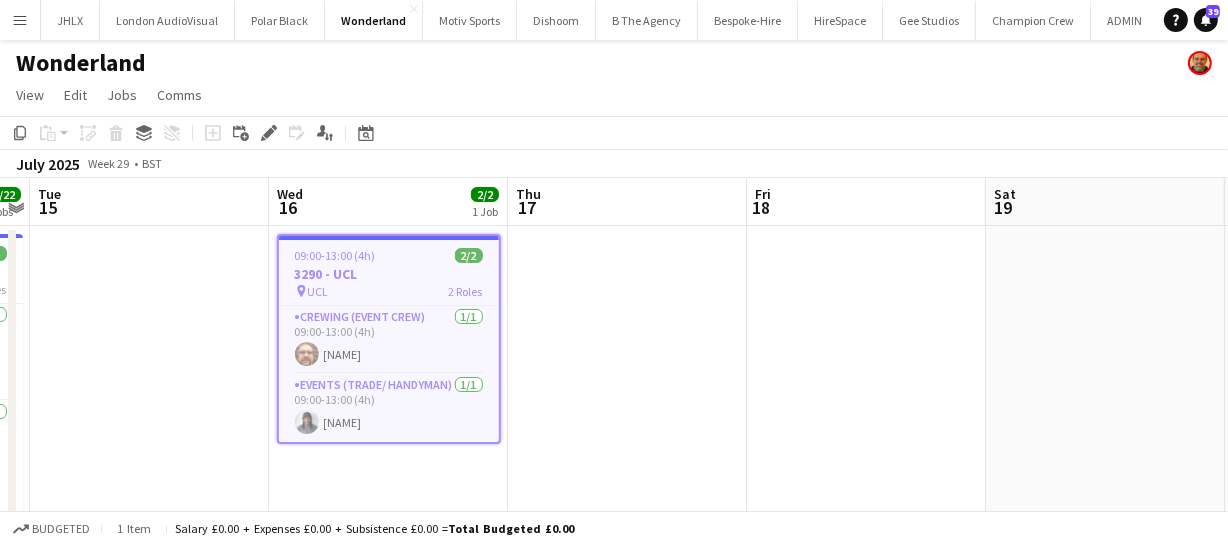 click on "Sat   12   Sun   13   4/4   1 Job   Mon   14   22/22   2 Jobs   Tue   15   Wed   16   2/2   1 Job   Thu   17   Fri   18   Sat   19   Sun   20   Mon   21   Tue   22      12:00-16:00 (4h)    4/4   3156 - Potters Bar (Breezy car)
pin
Manor House   2 Roles   Crewing (Crew Leader)   1/1   12:00-16:00 (4h)
[FIRST] [LAST]  Crewing (Event Crew)   3/3   12:00-16:00 (4h)
[FIRST] [LAST] [FIRST] [LAST] [FIRST] [LAST] [FIRST] [LAST]     05:00-22:00 (17h)    18/18   3156 - Royal Festival Hall
pin
Royal Festival Hall   4 Roles   Crewing (Crew Leader)   2/2   05:00-09:00 (4h)
[FIRST] [LAST] [FIRST] [LAST]  Crewing (Event Crew)   8/8   05:00-09:00 (4h)
[FIRST] [LAST] [FIRST] [LAST] [FIRST] [LAST] [FIRST] [LAST] [FIRST] [LAST] [FIRST] [LAST] [FIRST] [LAST] [FIRST] [LAST]  Crewing (Crew Leader)   2/2   18:00-22:00 (4h)
[FIRST] [LAST] [FIRST] [LAST]  Crewing (Event Crew)   6/6   18:00-22:00 (4h)
[FIRST] [LAST] [FIRST] [LAST] [FIRST] [LAST] [FIRST] [LAST]     4/4  pin" at bounding box center [614, 520] 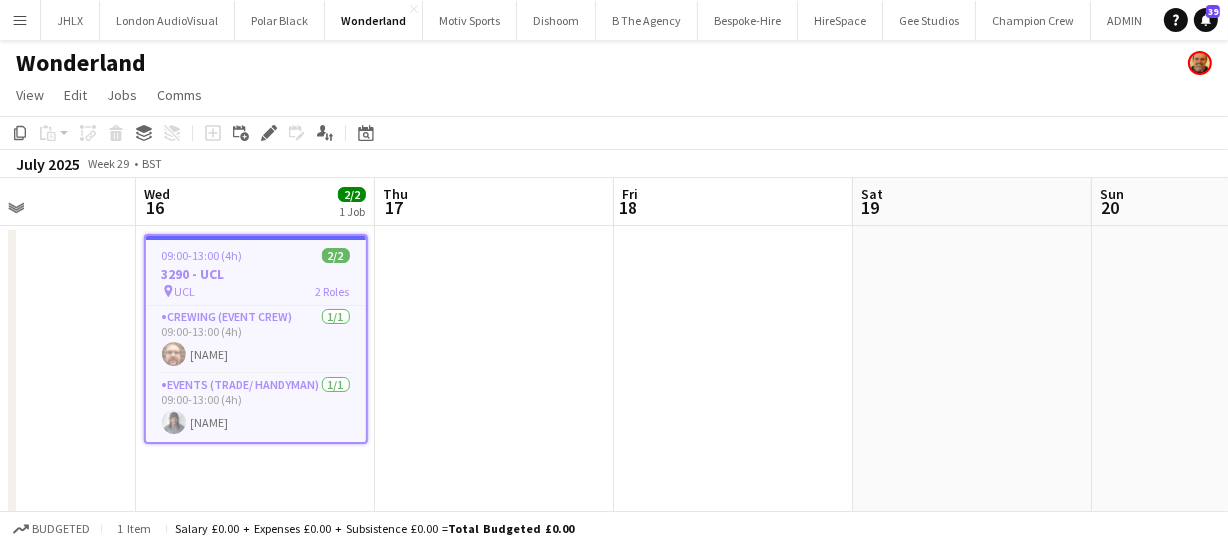 drag, startPoint x: 636, startPoint y: 302, endPoint x: 354, endPoint y: 321, distance: 282.63934 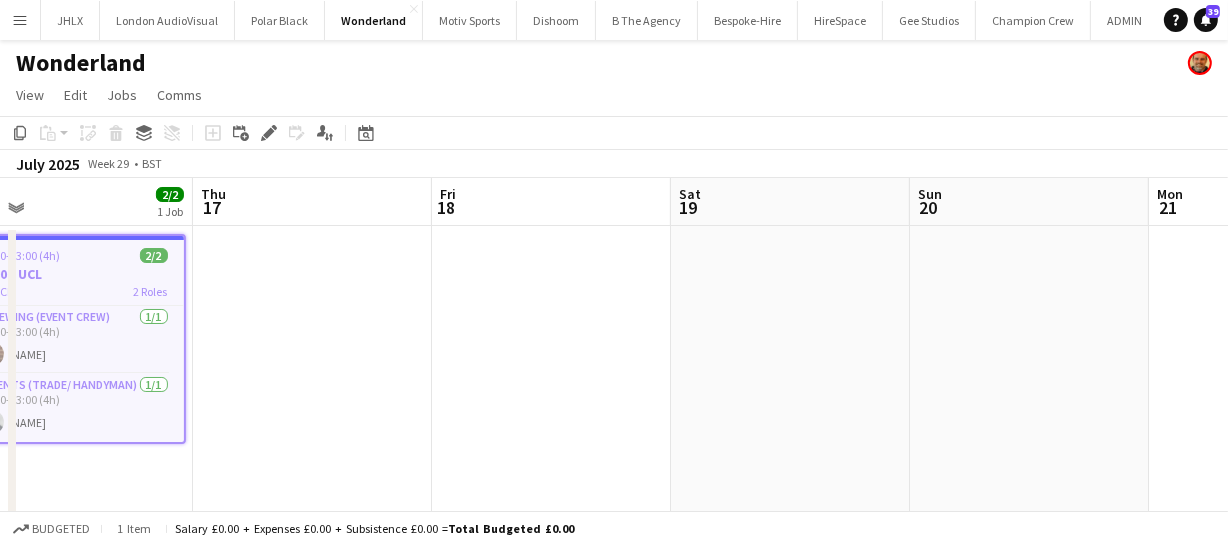 drag, startPoint x: 614, startPoint y: 319, endPoint x: 476, endPoint y: 340, distance: 139.58868 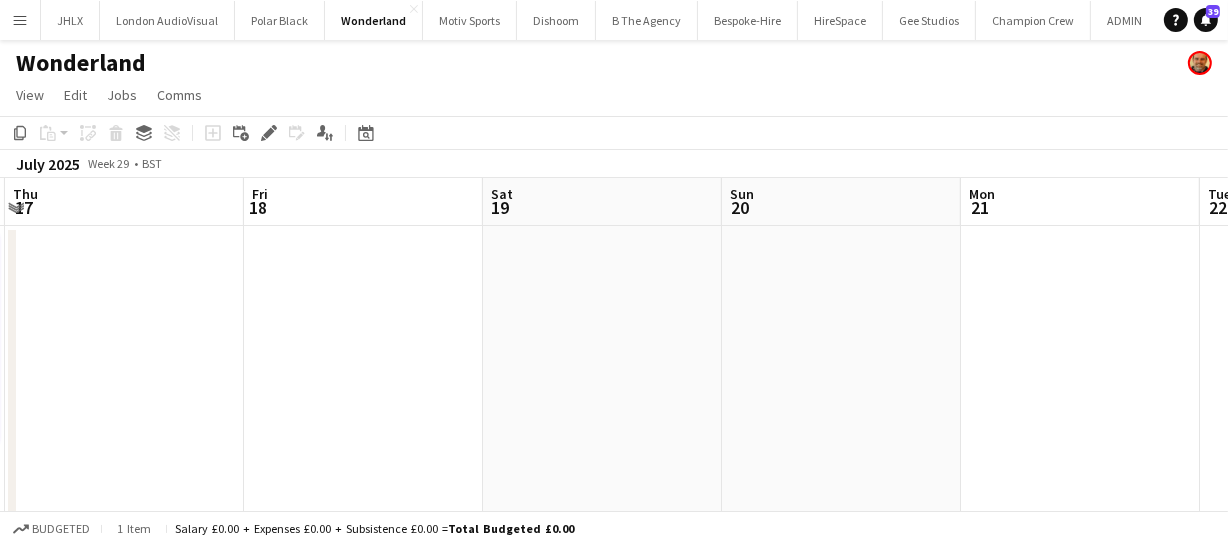drag, startPoint x: 400, startPoint y: 333, endPoint x: 511, endPoint y: 315, distance: 112.44999 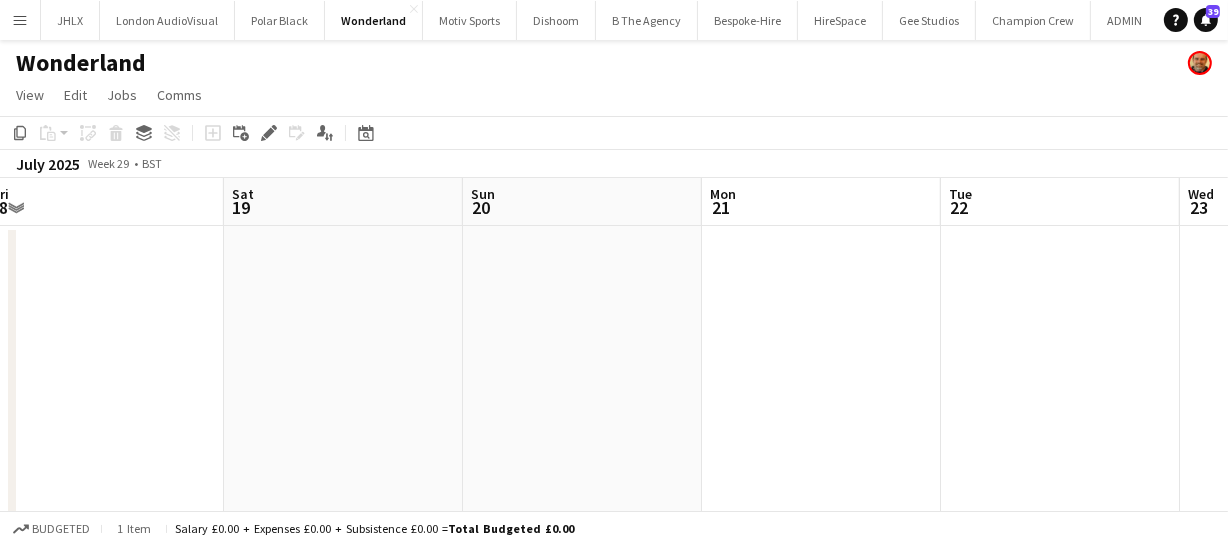 click on "Mon   14   22/22   2 Jobs   Tue   15   Wed   16   2/2   1 Job   Thu   17   Fri   18   Sat   19   Sun   20   Mon   21   Tue   22   Wed   23   Thu   24      05:00-22:00 (17h)    18/18   3156 - Royal Festival Hall
pin
Royal Festival Hall   4 Roles   Crewing (Crew Leader)   2/2   05:00-09:00 (4h)
Shane King Eldon Taylor  Crewing (Event Crew)   8/8   05:00-09:00 (4h)
Alphonsus Chucks Mordi Paul Fisk Stephen Lyle Kevin Olanrewaju Allan Horsfield Alexander Caseley Christian Skinner Anthony Bates  Crewing (Crew Leader)   2/2   18:00-22:00 (4h)
Shane King Eldon Taylor  Crewing (Event Crew)   6/6   18:00-22:00 (4h)
Louie Applin Chloe Robinson Paul Fisk Christopher Lane Alexander Caseley Alistair Redding     22:00-02:00 (4h) (Tue)   4/4   3156 - Potters Bar (Breezy car)
pin
Southbank    2 Roles   Crewing (Crew Leader)   1/1   22:00-02:00 (4h)
Shane King  Crewing (Event Crew)   3/3   22:00-02:00 (4h)
Eldon Taylor Alexander Caseley     2/2" at bounding box center (614, 520) 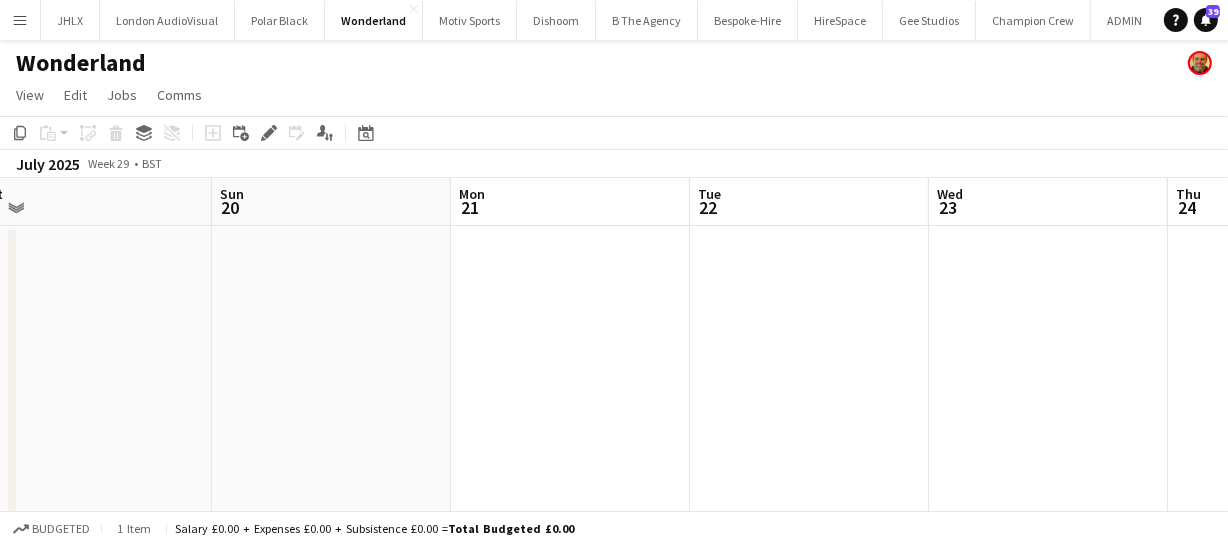 click on "Wed   16   2/2   1 Job   Thu   17   Fri   18   Sat   19   Sun   20   Mon   21   Tue   22   Wed   23   Thu   24   Fri   25   Sat   26      09:00-13:00 (4h)    2/2   3290 - UCL
pin
UCL   2 Roles   Crewing (Event Crew)   1/1   09:00-13:00 (4h)
Corey Arnold  Events (Trade/ Handyman)   1/1   09:00-13:00 (4h)
Kaine Caldeira" at bounding box center [614, 520] 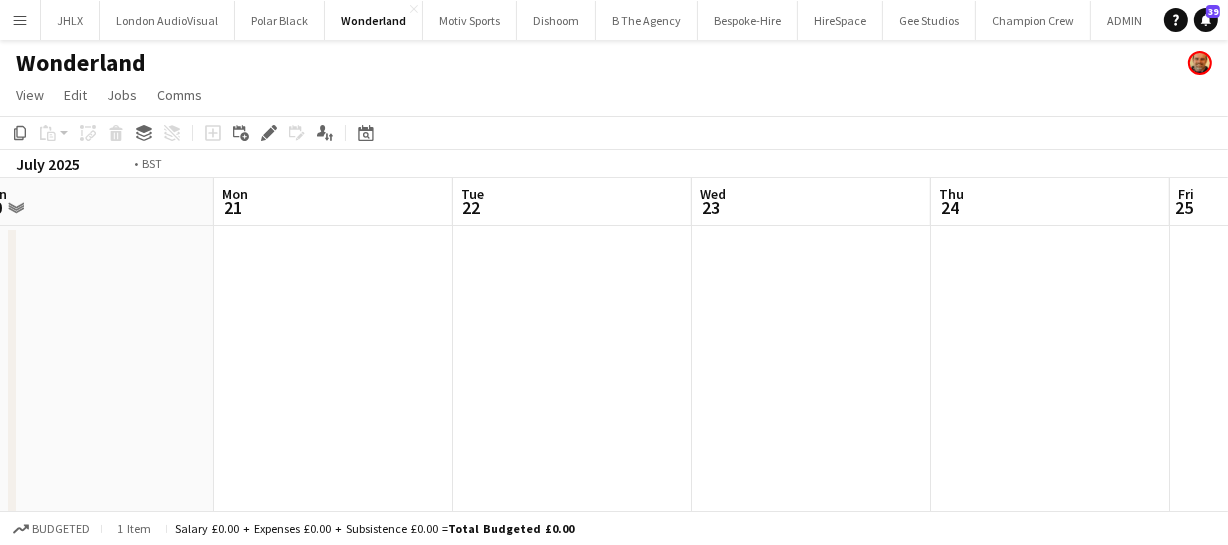 drag, startPoint x: 460, startPoint y: 301, endPoint x: 249, endPoint y: 310, distance: 211.19185 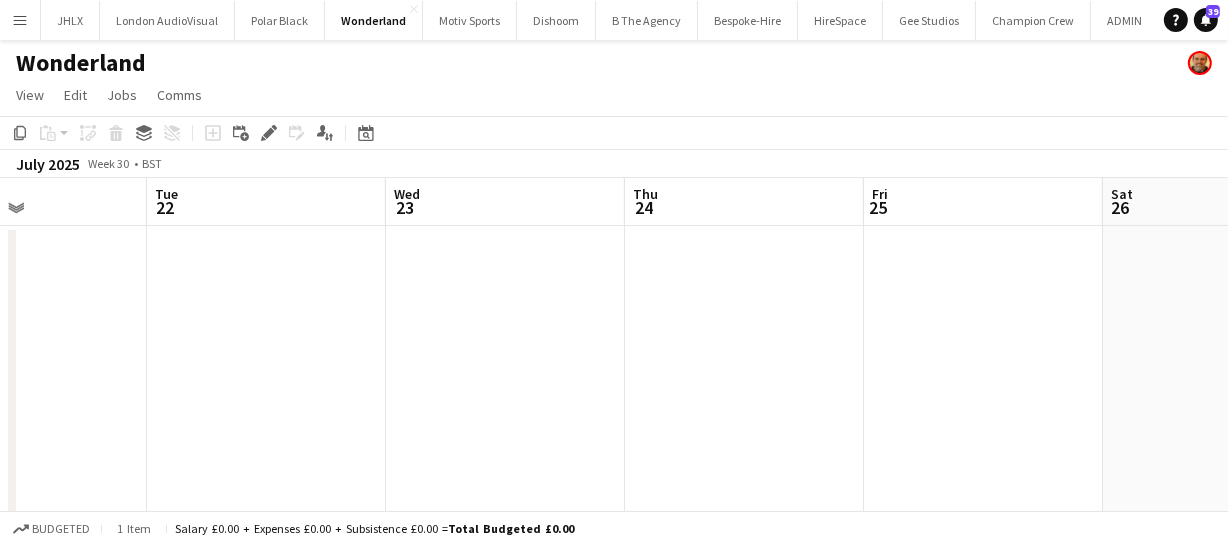 click on "Fri   18   Sat   19   Sun   20   Mon   21   Tue   22   Wed   23   Thu   24   Fri   25   Sat   26   Sun   27   Mon   28" at bounding box center [614, 520] 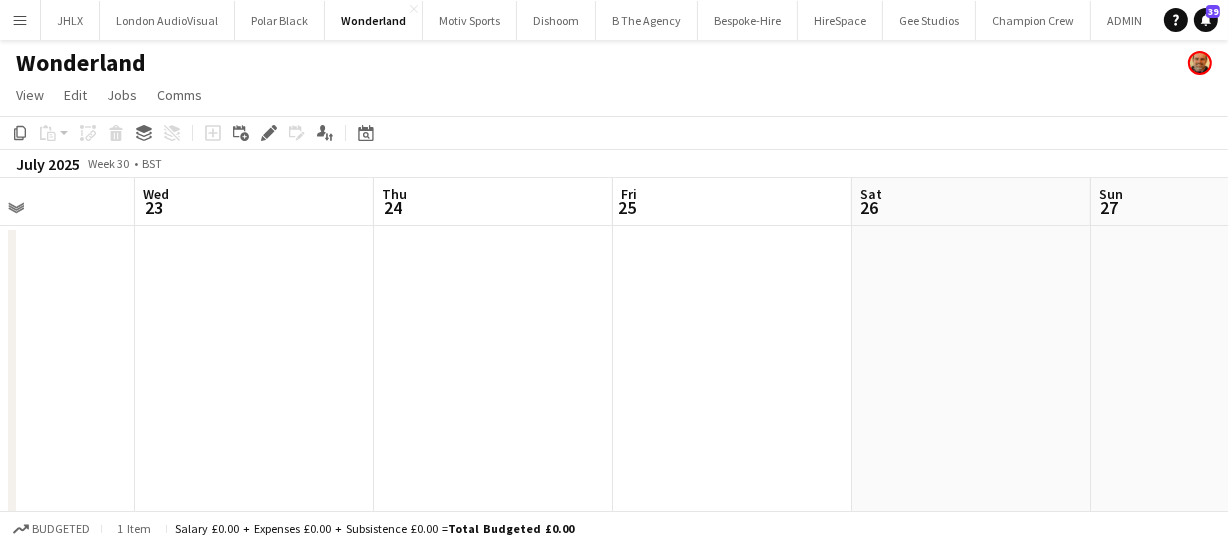 click on "Sun   20   Mon   21   Tue   22   Wed   23   Thu   24   Fri   25   Sat   26   Sun   27   Mon   28   Tue   29   Wed   30" at bounding box center [614, 520] 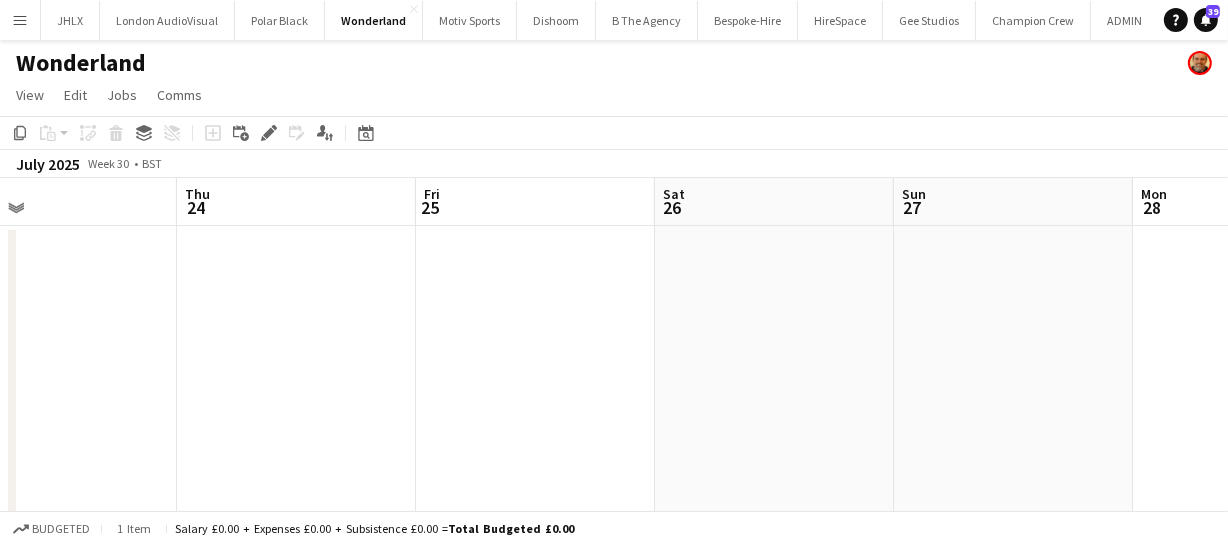 drag, startPoint x: 516, startPoint y: 317, endPoint x: 330, endPoint y: 321, distance: 186.043 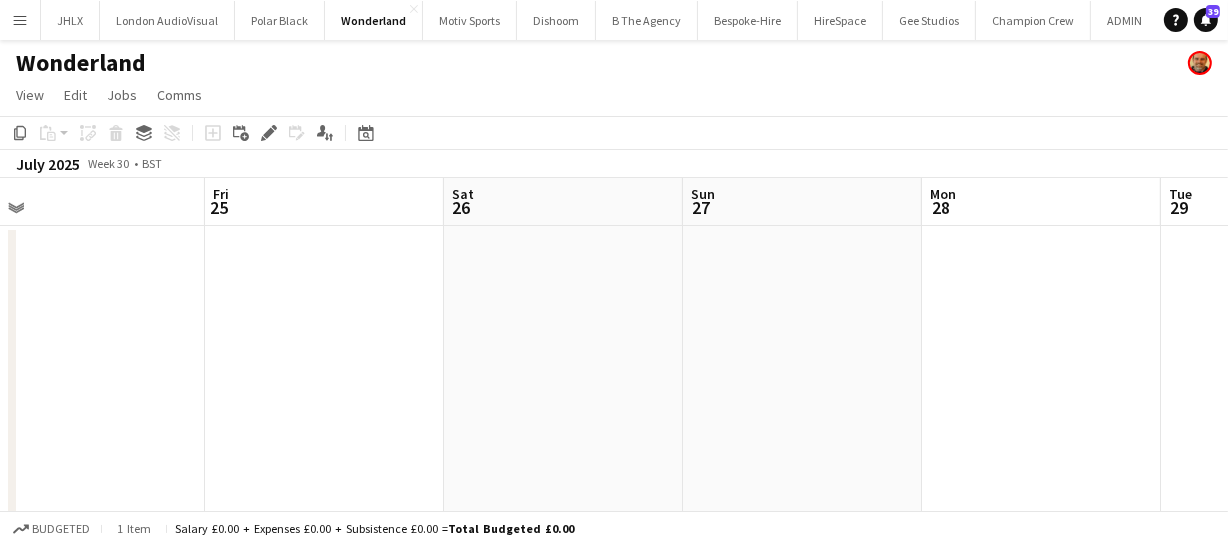drag, startPoint x: 373, startPoint y: 314, endPoint x: 592, endPoint y: 310, distance: 219.03653 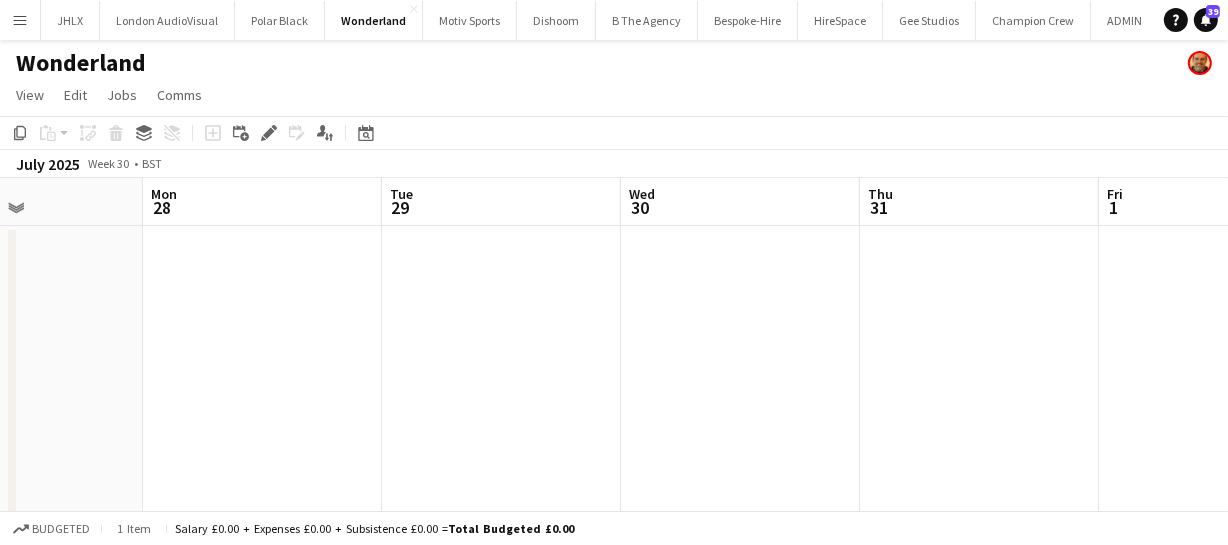 drag, startPoint x: 300, startPoint y: 314, endPoint x: 323, endPoint y: 316, distance: 23.086792 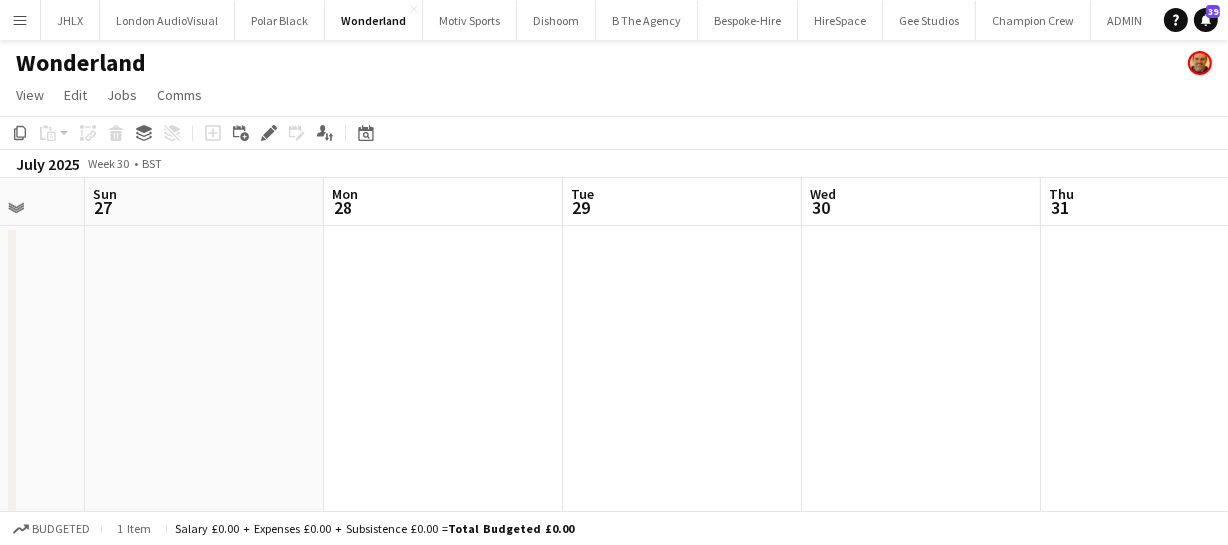 drag, startPoint x: 433, startPoint y: 300, endPoint x: 249, endPoint y: 300, distance: 184 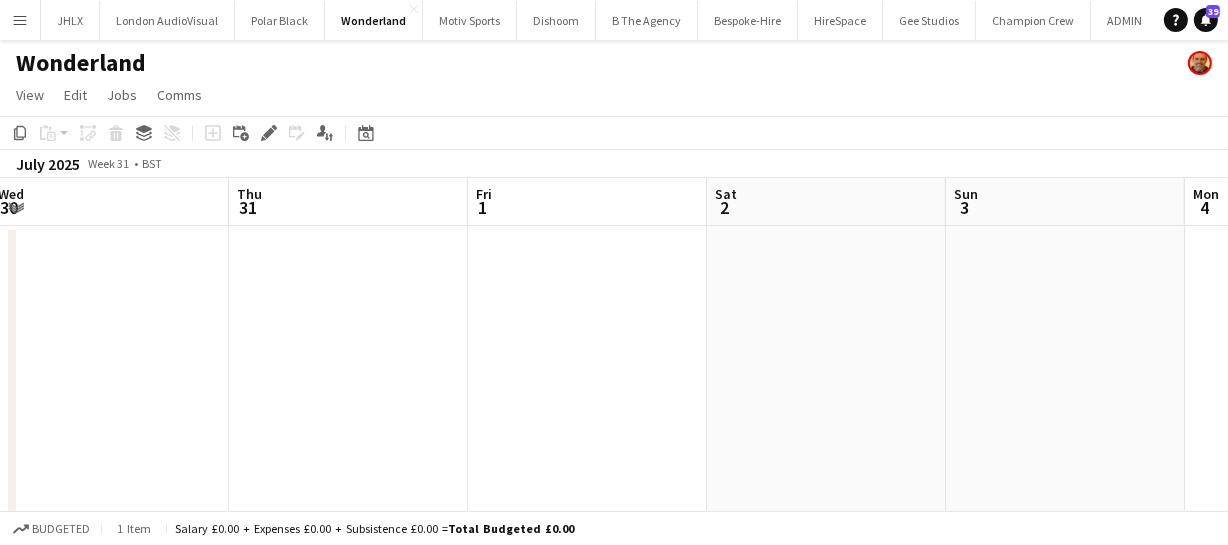 drag, startPoint x: 330, startPoint y: 300, endPoint x: 201, endPoint y: 303, distance: 129.03488 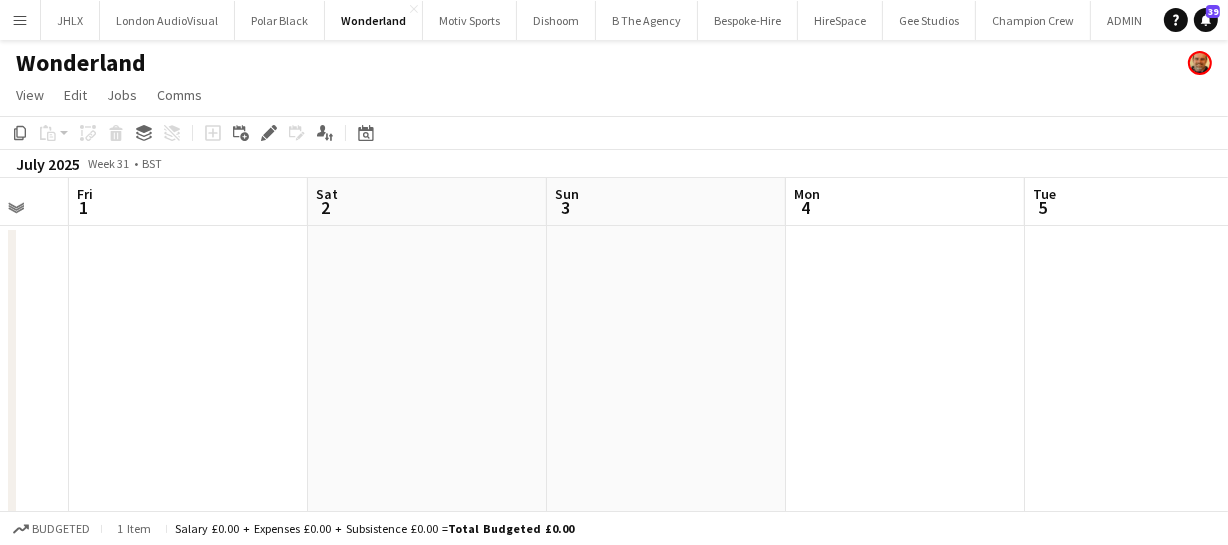 drag, startPoint x: 602, startPoint y: 287, endPoint x: 273, endPoint y: 300, distance: 329.25674 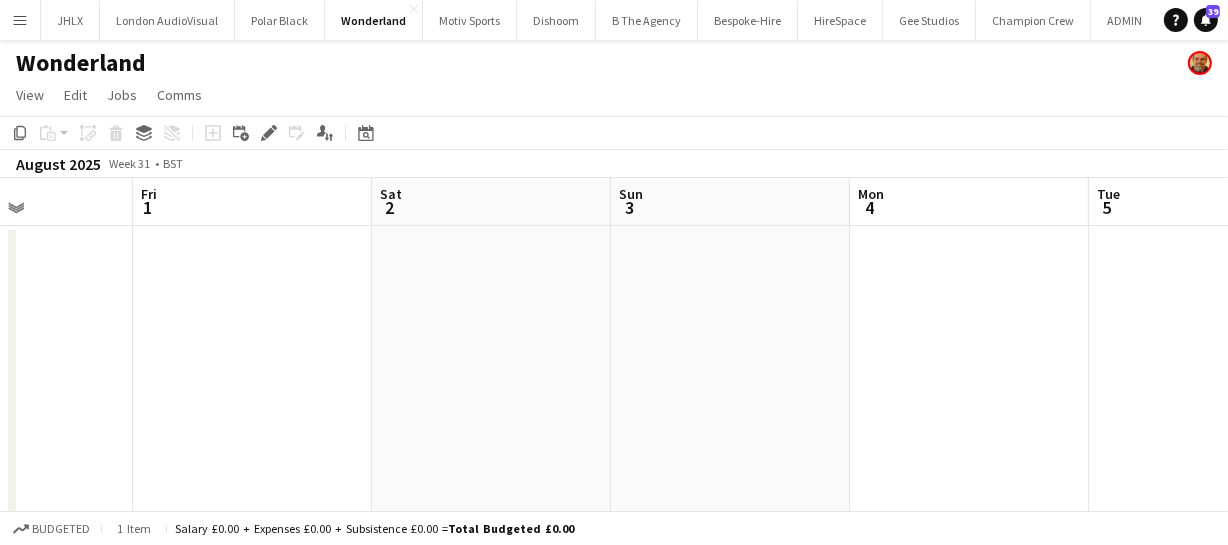 drag, startPoint x: 584, startPoint y: 295, endPoint x: 309, endPoint y: 290, distance: 275.04544 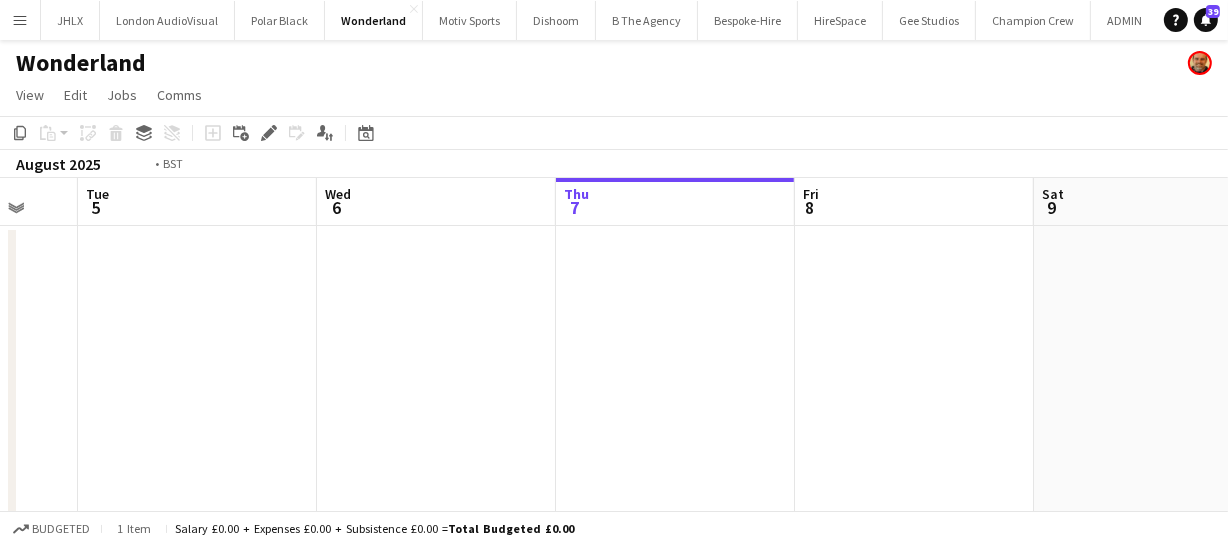 drag, startPoint x: 750, startPoint y: 290, endPoint x: 138, endPoint y: 300, distance: 612.08167 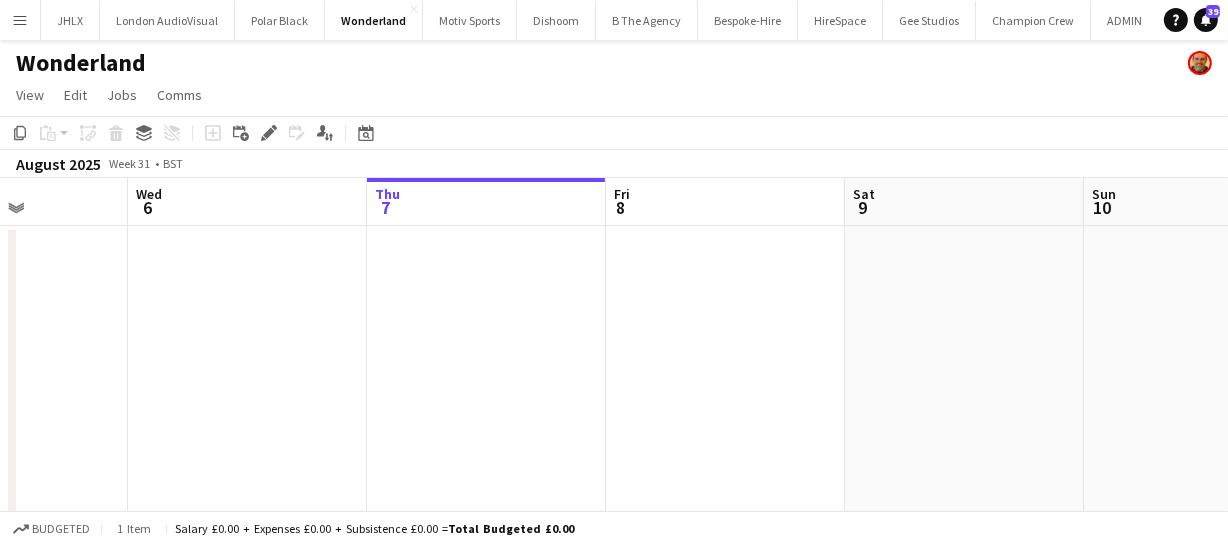 drag, startPoint x: 603, startPoint y: 290, endPoint x: 128, endPoint y: 286, distance: 475.01685 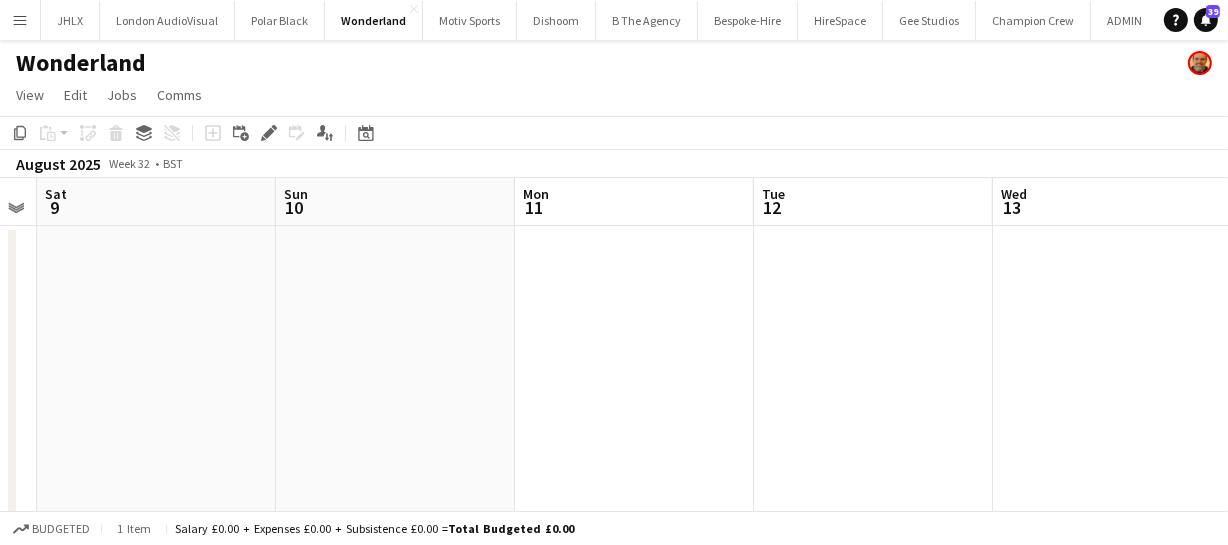 drag, startPoint x: 804, startPoint y: 272, endPoint x: 99, endPoint y: 283, distance: 705.0858 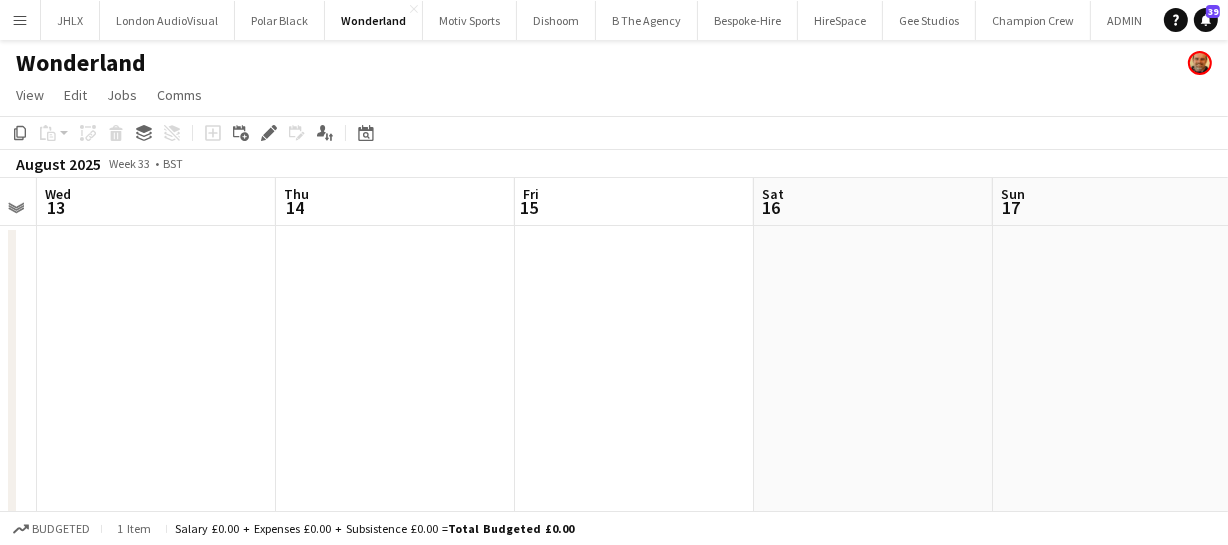 drag, startPoint x: 812, startPoint y: 283, endPoint x: 320, endPoint y: 280, distance: 492.00916 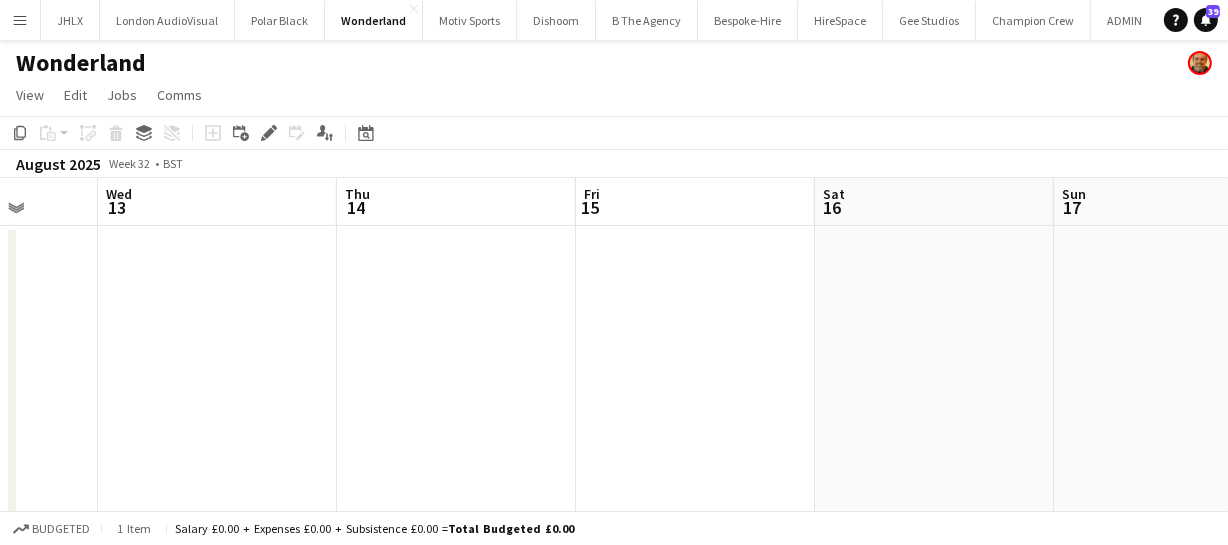 click on "Sat   9   Sun   10   Mon   11   Tue   12   Wed   13   Thu   14   Fri   15   Sat   16   Sun   17   Mon   18   Tue   19" at bounding box center [614, 520] 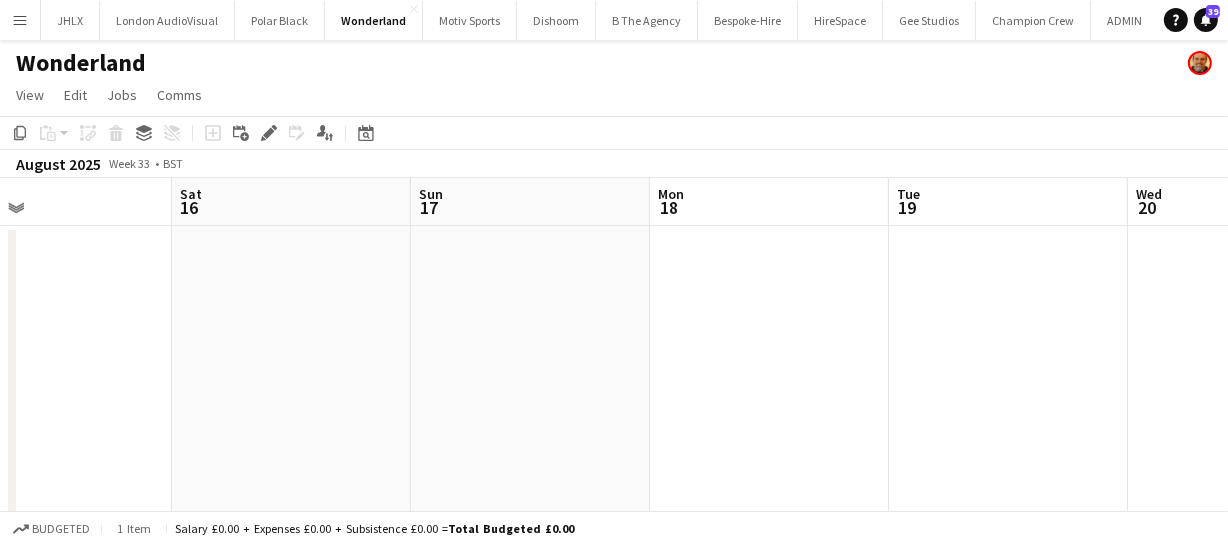 drag, startPoint x: 418, startPoint y: 260, endPoint x: 270, endPoint y: 270, distance: 148.33745 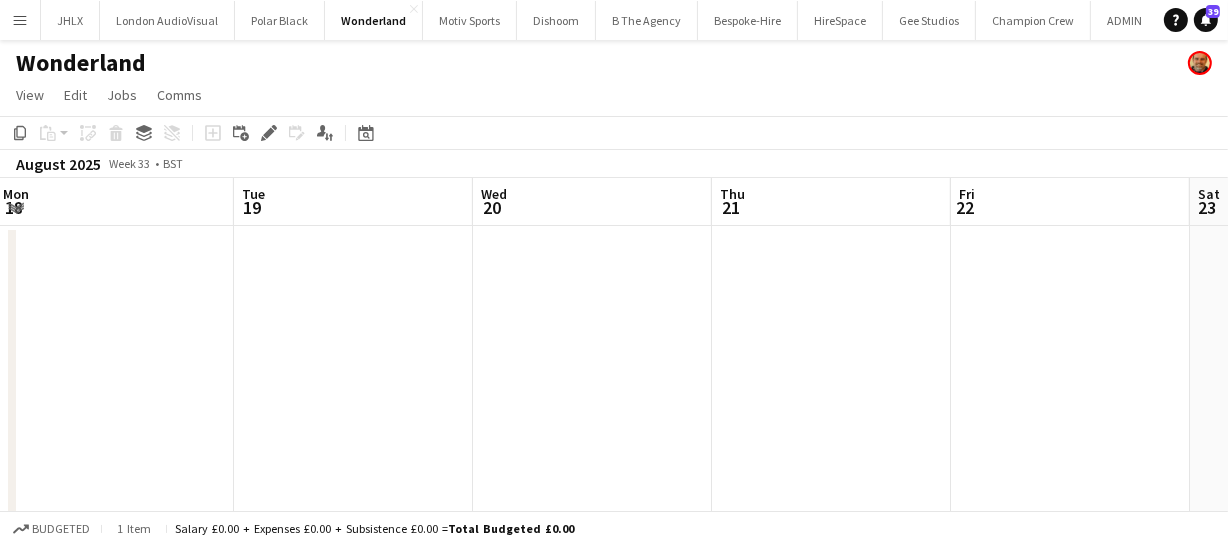 drag, startPoint x: 771, startPoint y: 242, endPoint x: 310, endPoint y: 255, distance: 461.18326 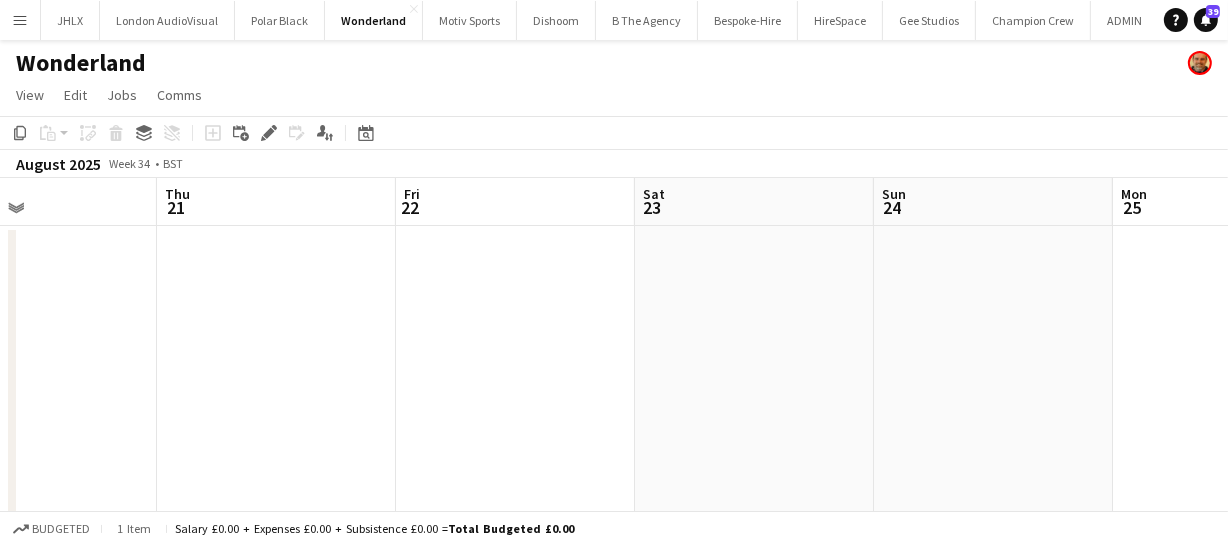 click on "Mon   18   Tue   19   Wed   20   Thu   21   Fri   22   Sat   23   Sun   24   Mon   25   Tue   26   Wed   27   Thu   28" at bounding box center [614, 520] 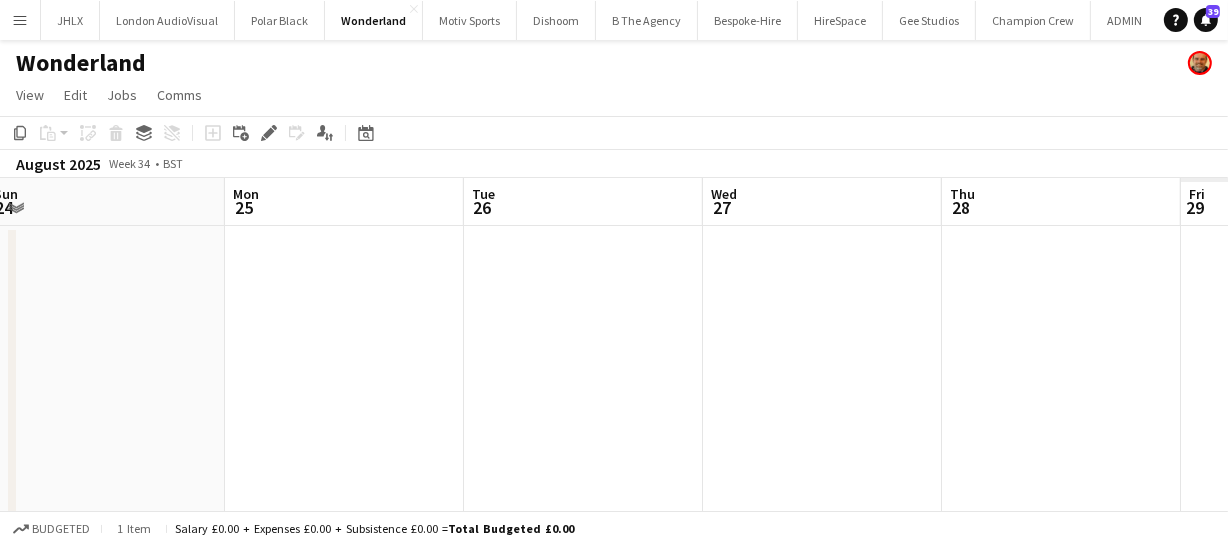 drag, startPoint x: 665, startPoint y: 229, endPoint x: 227, endPoint y: 240, distance: 438.1381 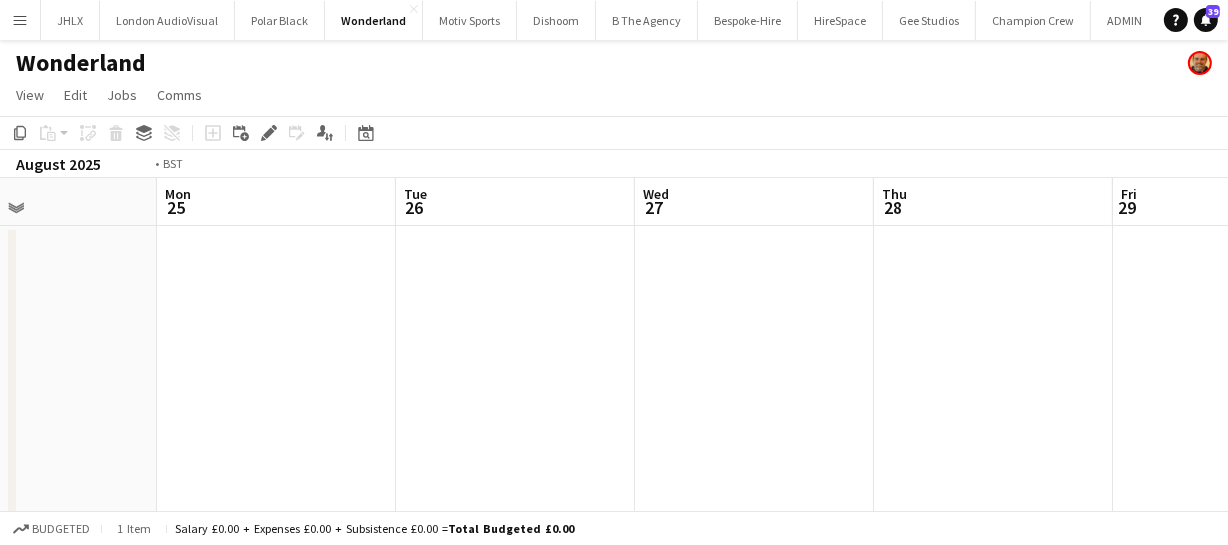 click on "Fri   22   Sat   23   Sun   24   Mon   25   Tue   26   Wed   27   Thu   28   Fri   29   Sat   30   Sun   31   Mon   1" at bounding box center (614, 520) 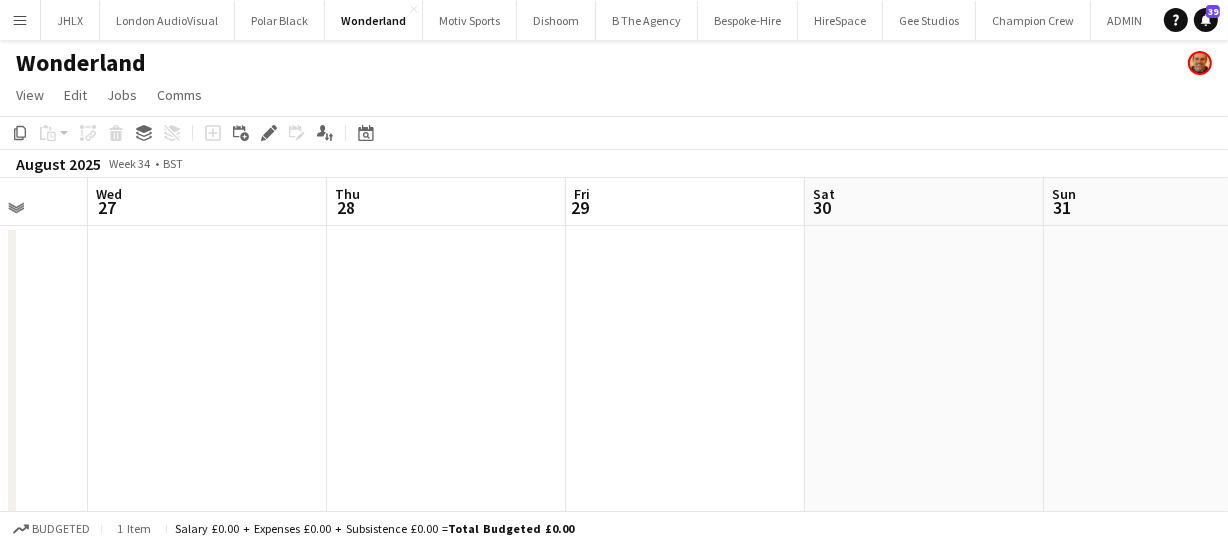 click on "Sun   24   Mon   25   Tue   26   Wed   27   Thu   28   Fri   29   Sat   30   Sun   31   Mon   1   Tue   2   Wed   3" at bounding box center (614, 520) 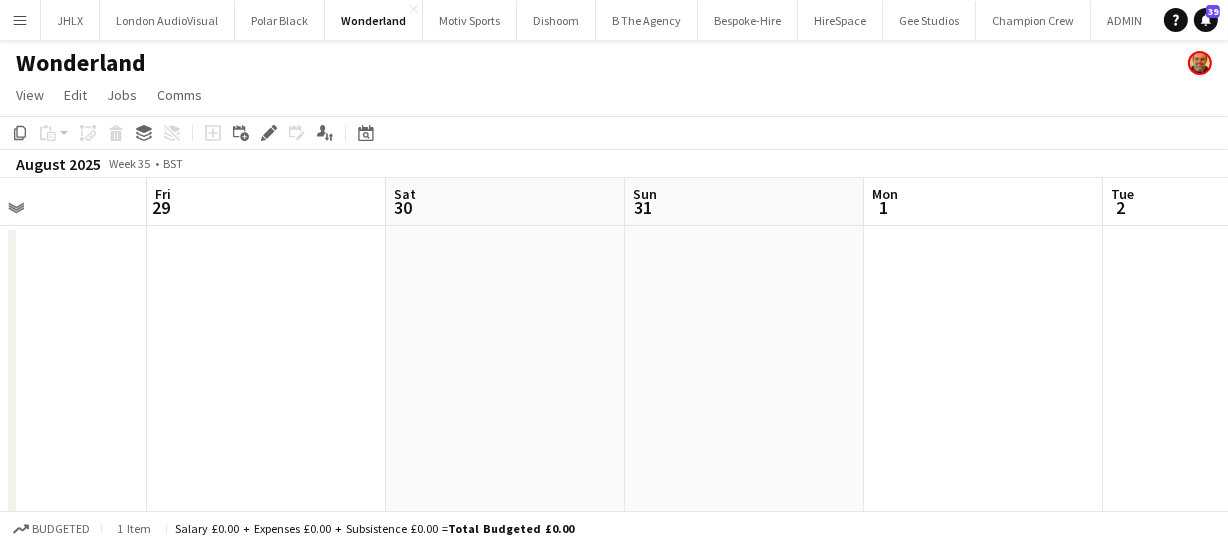 click on "Tue   26   Wed   27   Thu   28   Fri   29   Sat   30   Sun   31   Mon   1   Tue   2   Wed   3   Thu   4   Fri   5" at bounding box center (614, 520) 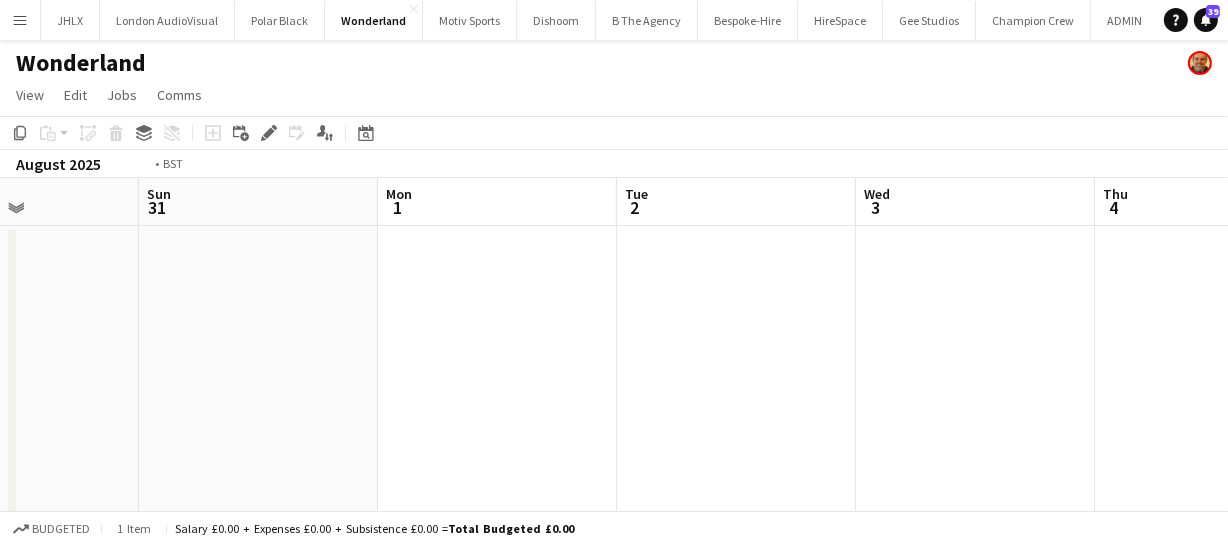click on "Thu   28   Fri   29   Sat   30   Sun   31   Mon   1   Tue   2   Wed   3   Thu   4   Fri   5   Sat   6   Sun   7" at bounding box center (614, 520) 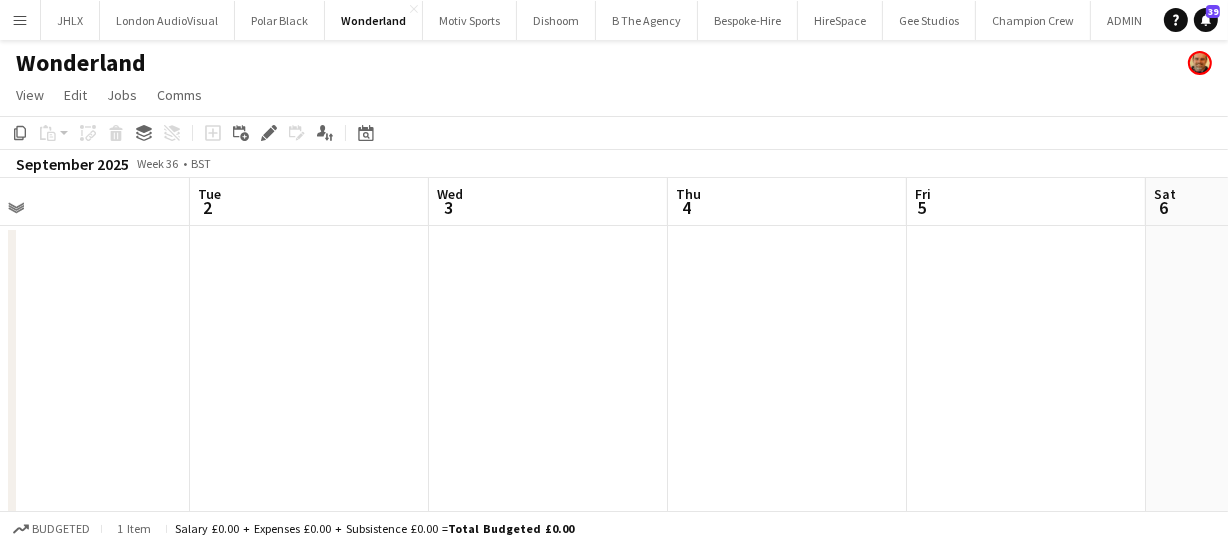 drag, startPoint x: 711, startPoint y: 204, endPoint x: 509, endPoint y: 203, distance: 202.00247 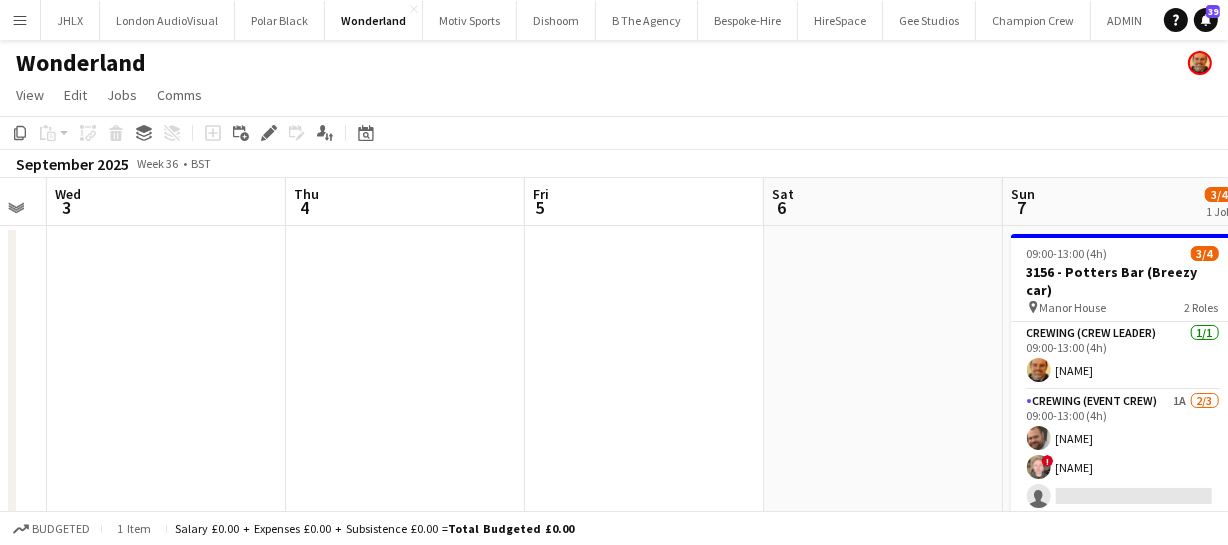 drag, startPoint x: 616, startPoint y: 192, endPoint x: 560, endPoint y: 198, distance: 56.32051 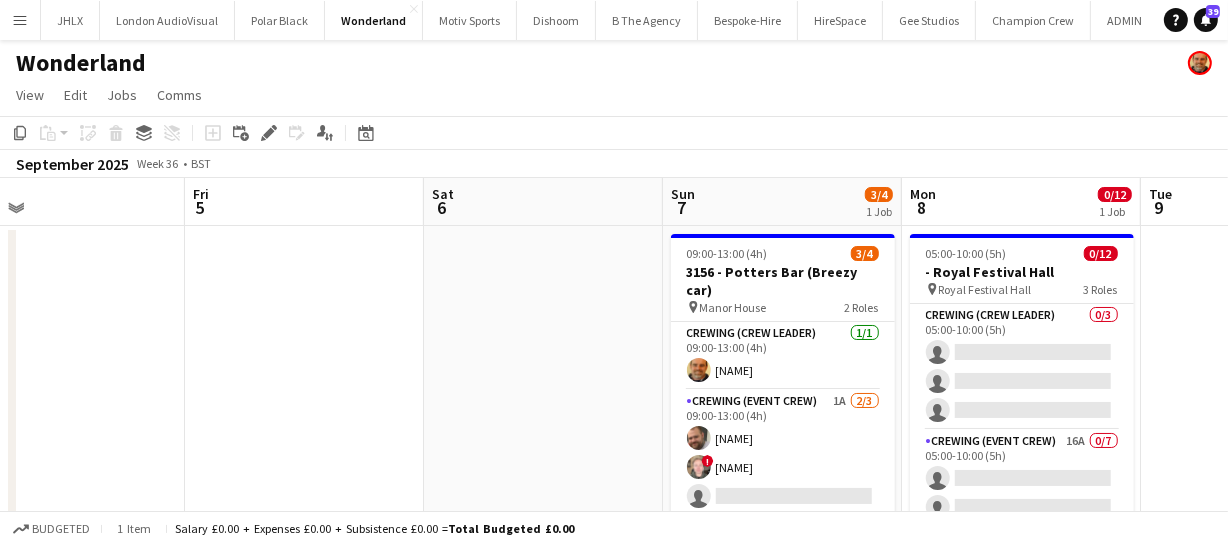 click at bounding box center [304, 544] 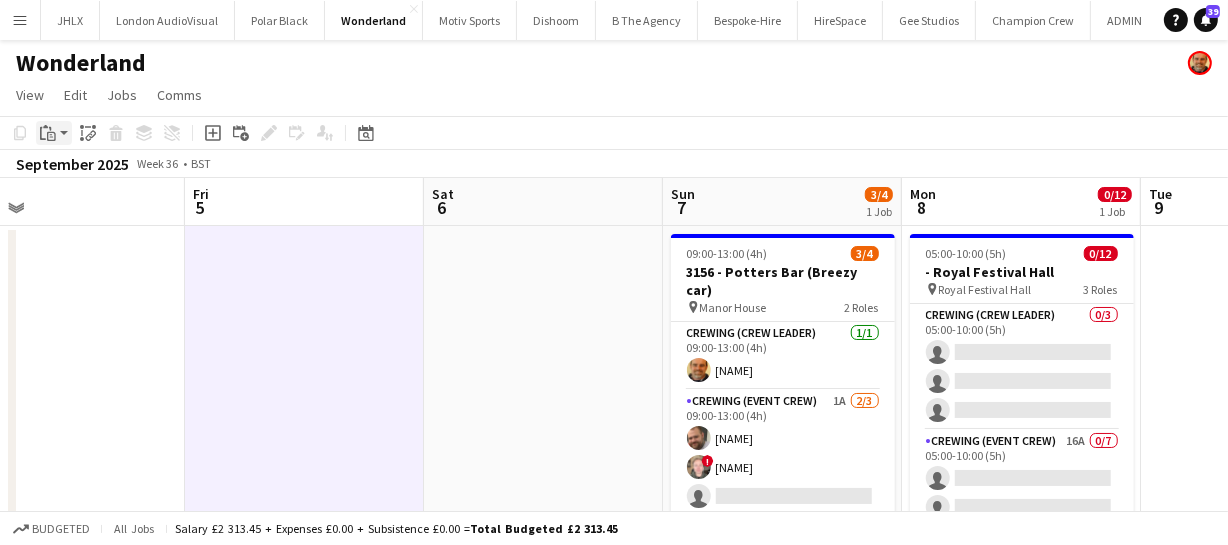 click on "Paste" 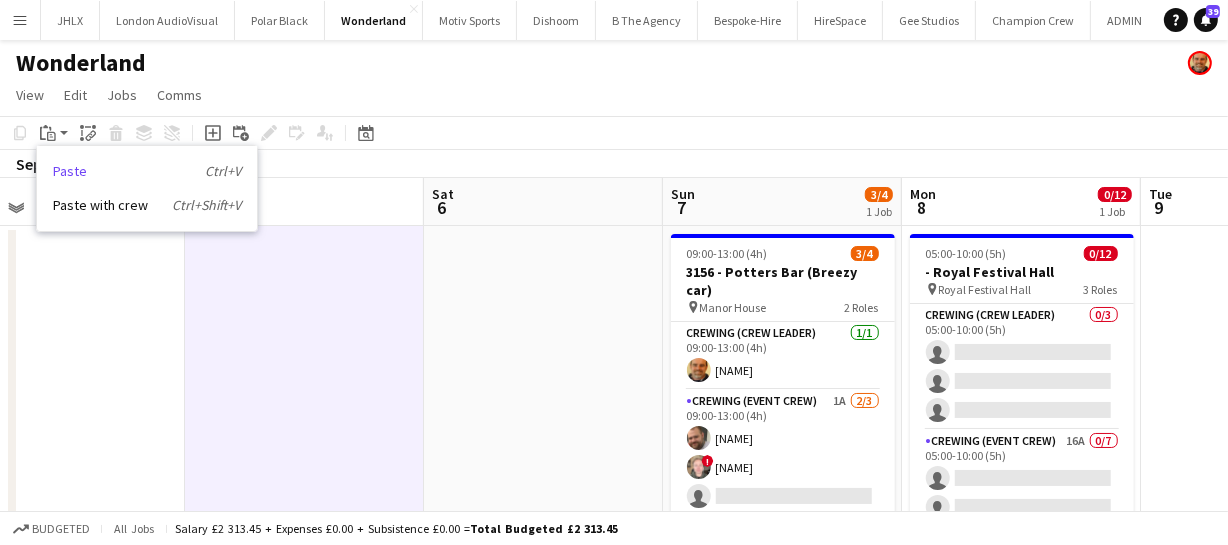 click on "Paste   Ctrl+V" at bounding box center (147, 171) 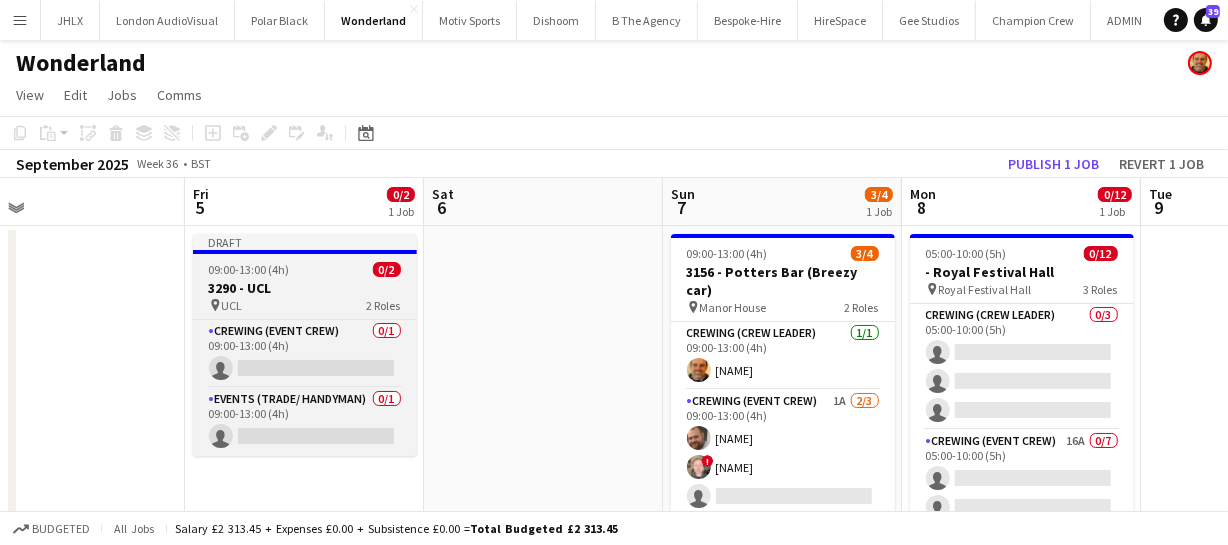 click on "09:00-13:00 (4h)" at bounding box center [249, 269] 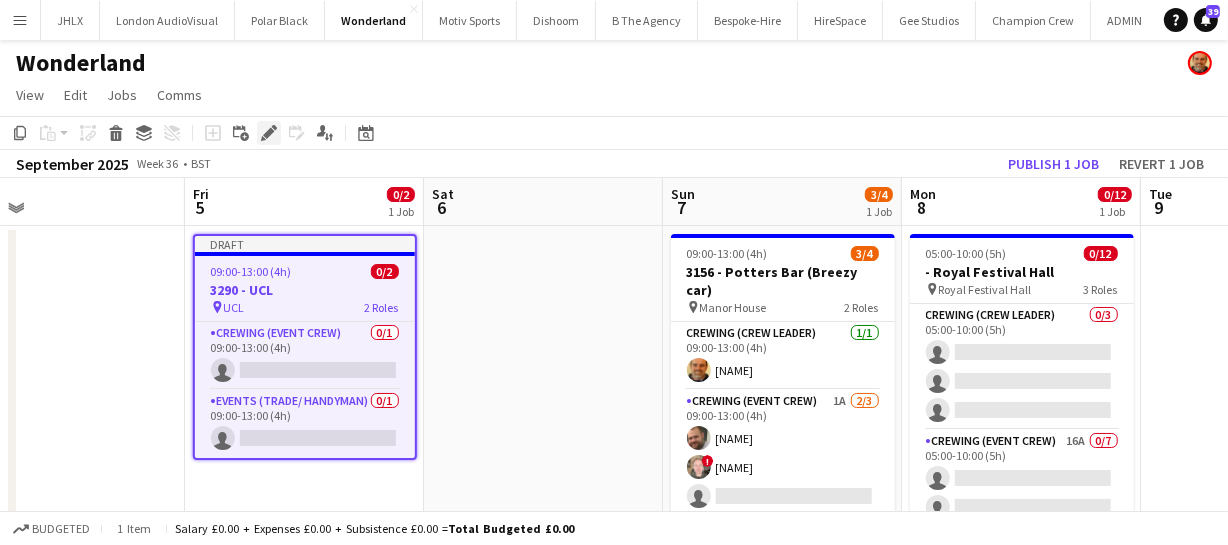 click 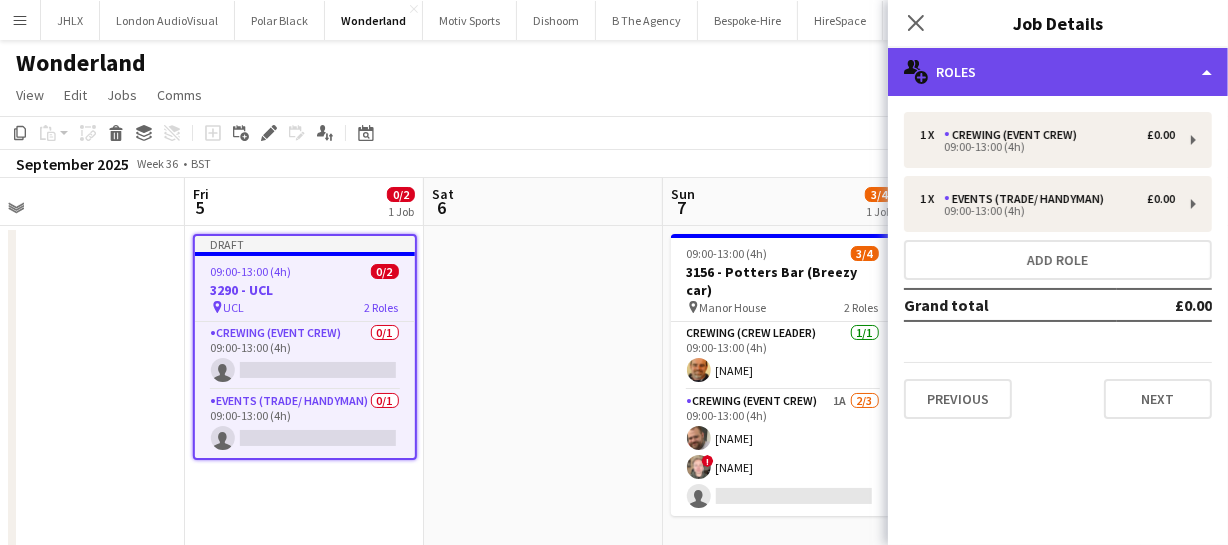 click on "multiple-users-add
Roles" 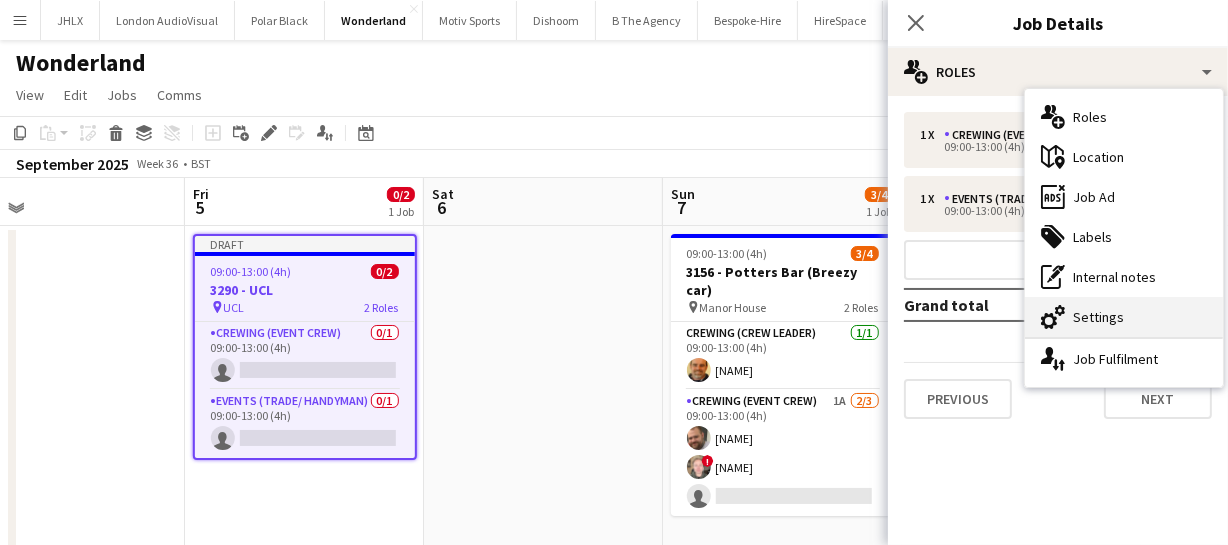 click on "cog-double-3
Settings" at bounding box center [1124, 317] 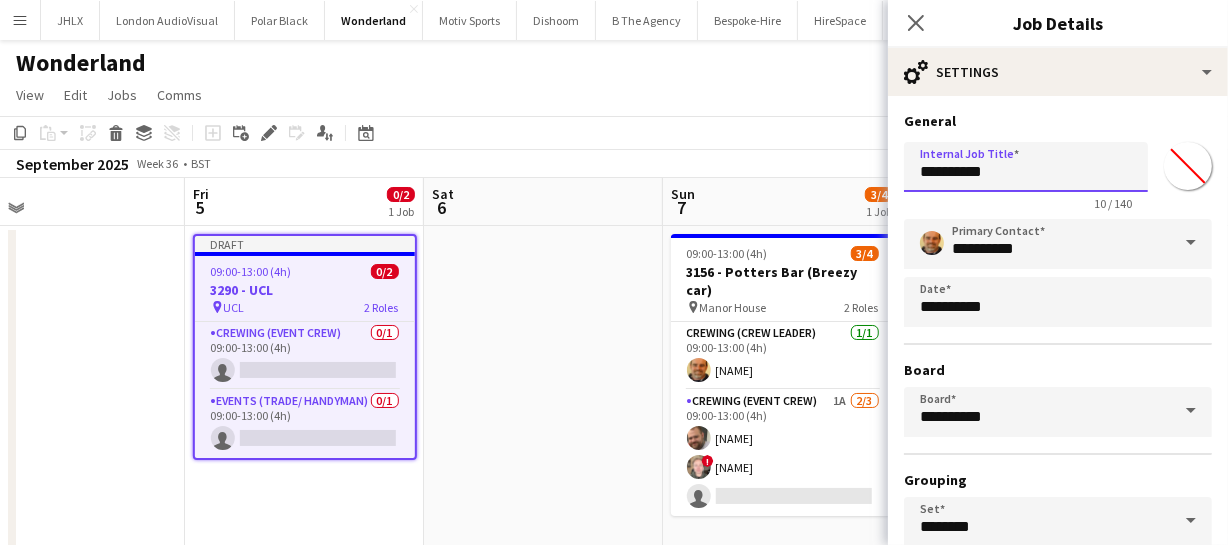 drag, startPoint x: 911, startPoint y: 174, endPoint x: 1070, endPoint y: 173, distance: 159.00314 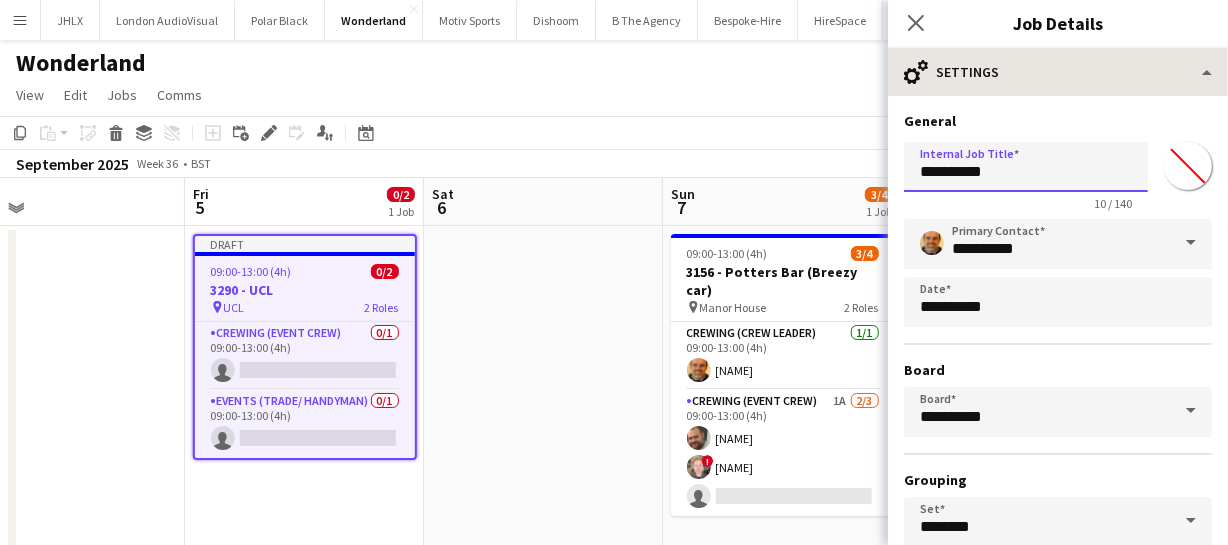 type on "**********" 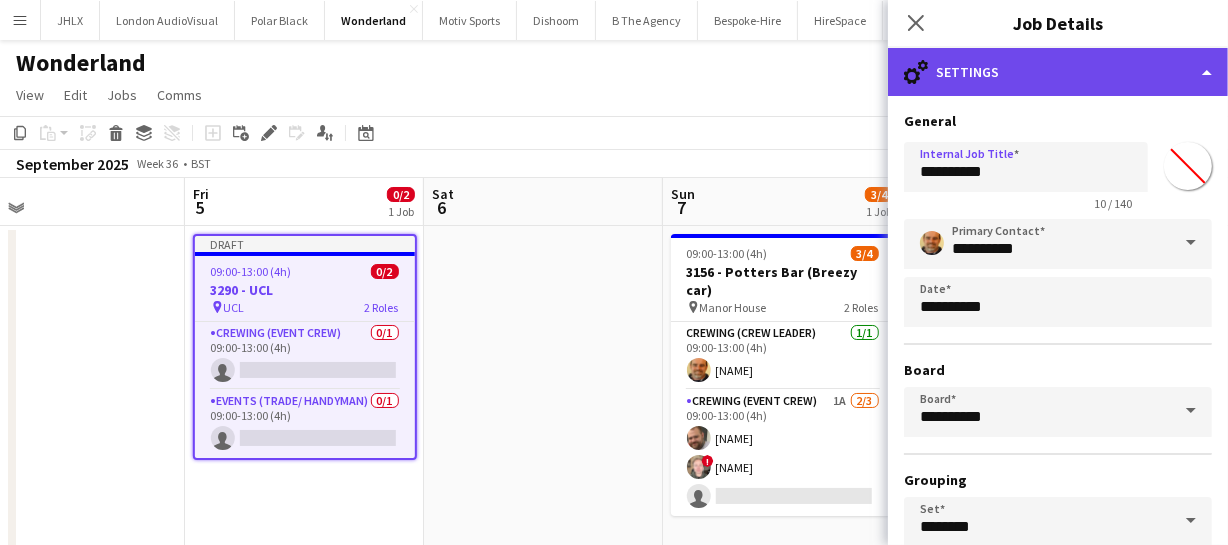 click on "cog-double-3
Settings" 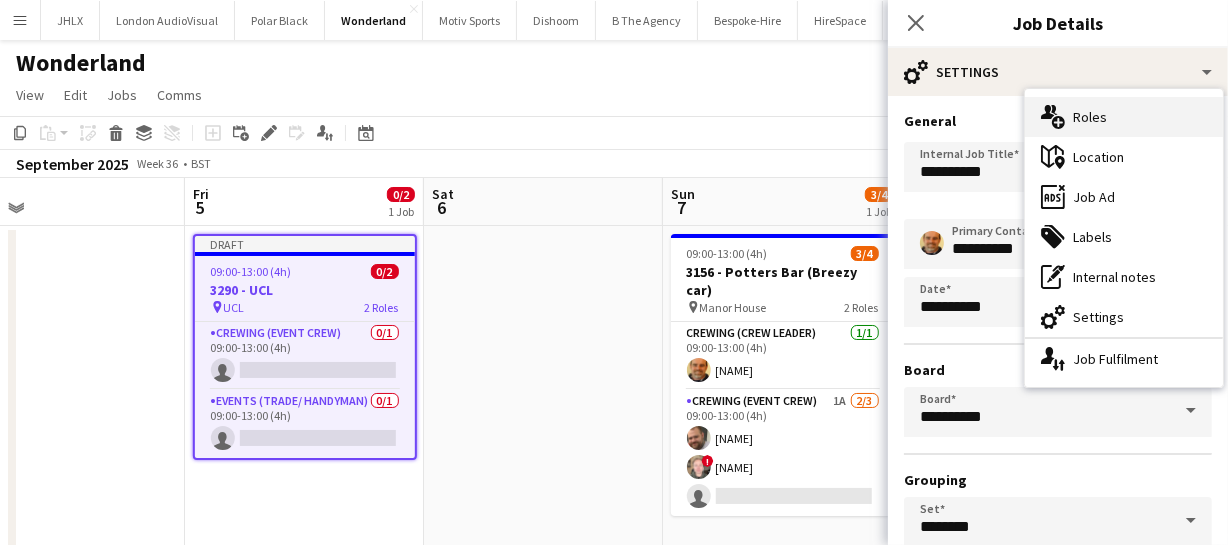 click on "multiple-users-add
Roles" at bounding box center (1124, 117) 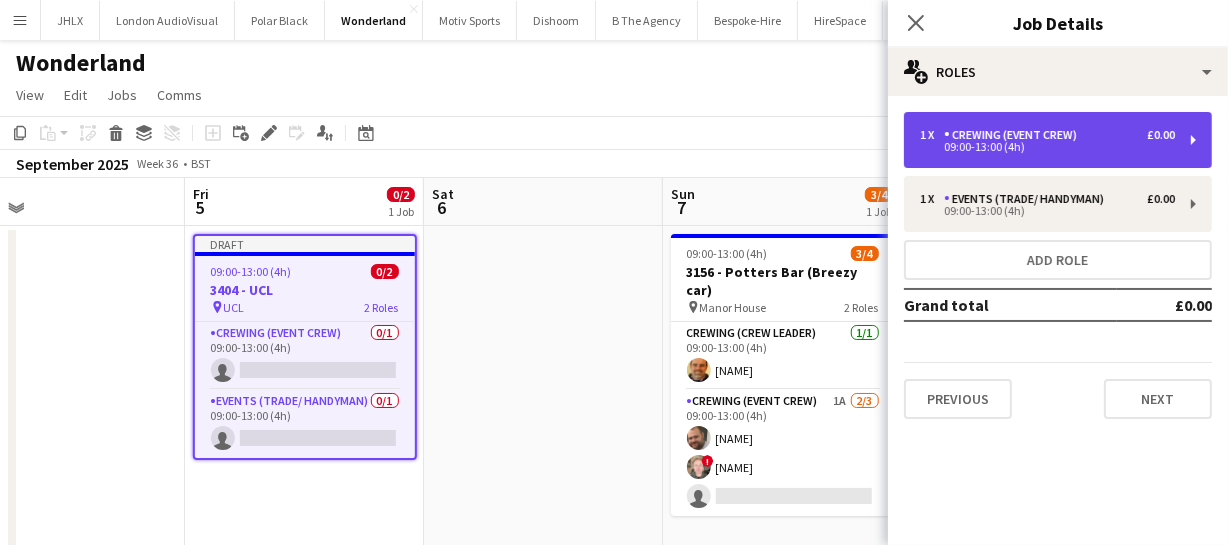 click on "Crewing (Event Crew)" at bounding box center (1014, 135) 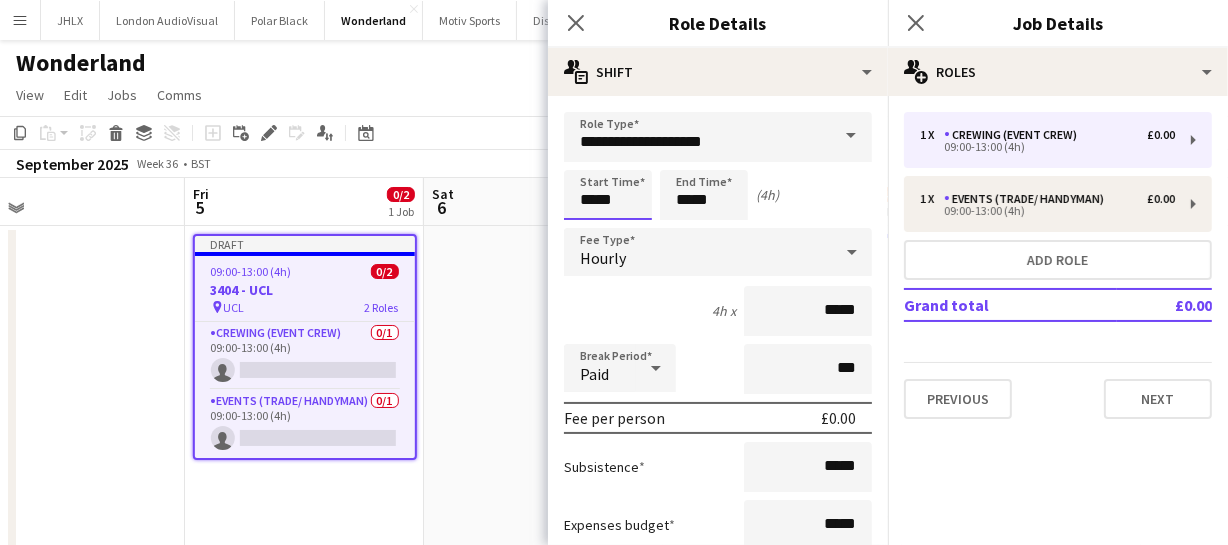click on "*****" at bounding box center (608, 195) 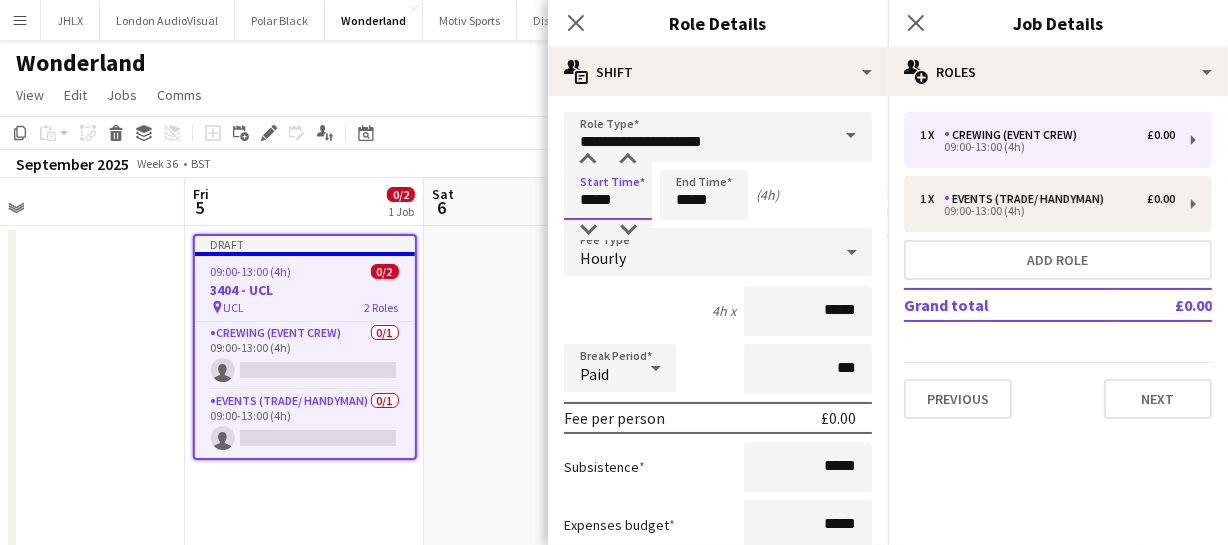 drag, startPoint x: 630, startPoint y: 196, endPoint x: 546, endPoint y: 199, distance: 84.05355 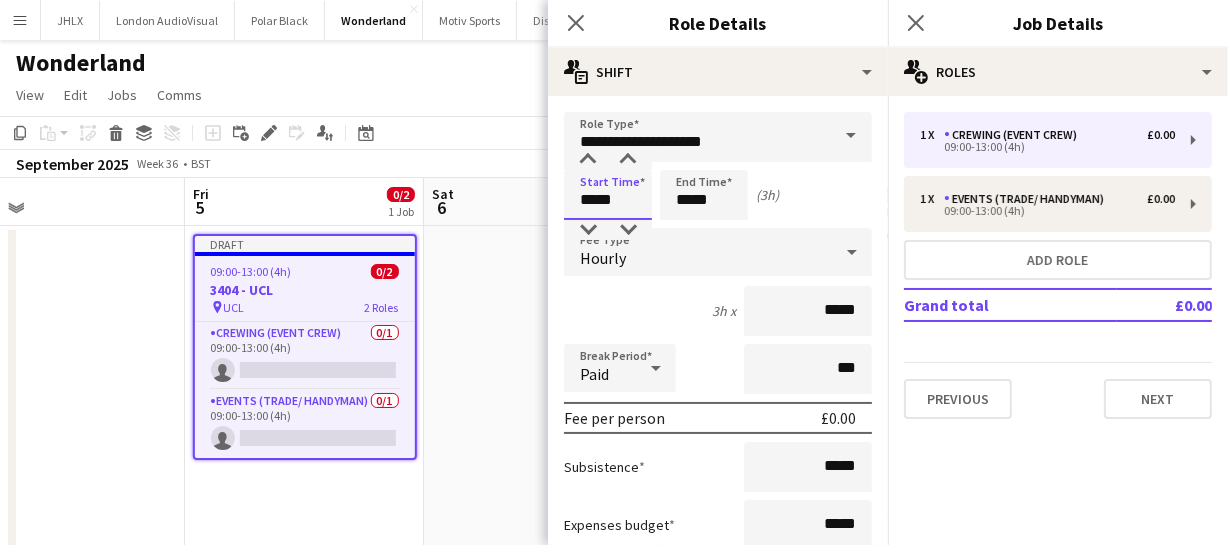 type on "*****" 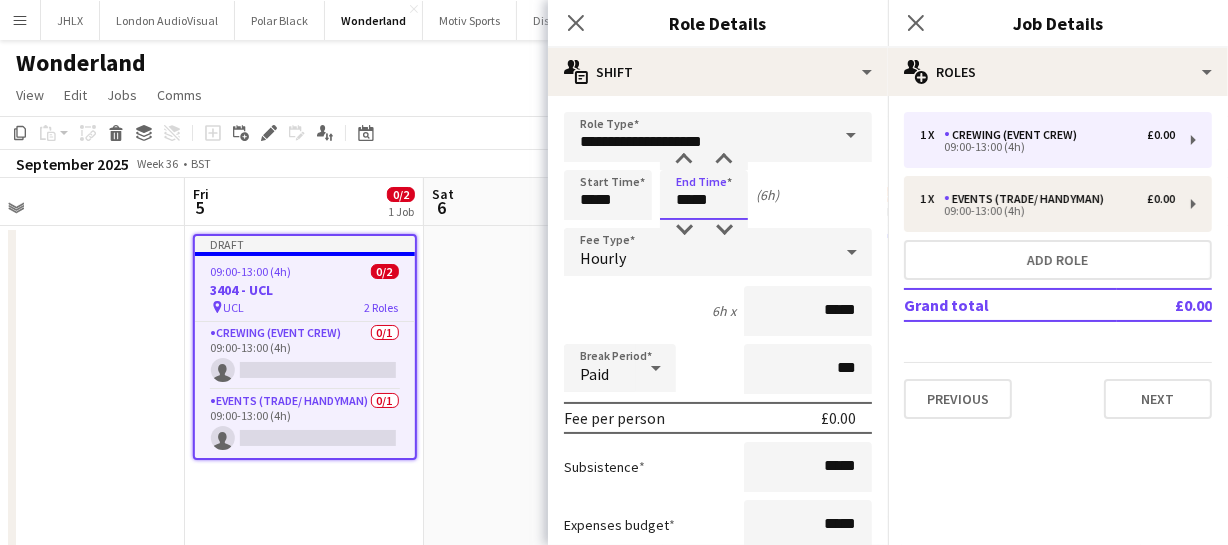 type on "*****" 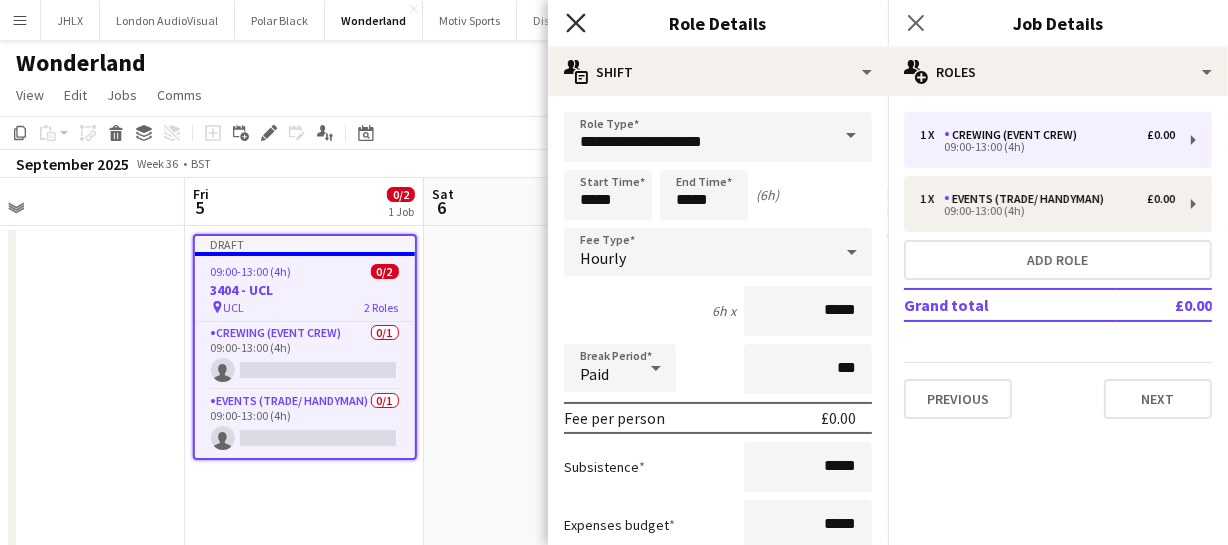 click on "Close pop-in" 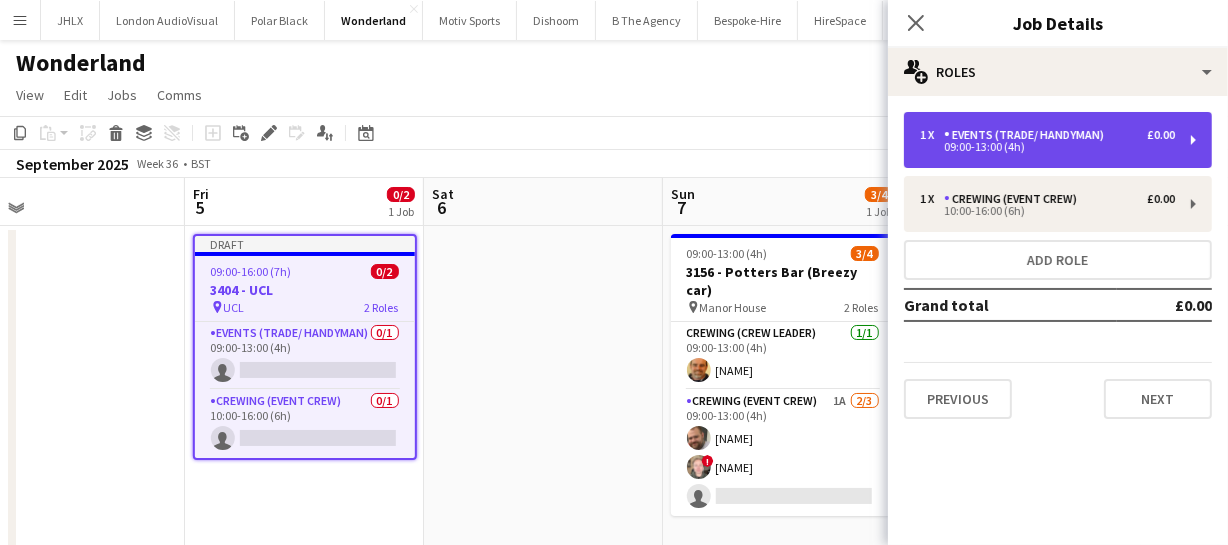 click on "Events (Trade/ Handyman)" at bounding box center (1028, 135) 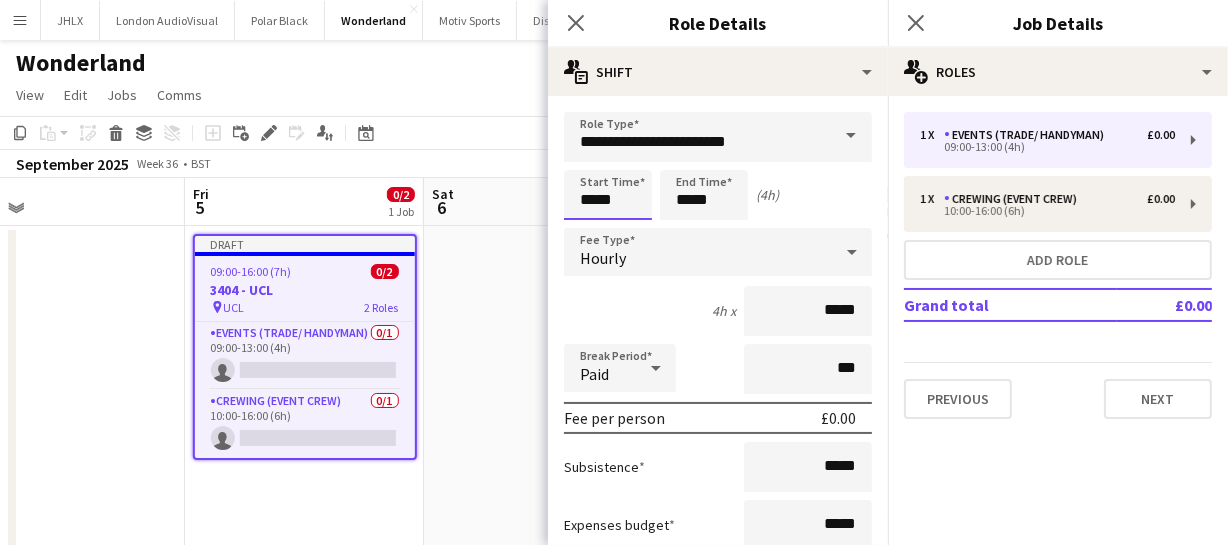 drag, startPoint x: 624, startPoint y: 196, endPoint x: 524, endPoint y: 186, distance: 100.49876 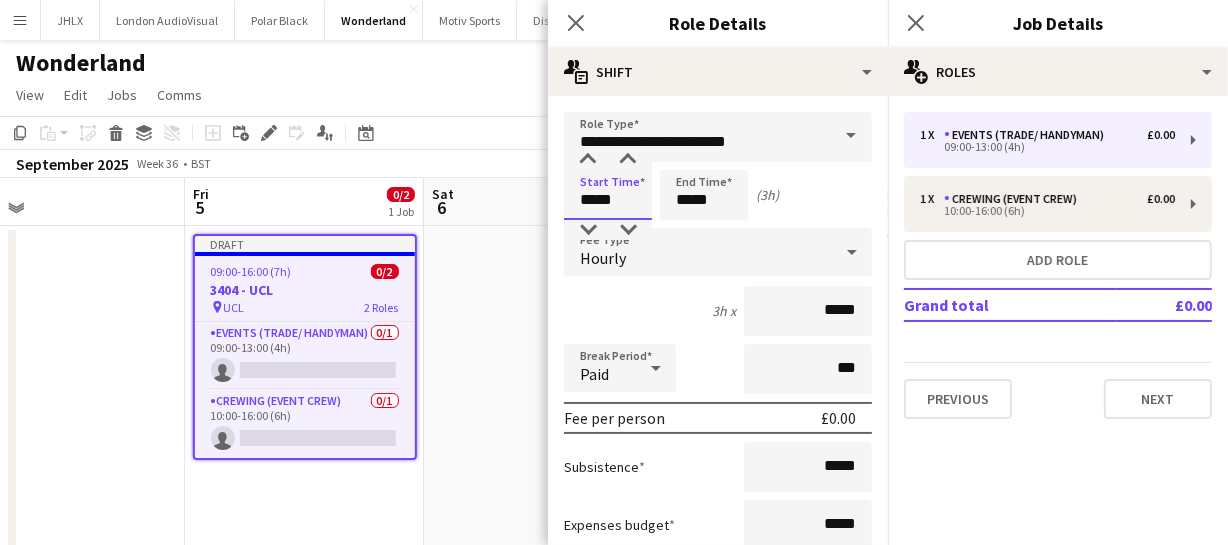 type on "*****" 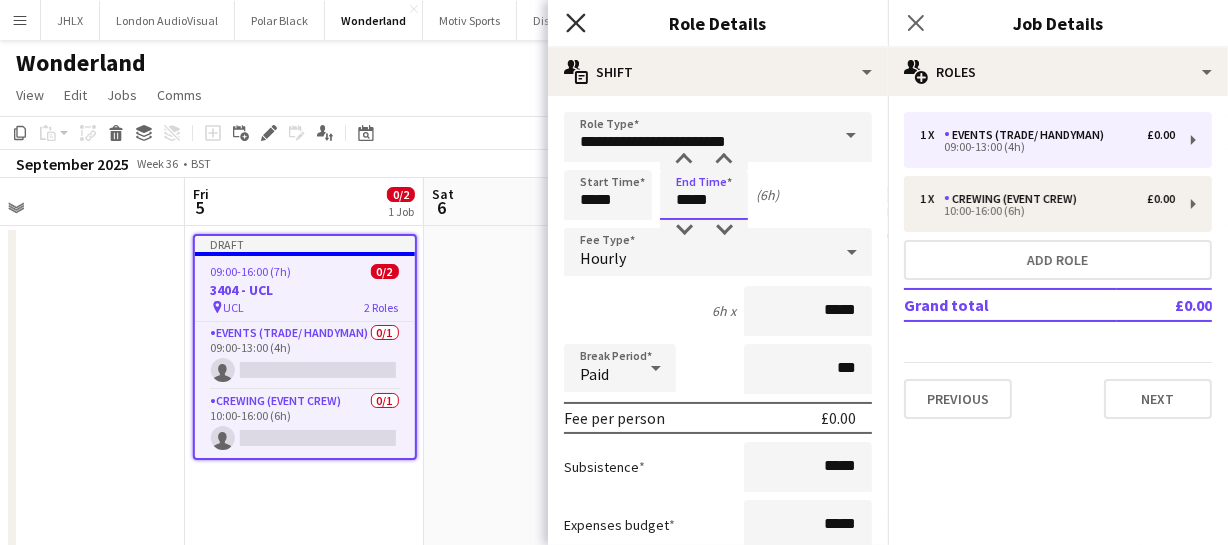type on "*****" 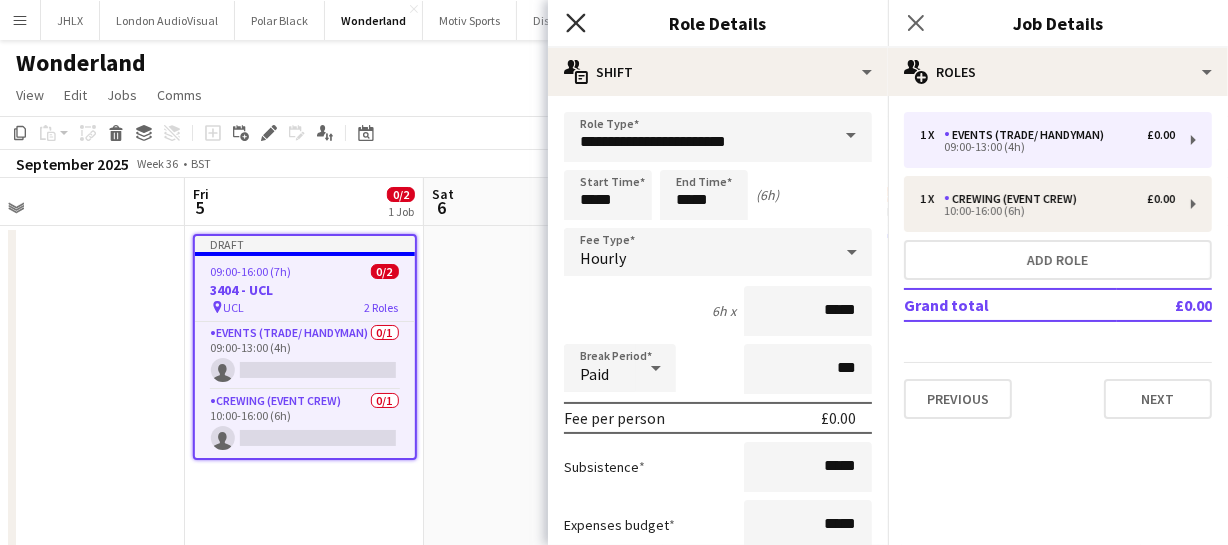 click on "Close pop-in" 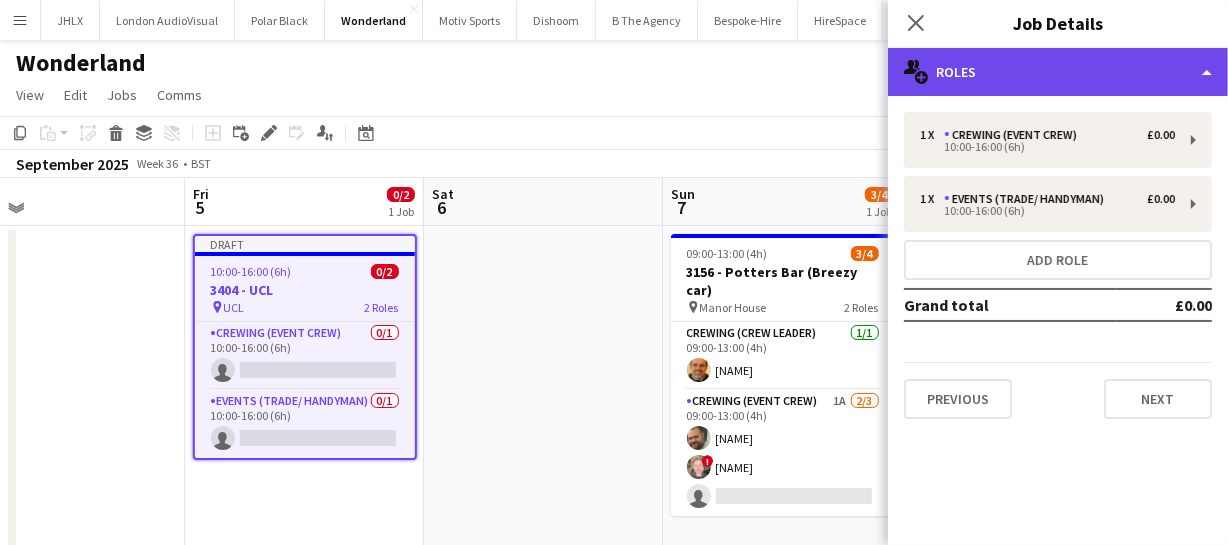 click on "multiple-users-add
Roles" 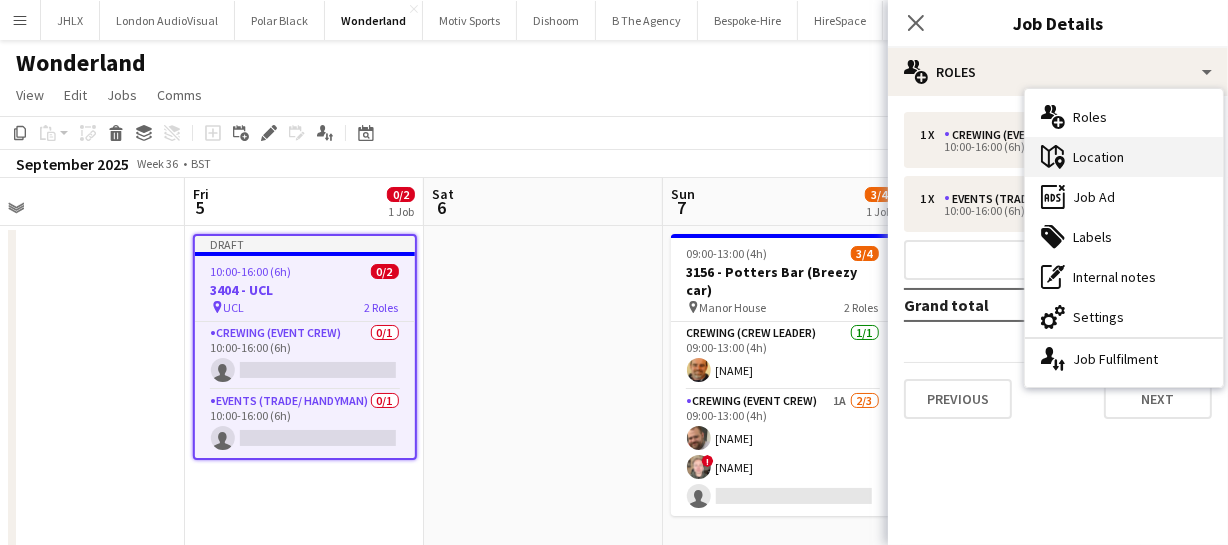 click on "maps-pin-1
Location" at bounding box center (1124, 157) 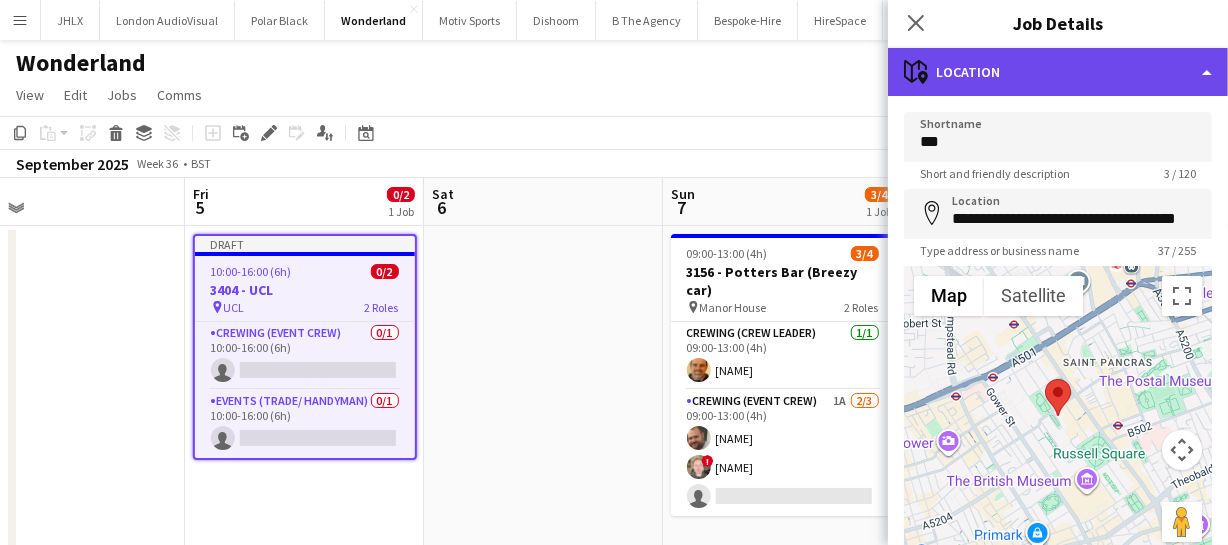 click on "maps-pin-1
Location" 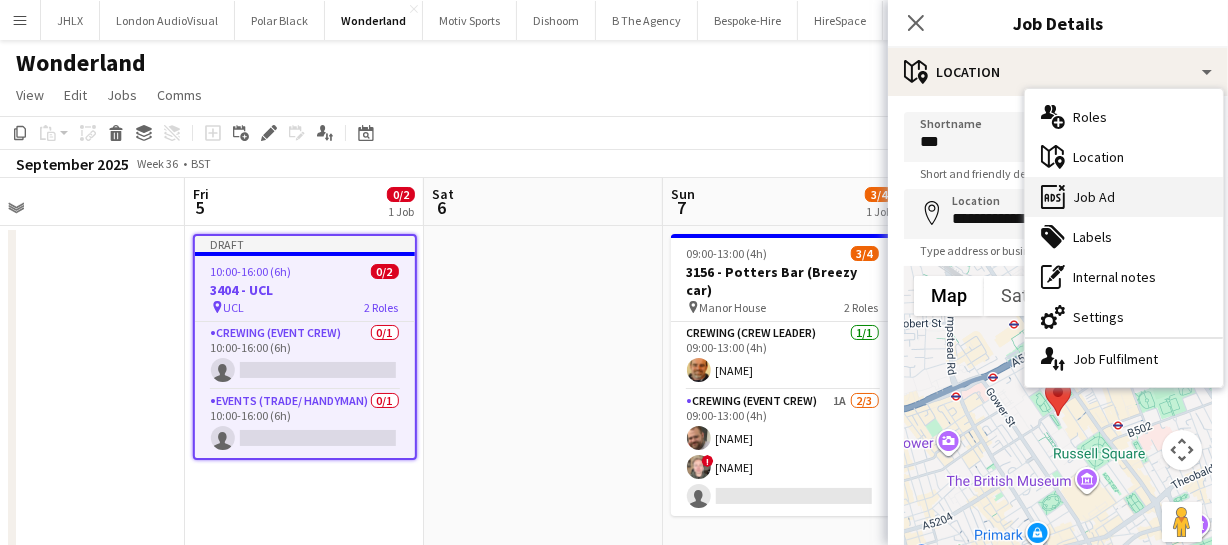 click on "ads-window
Job Ad" at bounding box center [1124, 197] 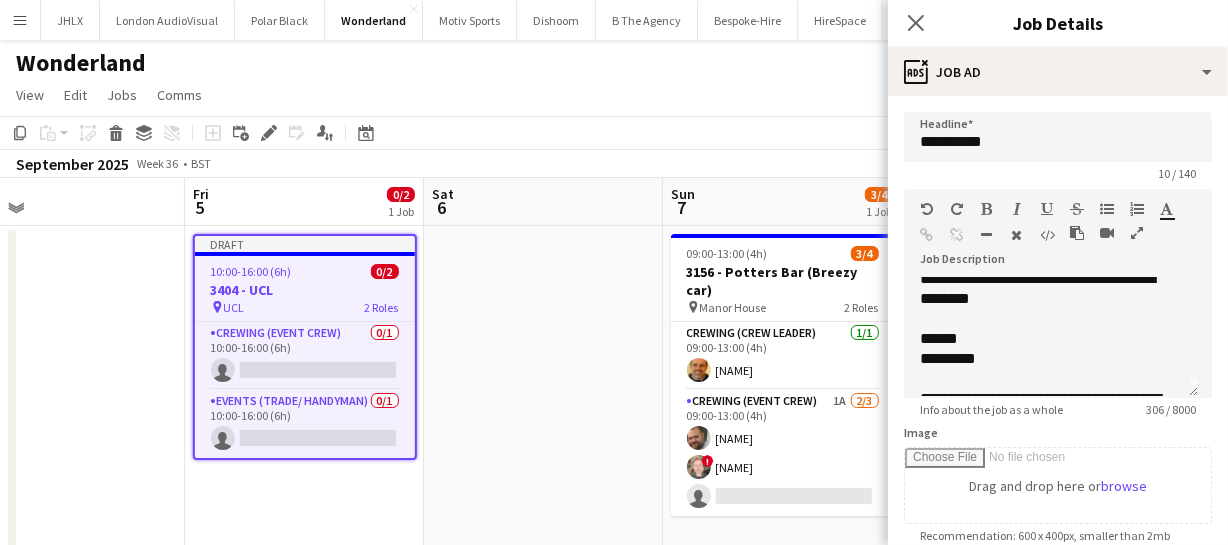 scroll, scrollTop: 0, scrollLeft: 0, axis: both 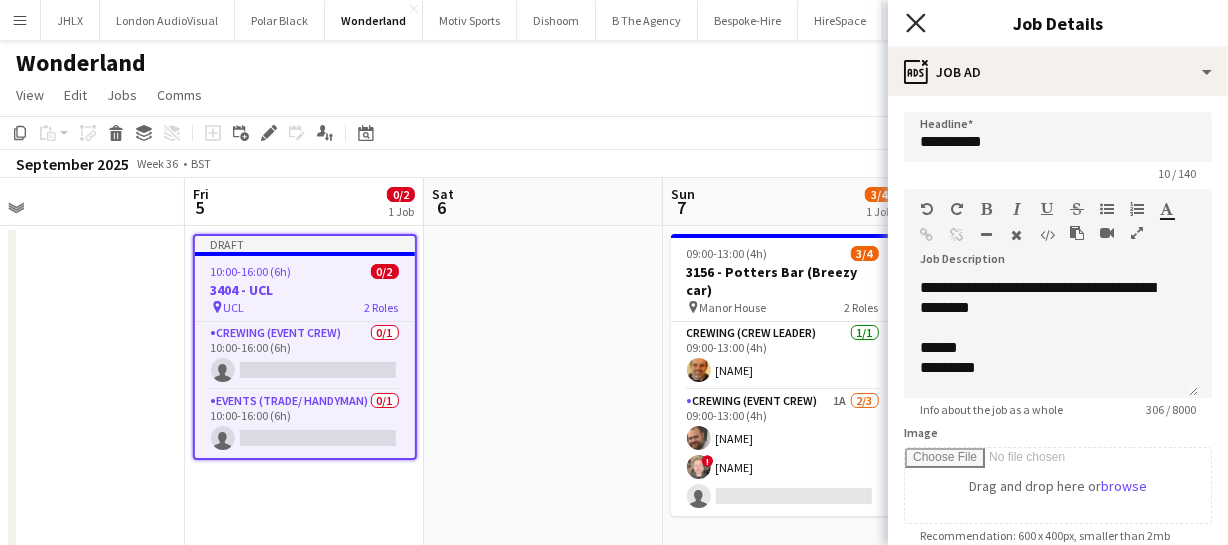 click on "Close pop-in" 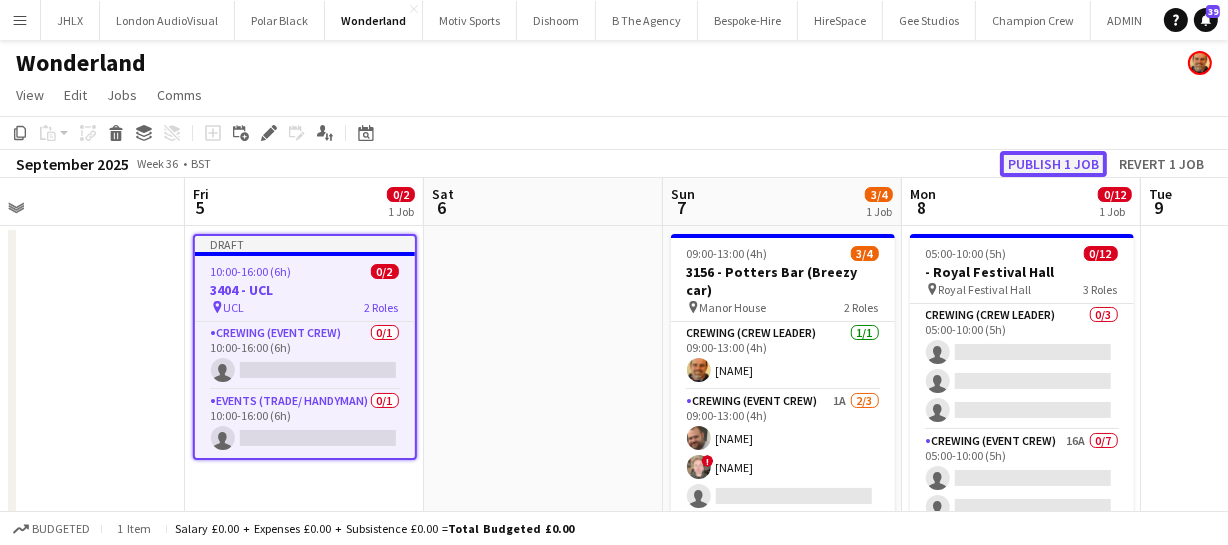 click on "Publish 1 job" 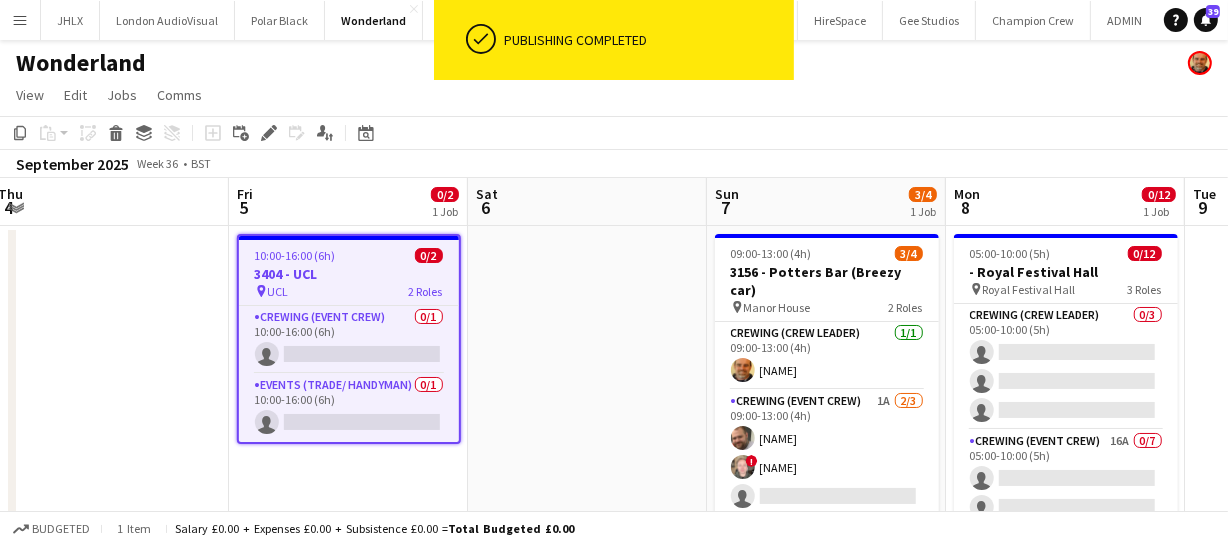 scroll, scrollTop: 0, scrollLeft: 707, axis: horizontal 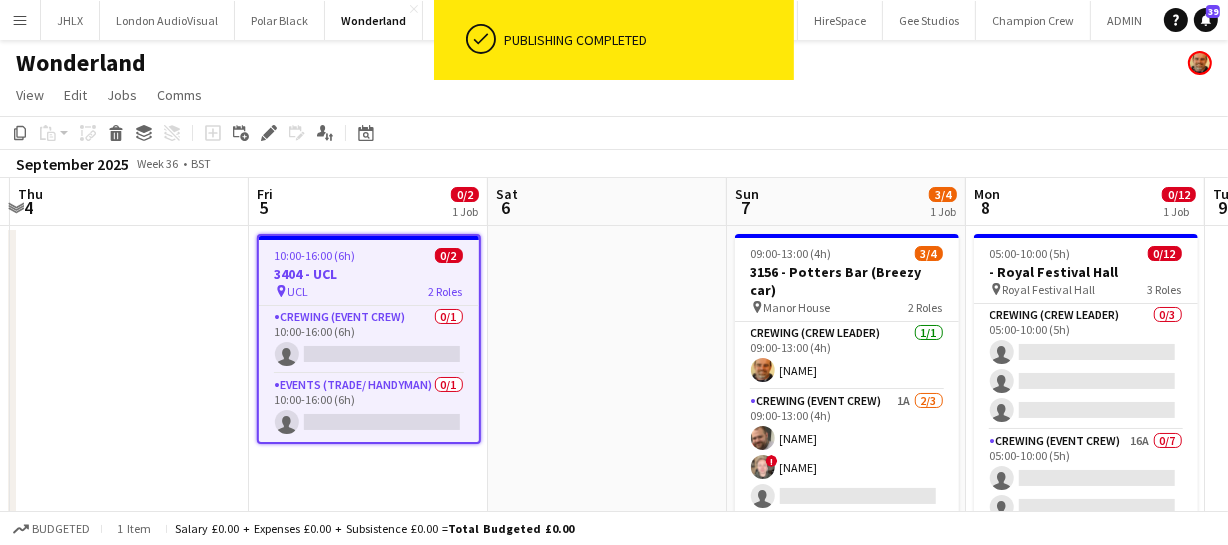 drag, startPoint x: 580, startPoint y: 310, endPoint x: 645, endPoint y: 308, distance: 65.03076 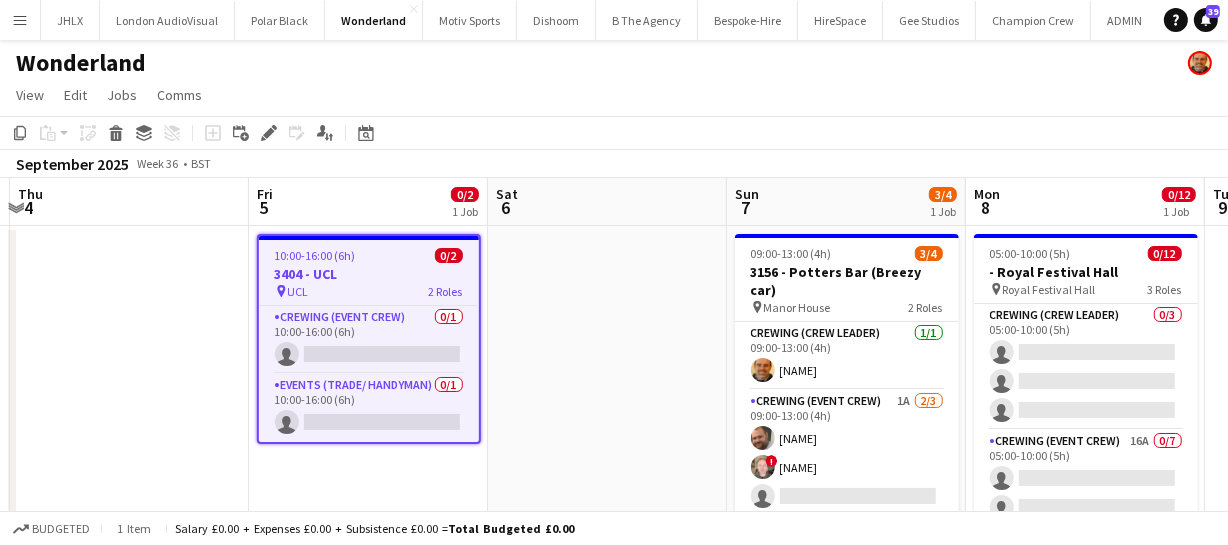 click on "3404 - UCL" at bounding box center [369, 274] 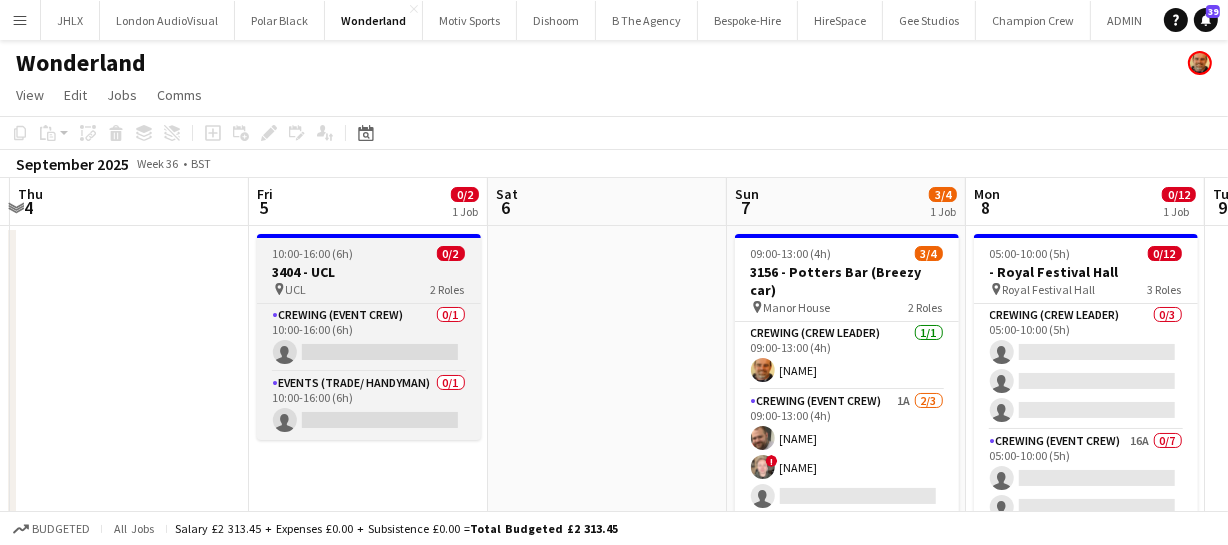 click on "3404 - UCL" at bounding box center [369, 272] 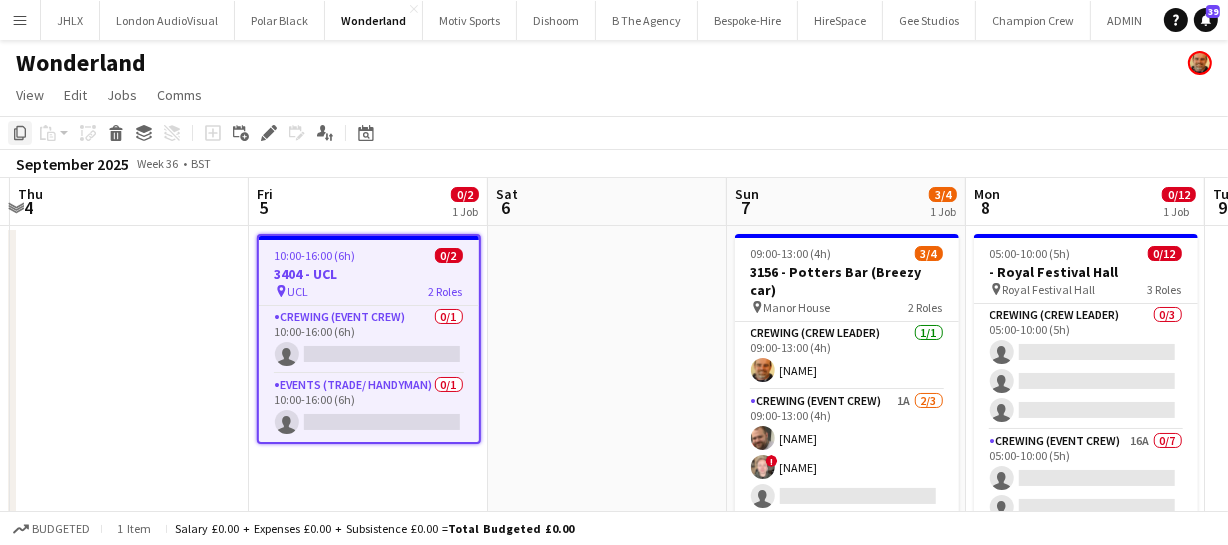 click 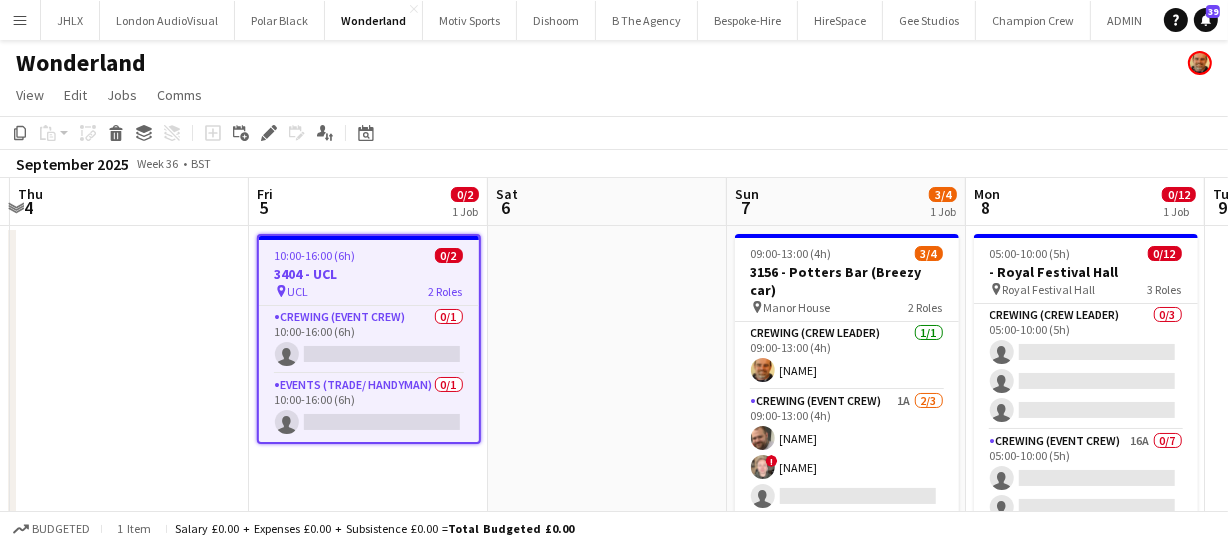 click on "Mon   1   Tue   2   Wed   3   Thu   4   Fri   5   0/2   1 Job   Sat   6   Sun   7   3/4   1 Job   Mon   8   0/12   1 Job   Tue   9   Wed   10   Thu   11      10:00-16:00 (6h)    0/2   3404 - UCL
pin
UCL   2 Roles   Crewing (Event Crew)   0/1   10:00-16:00 (6h)
single-neutral-actions
Events (Trade/ Handyman)   0/1   10:00-16:00 (6h)
single-neutral-actions
09:00-13:00 (4h)    3/4   3156 - Potters Bar (Breezy car)
pin
Manor House   2 Roles   Crewing (Crew Leader)   1/1   09:00-13:00 (4h)
Shane King  Crewing (Event Crew)   1A   2/3   09:00-13:00 (4h)
Ben Turner ! Calum Ward
single-neutral-actions
05:00-10:00 (5h)    0/12     - Royal Festival Hall
pin
Royal Festival Hall   3 Roles   Crewing (Crew Leader)   0/3   05:00-10:00 (5h)
single-neutral-actions" at bounding box center [614, 520] 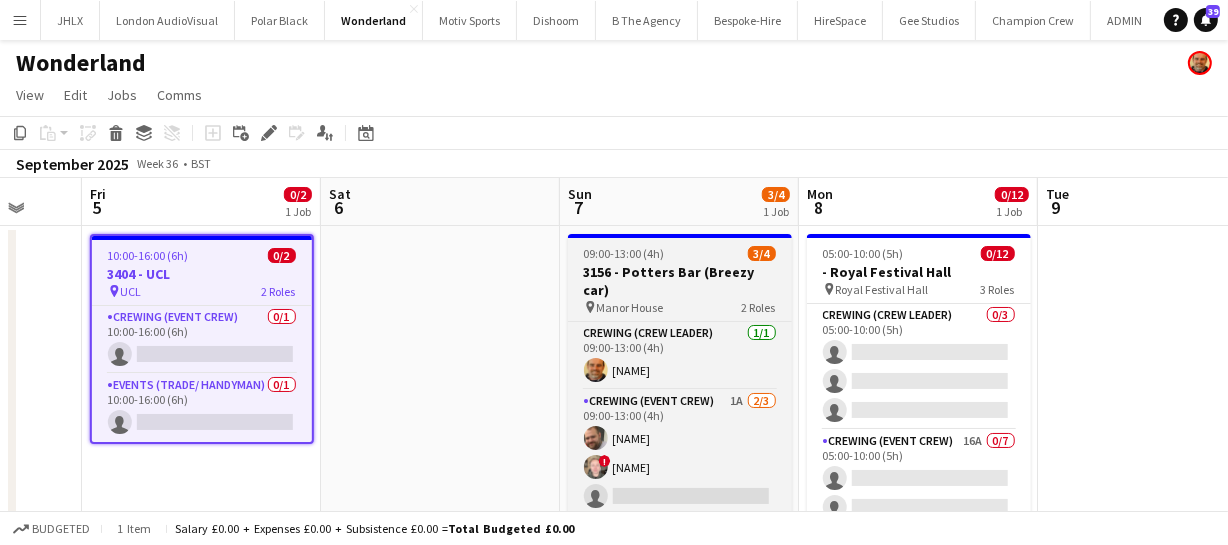 drag, startPoint x: 654, startPoint y: 302, endPoint x: 431, endPoint y: 299, distance: 223.02017 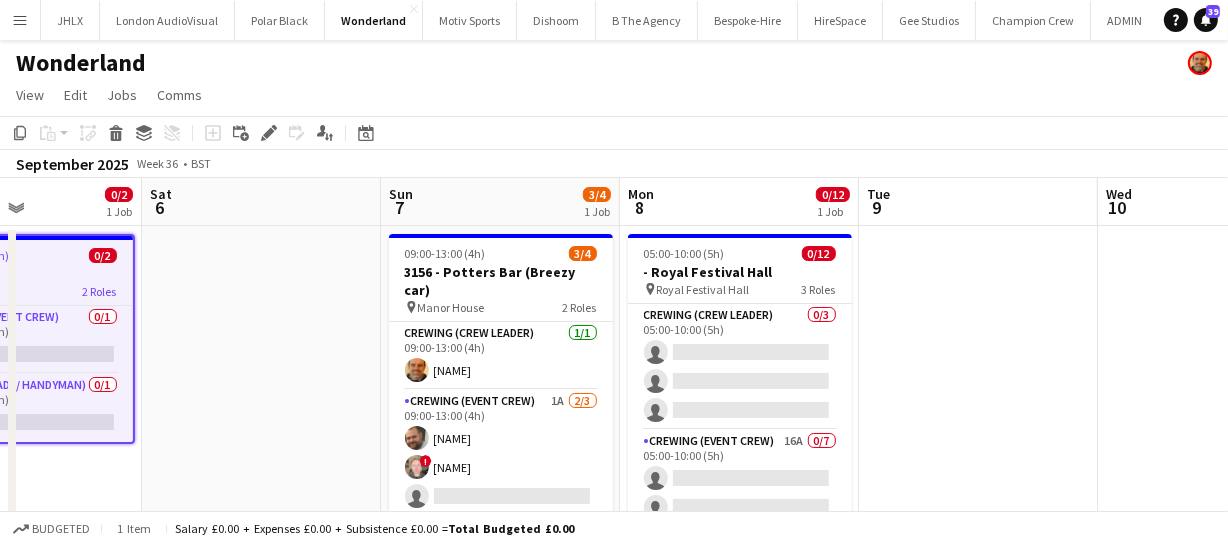 drag, startPoint x: 584, startPoint y: 303, endPoint x: 634, endPoint y: 299, distance: 50.159744 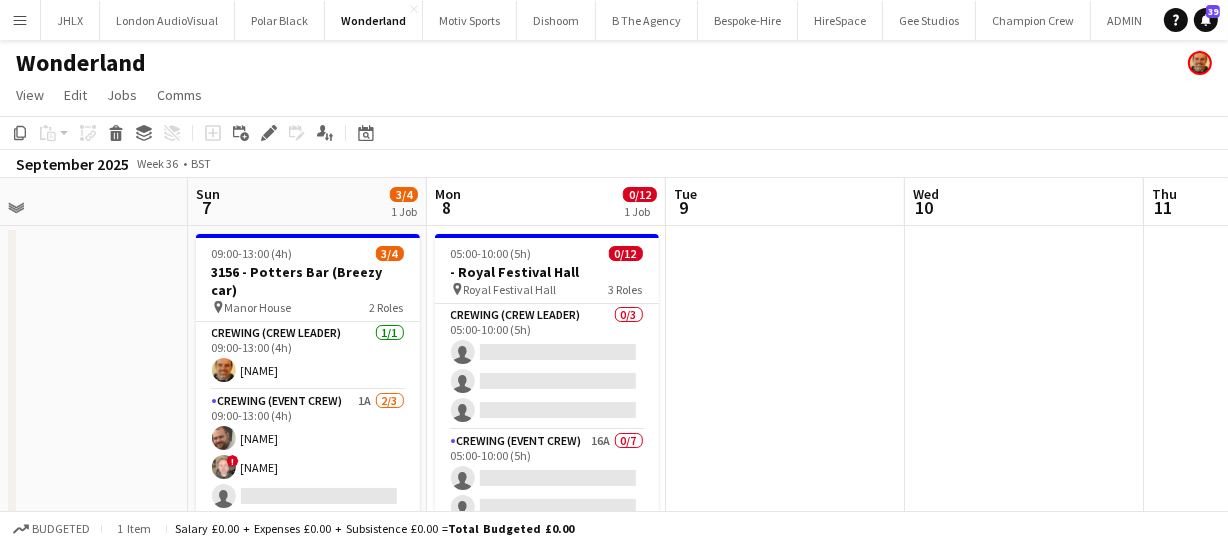 drag, startPoint x: 573, startPoint y: 296, endPoint x: 549, endPoint y: 297, distance: 24.020824 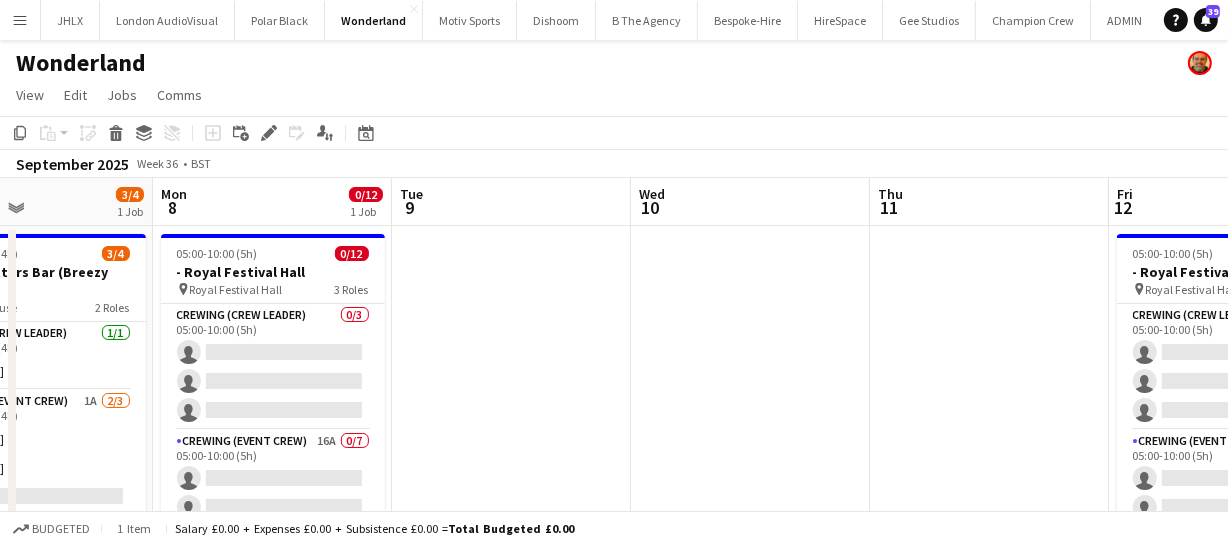 click on "Fri   5   0/2   1 Job   Sat   6   Sun   7   3/4   1 Job   Mon   8   0/12   1 Job   Tue   9   Wed   10   Thu   11   Fri   12   0/12   1 Job   Sat   13   Sun   14   Mon   15      10:00-16:00 (6h)    0/2   3404 - UCL
pin
UCL   2 Roles   Crewing (Event Crew)   0/1   10:00-16:00 (6h)
single-neutral-actions
Events (Trade/ Handyman)   0/1   10:00-16:00 (6h)
single-neutral-actions
09:00-13:00 (4h)    3/4   3156 - Potters Bar (Breezy car)
pin
Manor House   2 Roles   Crewing (Crew Leader)   1/1   09:00-13:00 (4h)
Shane King  Crewing (Event Crew)   1A   2/3   09:00-13:00 (4h)
Ben Turner ! Calum Ward
single-neutral-actions
05:00-10:00 (5h)    0/12     - Royal Festival Hall
pin
Royal Festival Hall   3 Roles   Crewing (Crew Leader)   0/3   05:00-10:00 (5h)" at bounding box center (614, 520) 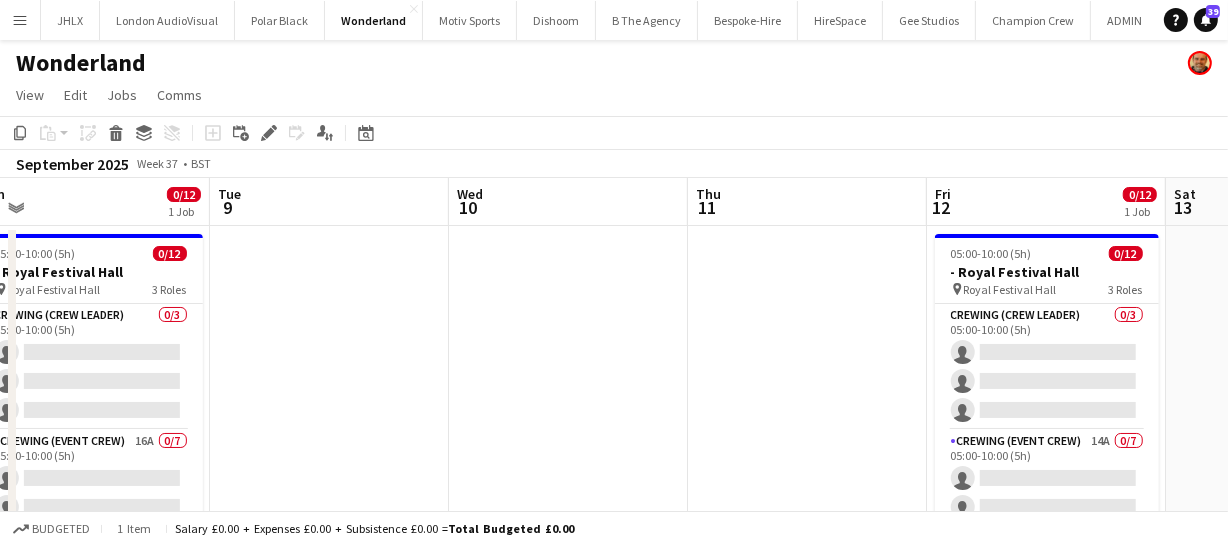 click on "Fri   5   0/2   1 Job   Sat   6   Sun   7   3/4   1 Job   Mon   8   0/12   1 Job   Tue   9   Wed   10   Thu   11   Fri   12   0/12   1 Job   Sat   13   Sun   14   Mon   15      10:00-16:00 (6h)    0/2   3404 - UCL
pin
UCL   2 Roles   Crewing (Event Crew)   0/1   10:00-16:00 (6h)
single-neutral-actions
Events (Trade/ Handyman)   0/1   10:00-16:00 (6h)
single-neutral-actions
09:00-13:00 (4h)    3/4   3156 - Potters Bar (Breezy car)
pin
Manor House   2 Roles   Crewing (Crew Leader)   1/1   09:00-13:00 (4h)
Shane King  Crewing (Event Crew)   1A   2/3   09:00-13:00 (4h)
Ben Turner ! Calum Ward
single-neutral-actions
05:00-10:00 (5h)    0/12     - Royal Festival Hall
pin
Royal Festival Hall   3 Roles   Crewing (Crew Leader)   0/3   05:00-10:00 (5h)" at bounding box center [614, 520] 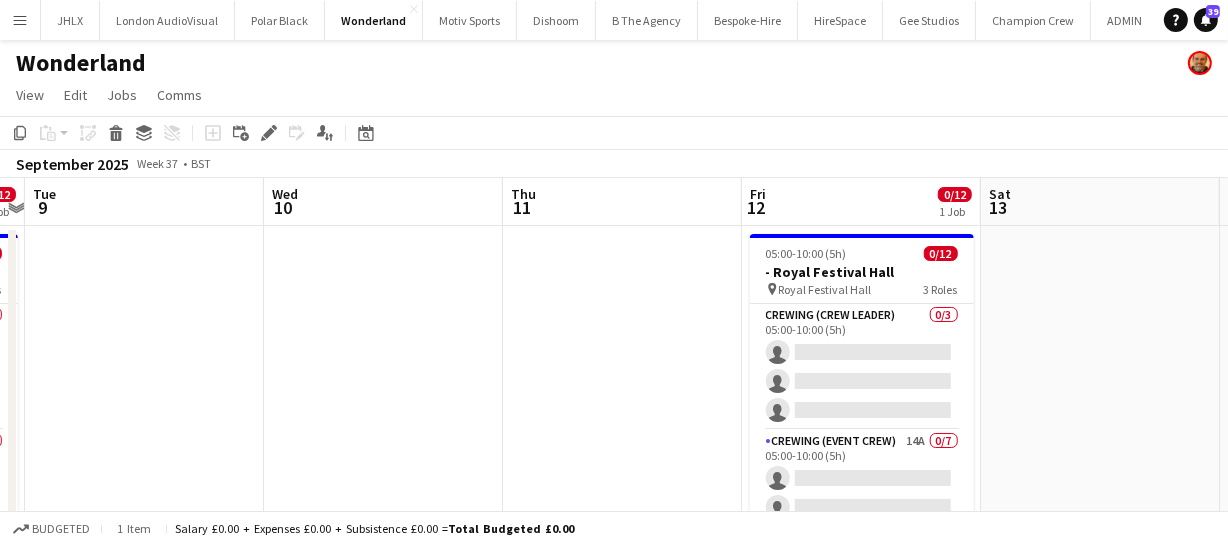 drag, startPoint x: 467, startPoint y: 310, endPoint x: 367, endPoint y: 301, distance: 100.40418 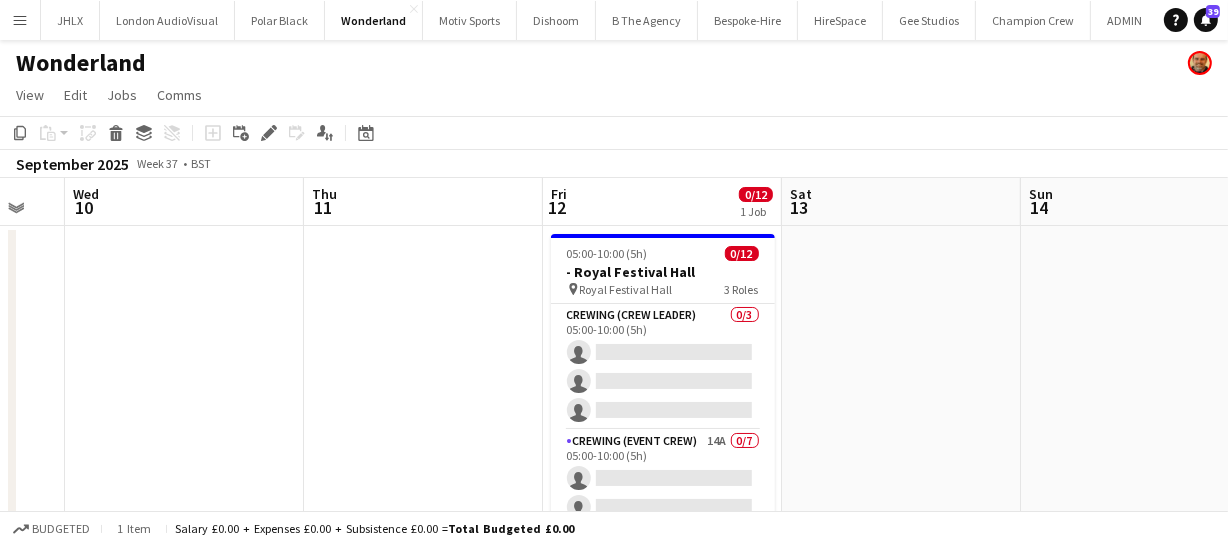 click on "Sun   7   3/4   1 Job   Mon   8   0/12   1 Job   Tue   9   Wed   10   Thu   11   Fri   12   0/12   1 Job   Sat   13   Sun   14   Mon   15   Tue   16   Wed   17      09:00-13:00 (4h)    3/4   3156 - Potters Bar (Breezy car)
pin
Manor House   2 Roles   Crewing (Crew Leader)   1/1   09:00-13:00 (4h)
Shane King  Crewing (Event Crew)   1A   2/3   09:00-13:00 (4h)
Ben Turner ! Calum Ward
single-neutral-actions
05:00-10:00 (5h)    0/12     - Royal Festival Hall
pin
Royal Festival Hall   3 Roles   Crewing (Crew Leader)   0/3   05:00-10:00 (5h)
single-neutral-actions
single-neutral-actions
single-neutral-actions
Crewing (Event Crew)   16A   0/7   05:00-10:00 (5h)
single-neutral-actions
single-neutral-actions" at bounding box center [614, 520] 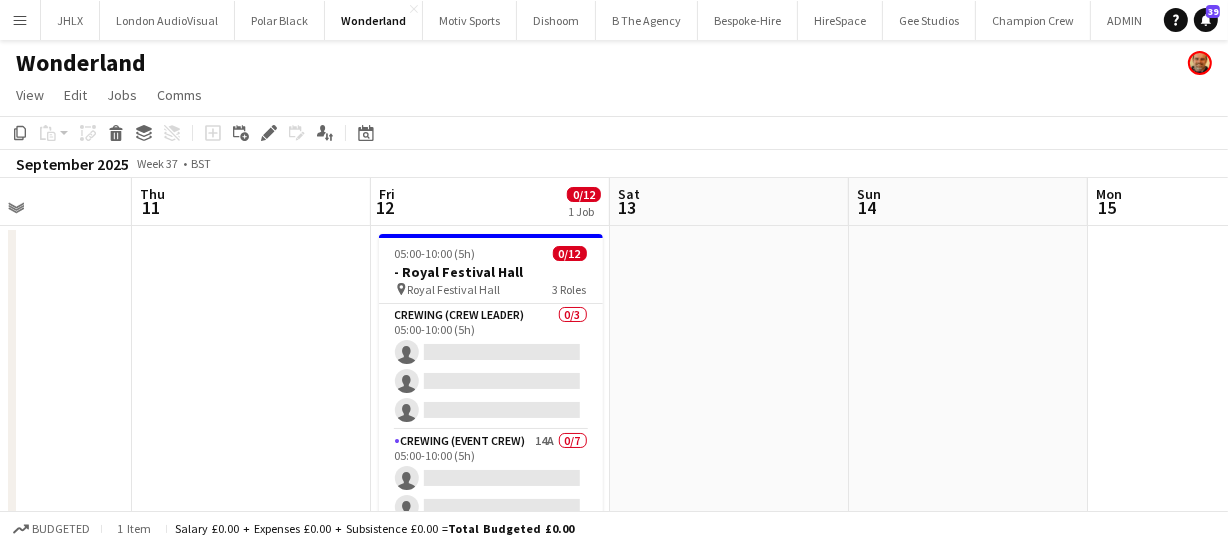 click on "Sun   7   3/4   1 Job   Mon   8   0/12   1 Job   Tue   9   Wed   10   Thu   11   Fri   12   0/12   1 Job   Sat   13   Sun   14   Mon   15   Tue   16   Wed   17      09:00-13:00 (4h)    3/4   3156 - Potters Bar (Breezy car)
pin
Manor House   2 Roles   Crewing (Crew Leader)   1/1   09:00-13:00 (4h)
Shane King  Crewing (Event Crew)   1A   2/3   09:00-13:00 (4h)
Ben Turner ! Calum Ward
single-neutral-actions
05:00-10:00 (5h)    0/12     - Royal Festival Hall
pin
Royal Festival Hall   3 Roles   Crewing (Crew Leader)   0/3   05:00-10:00 (5h)
single-neutral-actions
single-neutral-actions
single-neutral-actions
Crewing (Event Crew)   16A   0/7   05:00-10:00 (5h)
single-neutral-actions
single-neutral-actions" at bounding box center (614, 520) 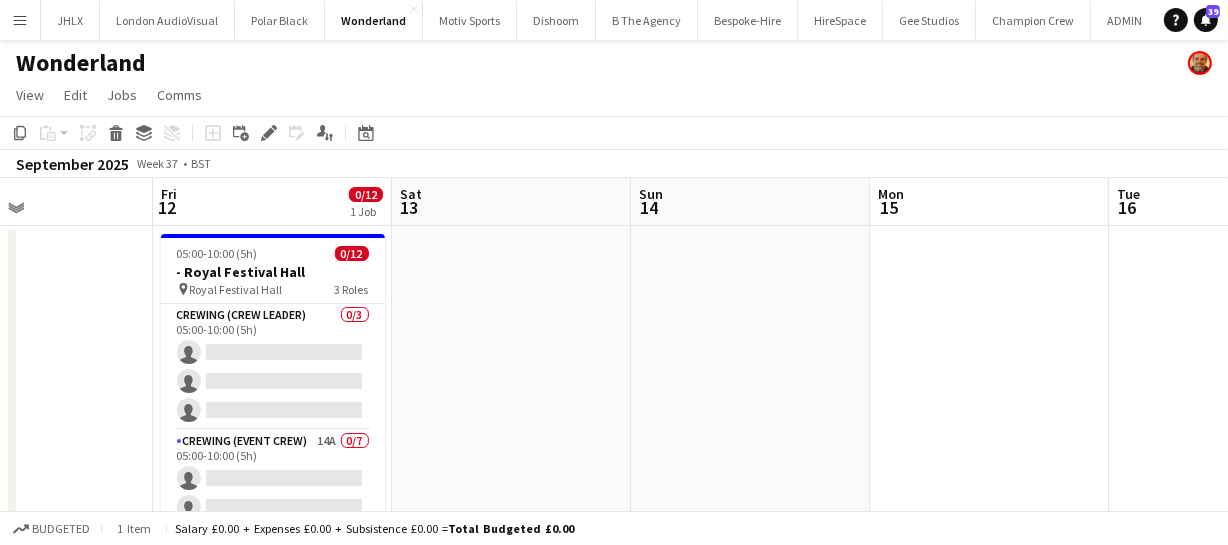 click on "Tue   9   Wed   10   Thu   11   Fri   12   0/12   1 Job   Sat   13   Sun   14   Mon   15   Tue   16   Wed   17   Thu   18   Fri   19      05:00-10:00 (5h)    0/12     - Royal Festival Hall
pin
Royal Festival Hall   3 Roles   Crewing (Crew Leader)   0/3   05:00-10:00 (5h)
single-neutral-actions
single-neutral-actions
single-neutral-actions
Crewing (Event Crew)   14A   0/7   05:00-10:00 (5h)
single-neutral-actions
single-neutral-actions
single-neutral-actions
single-neutral-actions
single-neutral-actions
single-neutral-actions
single-neutral-actions
Crewing (Event Crew)   0/2   06:00-10:00 (4h)" at bounding box center (614, 520) 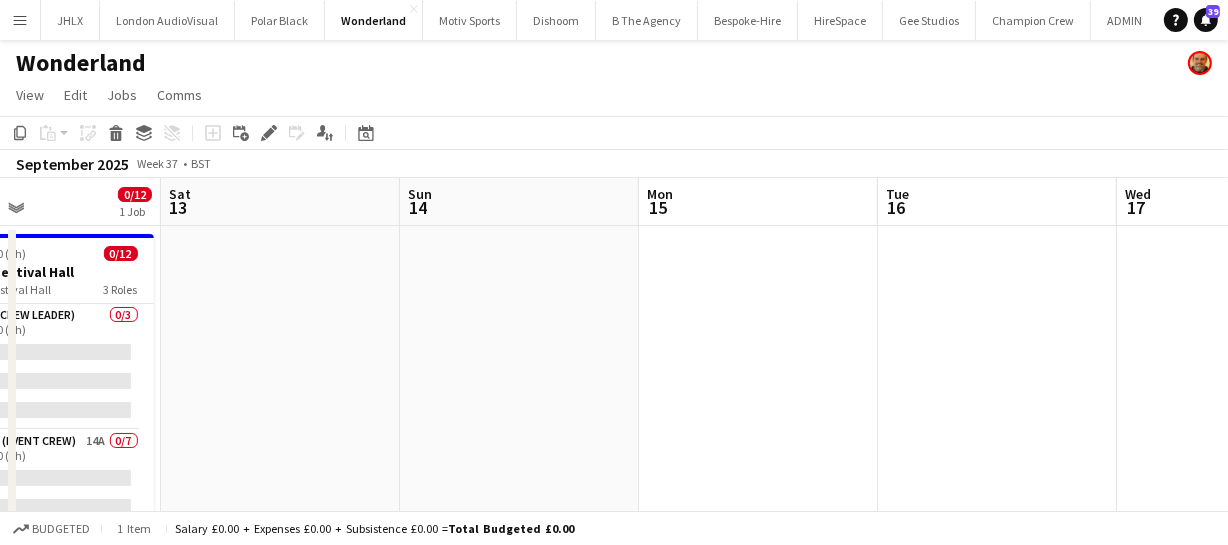 click at bounding box center [758, 544] 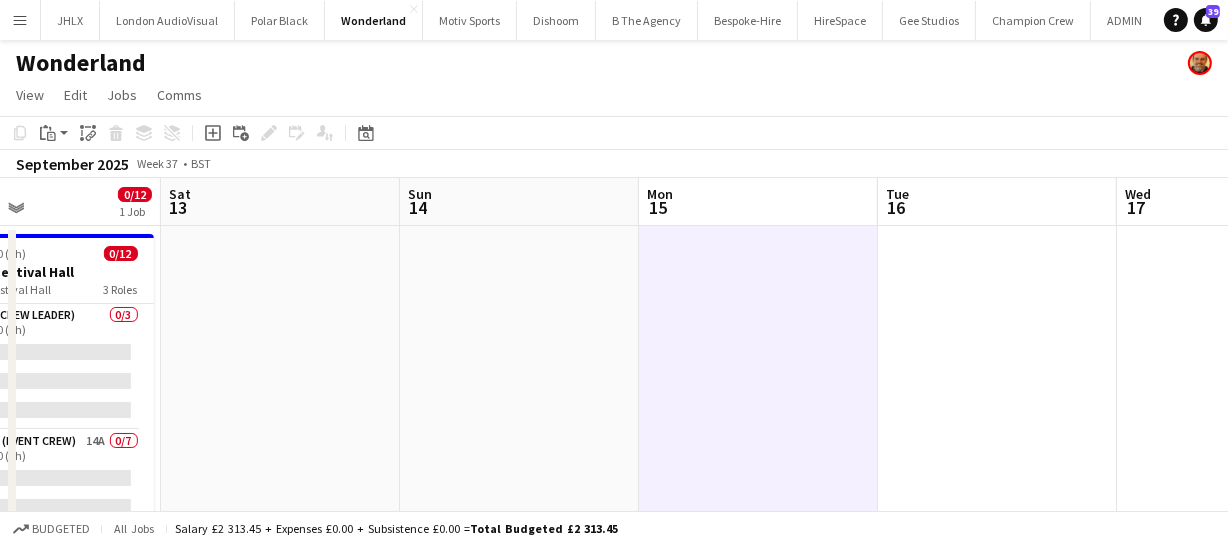 click on "Copy
Paste
Paste   Ctrl+V Paste with crew  Ctrl+Shift+V
Paste linked Job
Delete
Group
Ungroup" 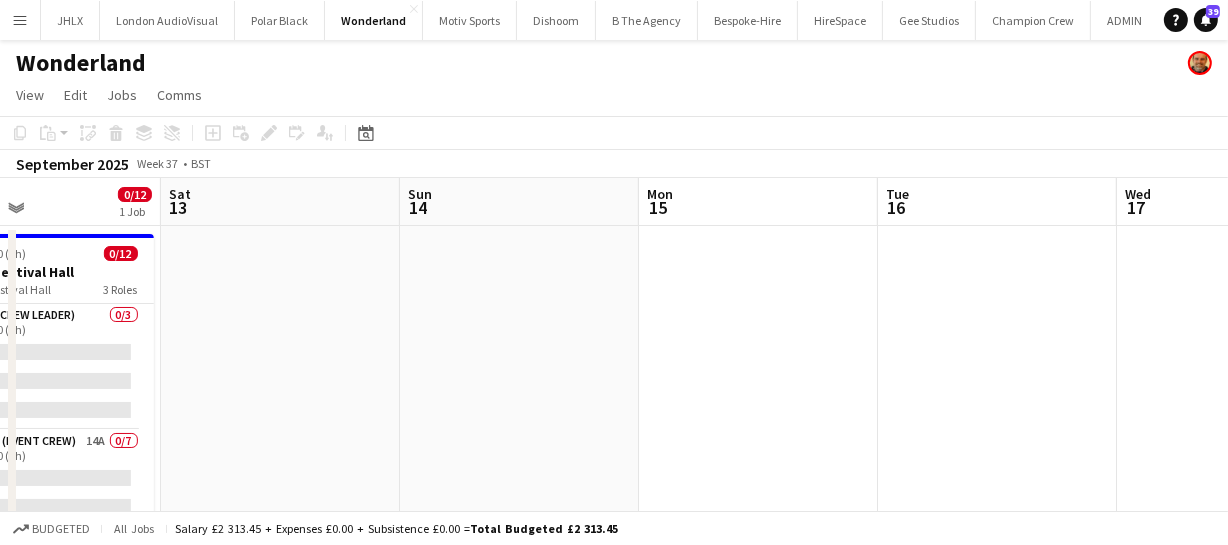 click at bounding box center [519, 544] 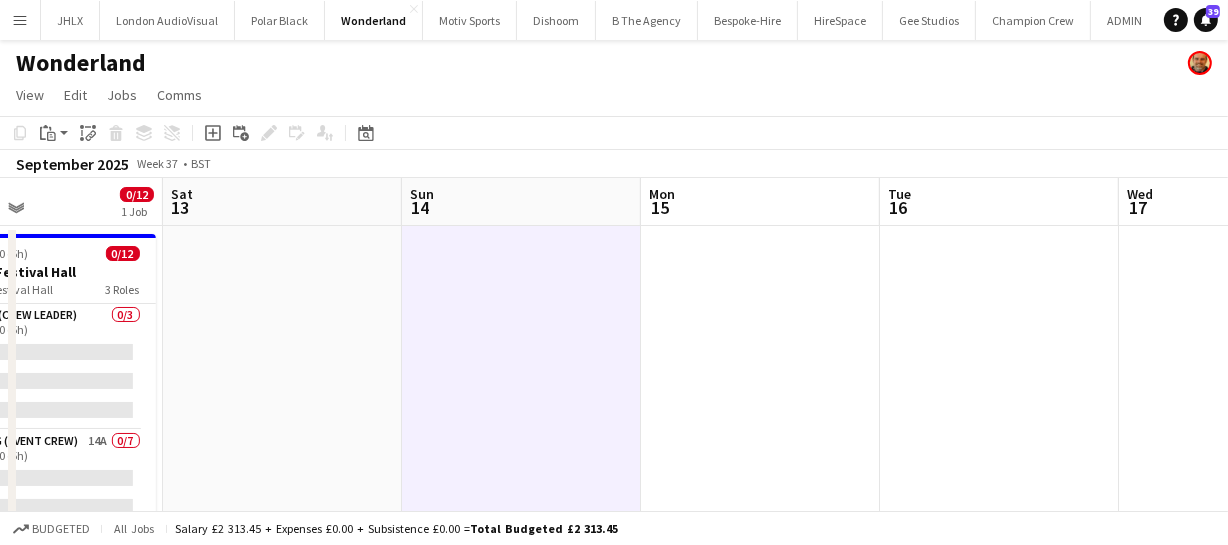 click at bounding box center [760, 544] 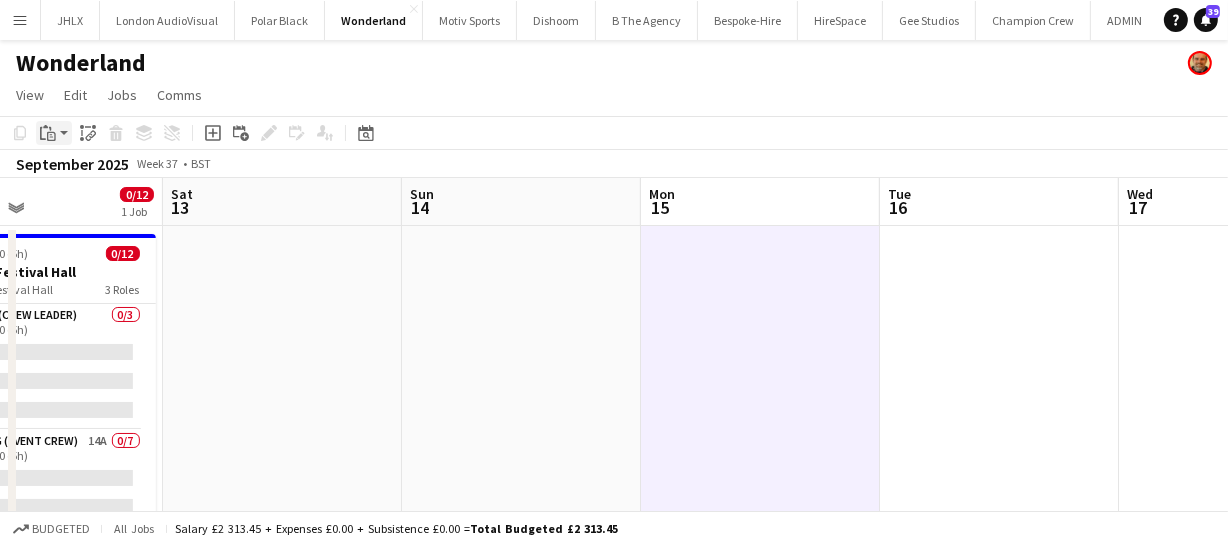 click 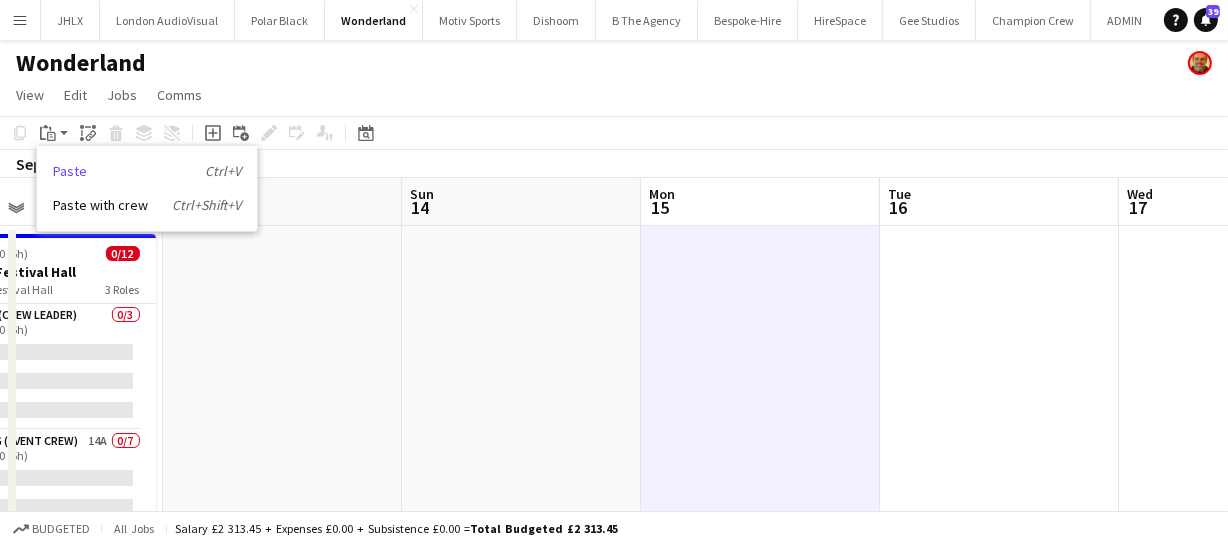 click on "Paste   Ctrl+V" at bounding box center (147, 171) 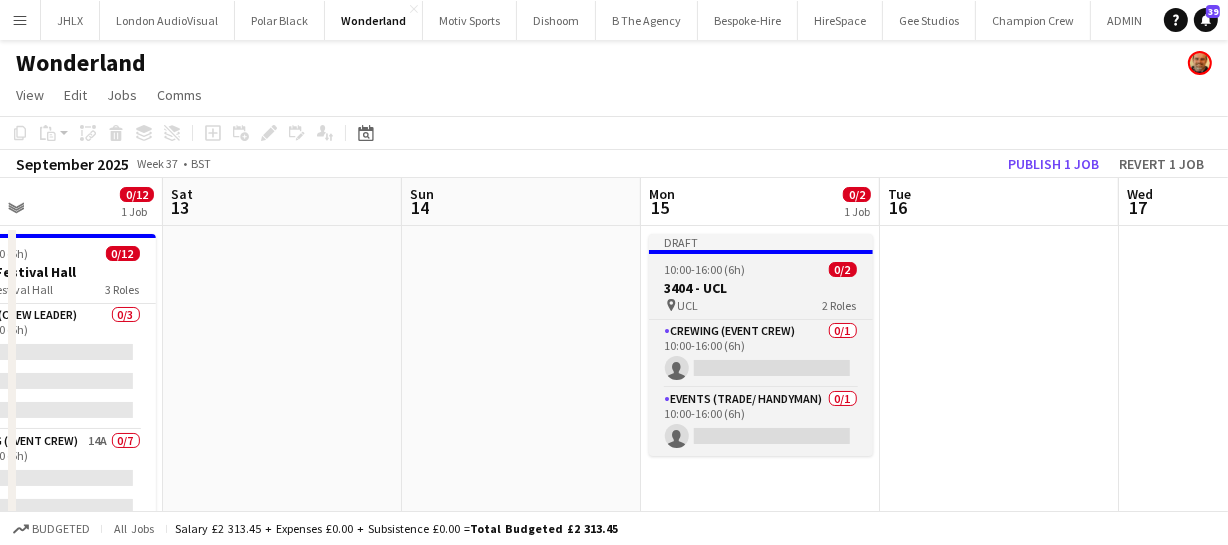 click on "10:00-16:00 (6h)" at bounding box center (705, 269) 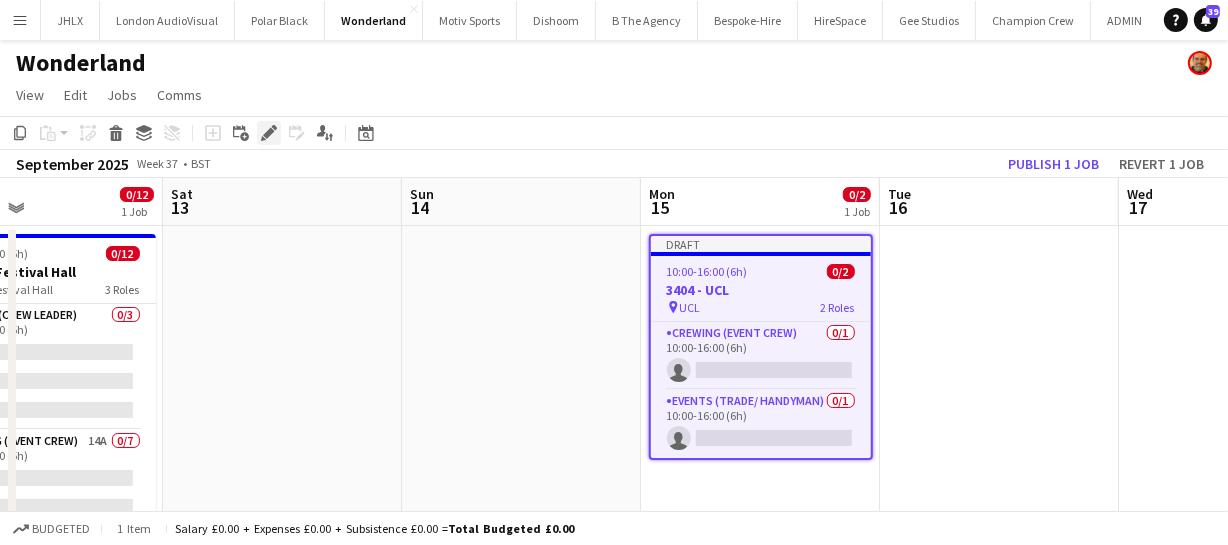 click on "Edit" 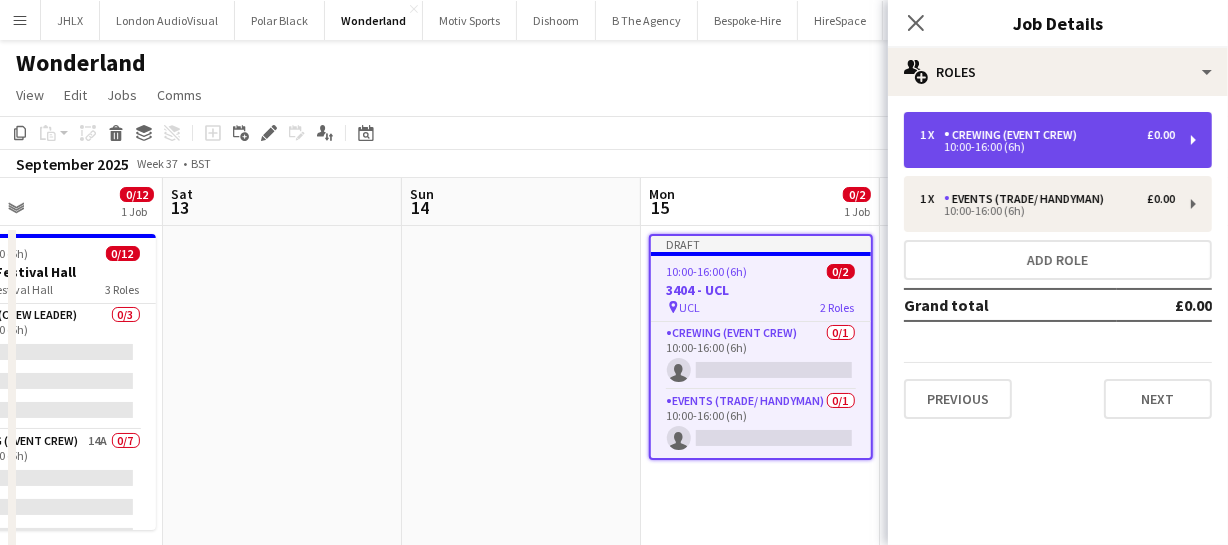 click on "10:00-16:00 (6h)" at bounding box center (1047, 147) 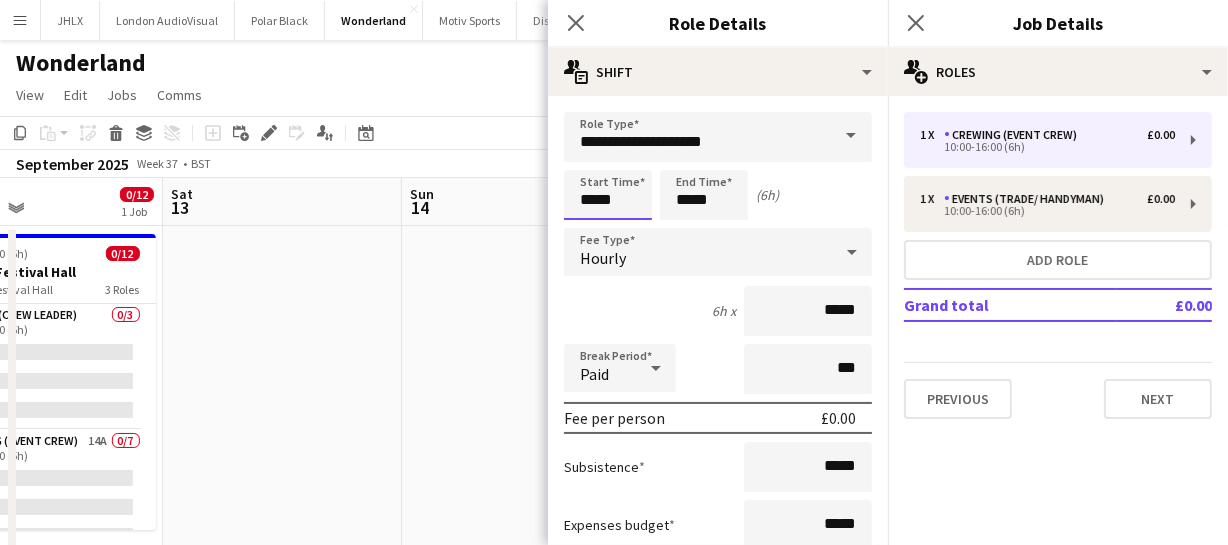 drag, startPoint x: 628, startPoint y: 208, endPoint x: 491, endPoint y: 202, distance: 137.13132 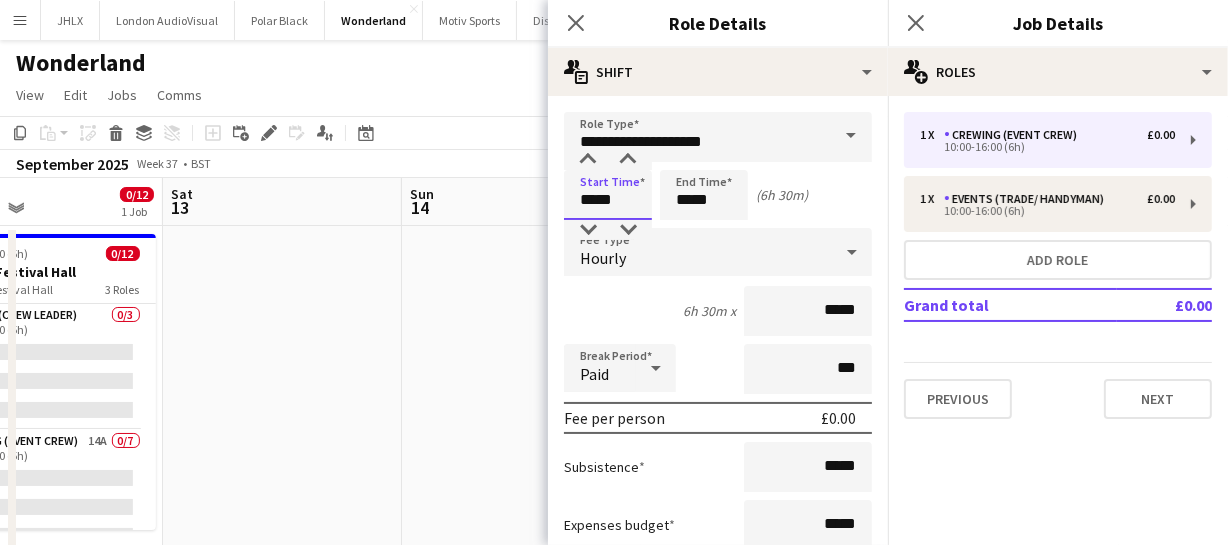type on "*****" 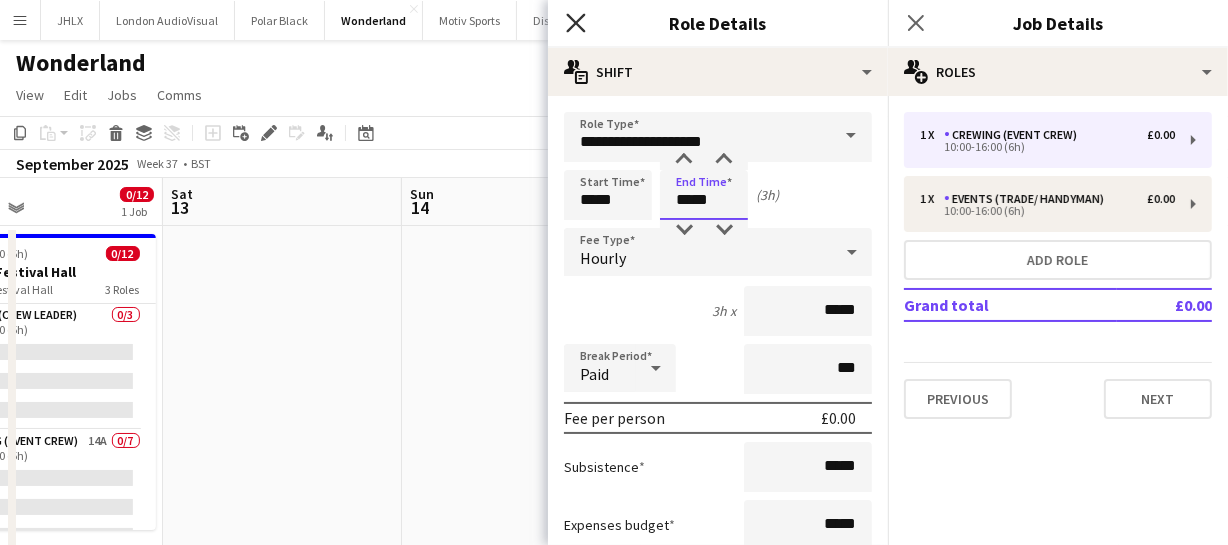 type on "*****" 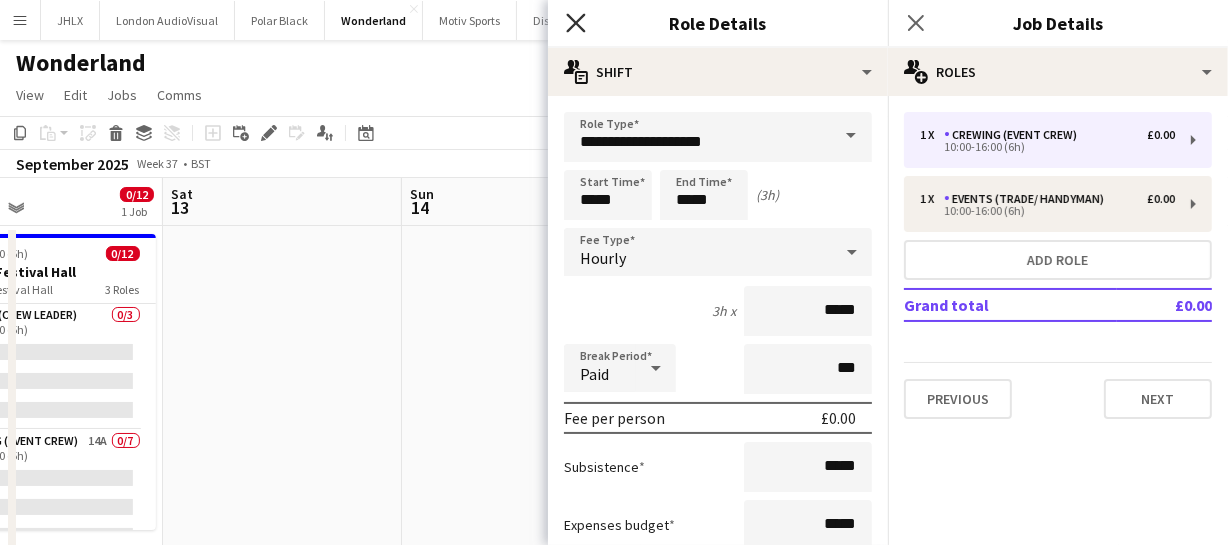 click on "Close pop-in" 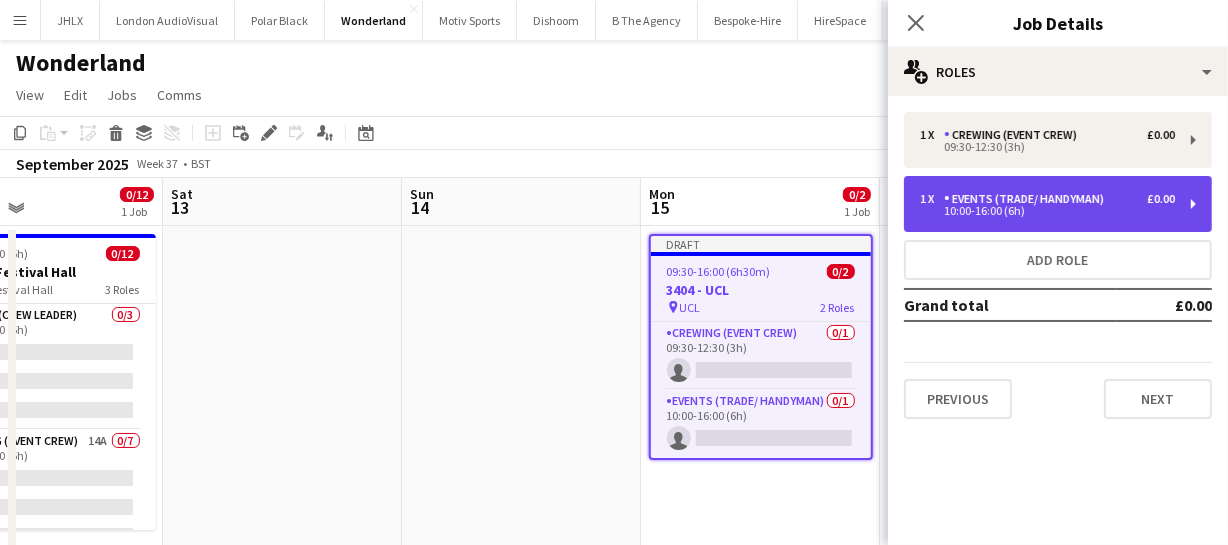click on "Events (Trade/ Handyman)" at bounding box center [1028, 199] 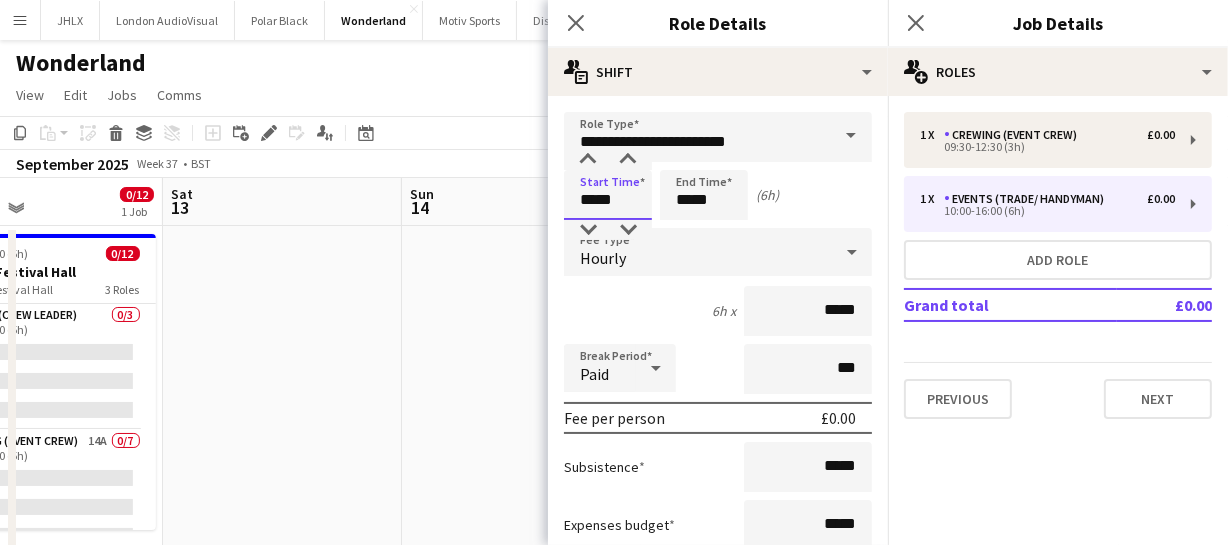 drag, startPoint x: 639, startPoint y: 203, endPoint x: 447, endPoint y: 213, distance: 192.26024 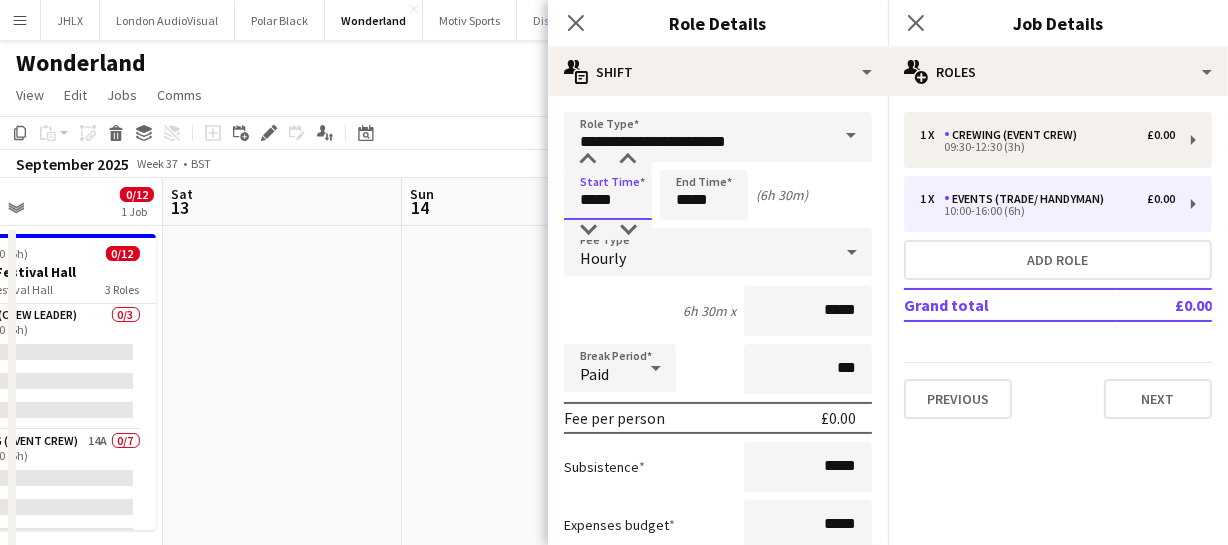 type on "*****" 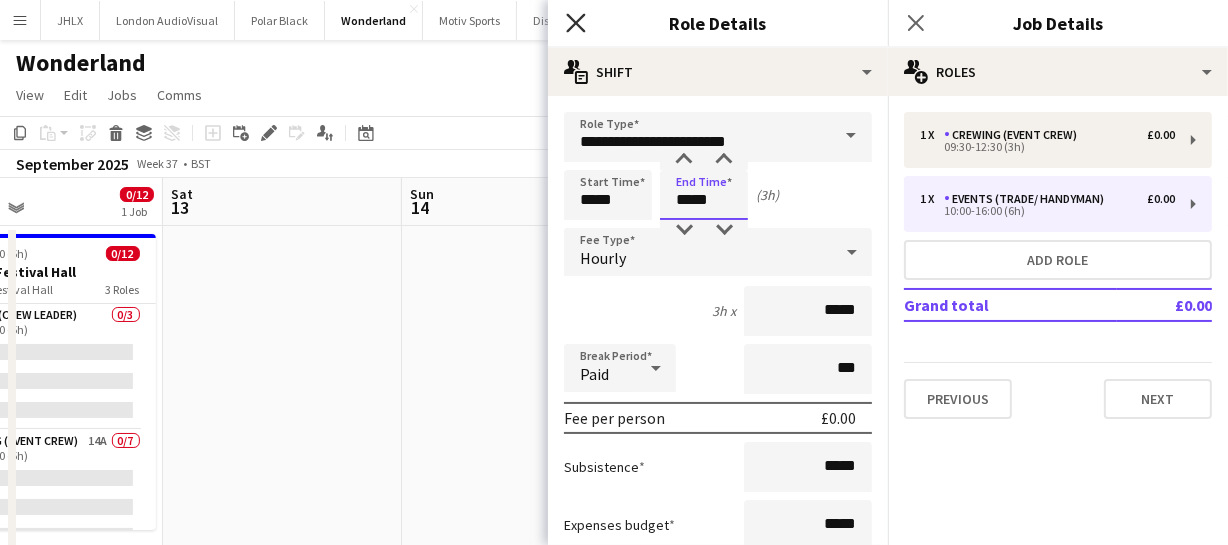 type on "*****" 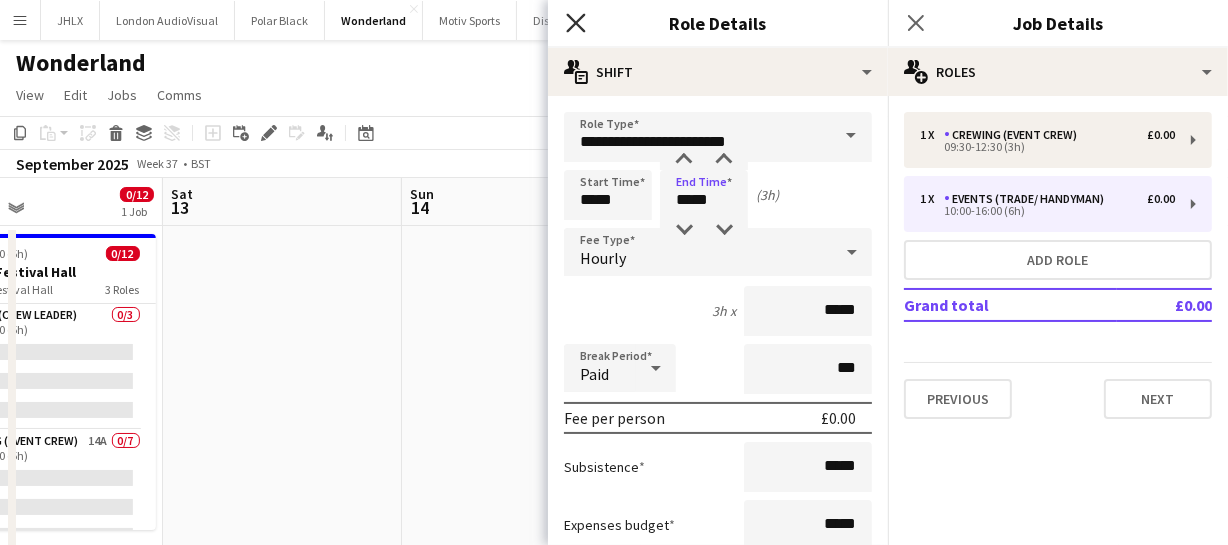 click on "Close pop-in" 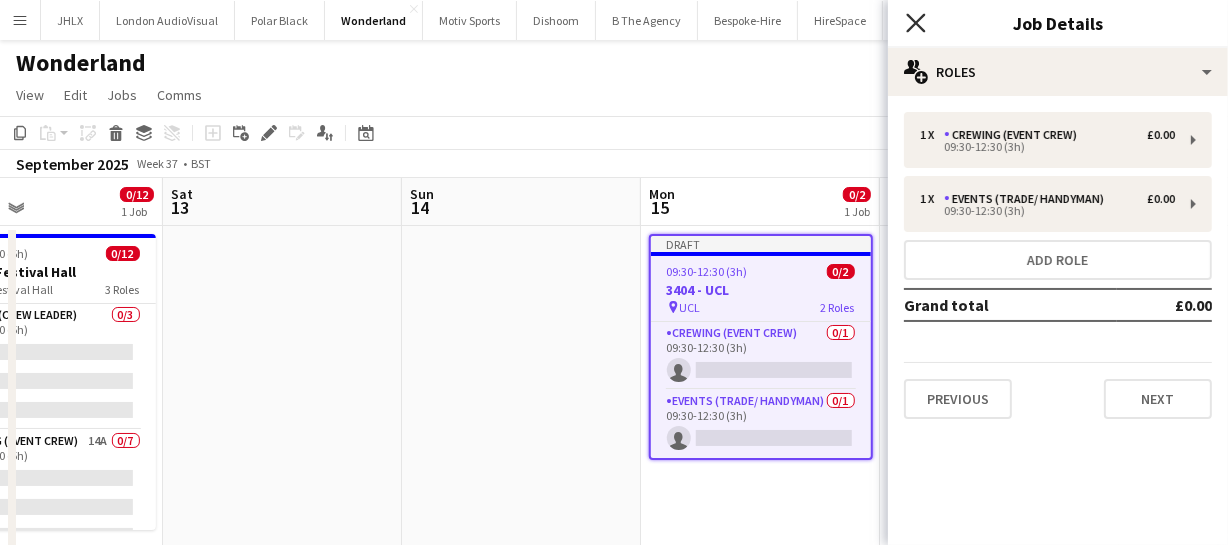 click on "Close pop-in" 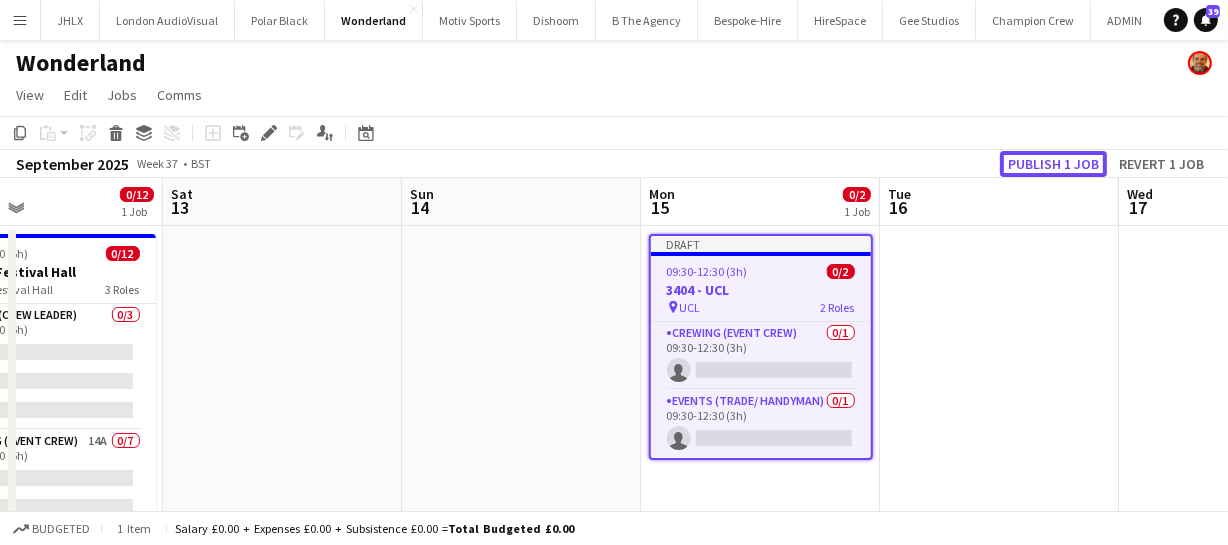 click on "Publish 1 job" 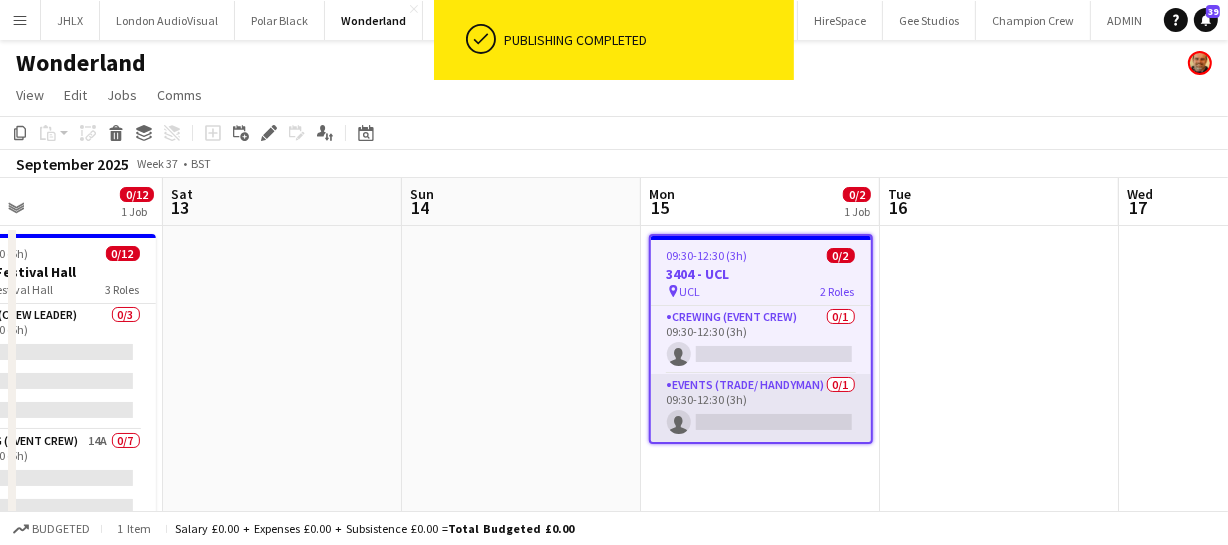 click on "Events (Trade/ Handyman)   0/1   09:30-12:30 (3h)
single-neutral-actions" at bounding box center (761, 408) 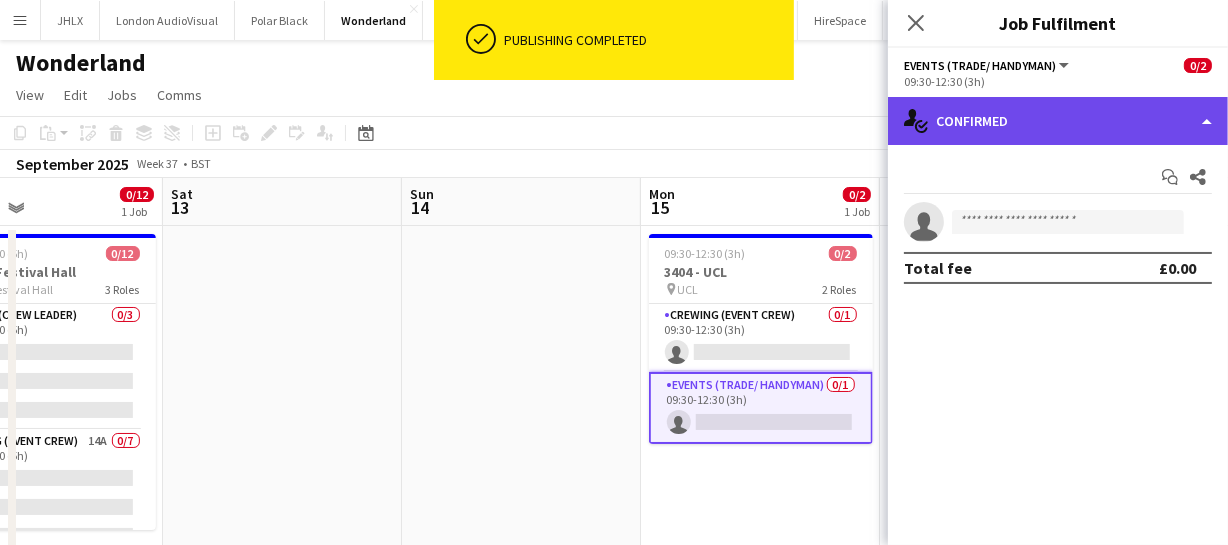 click on "single-neutral-actions-check-2
Confirmed" 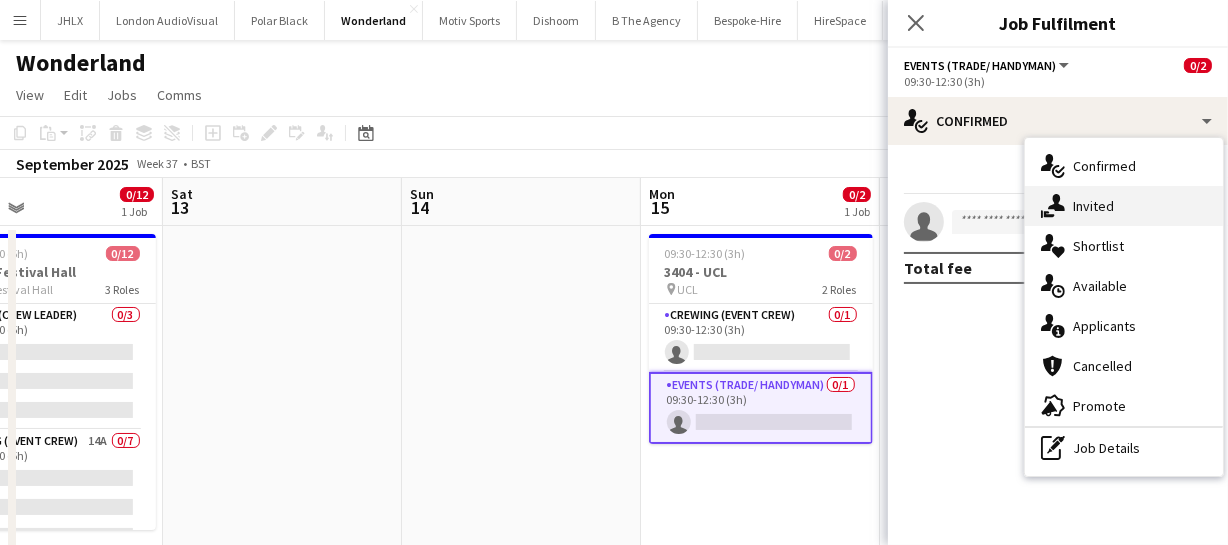 click on "single-neutral-actions-share-1
Invited" at bounding box center (1124, 206) 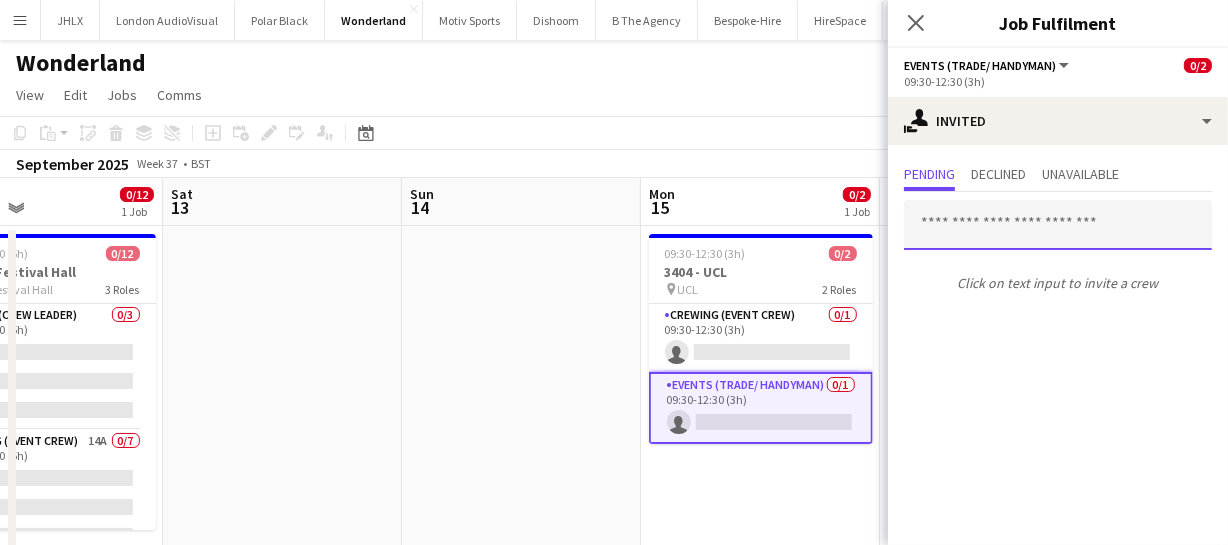 click at bounding box center (1058, 225) 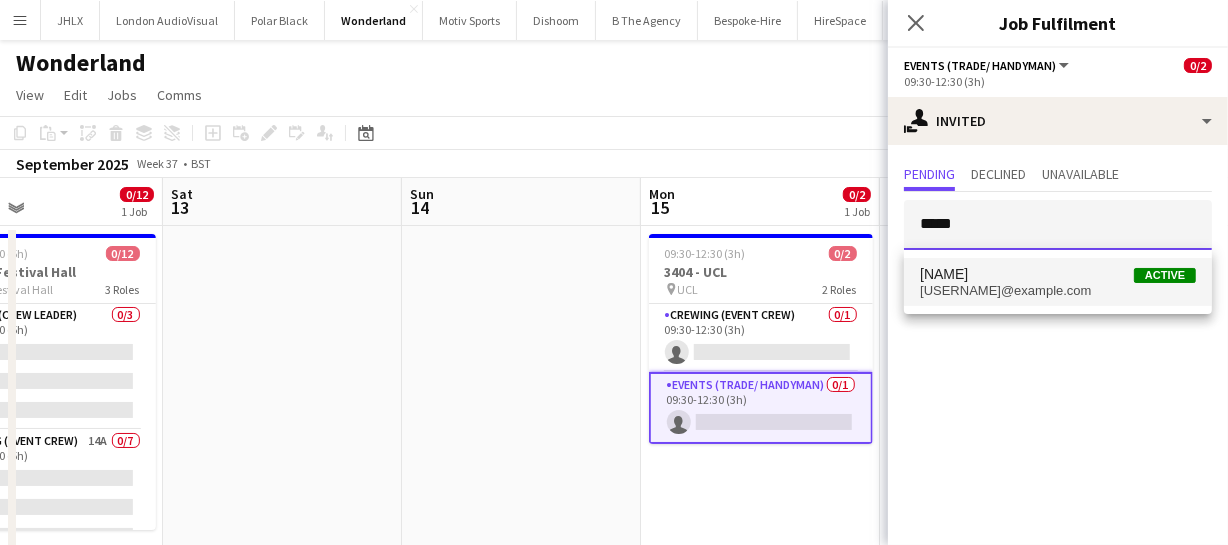 type on "*****" 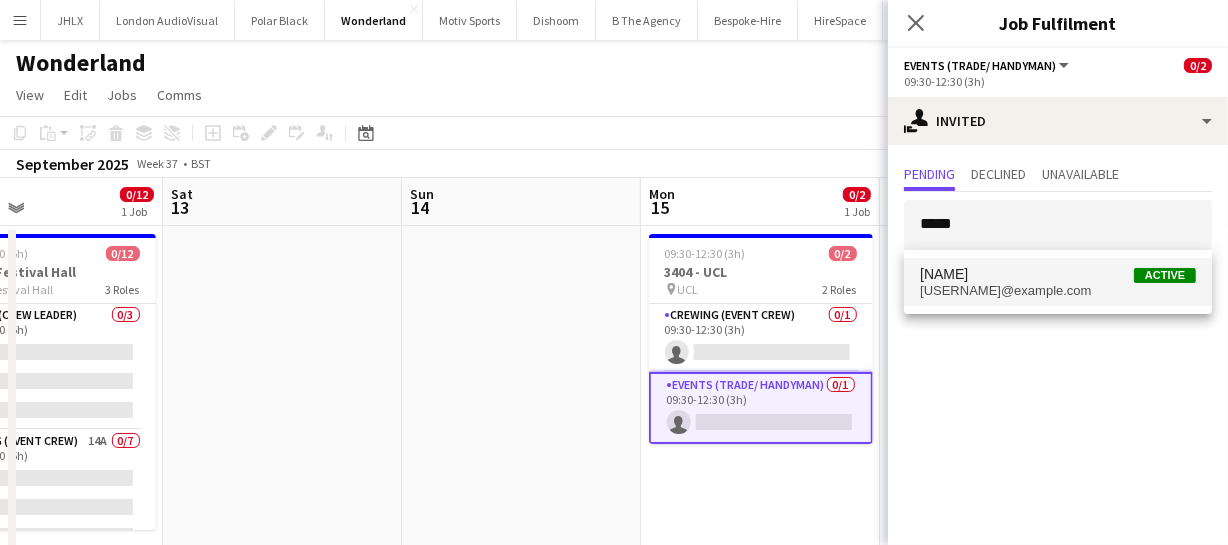 click on "Kaine Caldeira" at bounding box center [944, 274] 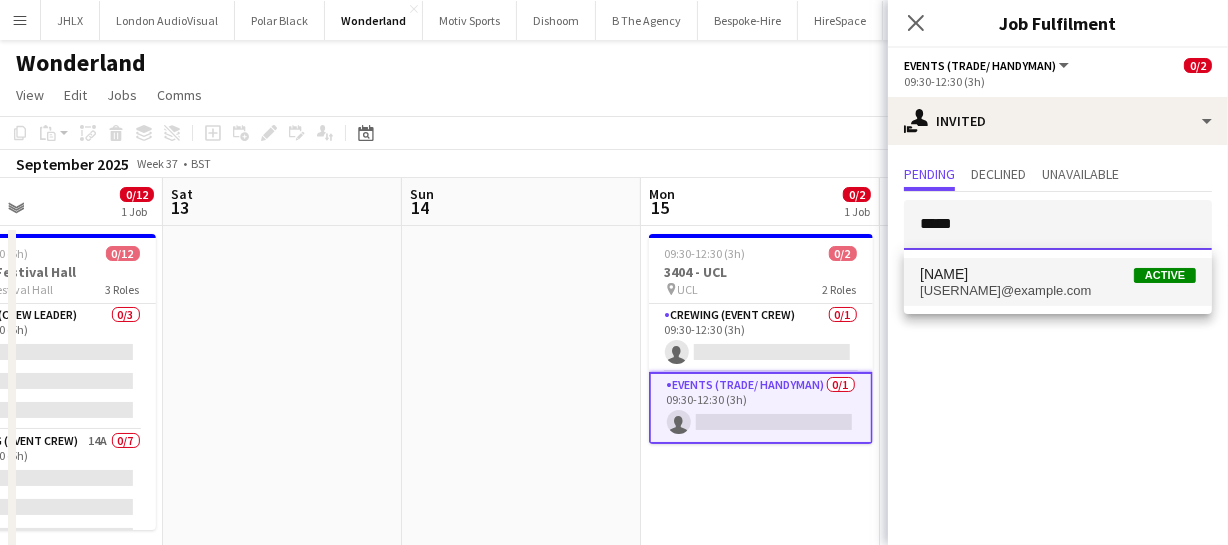 type 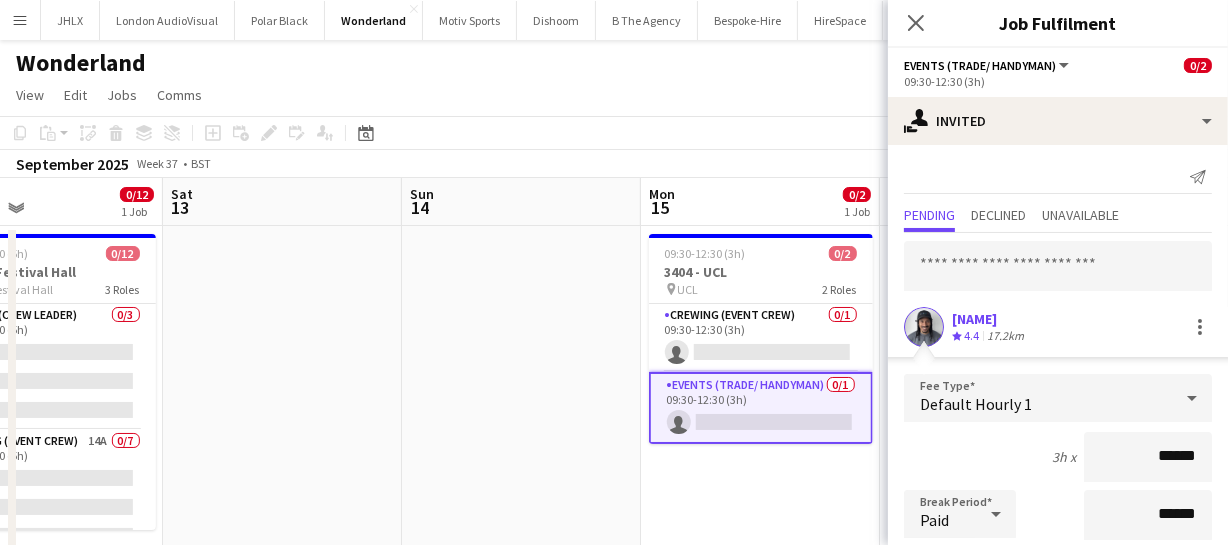 drag, startPoint x: 1165, startPoint y: 457, endPoint x: 1089, endPoint y: 459, distance: 76.02631 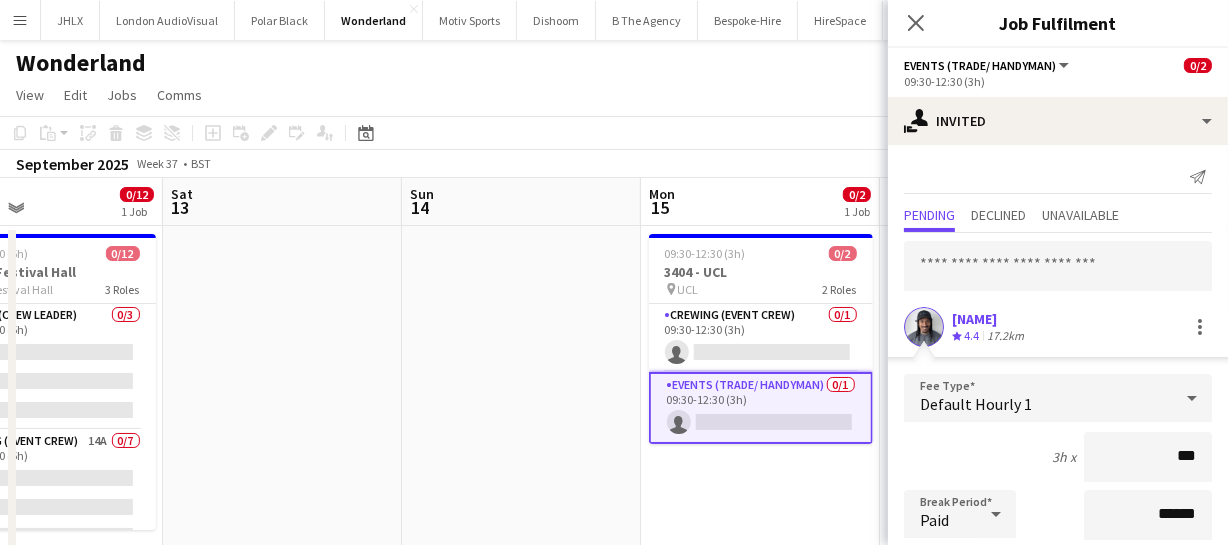 type on "****" 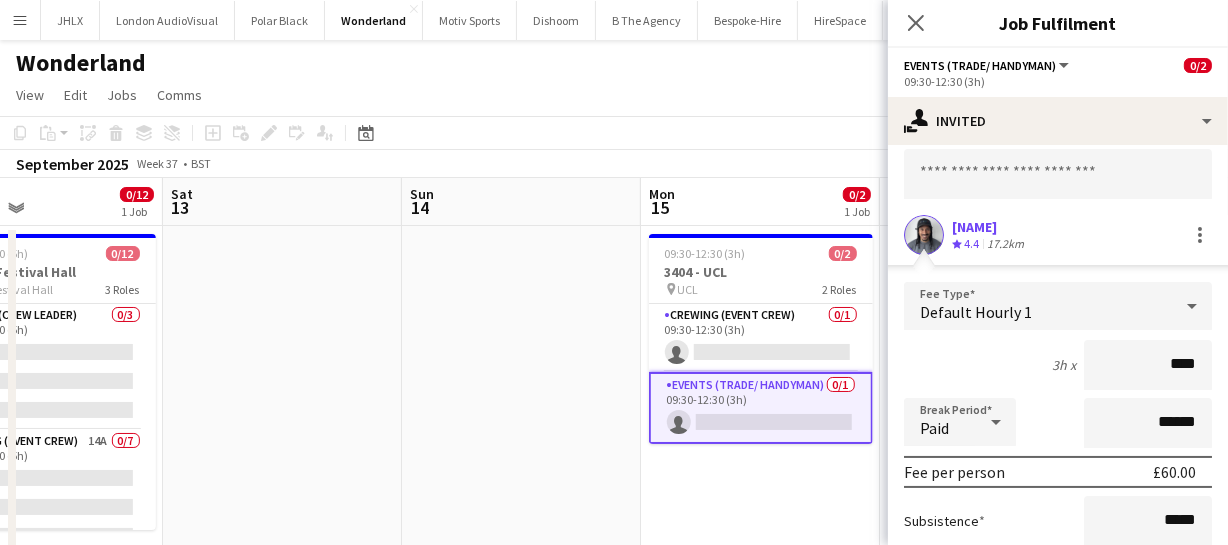 scroll, scrollTop: 274, scrollLeft: 0, axis: vertical 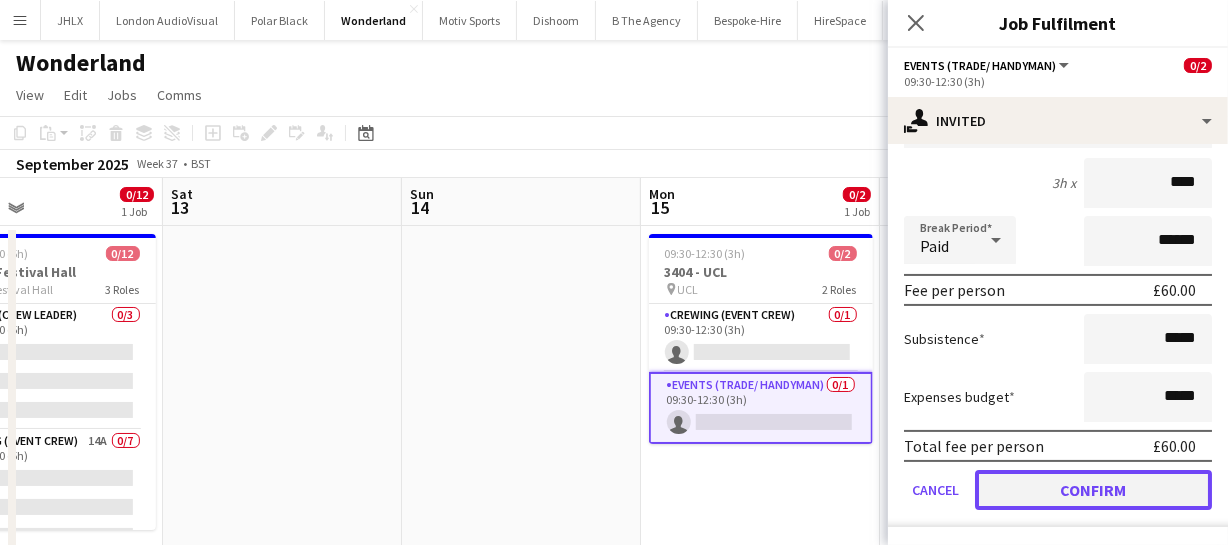 click on "Confirm" 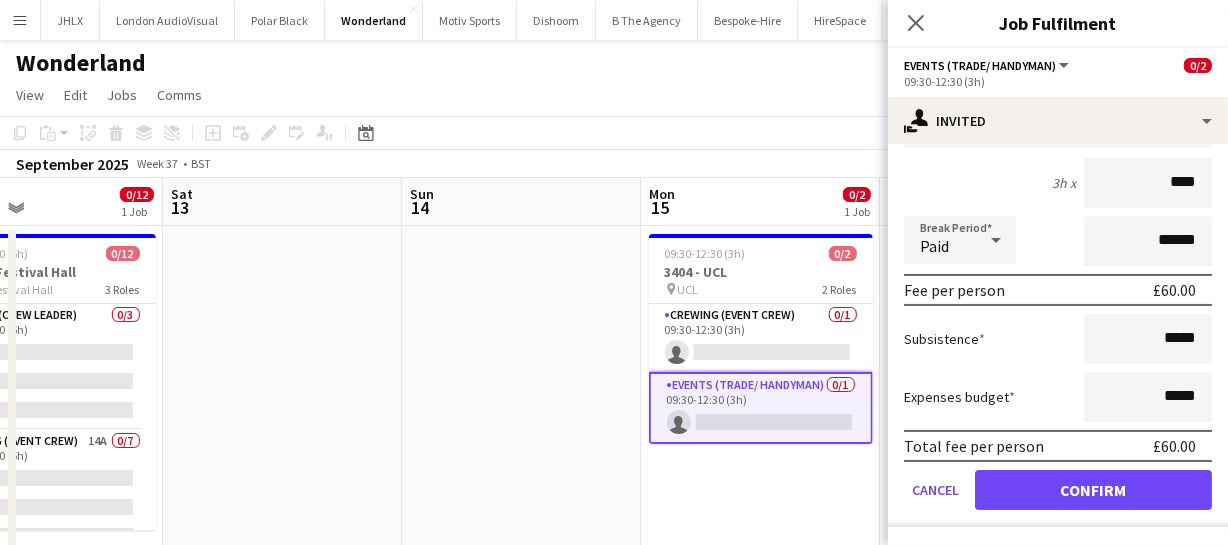 scroll, scrollTop: 0, scrollLeft: 0, axis: both 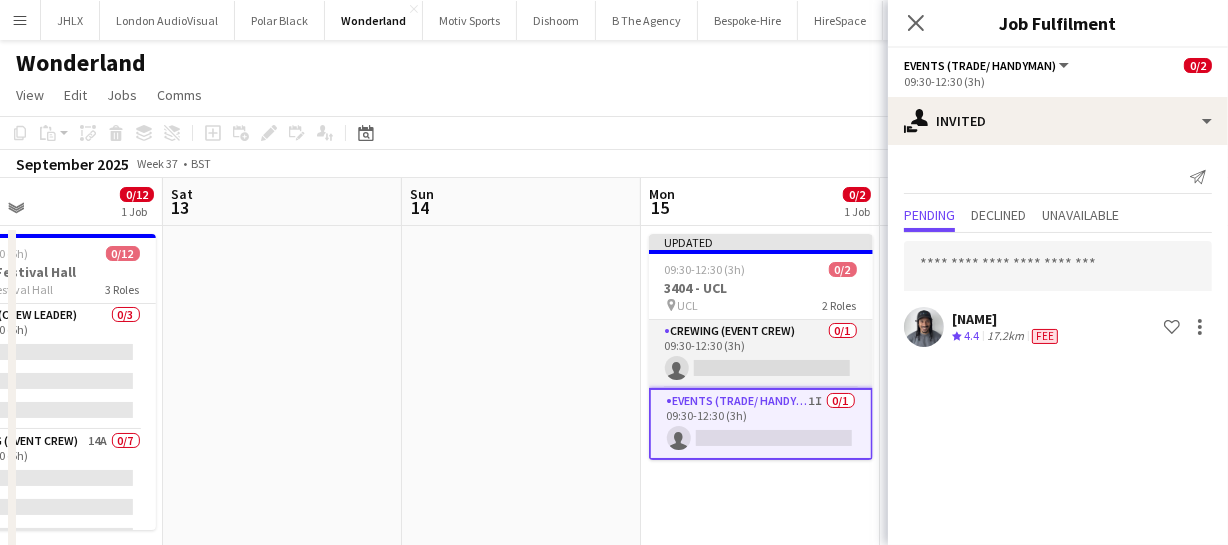 click on "Crewing (Event Crew)   0/1   09:30-12:30 (3h)
single-neutral-actions" at bounding box center (761, 354) 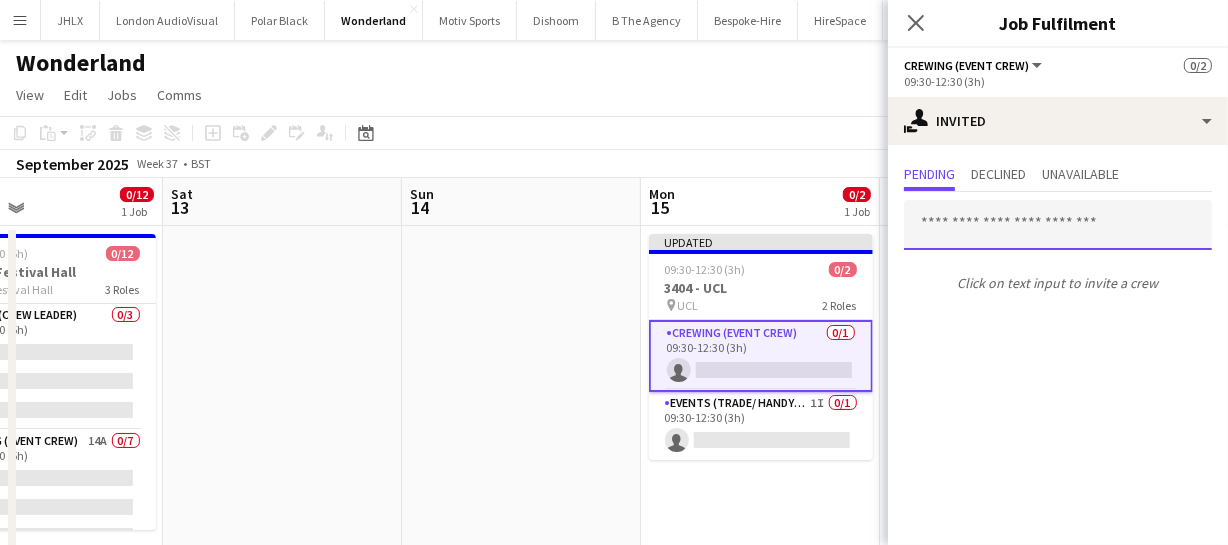 click at bounding box center [1058, 225] 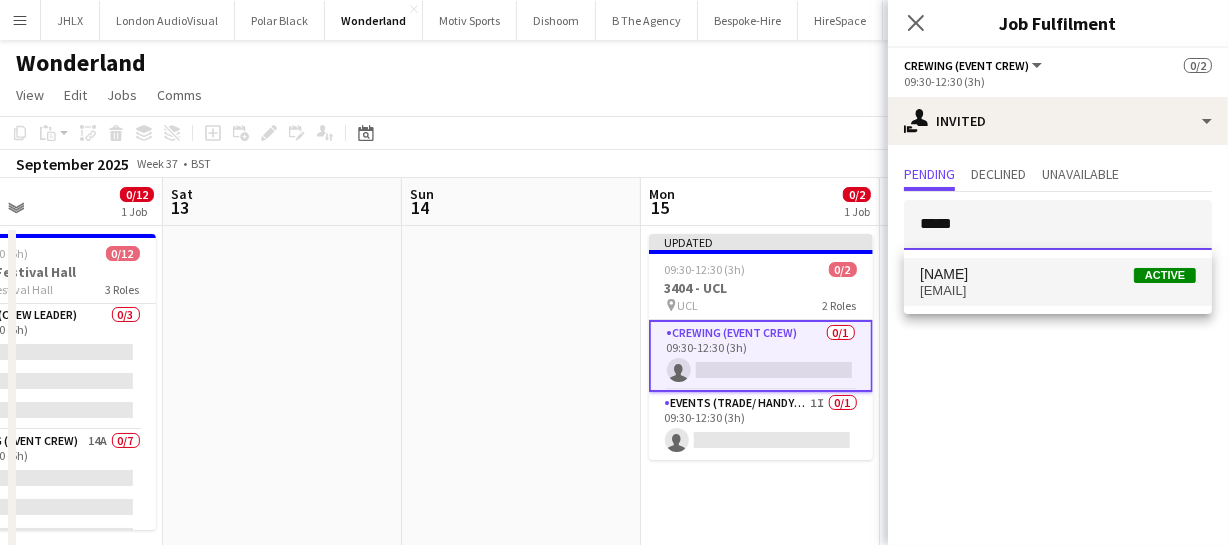 type on "*****" 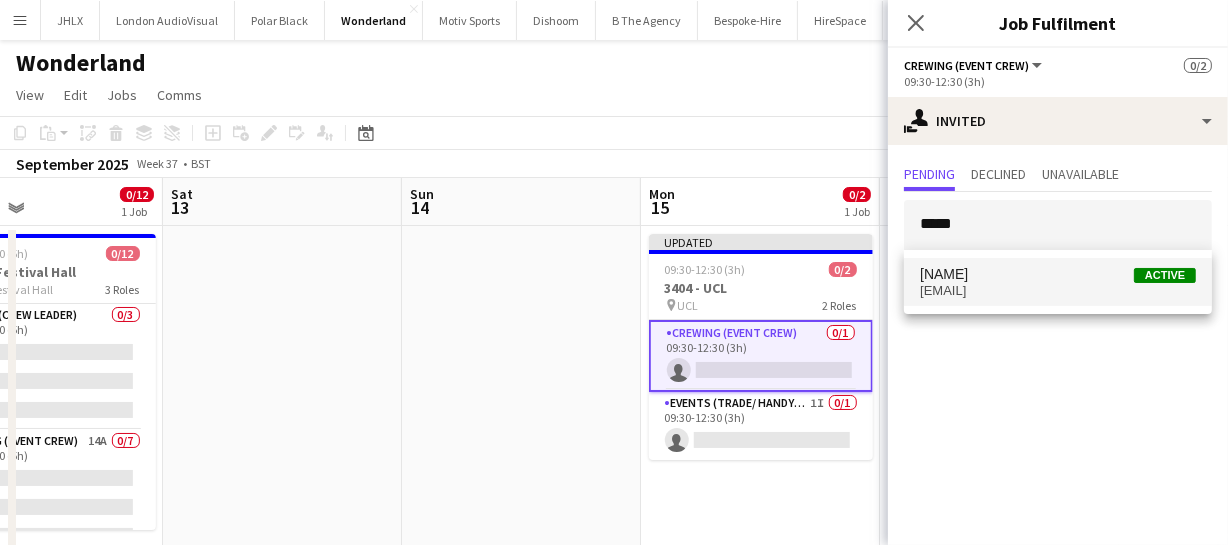 click on "corey.arnold@juno.com" at bounding box center [1058, 291] 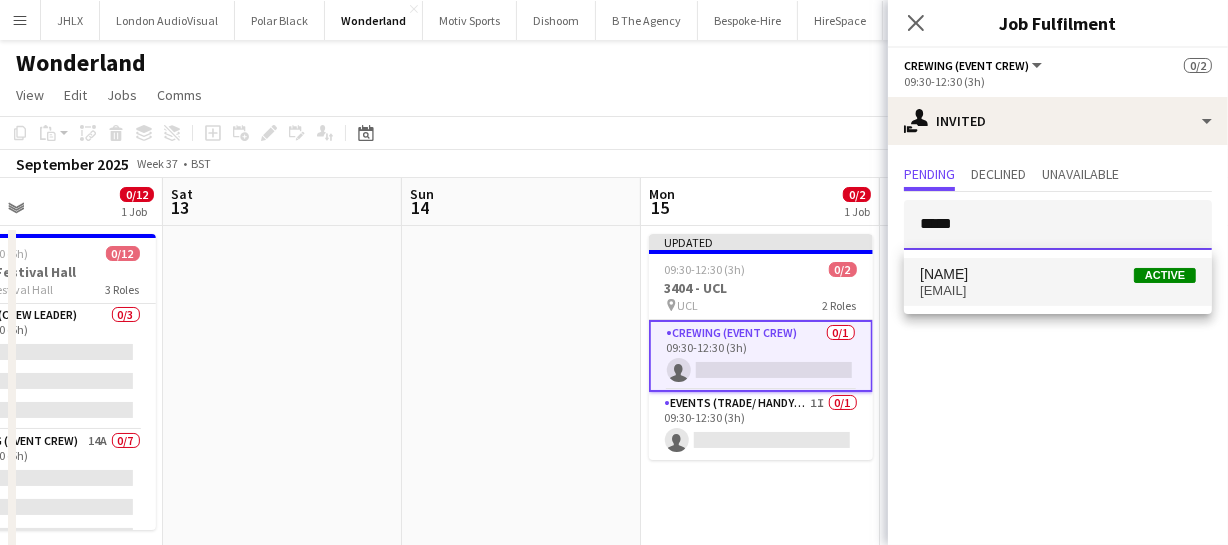 type 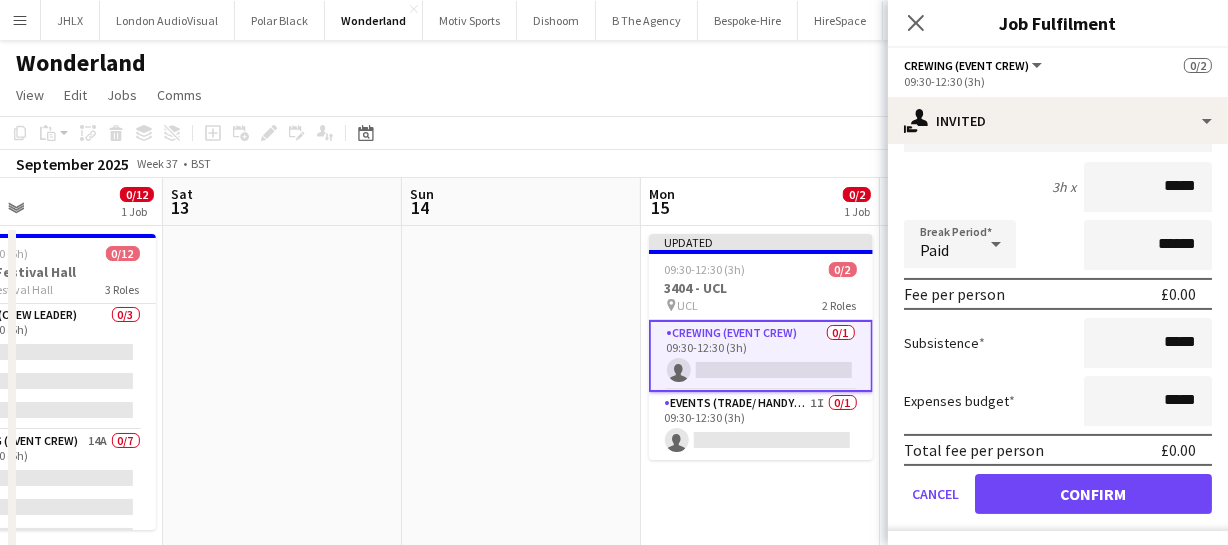 scroll, scrollTop: 274, scrollLeft: 0, axis: vertical 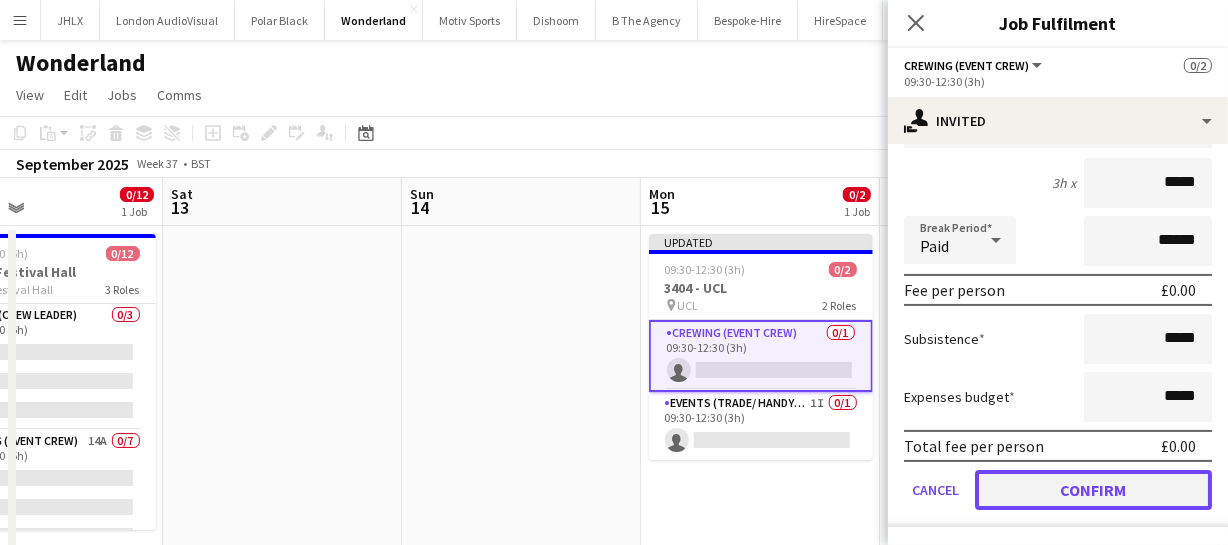 click on "Confirm" 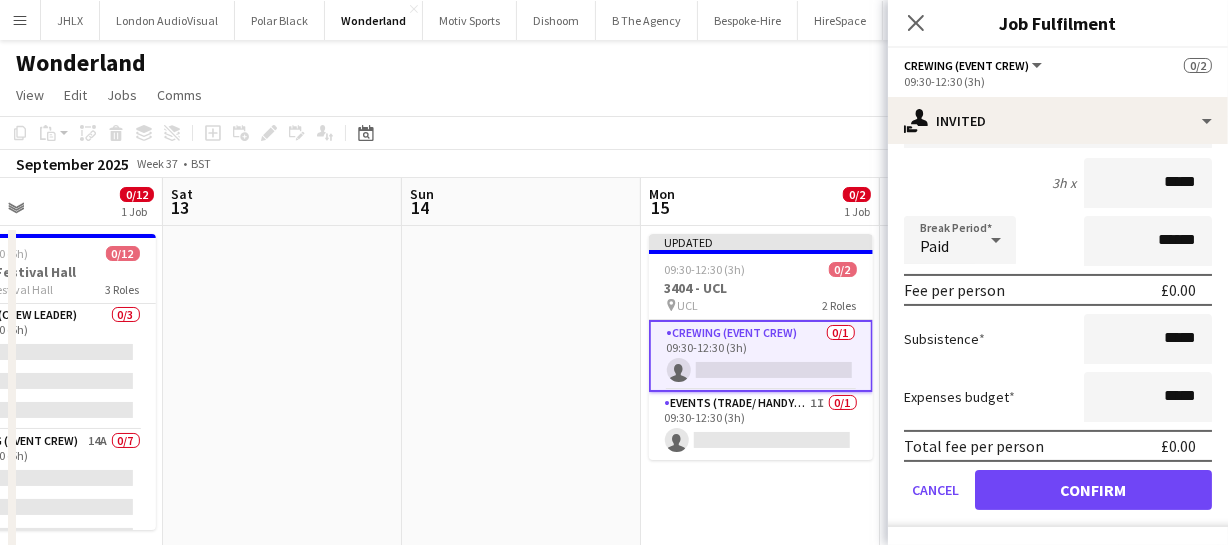 scroll, scrollTop: 0, scrollLeft: 0, axis: both 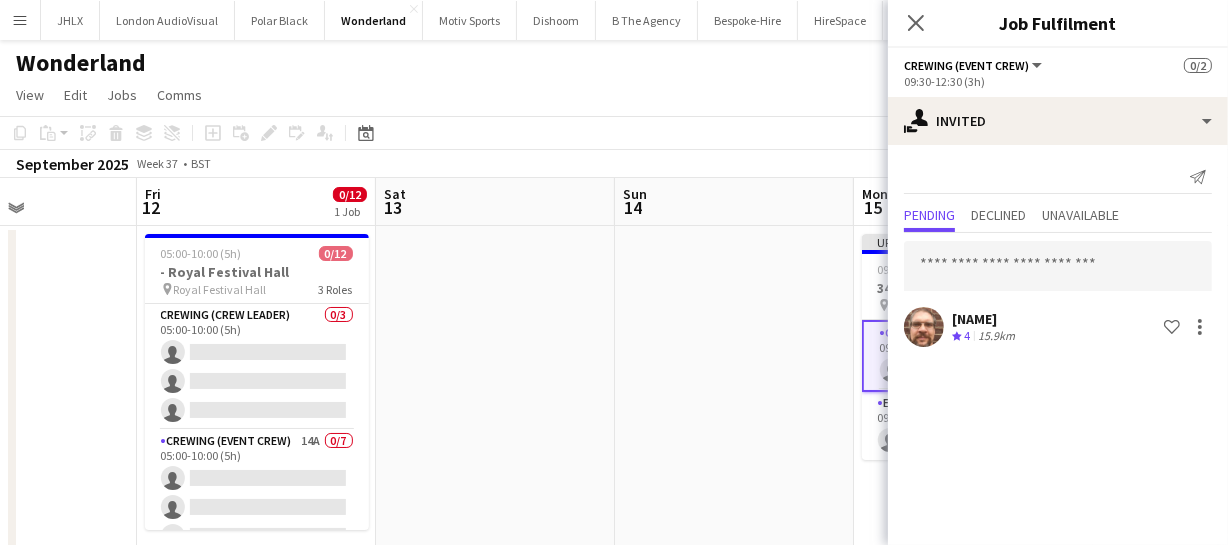 drag, startPoint x: 516, startPoint y: 397, endPoint x: 727, endPoint y: 403, distance: 211.0853 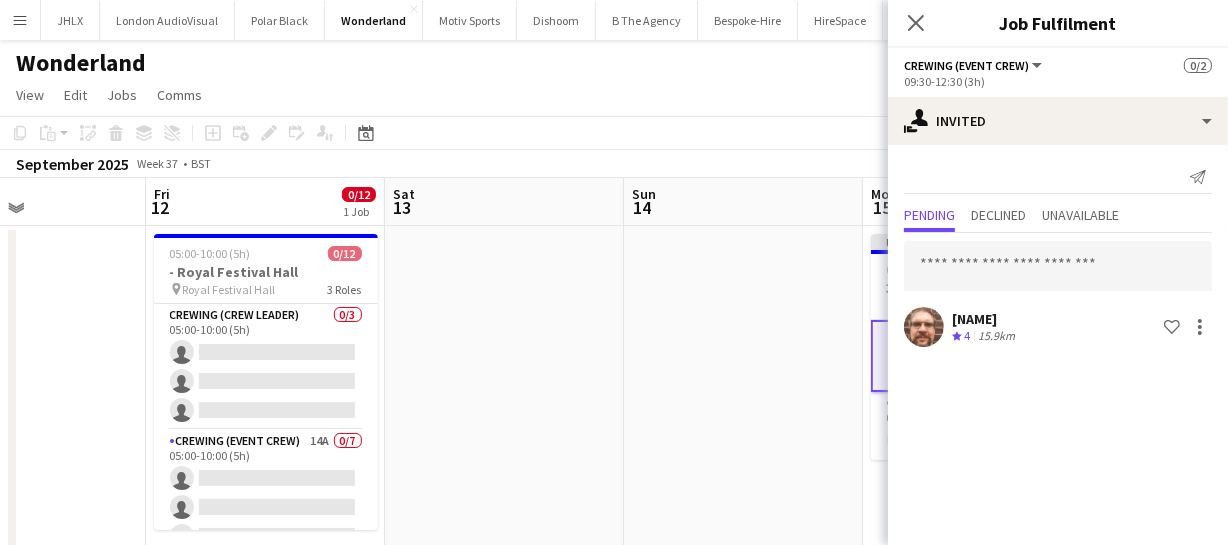 drag, startPoint x: 592, startPoint y: 399, endPoint x: 710, endPoint y: 396, distance: 118.03813 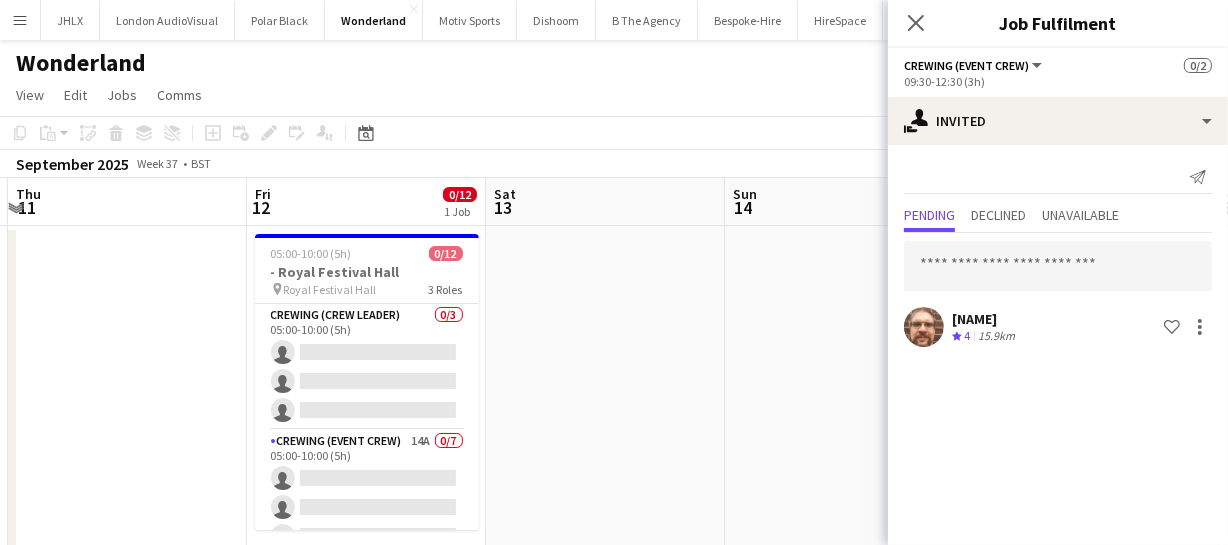 click on "Tue   9   Wed   10   Thu   11   Fri   12   0/12   1 Job   Sat   13   Sun   14   Mon   15   0/2   1 Job   Tue   16   Wed   17   Thu   18   Fri   19      05:00-10:00 (5h)    0/12     - Royal Festival Hall
pin
Royal Festival Hall   3 Roles   Crewing (Crew Leader)   0/3   05:00-10:00 (5h)
single-neutral-actions
single-neutral-actions
single-neutral-actions
Crewing (Event Crew)   14A   0/7   05:00-10:00 (5h)
single-neutral-actions
single-neutral-actions
single-neutral-actions
single-neutral-actions
single-neutral-actions
single-neutral-actions
single-neutral-actions
Crewing (Event Crew)   0/2   06:00-10:00 (4h)" at bounding box center [614, 520] 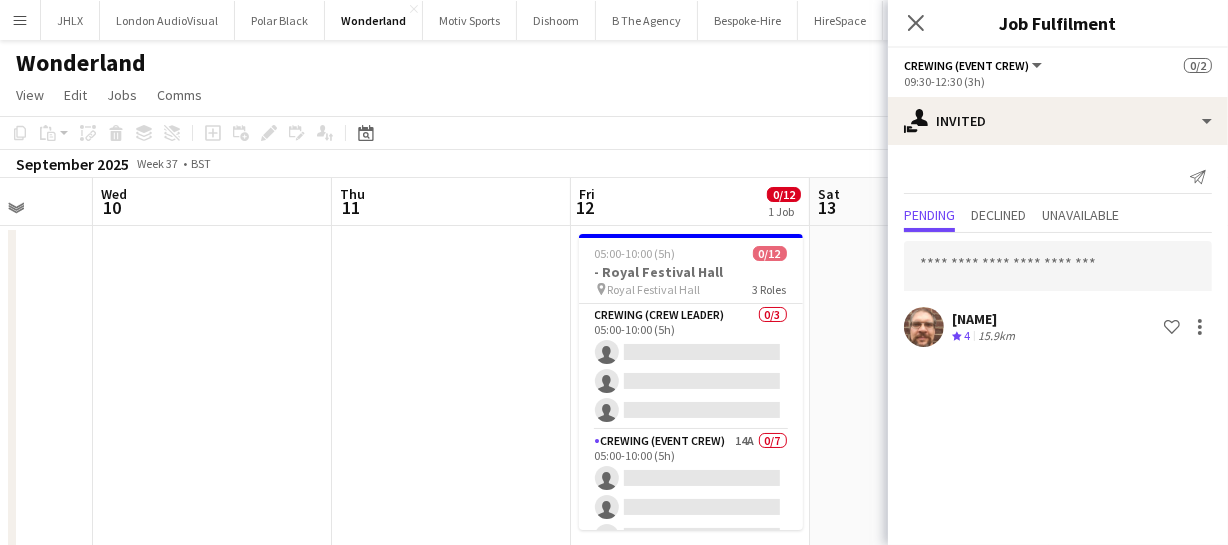 drag, startPoint x: 429, startPoint y: 388, endPoint x: 450, endPoint y: 378, distance: 23.259407 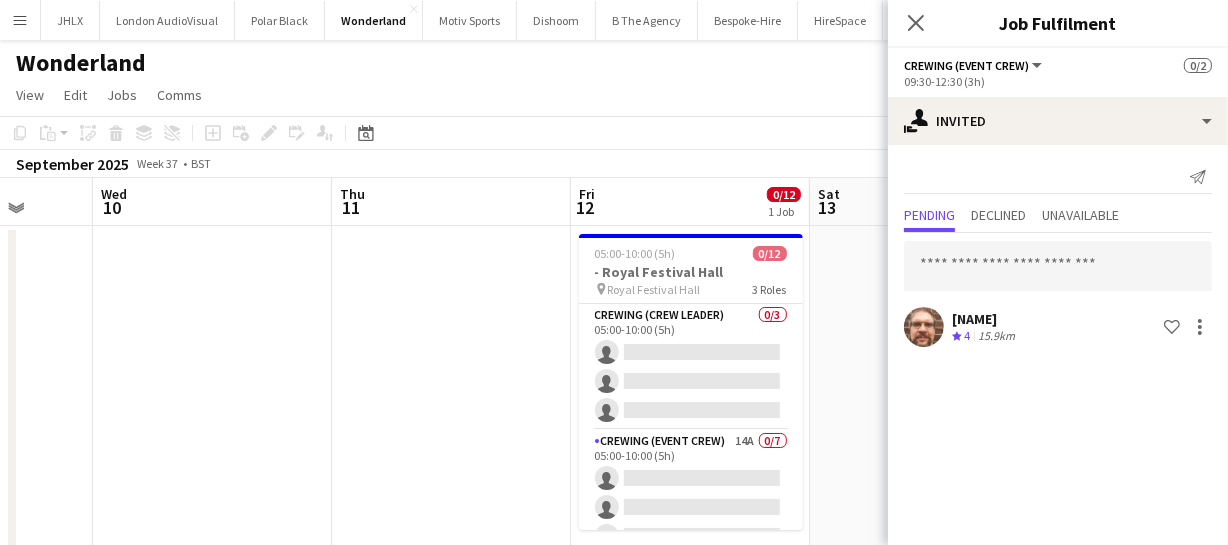 drag, startPoint x: 479, startPoint y: 372, endPoint x: 418, endPoint y: 380, distance: 61.522354 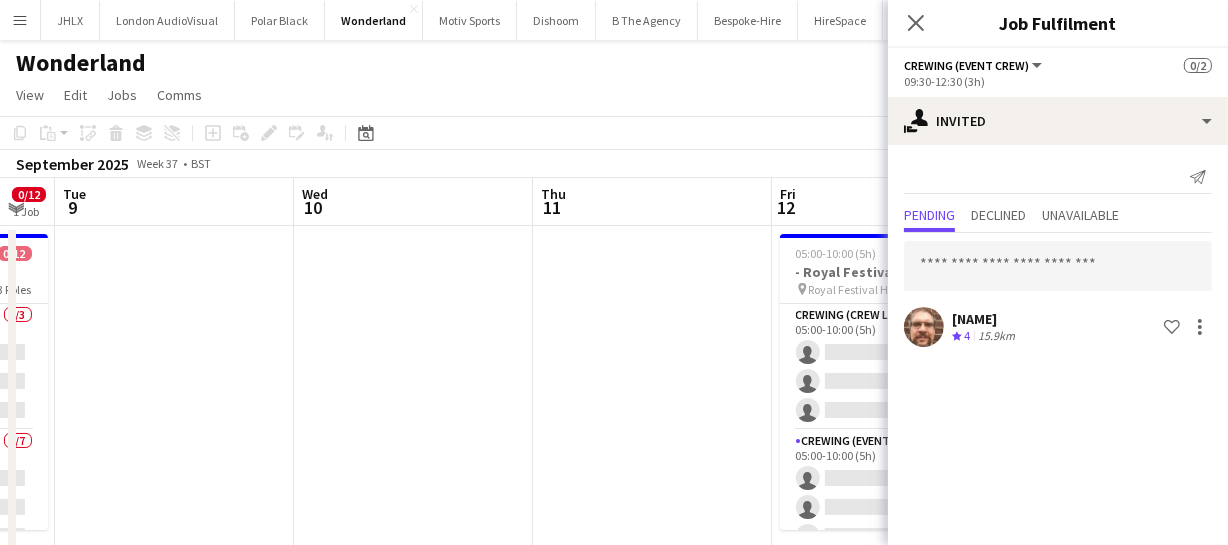 click on "Sun   7   3/4   1 Job   Mon   8   0/12   1 Job   Tue   9   Wed   10   Thu   11   Fri   12   0/12   1 Job   Sat   13   Sun   14   Mon   15   0/2   1 Job   Tue   16   Wed   17      09:00-13:00 (4h)    3/4   3156 - Potters Bar (Breezy car)
pin
Manor House   2 Roles   Crewing (Crew Leader)   1/1   09:00-13:00 (4h)
Shane King  Crewing (Event Crew)   1A   2/3   09:00-13:00 (4h)
Ben Turner ! Calum Ward
single-neutral-actions
05:00-10:00 (5h)    0/12     - Royal Festival Hall
pin
Royal Festival Hall   3 Roles   Crewing (Crew Leader)   0/3   05:00-10:00 (5h)
single-neutral-actions
single-neutral-actions
single-neutral-actions
Crewing (Event Crew)   16A   0/7   05:00-10:00 (5h)
single-neutral-actions
single-neutral-actions" at bounding box center (614, 520) 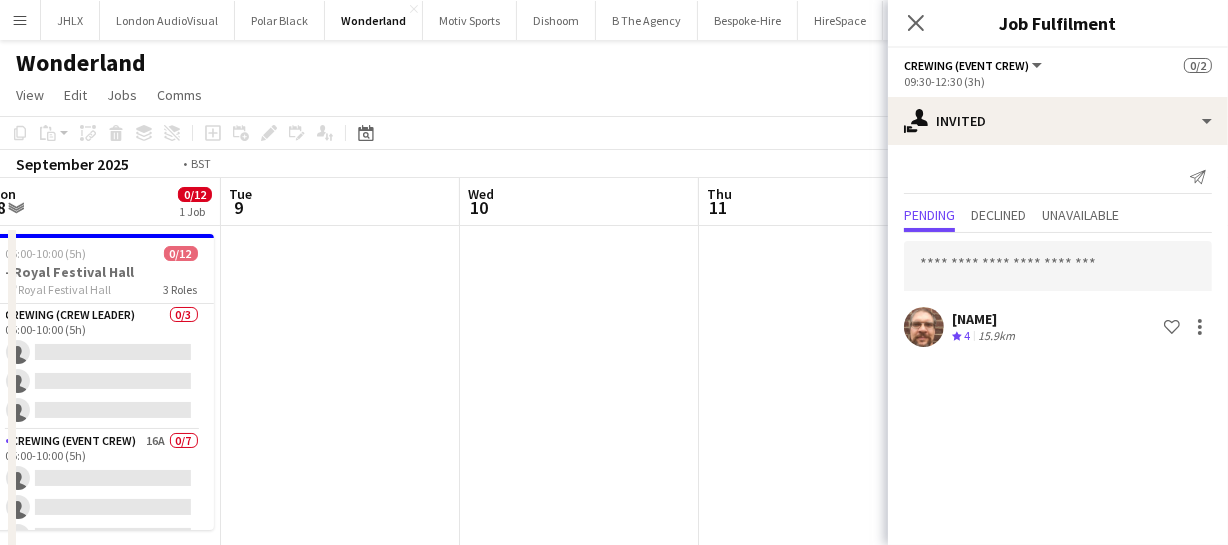 click on "Sat   6   Sun   7   3/4   1 Job   Mon   8   0/12   1 Job   Tue   9   Wed   10   Thu   11   Fri   12   0/12   1 Job   Sat   13   Sun   14   Mon   15   0/2   1 Job   Tue   16      09:00-13:00 (4h)    3/4   3156 - Potters Bar (Breezy car)
pin
Manor House   2 Roles   Crewing (Crew Leader)   1/1   09:00-13:00 (4h)
Shane King  Crewing (Event Crew)   1A   2/3   09:00-13:00 (4h)
Ben Turner ! Calum Ward
single-neutral-actions
05:00-10:00 (5h)    0/12     - Royal Festival Hall
pin
Royal Festival Hall   3 Roles   Crewing (Crew Leader)   0/3   05:00-10:00 (5h)
single-neutral-actions
single-neutral-actions
single-neutral-actions
Crewing (Event Crew)   16A   0/7   05:00-10:00 (5h)
single-neutral-actions
single-neutral-actions" at bounding box center [614, 520] 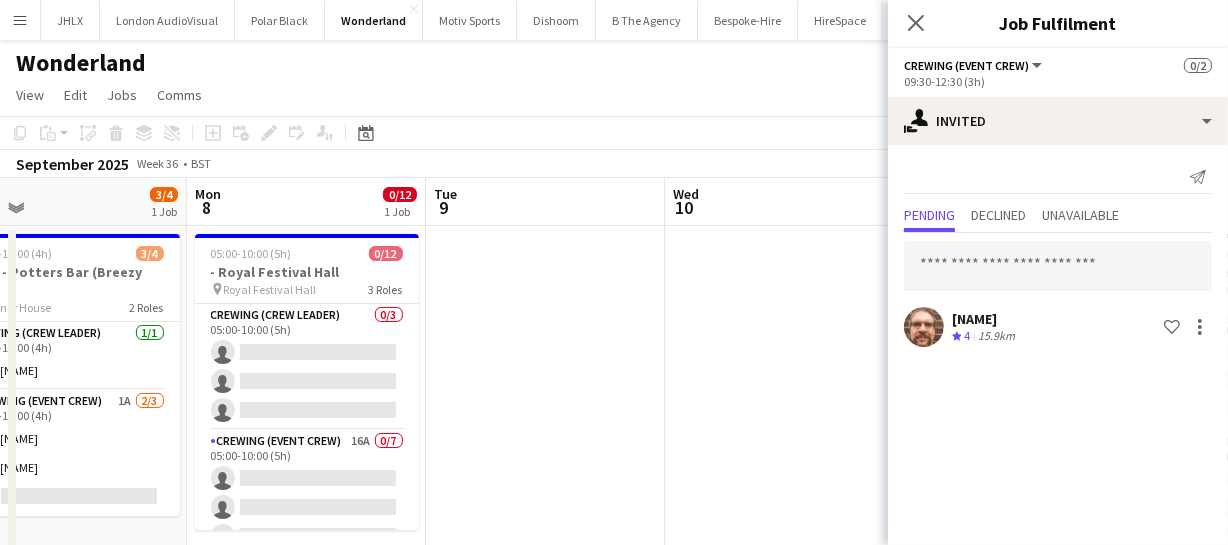 drag, startPoint x: 582, startPoint y: 378, endPoint x: 729, endPoint y: 376, distance: 147.01361 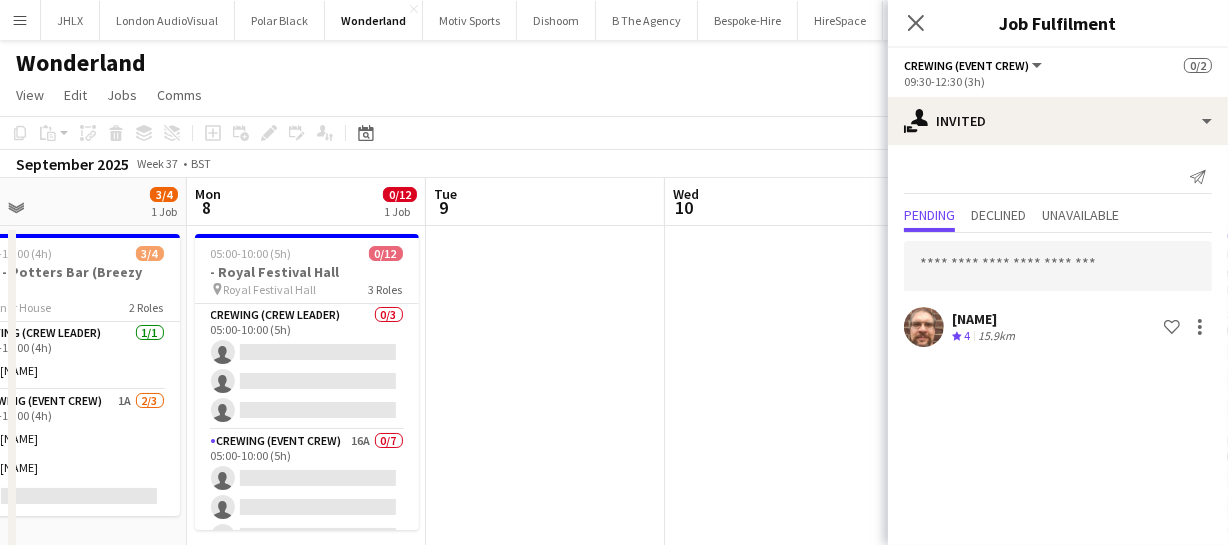 scroll, scrollTop: 0, scrollLeft: 569, axis: horizontal 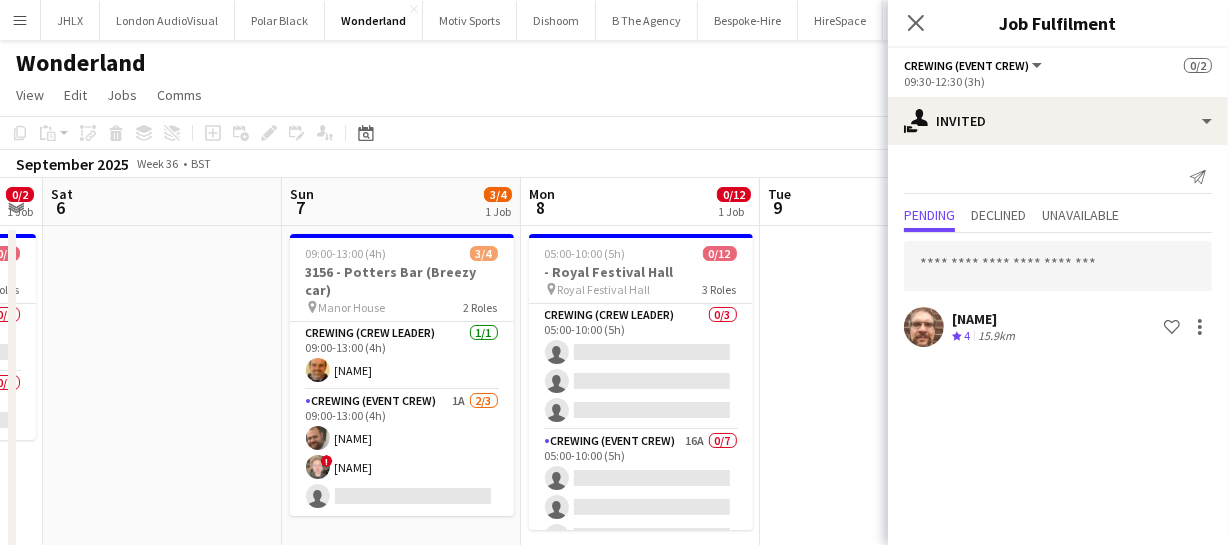 drag, startPoint x: 98, startPoint y: 334, endPoint x: 280, endPoint y: 325, distance: 182.2224 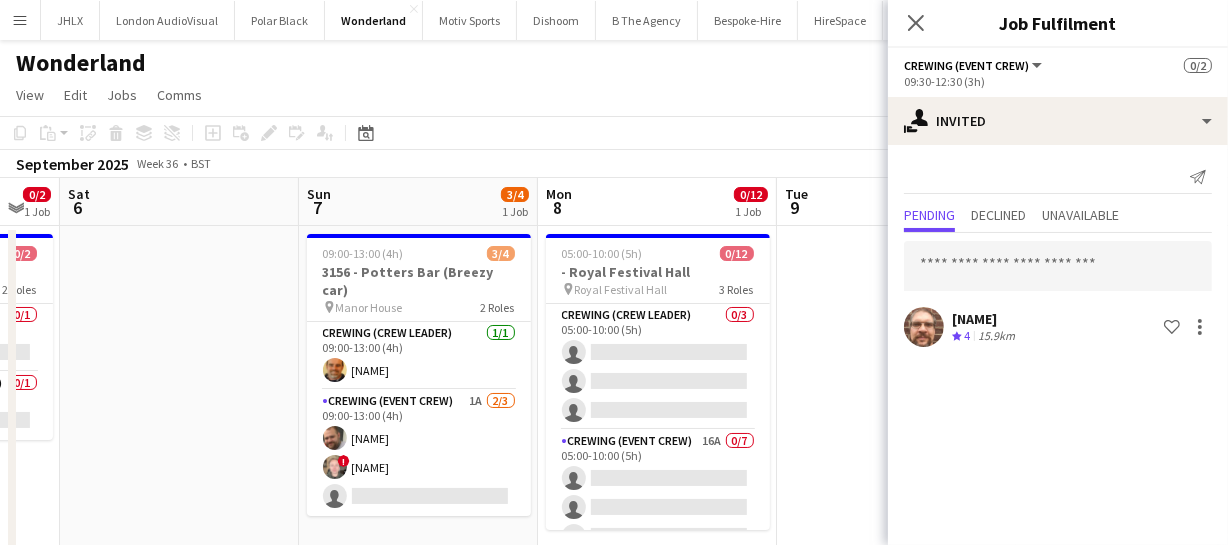 drag, startPoint x: 217, startPoint y: 330, endPoint x: 351, endPoint y: 342, distance: 134.53624 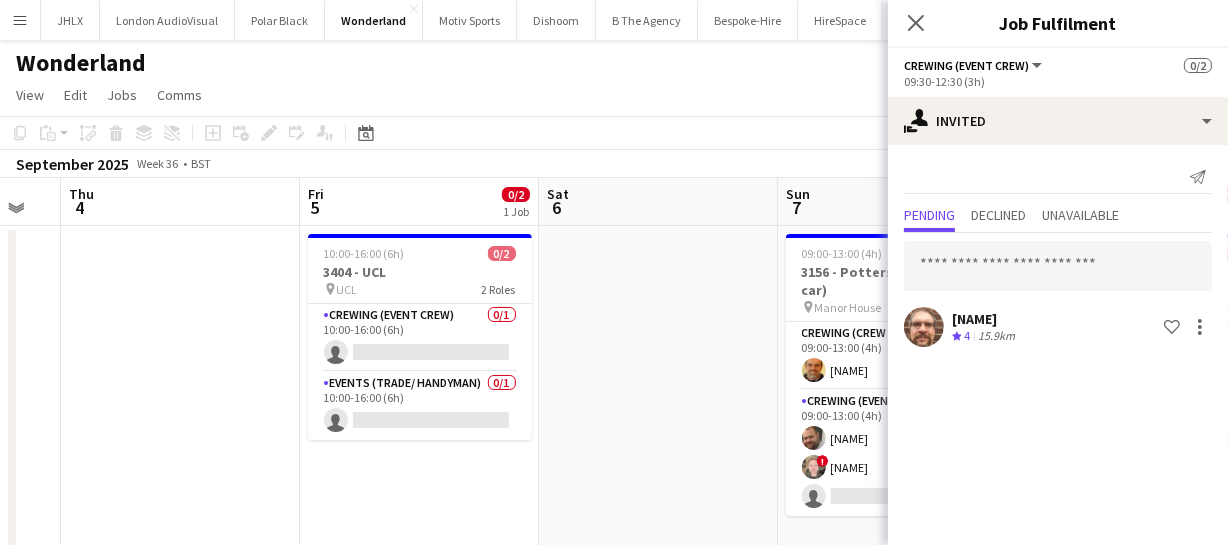 scroll, scrollTop: 0, scrollLeft: 408, axis: horizontal 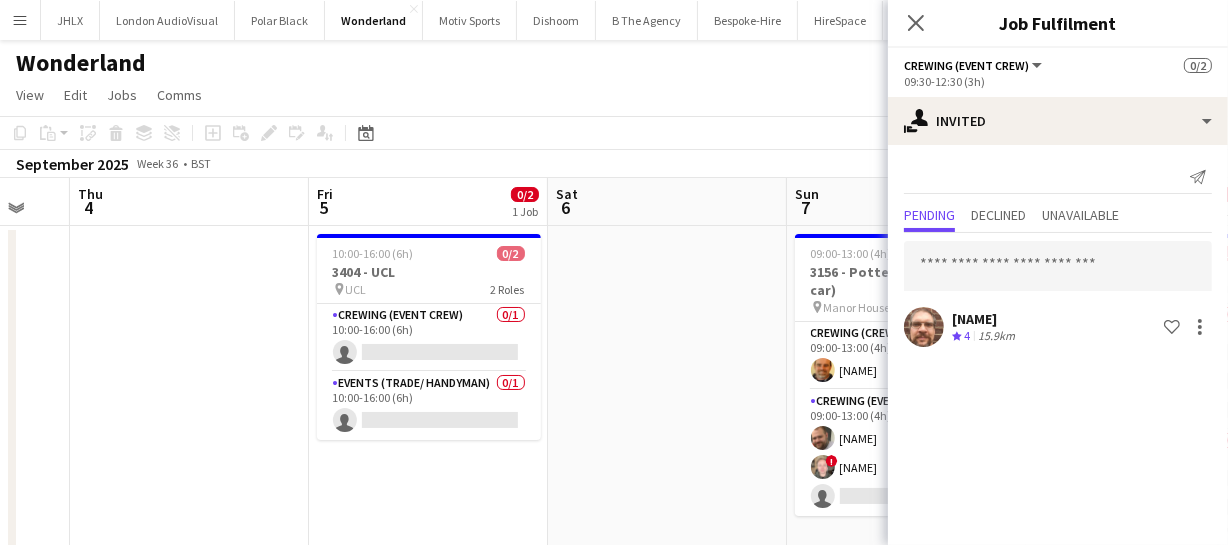 drag, startPoint x: 252, startPoint y: 361, endPoint x: 590, endPoint y: 322, distance: 340.24255 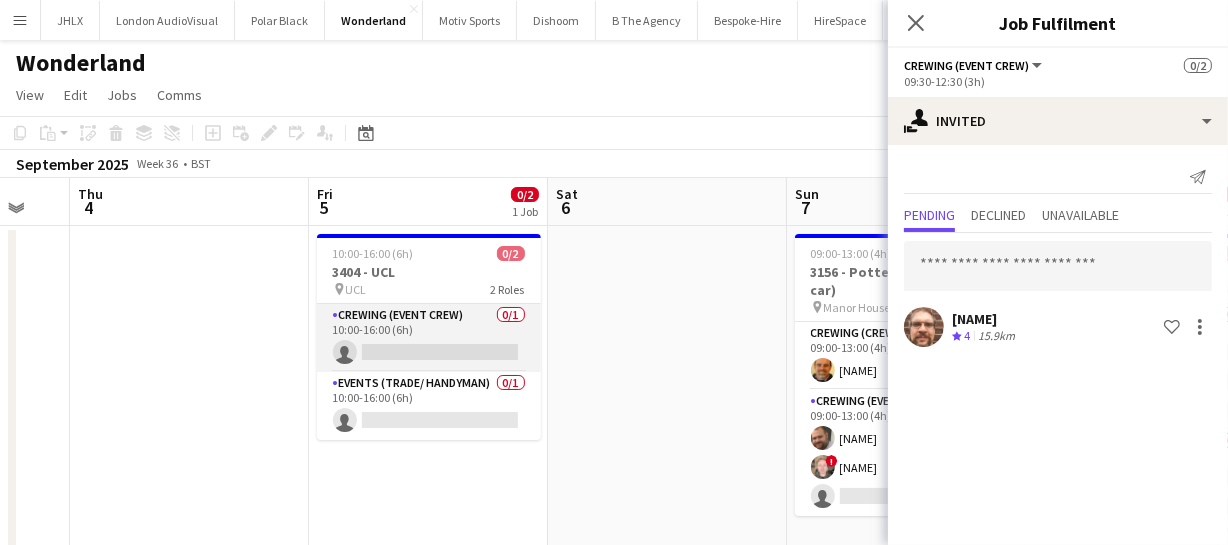 click on "Crewing (Event Crew)   0/1   10:00-16:00 (6h)
single-neutral-actions" at bounding box center (429, 338) 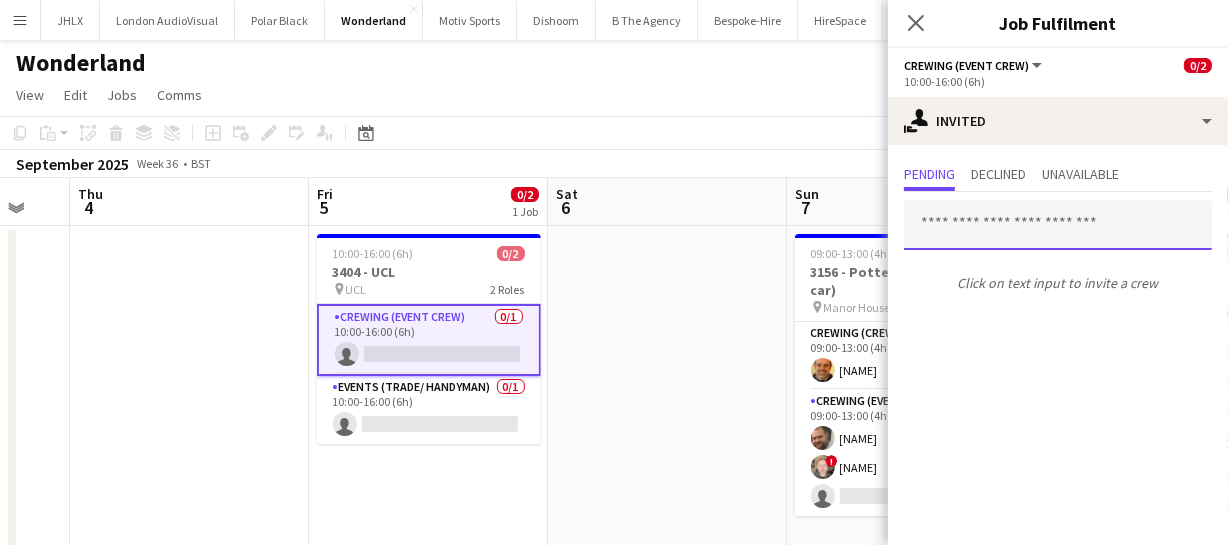click at bounding box center (1058, 225) 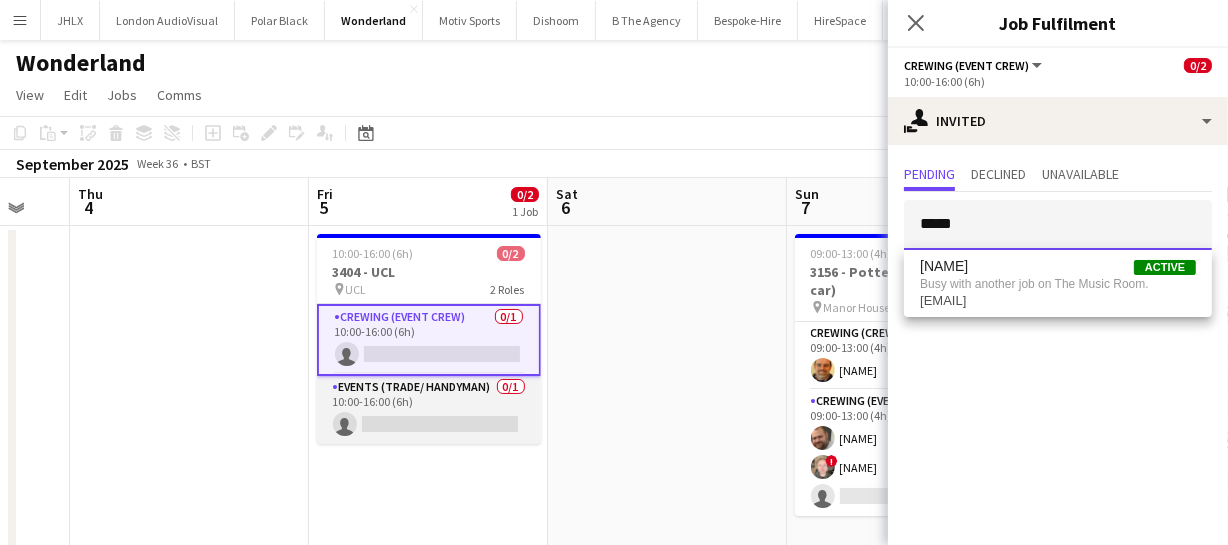 type on "*****" 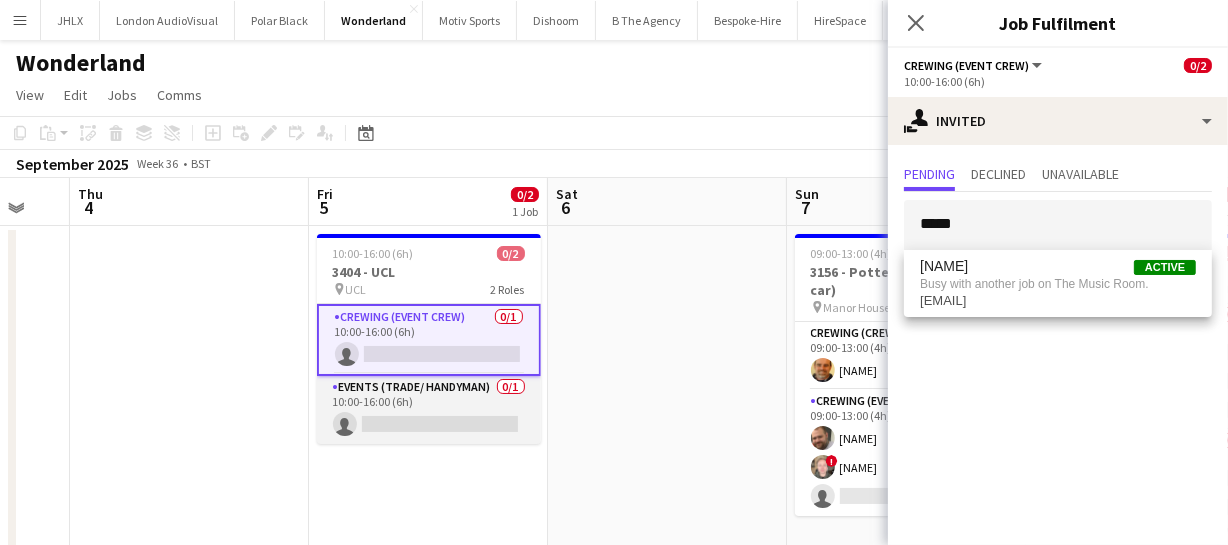 click on "Events (Trade/ Handyman)   0/1   10:00-16:00 (6h)
single-neutral-actions" at bounding box center (429, 410) 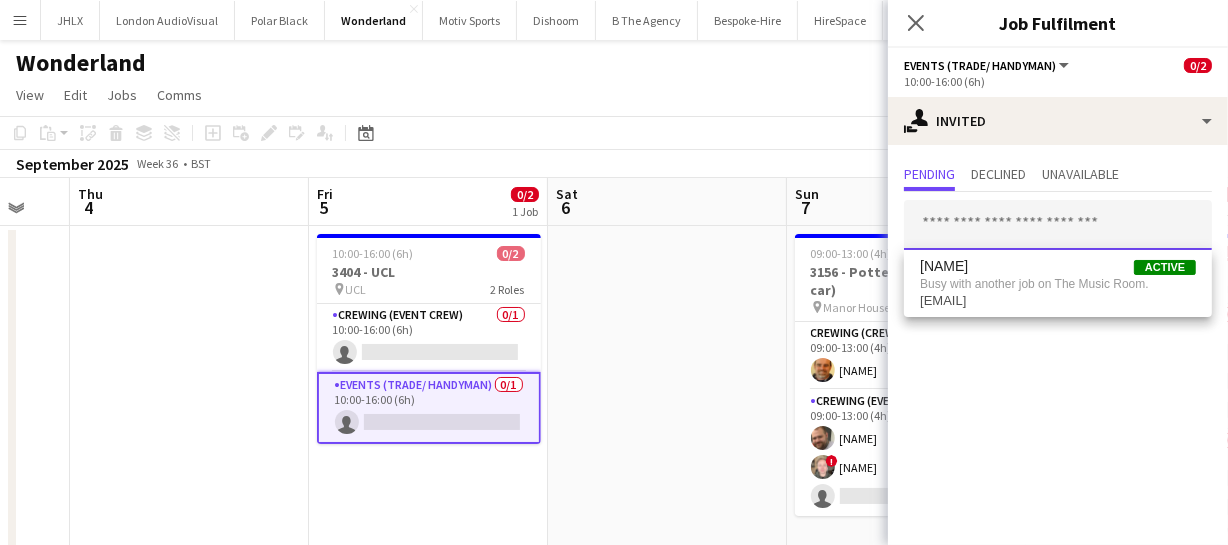 click at bounding box center (1058, 225) 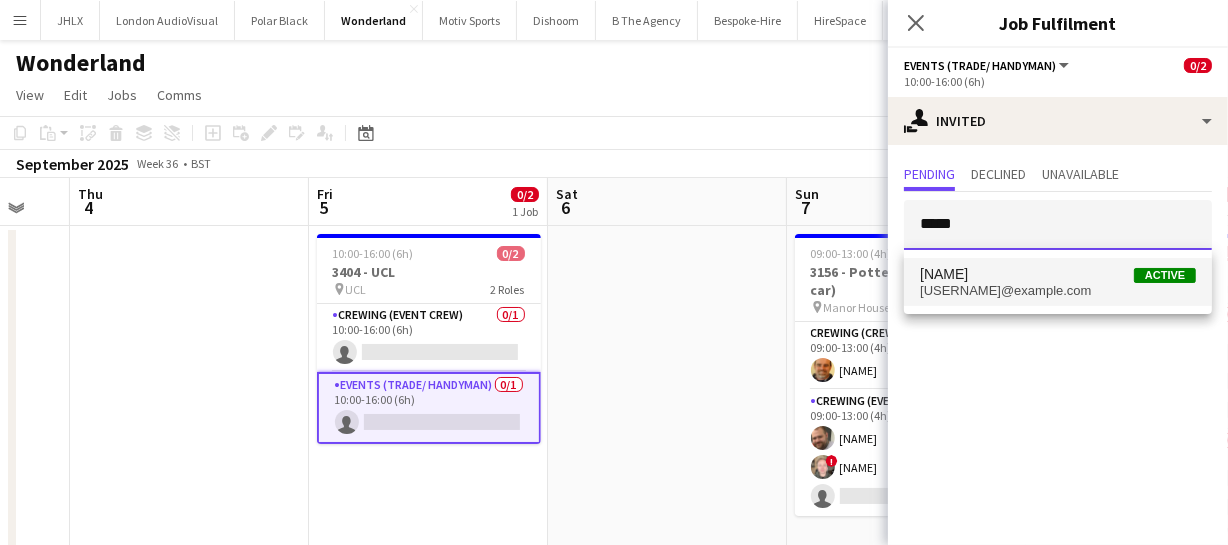 type on "*****" 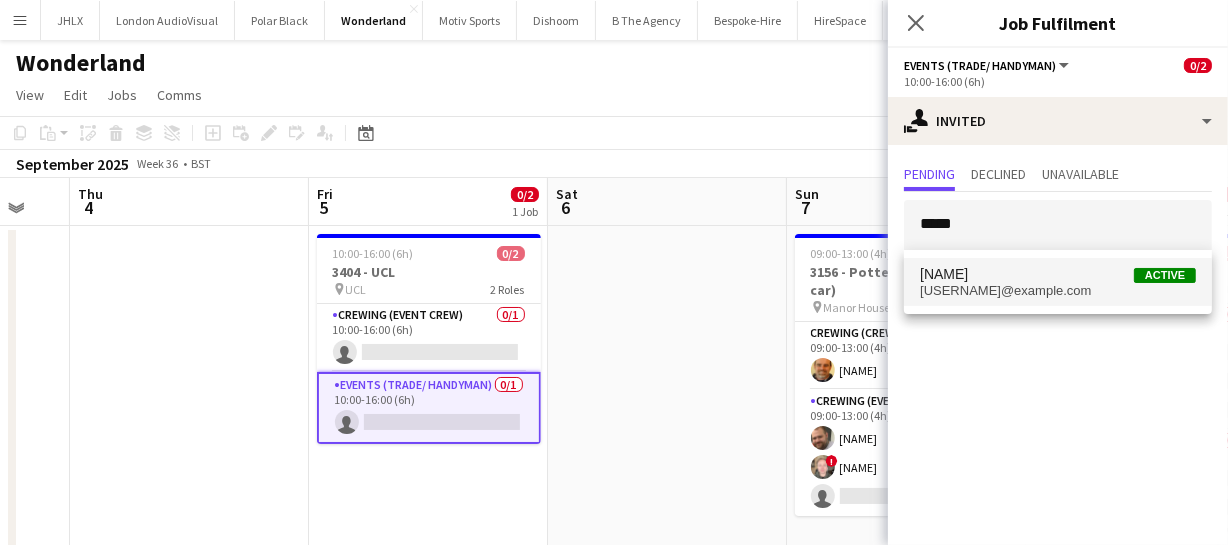 click on "kainecaldeira@hotmail.co.uk" at bounding box center [1058, 291] 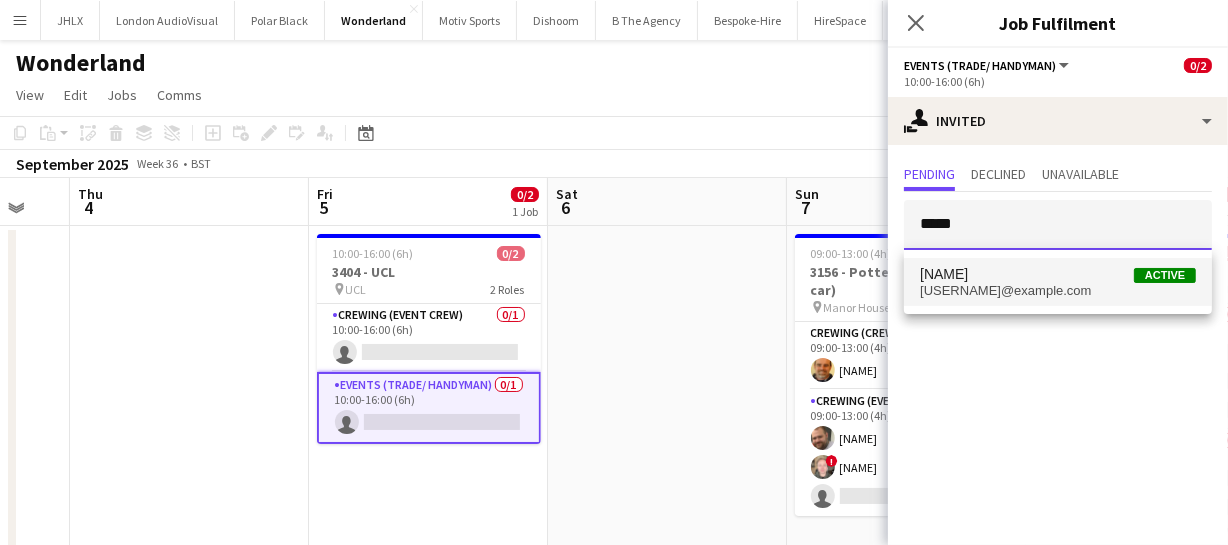 type 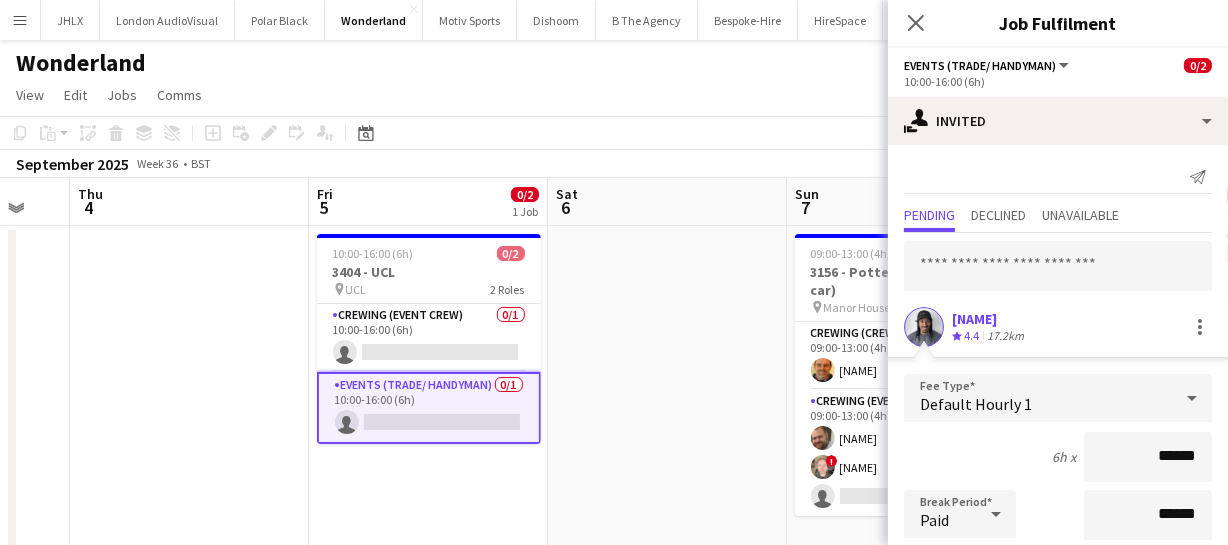 scroll, scrollTop: 90, scrollLeft: 0, axis: vertical 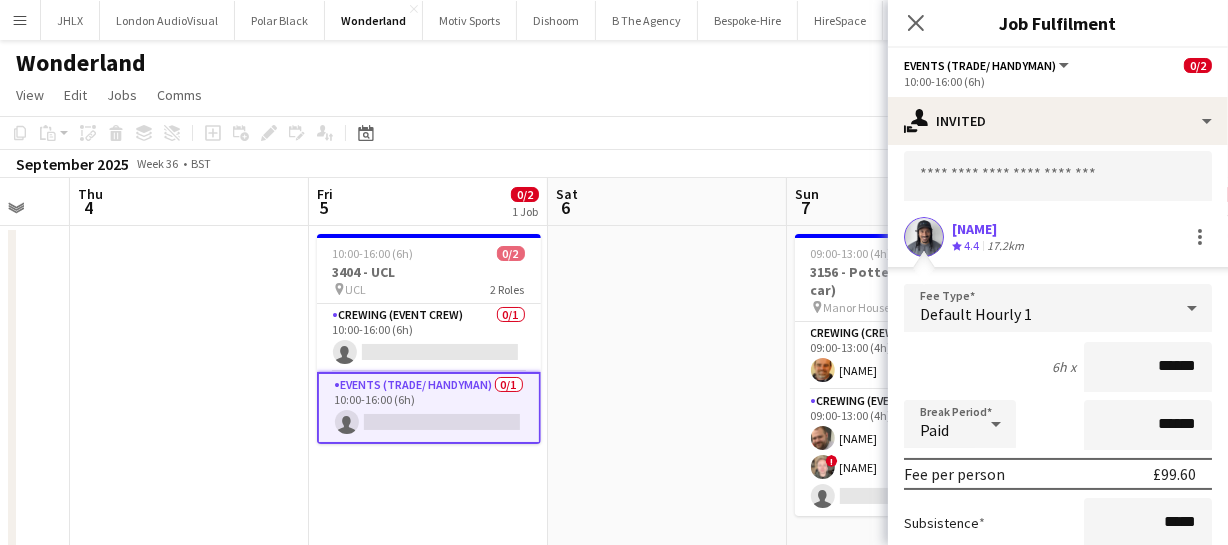 drag, startPoint x: 1190, startPoint y: 366, endPoint x: 1060, endPoint y: 353, distance: 130.64838 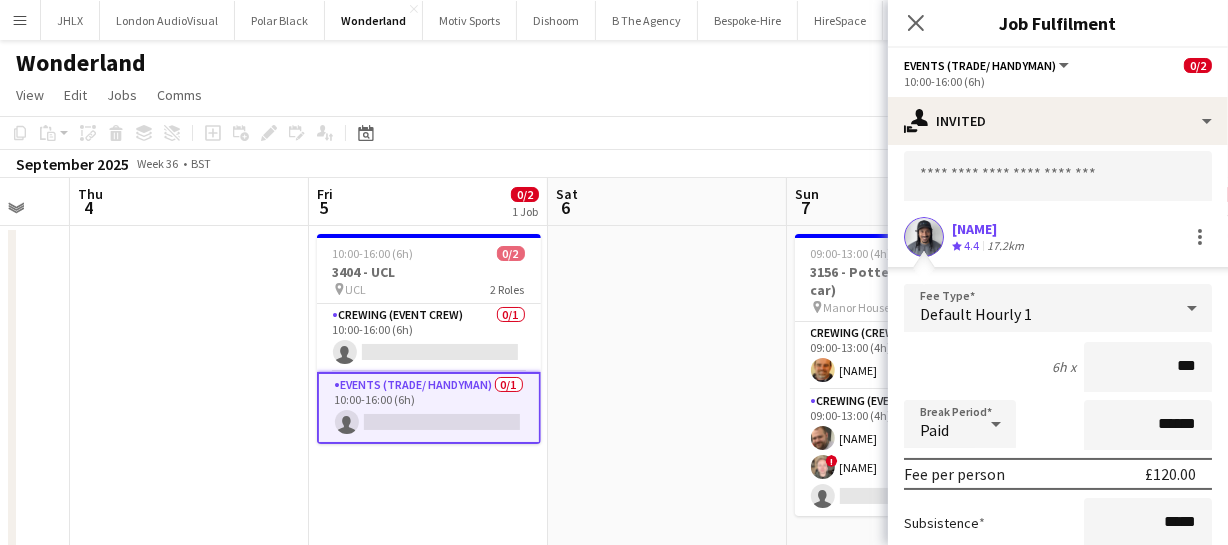 type on "****" 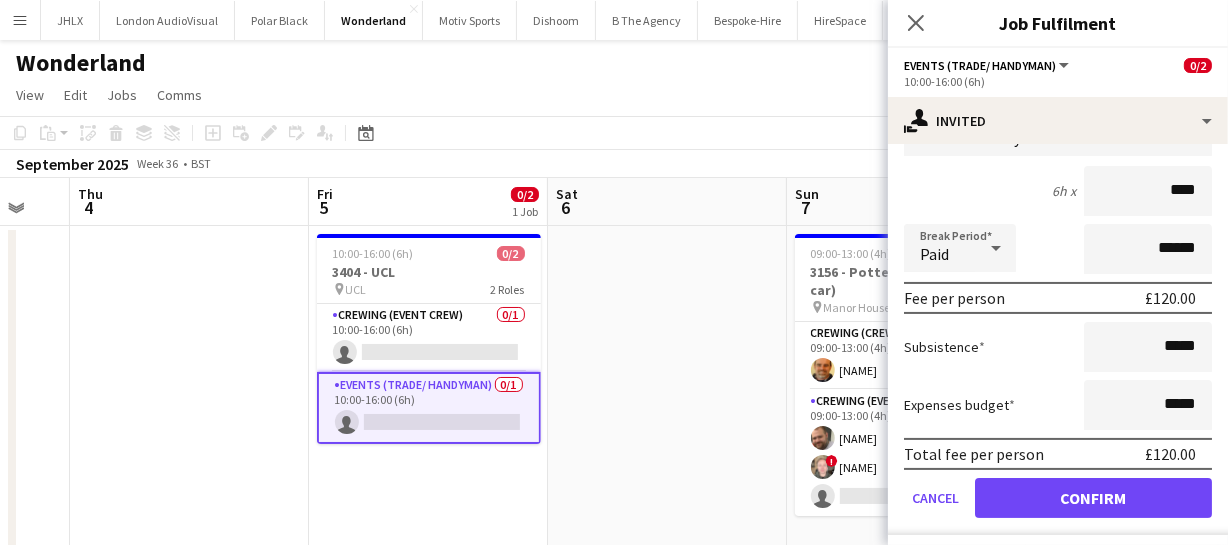 scroll, scrollTop: 274, scrollLeft: 0, axis: vertical 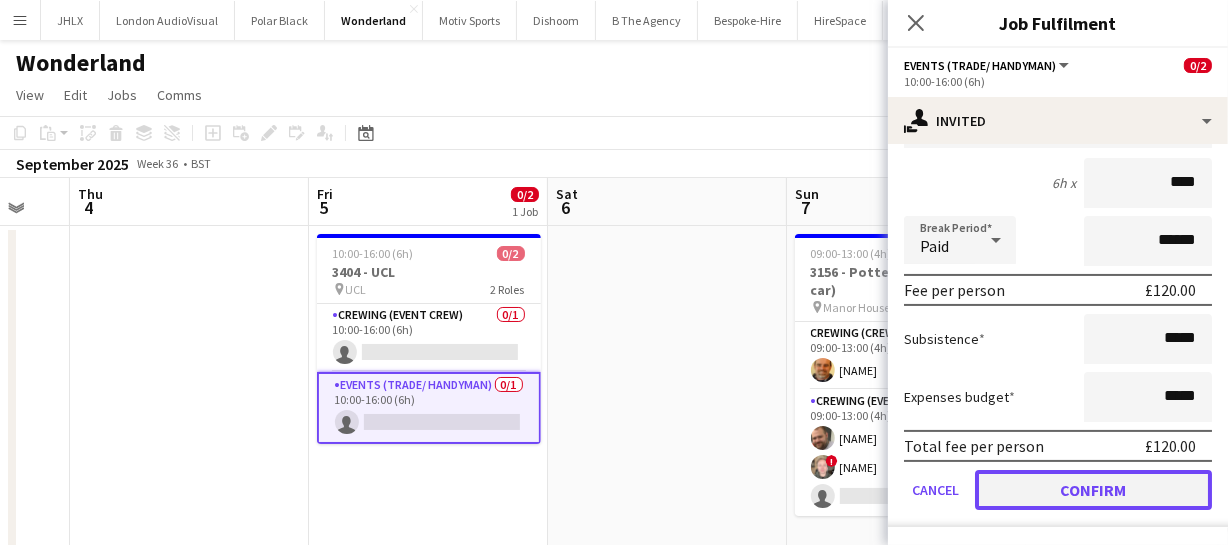 click on "Confirm" 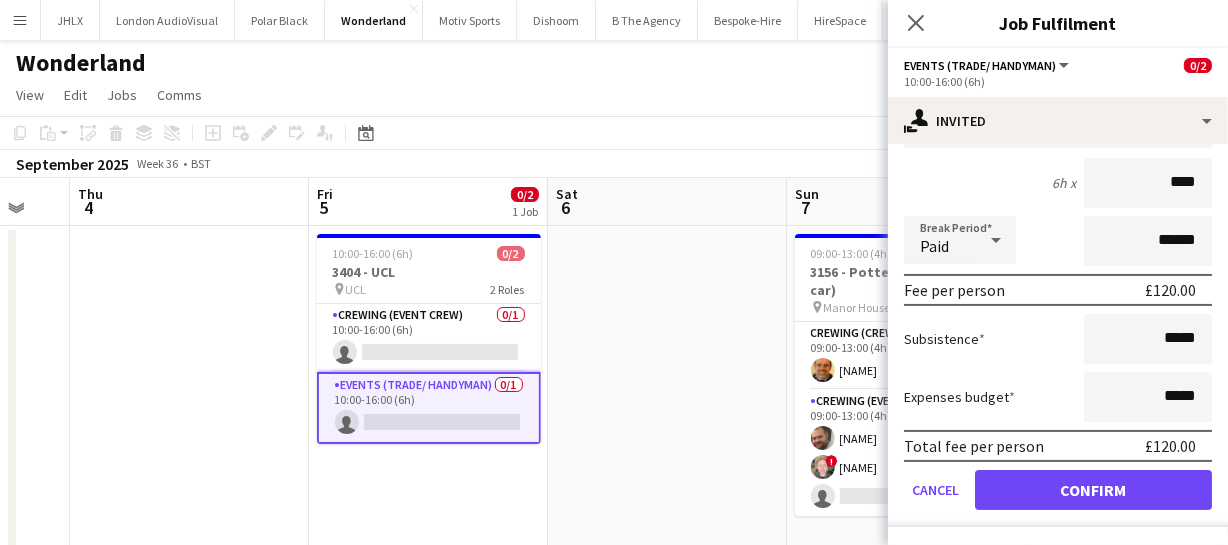 scroll, scrollTop: 0, scrollLeft: 0, axis: both 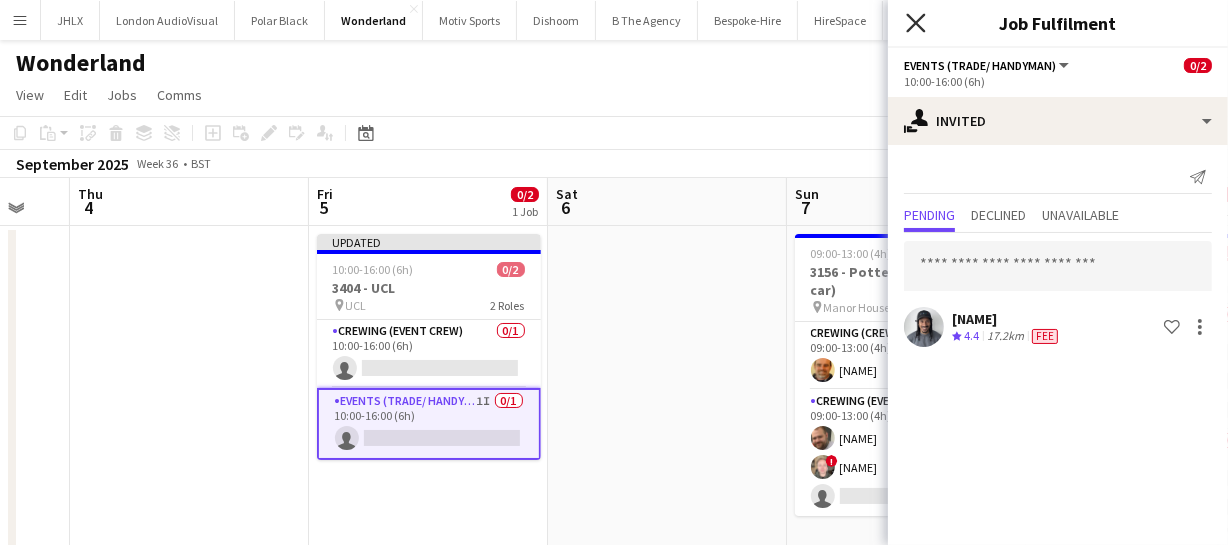 click on "Close pop-in" 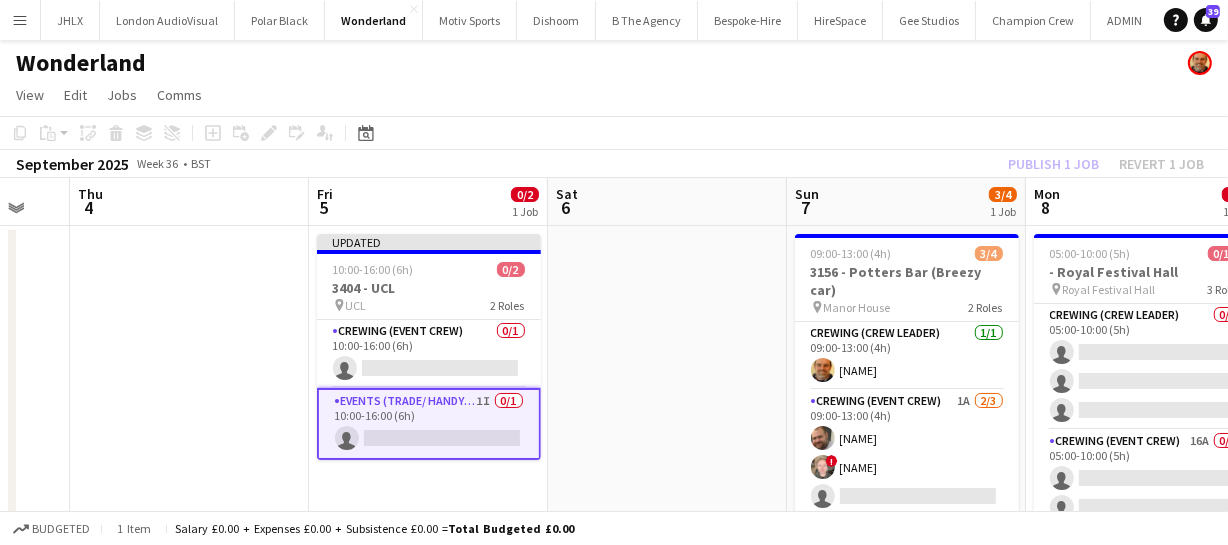 click on "Publish 1 job   Revert 1 job" 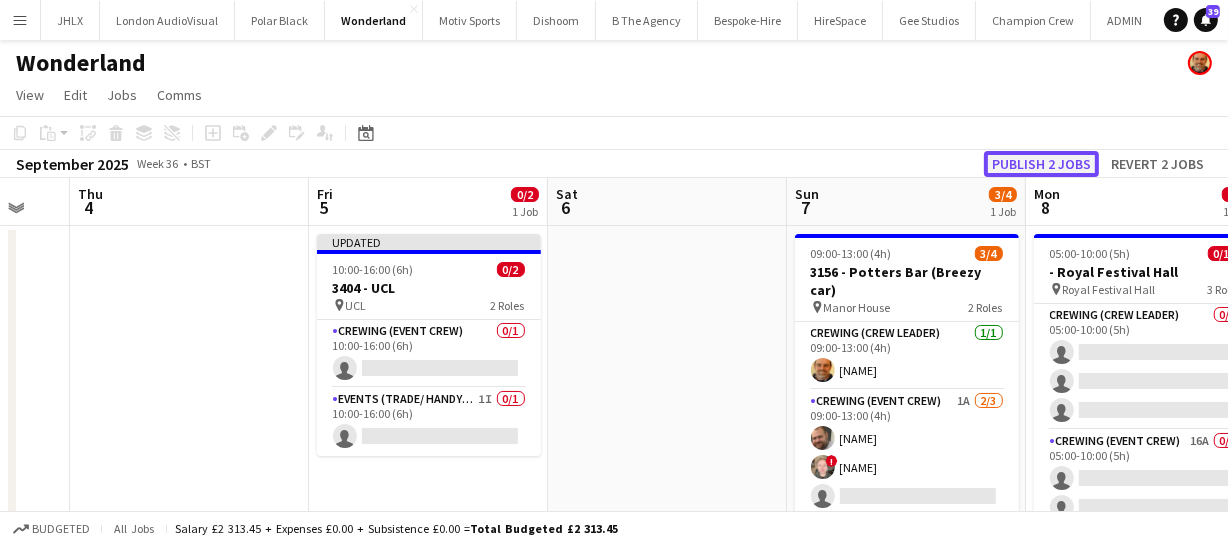 click on "Publish 2 jobs" 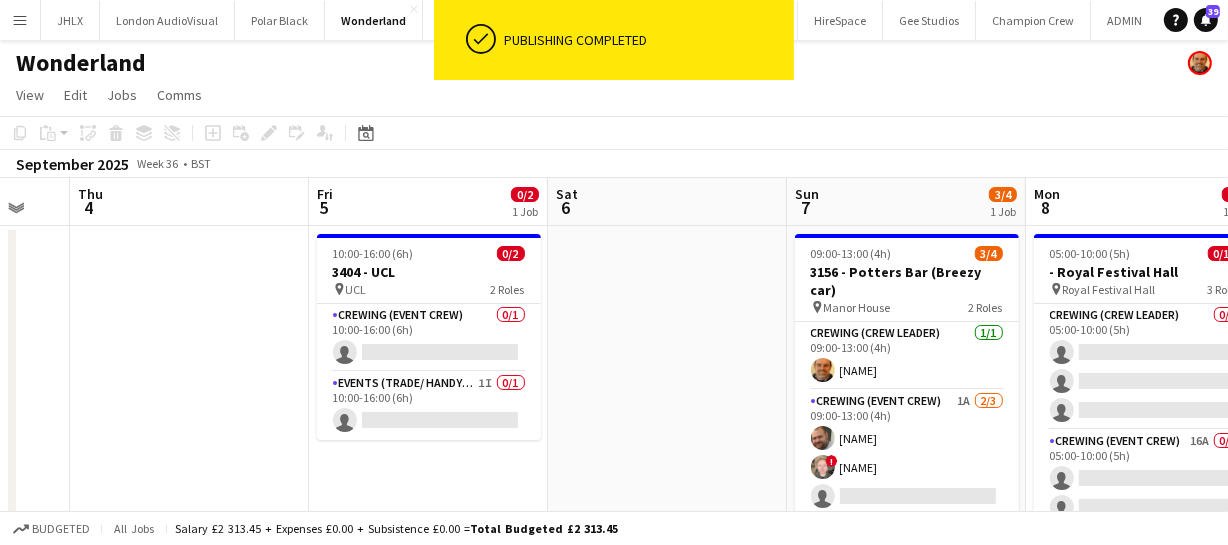 drag, startPoint x: 704, startPoint y: 329, endPoint x: 432, endPoint y: 334, distance: 272.04596 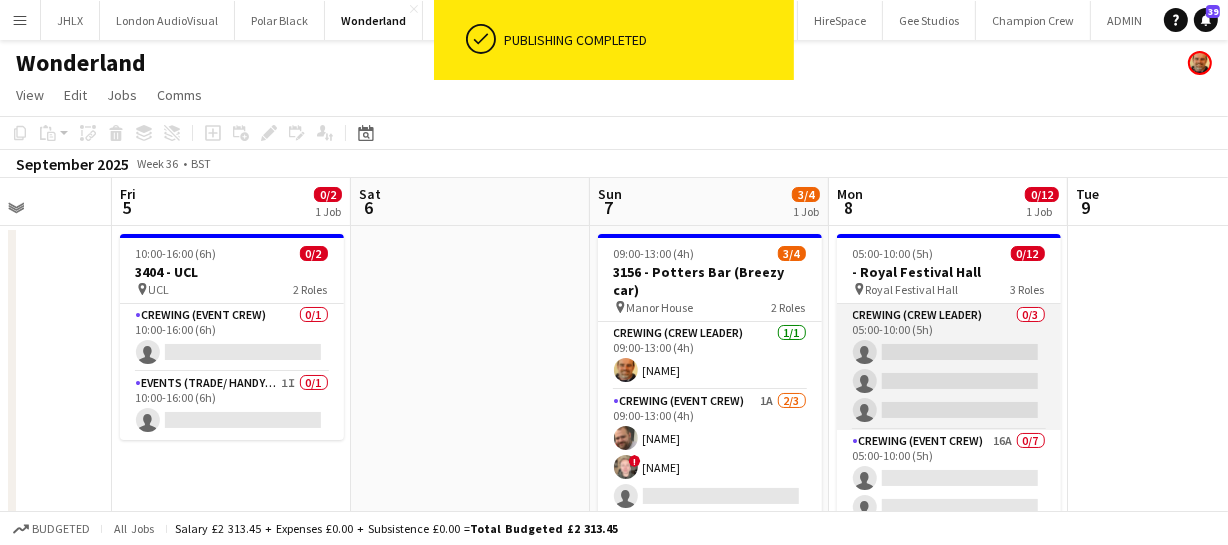 click on "Tue   2   Wed   3   Thu   4   Fri   5   0/2   1 Job   Sat   6   Sun   7   3/4   1 Job   Mon   8   0/12   1 Job   Tue   9   Wed   10   Thu   11   Fri   12   0/12   1 Job      10:00-16:00 (6h)    0/2   3404 - UCL
pin
UCL   2 Roles   Crewing (Event Crew)   0/1   10:00-16:00 (6h)
single-neutral-actions
Events (Trade/ Handyman)   1I   0/1   10:00-16:00 (6h)
single-neutral-actions
09:00-13:00 (4h)    3/4   3156 - Potters Bar (Breezy car)
pin
Manor House   2 Roles   Crewing (Crew Leader)   1/1   09:00-13:00 (4h)
Shane King  Crewing (Event Crew)   1A   2/3   09:00-13:00 (4h)
Ben Turner ! Calum Ward
single-neutral-actions
05:00-10:00 (5h)    0/12     - Royal Festival Hall
pin
Royal Festival Hall   3 Roles   Crewing (Crew Leader)   0/3   05:00-10:00 (5h)" at bounding box center (614, 520) 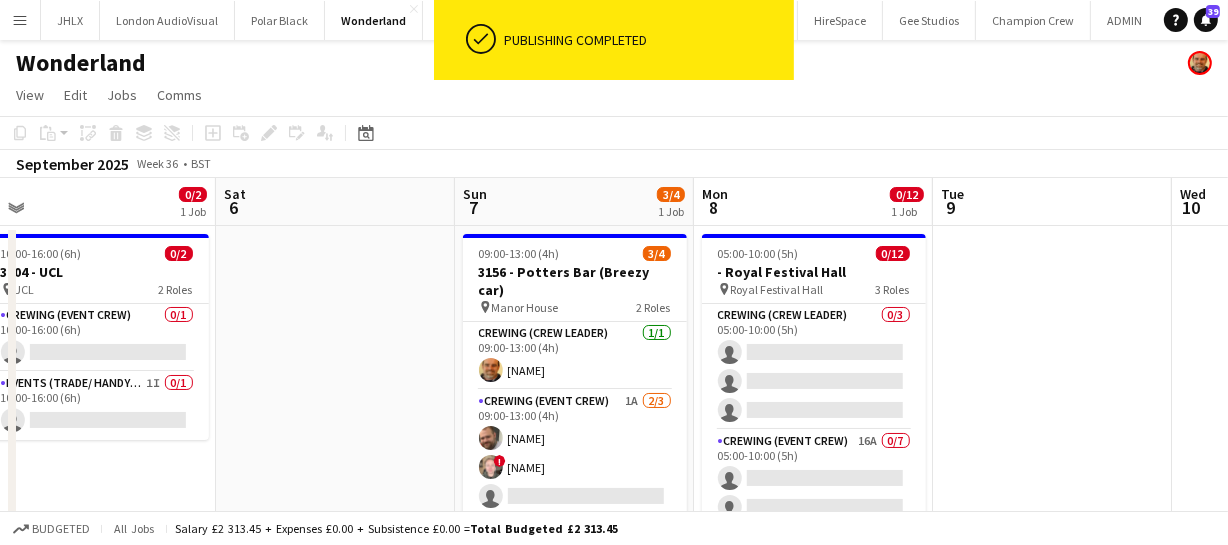 click on "Tue   2   Wed   3   Thu   4   Fri   5   0/2   1 Job   Sat   6   Sun   7   3/4   1 Job   Mon   8   0/12   1 Job   Tue   9   Wed   10   Thu   11   Fri   12   0/12   1 Job      10:00-16:00 (6h)    0/2   3404 - UCL
pin
UCL   2 Roles   Crewing (Event Crew)   0/1   10:00-16:00 (6h)
single-neutral-actions
Events (Trade/ Handyman)   1I   0/1   10:00-16:00 (6h)
single-neutral-actions
09:00-13:00 (4h)    3/4   3156 - Potters Bar (Breezy car)
pin
Manor House   2 Roles   Crewing (Crew Leader)   1/1   09:00-13:00 (4h)
Shane King  Crewing (Event Crew)   1A   2/3   09:00-13:00 (4h)
Ben Turner ! Calum Ward
single-neutral-actions
05:00-10:00 (5h)    0/12     - Royal Festival Hall
pin
Royal Festival Hall   3 Roles   Crewing (Crew Leader)   0/3   05:00-10:00 (5h)" at bounding box center (614, 520) 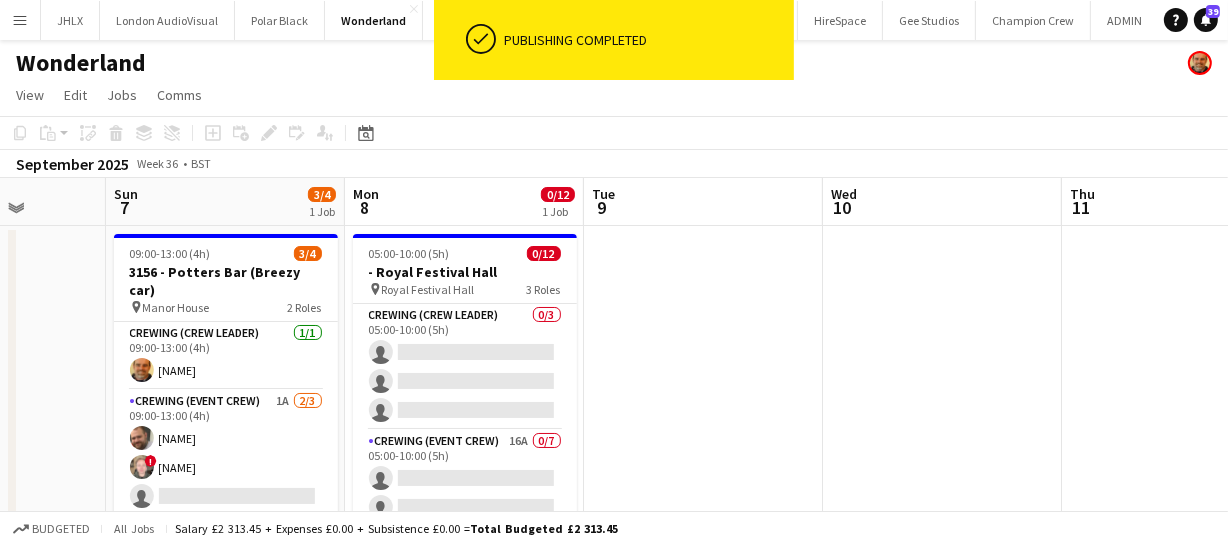drag, startPoint x: 780, startPoint y: 329, endPoint x: 682, endPoint y: 345, distance: 99.29753 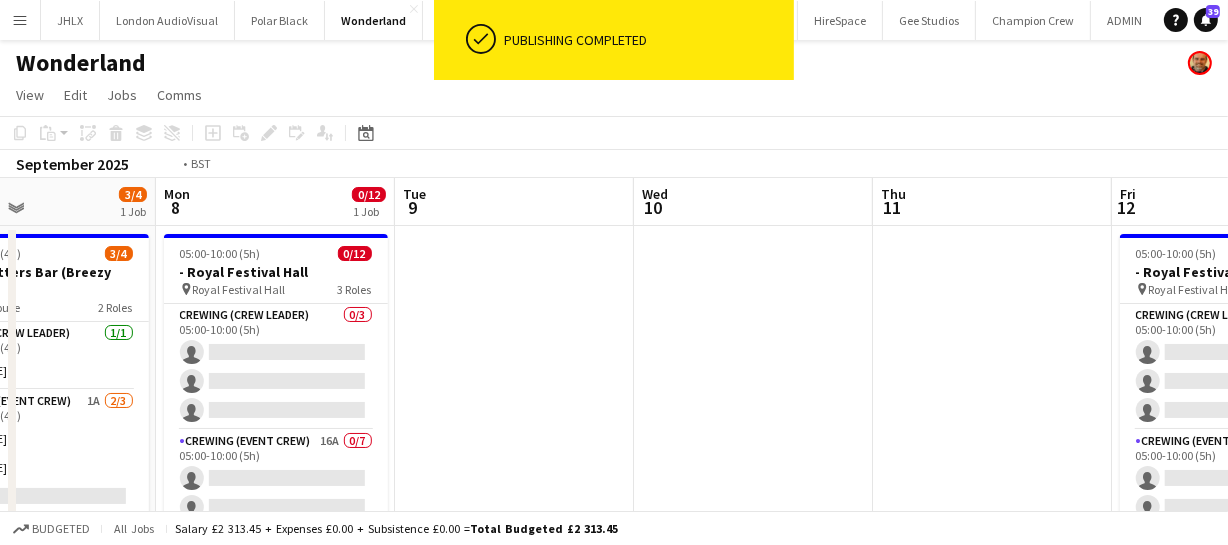 click on "Thu   4   Fri   5   0/2   1 Job   Sat   6   Sun   7   3/4   1 Job   Mon   8   0/12   1 Job   Tue   9   Wed   10   Thu   11   Fri   12   0/12   1 Job   Sat   13   Sun   14      10:00-16:00 (6h)    0/2   3404 - UCL
pin
UCL   2 Roles   Crewing (Event Crew)   0/1   10:00-16:00 (6h)
single-neutral-actions
Events (Trade/ Handyman)   1I   0/1   10:00-16:00 (6h)
single-neutral-actions
09:00-13:00 (4h)    3/4   3156 - Potters Bar (Breezy car)
pin
Manor House   2 Roles   Crewing (Crew Leader)   1/1   09:00-13:00 (4h)
Shane King  Crewing (Event Crew)   1A   2/3   09:00-13:00 (4h)
Ben Turner ! Calum Ward
single-neutral-actions
05:00-10:00 (5h)    0/12     - Royal Festival Hall
pin
Royal Festival Hall   3 Roles   Crewing (Crew Leader)   0/3   05:00-10:00 (5h)" at bounding box center [614, 520] 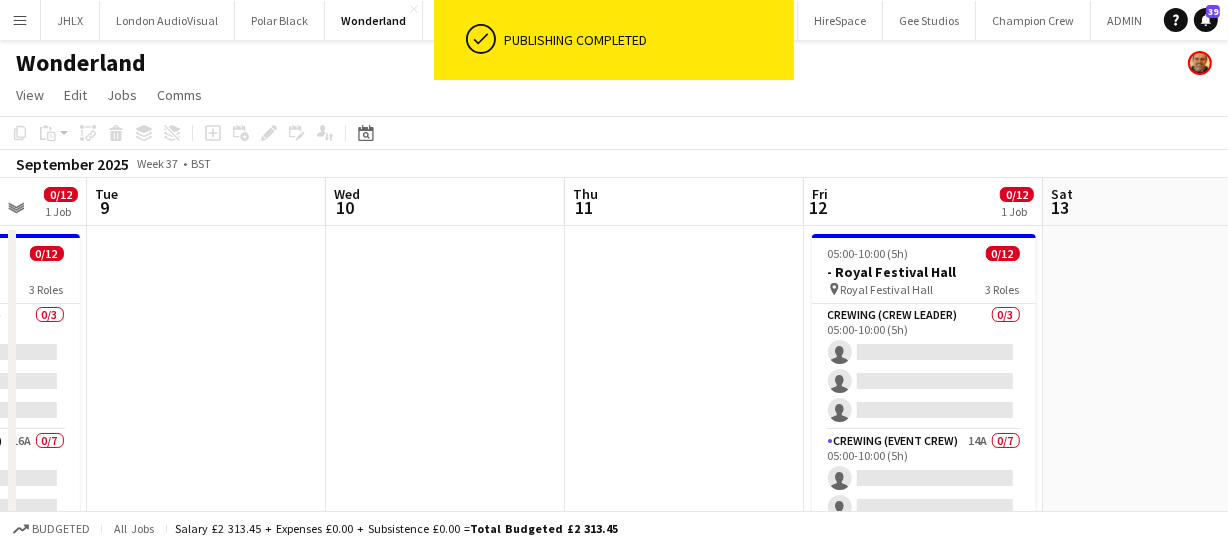 click on "Sat   6   Sun   7   3/4   1 Job   Mon   8   0/12   1 Job   Tue   9   Wed   10   Thu   11   Fri   12   0/12   1 Job   Sat   13   Sun   14   Mon   15   0/2   1 Job   Tue   16      09:00-13:00 (4h)    3/4   3156 - Potters Bar (Breezy car)
pin
Manor House   2 Roles   Crewing (Crew Leader)   1/1   09:00-13:00 (4h)
Shane King  Crewing (Event Crew)   1A   2/3   09:00-13:00 (4h)
Ben Turner ! Calum Ward
single-neutral-actions
05:00-10:00 (5h)    0/12     - Royal Festival Hall
pin
Royal Festival Hall   3 Roles   Crewing (Crew Leader)   0/3   05:00-10:00 (5h)
single-neutral-actions
single-neutral-actions
single-neutral-actions
Crewing (Event Crew)   16A   0/7   05:00-10:00 (5h)
single-neutral-actions
single-neutral-actions" at bounding box center [614, 520] 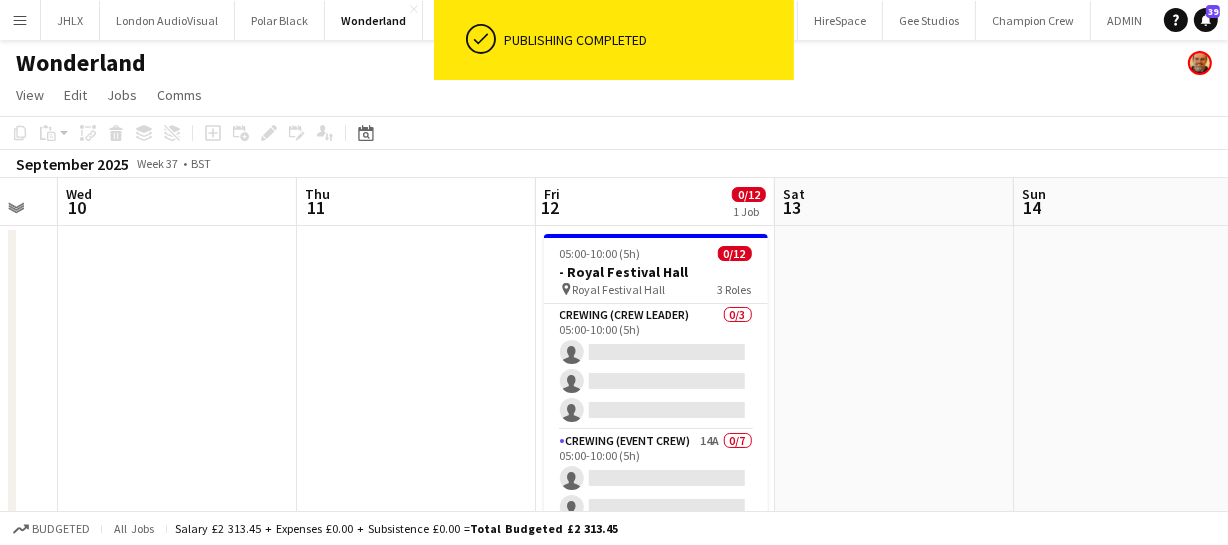 click on "Sat   6   Sun   7   3/4   1 Job   Mon   8   0/12   1 Job   Tue   9   Wed   10   Thu   11   Fri   12   0/12   1 Job   Sat   13   Sun   14   Mon   15   0/2   1 Job   Tue   16      09:00-13:00 (4h)    3/4   3156 - Potters Bar (Breezy car)
pin
Manor House   2 Roles   Crewing (Crew Leader)   1/1   09:00-13:00 (4h)
Shane King  Crewing (Event Crew)   1A   2/3   09:00-13:00 (4h)
Ben Turner ! Calum Ward
single-neutral-actions
05:00-10:00 (5h)    0/12     - Royal Festival Hall
pin
Royal Festival Hall   3 Roles   Crewing (Crew Leader)   0/3   05:00-10:00 (5h)
single-neutral-actions
single-neutral-actions
single-neutral-actions
Crewing (Event Crew)   16A   0/7   05:00-10:00 (5h)
single-neutral-actions
single-neutral-actions" at bounding box center [614, 520] 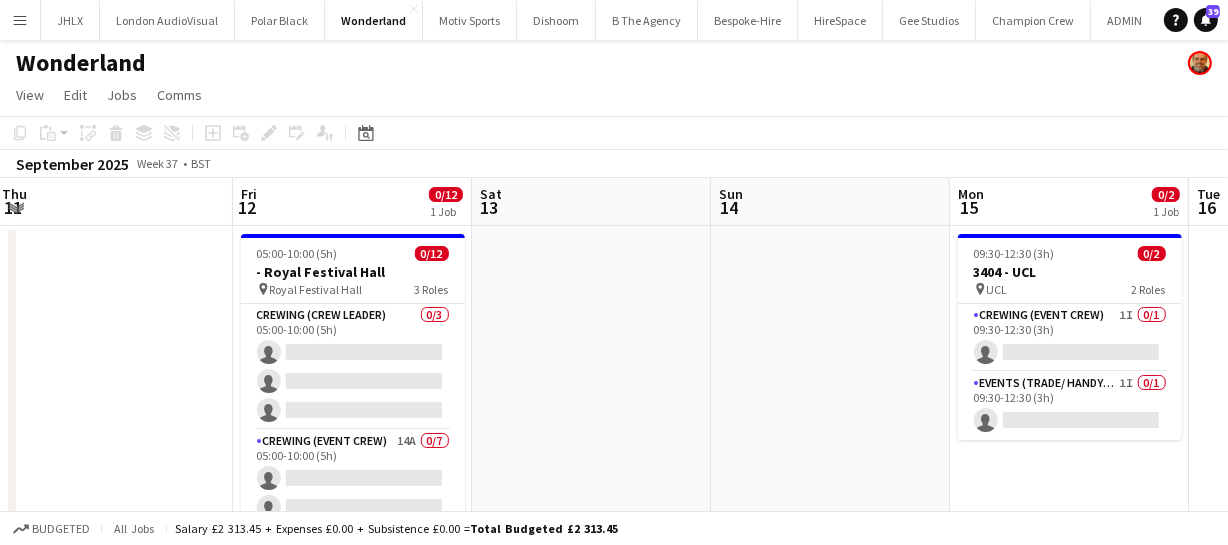 click on "Mon   8   0/12   1 Job   Tue   9   Wed   10   Thu   11   Fri   12   0/12   1 Job   Sat   13   Sun   14   Mon   15   0/2   1 Job   Tue   16   Wed   17   Thu   18      05:00-10:00 (5h)    0/12     - Royal Festival Hall
pin
Royal Festival Hall   3 Roles   Crewing (Crew Leader)   0/3   05:00-10:00 (5h)
single-neutral-actions
single-neutral-actions
single-neutral-actions
Crewing (Event Crew)   16A   0/7   05:00-10:00 (5h)
single-neutral-actions
single-neutral-actions
single-neutral-actions
single-neutral-actions
single-neutral-actions
single-neutral-actions
single-neutral-actions
Crewing (Event Crew)   0/2" at bounding box center (614, 520) 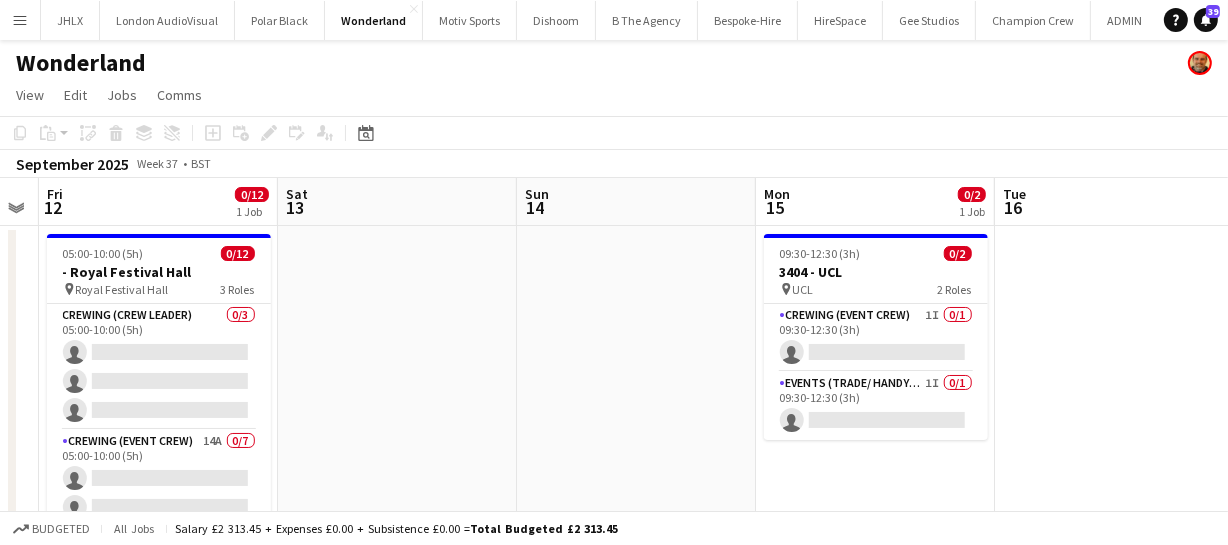 drag, startPoint x: 652, startPoint y: 319, endPoint x: 629, endPoint y: 326, distance: 24.04163 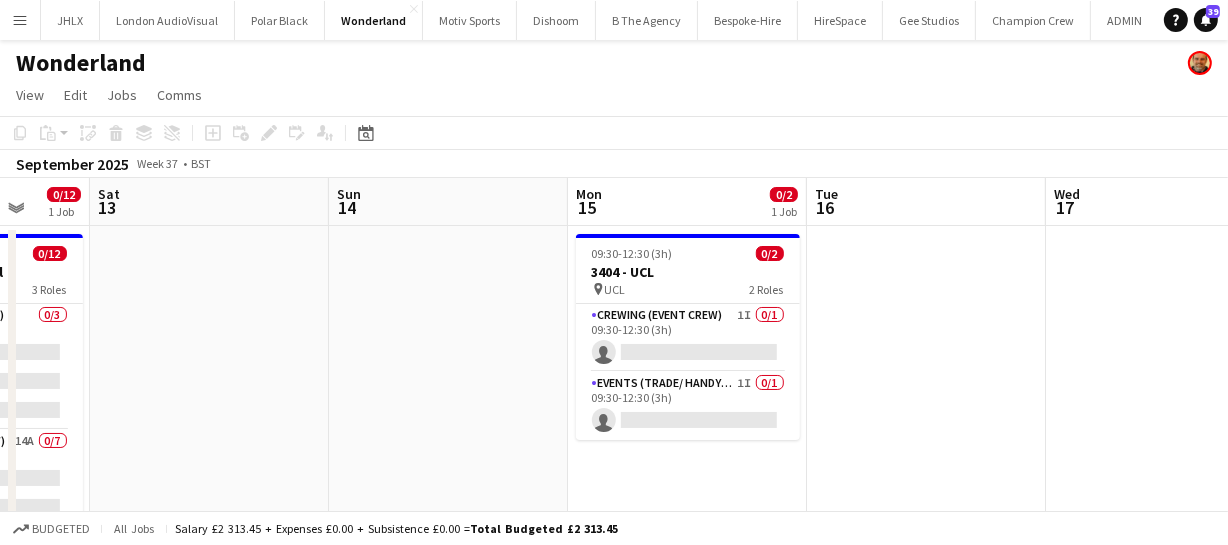 drag, startPoint x: 412, startPoint y: 355, endPoint x: 667, endPoint y: 340, distance: 255.4408 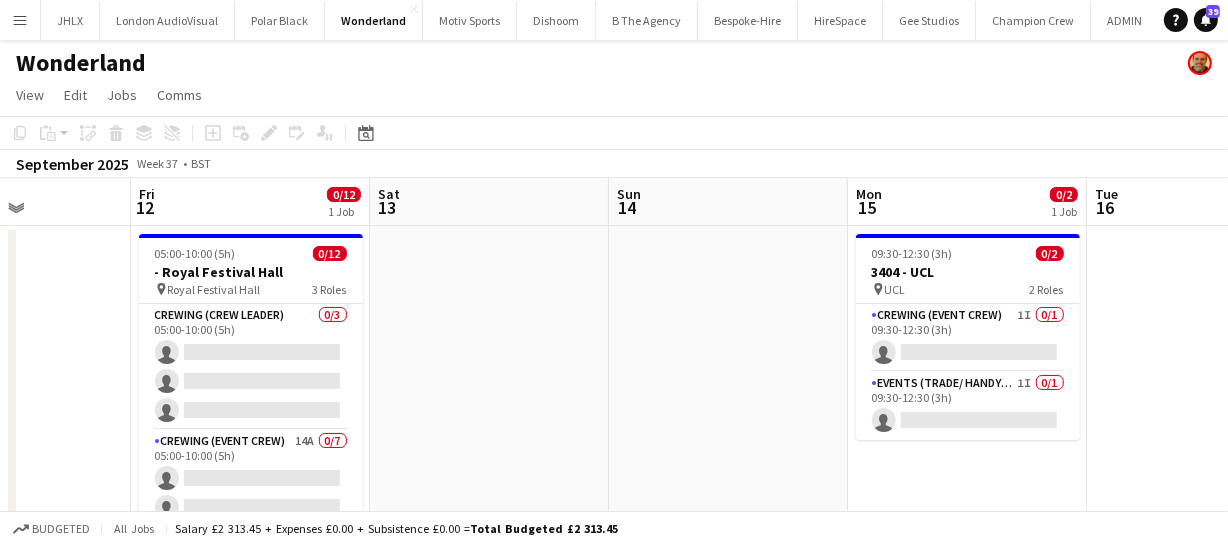 click on "Tue   9   Wed   10   Thu   11   Fri   12   0/12   1 Job   Sat   13   Sun   14   Mon   15   0/2   1 Job   Tue   16   Wed   17   Thu   18   Fri   19      05:00-10:00 (5h)    0/12     - Royal Festival Hall
pin
Royal Festival Hall   3 Roles   Crewing (Crew Leader)   0/3   05:00-10:00 (5h)
single-neutral-actions
single-neutral-actions
single-neutral-actions
Crewing (Event Crew)   14A   0/7   05:00-10:00 (5h)
single-neutral-actions
single-neutral-actions
single-neutral-actions
single-neutral-actions
single-neutral-actions
single-neutral-actions
single-neutral-actions
Crewing (Event Crew)   0/2   06:00-10:00 (4h)" at bounding box center [614, 520] 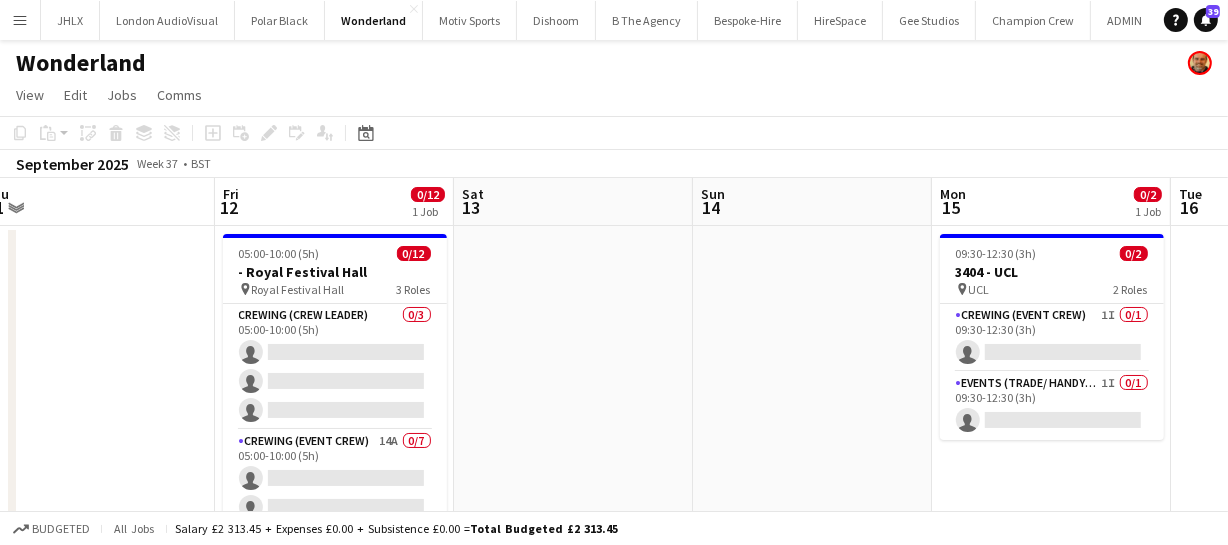 click on "Tue   9   Wed   10   Thu   11   Fri   12   0/12   1 Job   Sat   13   Sun   14   Mon   15   0/2   1 Job   Tue   16   Wed   17   Thu   18   Fri   19      05:00-10:00 (5h)    0/12     - Royal Festival Hall
pin
Royal Festival Hall   3 Roles   Crewing (Crew Leader)   0/3   05:00-10:00 (5h)
single-neutral-actions
single-neutral-actions
single-neutral-actions
Crewing (Event Crew)   14A   0/7   05:00-10:00 (5h)
single-neutral-actions
single-neutral-actions
single-neutral-actions
single-neutral-actions
single-neutral-actions
single-neutral-actions
single-neutral-actions
Crewing (Event Crew)   0/2   06:00-10:00 (4h)" at bounding box center (614, 520) 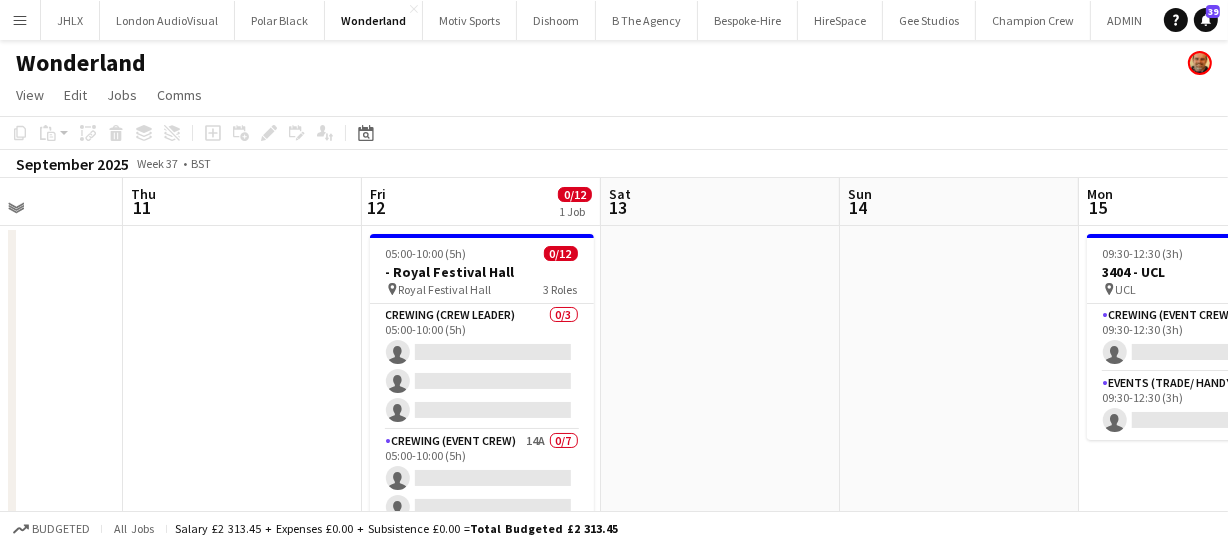 click on "Mon   8   0/12   1 Job   Tue   9   Wed   10   Thu   11   Fri   12   0/12   1 Job   Sat   13   Sun   14   Mon   15   0/2   1 Job   Tue   16   Wed   17   Thu   18      05:00-10:00 (5h)    0/12     - Royal Festival Hall
pin
Royal Festival Hall   3 Roles   Crewing (Crew Leader)   0/3   05:00-10:00 (5h)
single-neutral-actions
single-neutral-actions
single-neutral-actions
Crewing (Event Crew)   16A   0/7   05:00-10:00 (5h)
single-neutral-actions
single-neutral-actions
single-neutral-actions
single-neutral-actions
single-neutral-actions
single-neutral-actions
single-neutral-actions
Crewing (Event Crew)   0/2" at bounding box center (614, 520) 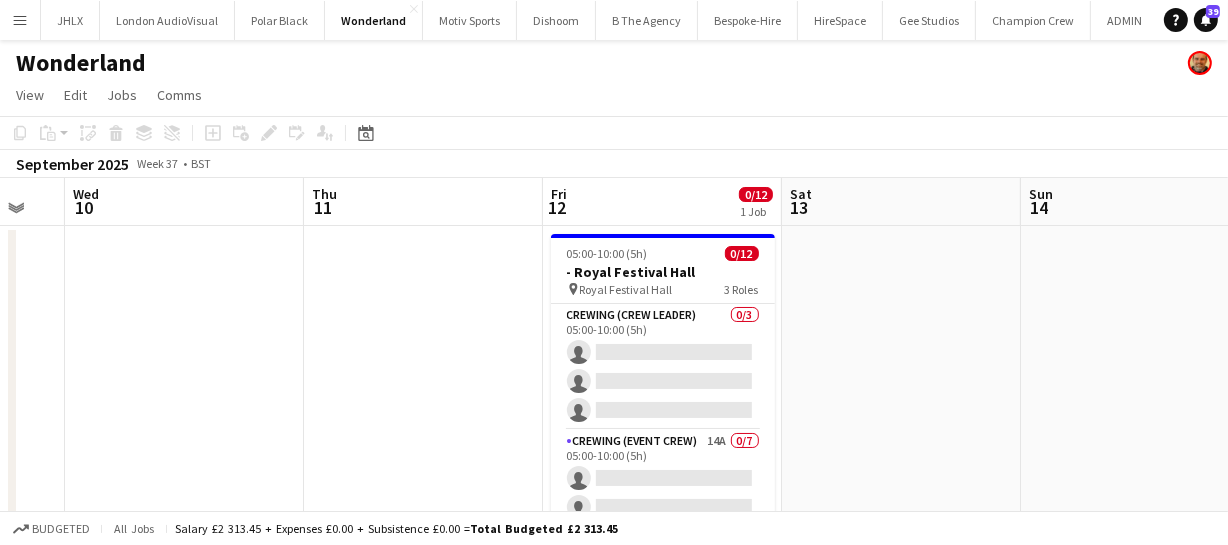 drag, startPoint x: 402, startPoint y: 295, endPoint x: 660, endPoint y: 277, distance: 258.62714 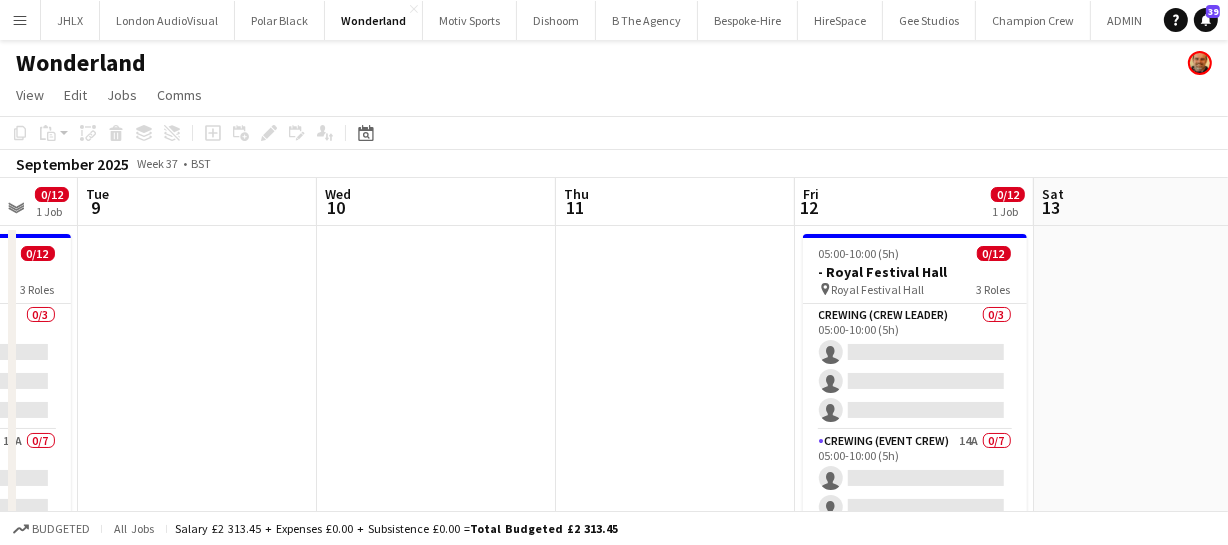 click on "Sat   6   Sun   7   3/4   1 Job   Mon   8   0/12   1 Job   Tue   9   Wed   10   Thu   11   Fri   12   0/12   1 Job   Sat   13   Sun   14   Mon   15   0/2   1 Job   Tue   16      09:00-13:00 (4h)    3/4   3156 - Potters Bar (Breezy car)
pin
Manor House   2 Roles   Crewing (Crew Leader)   1/1   09:00-13:00 (4h)
Shane King  Crewing (Event Crew)   1A   2/3   09:00-13:00 (4h)
Ben Turner ! Calum Ward
single-neutral-actions
05:00-10:00 (5h)    0/12     - Royal Festival Hall
pin
Royal Festival Hall   3 Roles   Crewing (Crew Leader)   0/3   05:00-10:00 (5h)
single-neutral-actions
single-neutral-actions
single-neutral-actions
Crewing (Event Crew)   16A   0/7   05:00-10:00 (5h)
single-neutral-actions
single-neutral-actions" at bounding box center [614, 520] 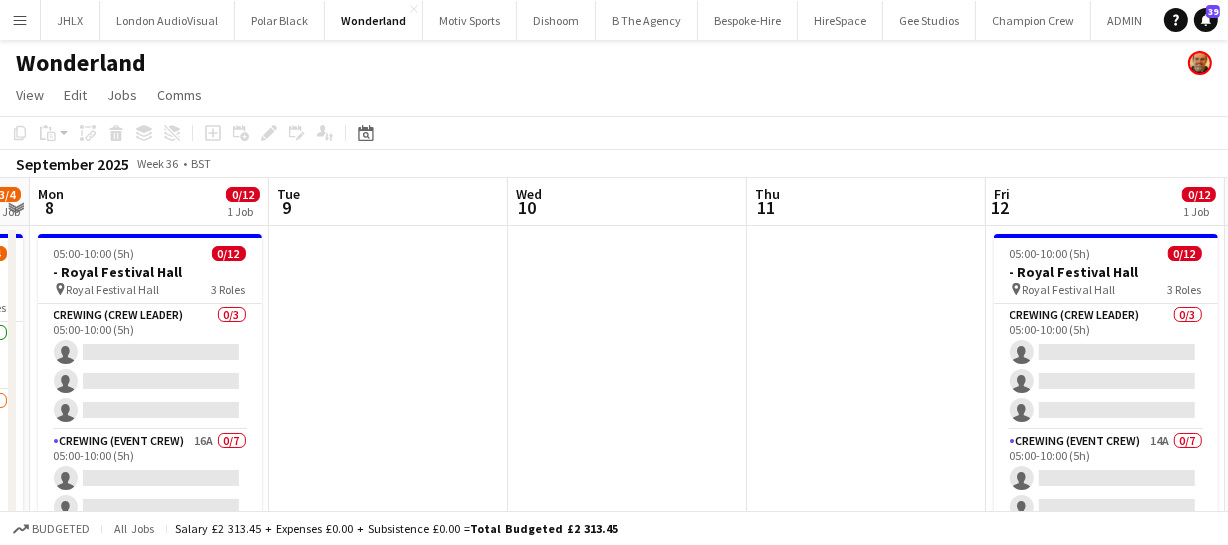 drag, startPoint x: 551, startPoint y: 380, endPoint x: 740, endPoint y: 372, distance: 189.16924 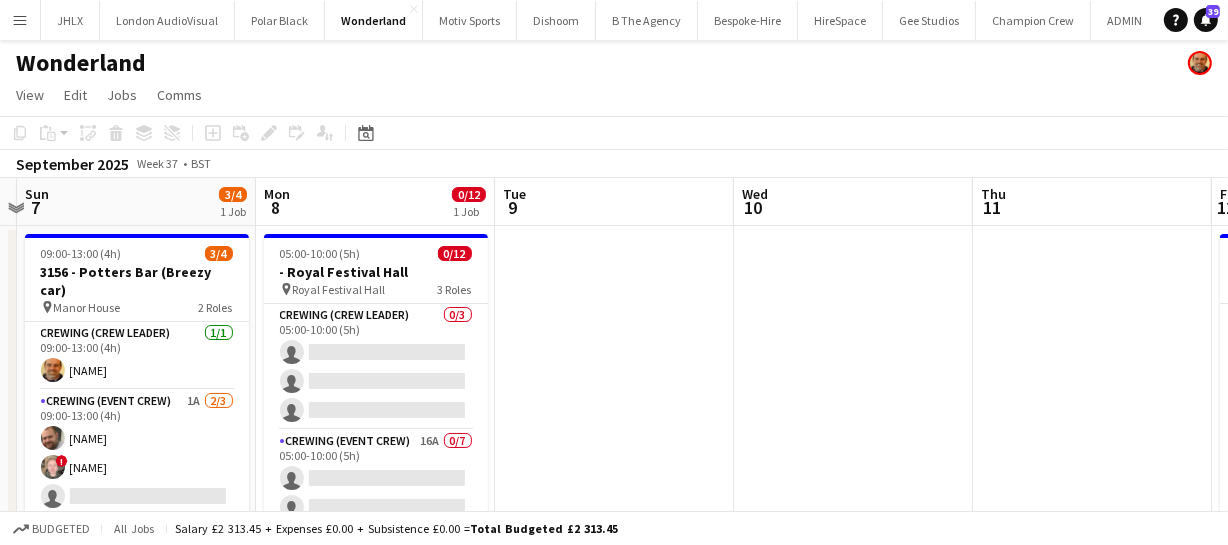 click on "Fri   5   0/2   1 Job   Sat   6   Sun   7   3/4   1 Job   Mon   8   0/12   1 Job   Tue   9   Wed   10   Thu   11   Fri   12   0/12   1 Job   Sat   13   Sun   14   Mon   15   0/2   1 Job      10:00-16:00 (6h)    0/2   3404 - UCL
pin
UCL   2 Roles   Crewing (Event Crew)   0/1   10:00-16:00 (6h)
single-neutral-actions
Events (Trade/ Handyman)   1I   0/1   10:00-16:00 (6h)
single-neutral-actions
09:00-13:00 (4h)    3/4   3156 - Potters Bar (Breezy car)
pin
Manor House   2 Roles   Crewing (Crew Leader)   1/1   09:00-13:00 (4h)
Shane King  Crewing (Event Crew)   1A   2/3   09:00-13:00 (4h)
Ben Turner ! Calum Ward
single-neutral-actions
05:00-10:00 (5h)    0/12     - Royal Festival Hall
pin
Royal Festival Hall   3 Roles   Crewing (Crew Leader)   0/3   05:00-10:00 (5h)" at bounding box center [614, 520] 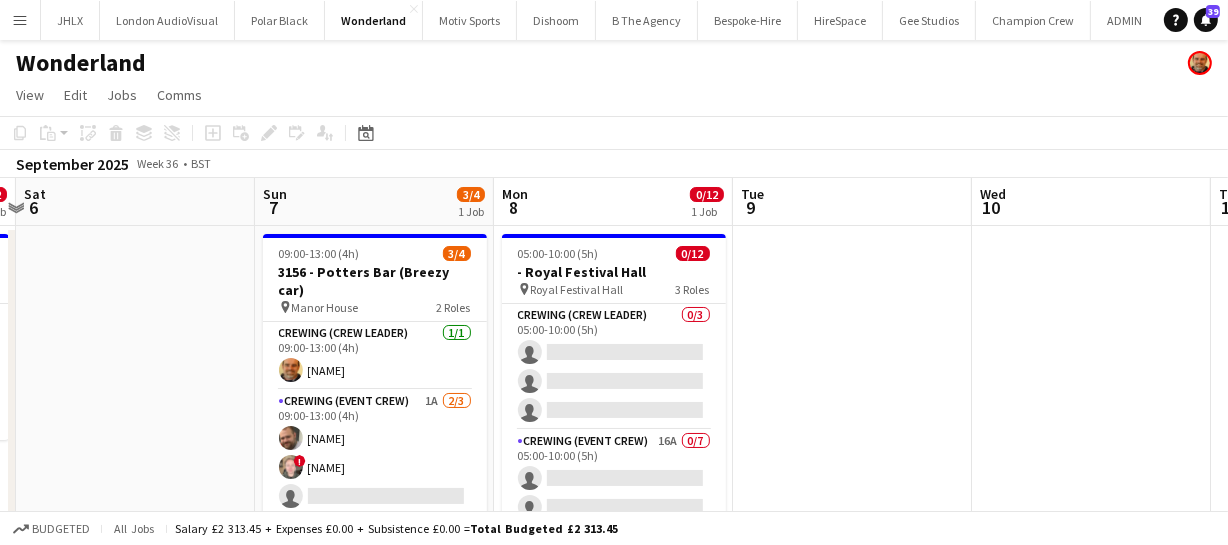 click on "Thu   4   Fri   5   0/2   1 Job   Sat   6   Sun   7   3/4   1 Job   Mon   8   0/12   1 Job   Tue   9   Wed   10   Thu   11   Fri   12   0/12   1 Job   Sat   13   Sun   14      10:00-16:00 (6h)    0/2   3404 - UCL
pin
UCL   2 Roles   Crewing (Event Crew)   0/1   10:00-16:00 (6h)
single-neutral-actions
Events (Trade/ Handyman)   1I   0/1   10:00-16:00 (6h)
single-neutral-actions
09:00-13:00 (4h)    3/4   3156 - Potters Bar (Breezy car)
pin
Manor House   2 Roles   Crewing (Crew Leader)   1/1   09:00-13:00 (4h)
Shane King  Crewing (Event Crew)   1A   2/3   09:00-13:00 (4h)
Ben Turner ! Calum Ward
single-neutral-actions
05:00-10:00 (5h)    0/12     - Royal Festival Hall
pin
Royal Festival Hall   3 Roles   Crewing (Crew Leader)   0/3   05:00-10:00 (5h)" at bounding box center (614, 520) 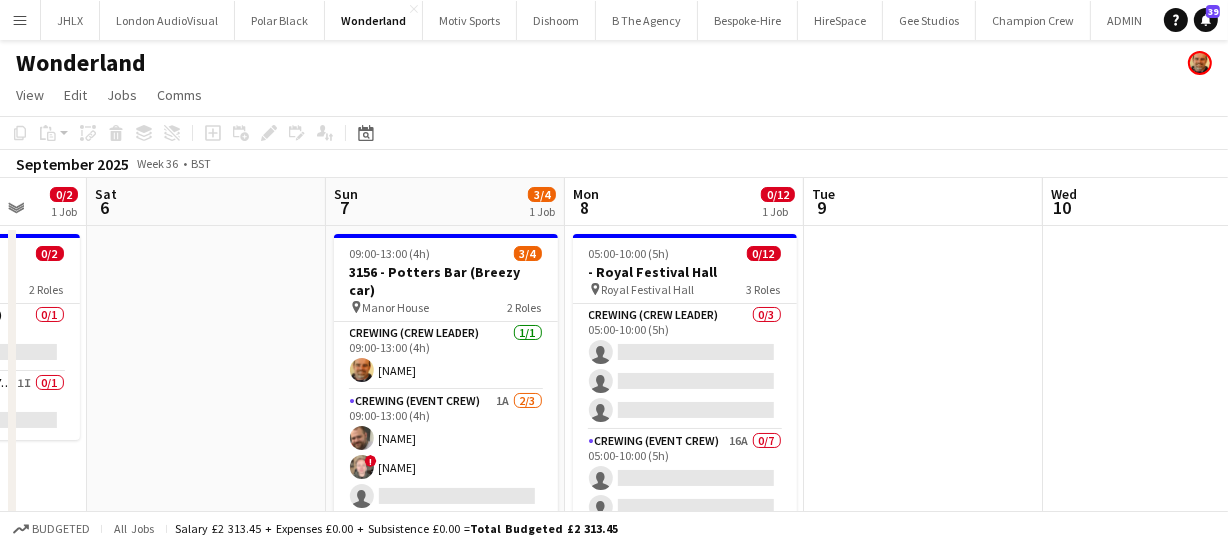 drag, startPoint x: 280, startPoint y: 350, endPoint x: 333, endPoint y: 341, distance: 53.75872 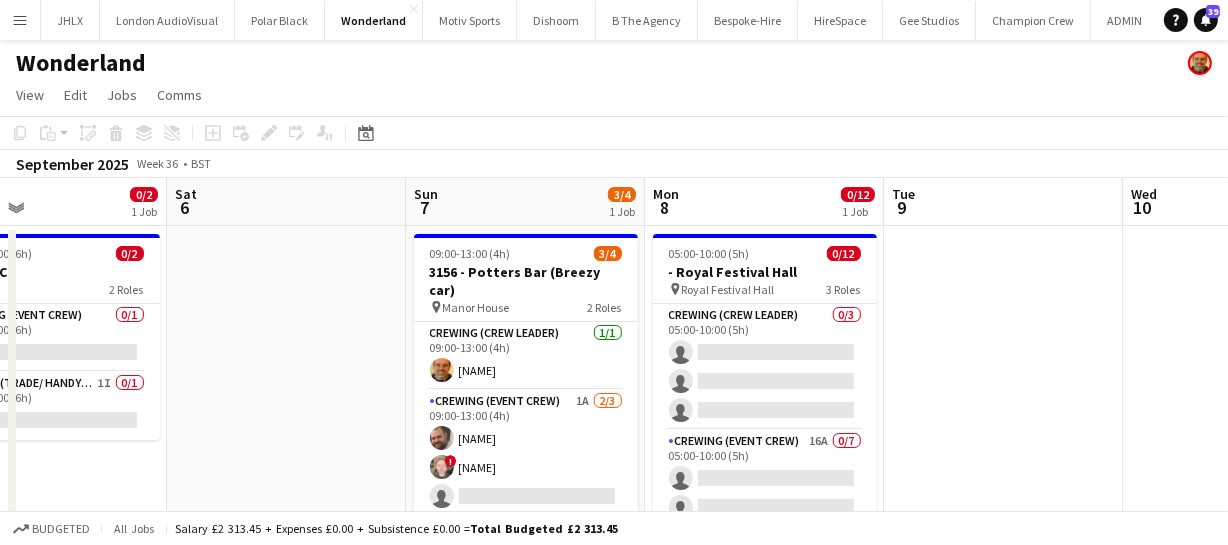 drag, startPoint x: 408, startPoint y: 350, endPoint x: 544, endPoint y: 349, distance: 136.00368 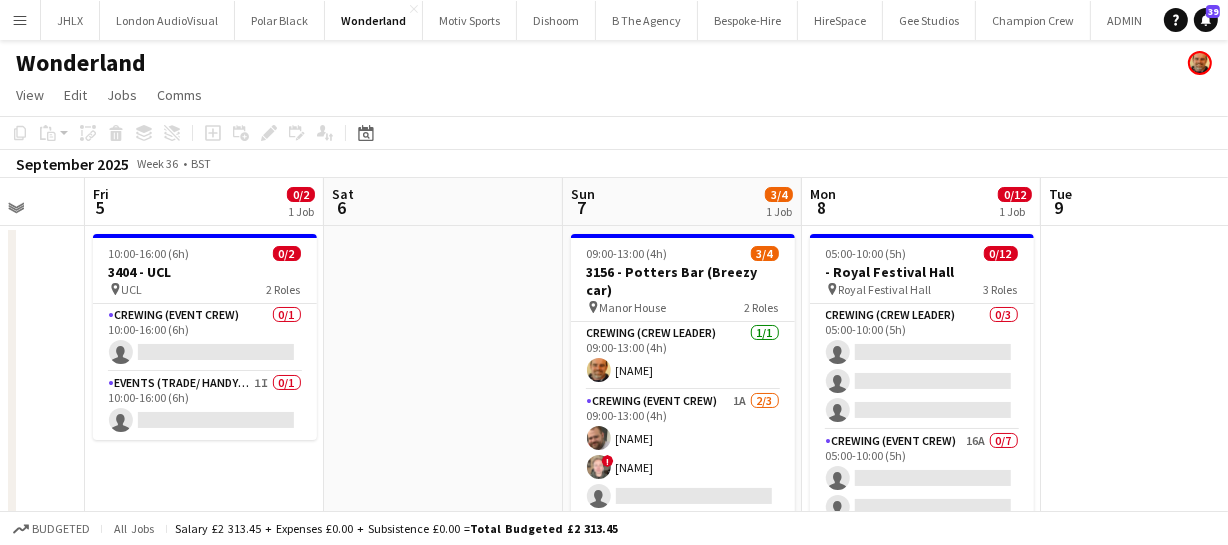 drag, startPoint x: 472, startPoint y: 369, endPoint x: 633, endPoint y: 348, distance: 162.36378 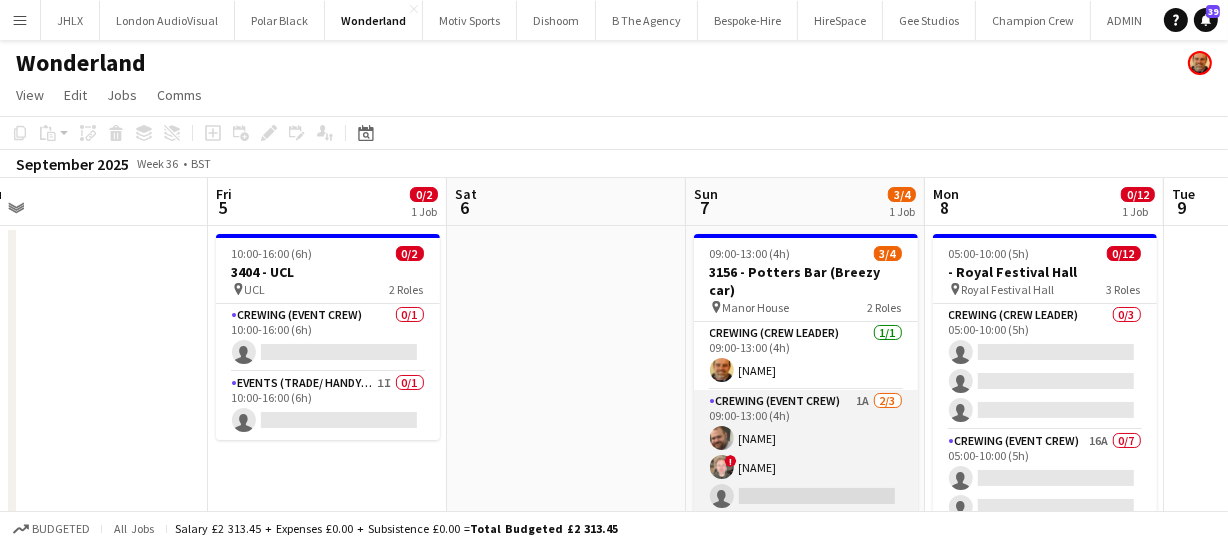 click on "Crewing (Event Crew)   1A   2/3   09:00-13:00 (4h)
Ben Turner ! Calum Ward
single-neutral-actions" at bounding box center [806, 453] 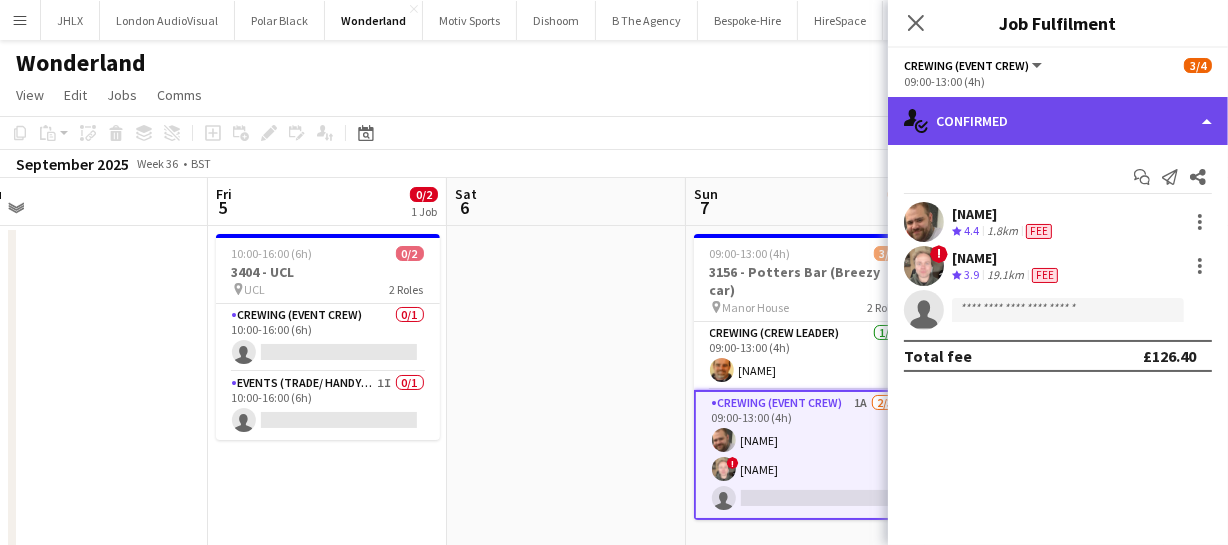 click on "single-neutral-actions-check-2
Confirmed" 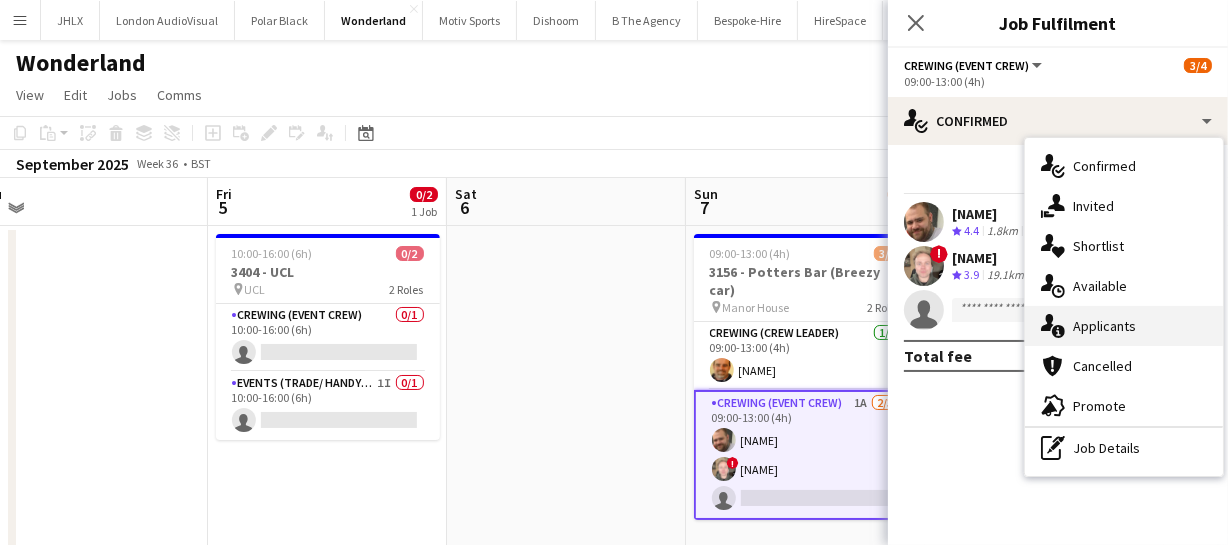 click on "single-neutral-actions-information
Applicants" at bounding box center [1124, 326] 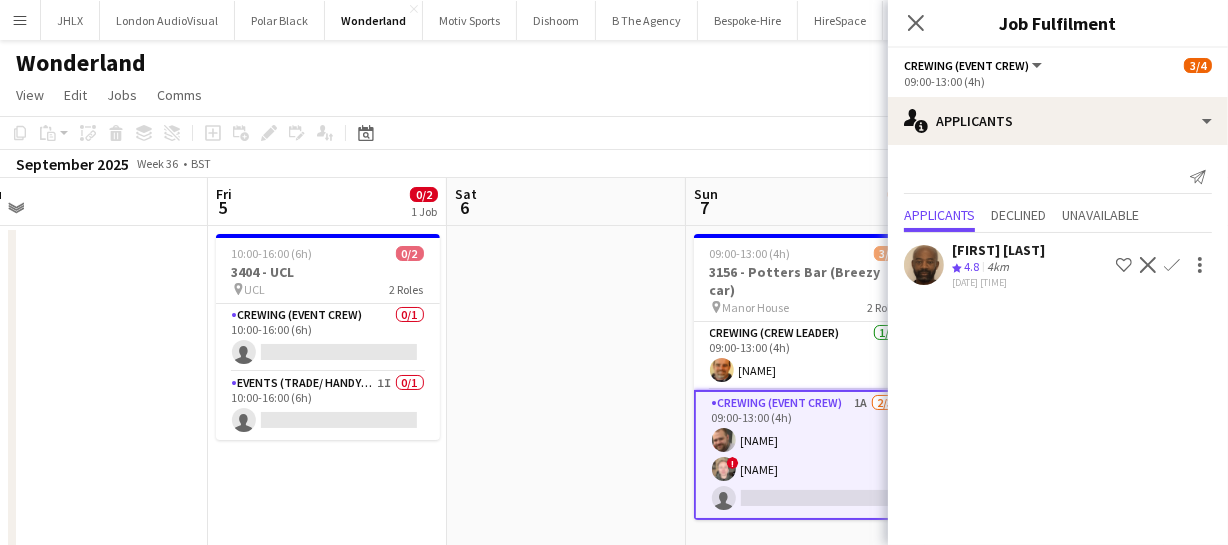 click on "Confirm" 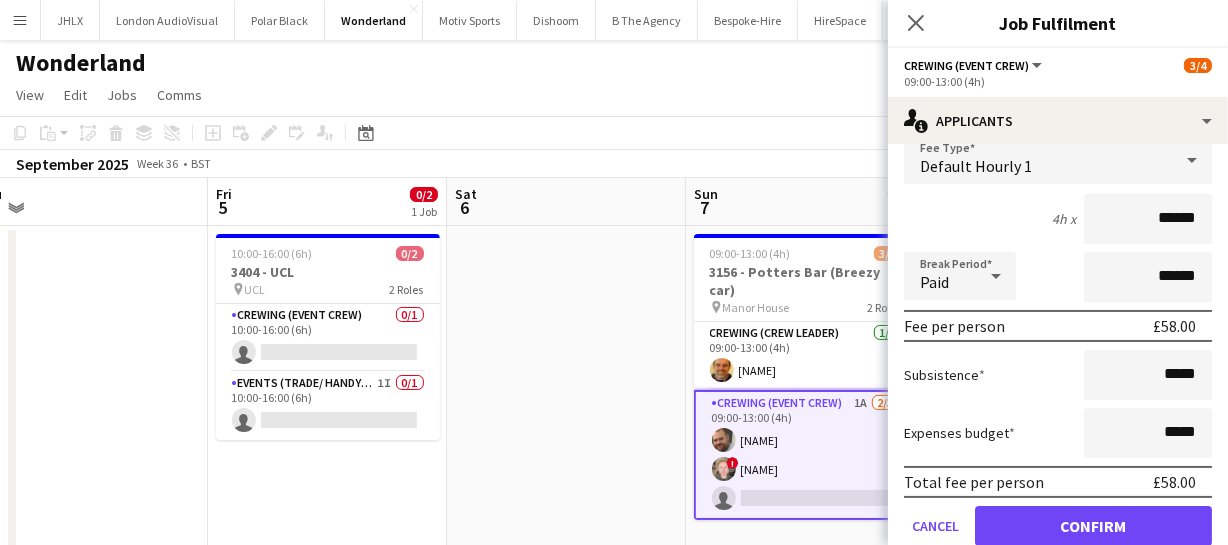 scroll, scrollTop: 214, scrollLeft: 0, axis: vertical 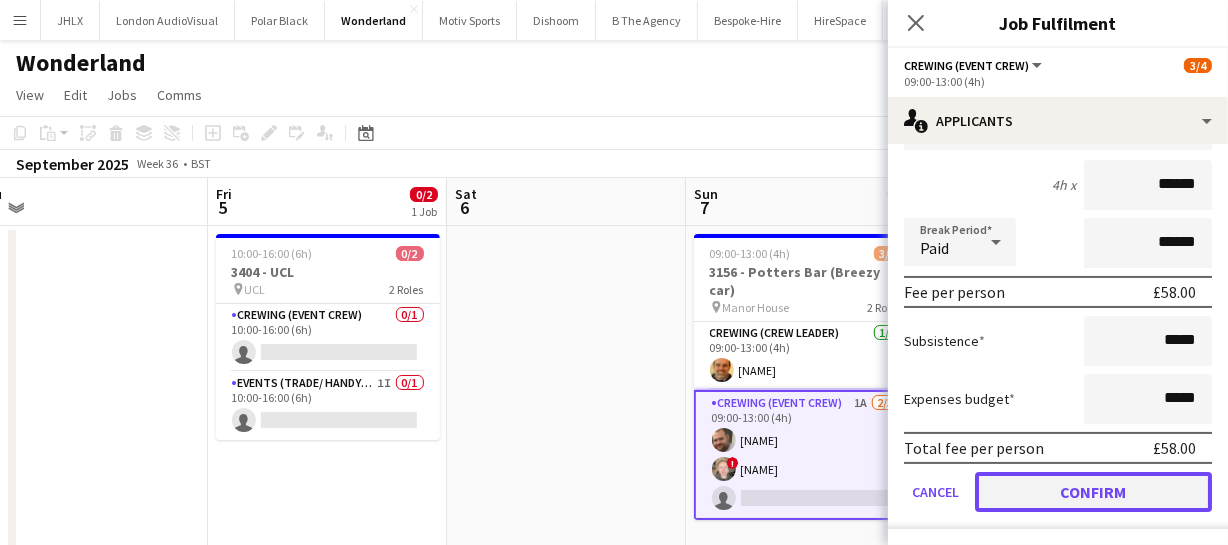 click on "Confirm" 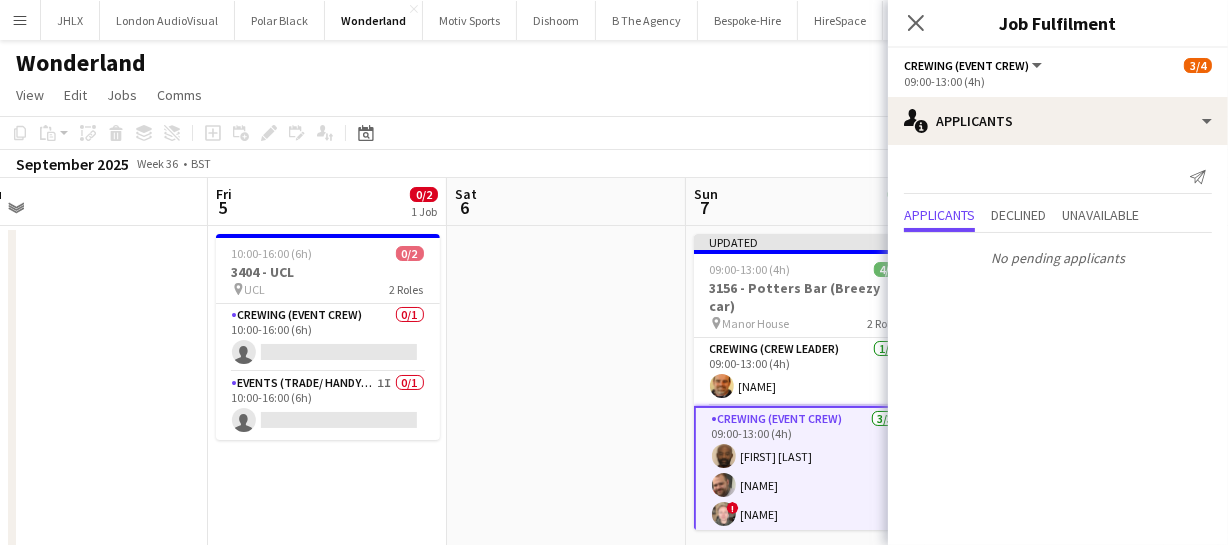 scroll, scrollTop: 0, scrollLeft: 0, axis: both 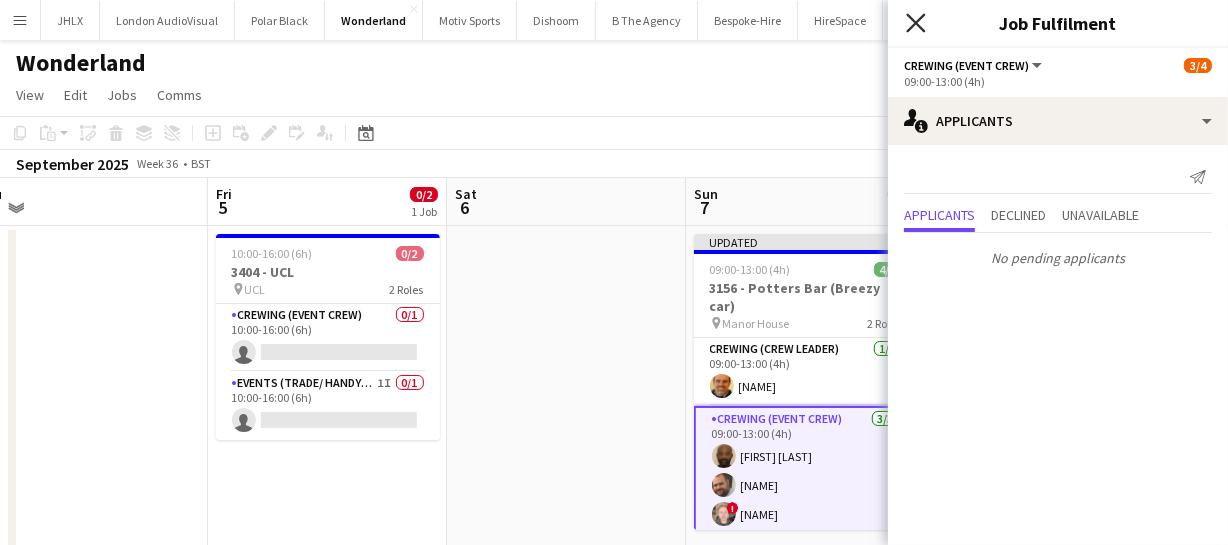 click on "Close pop-in" 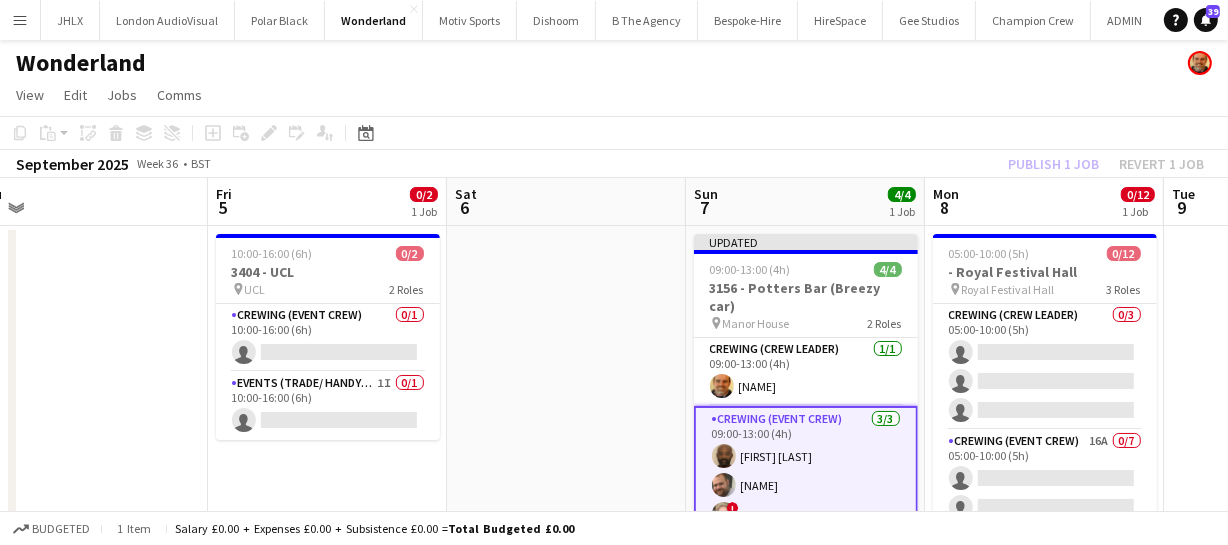 click on "Publish 1 job   Revert 1 job" 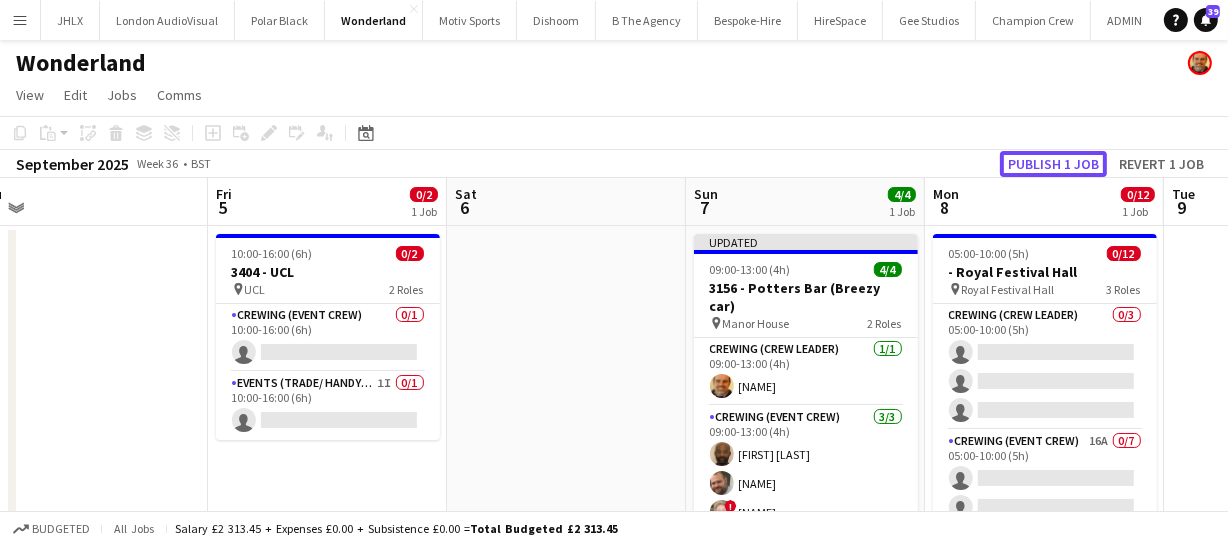 click on "Publish 1 job" 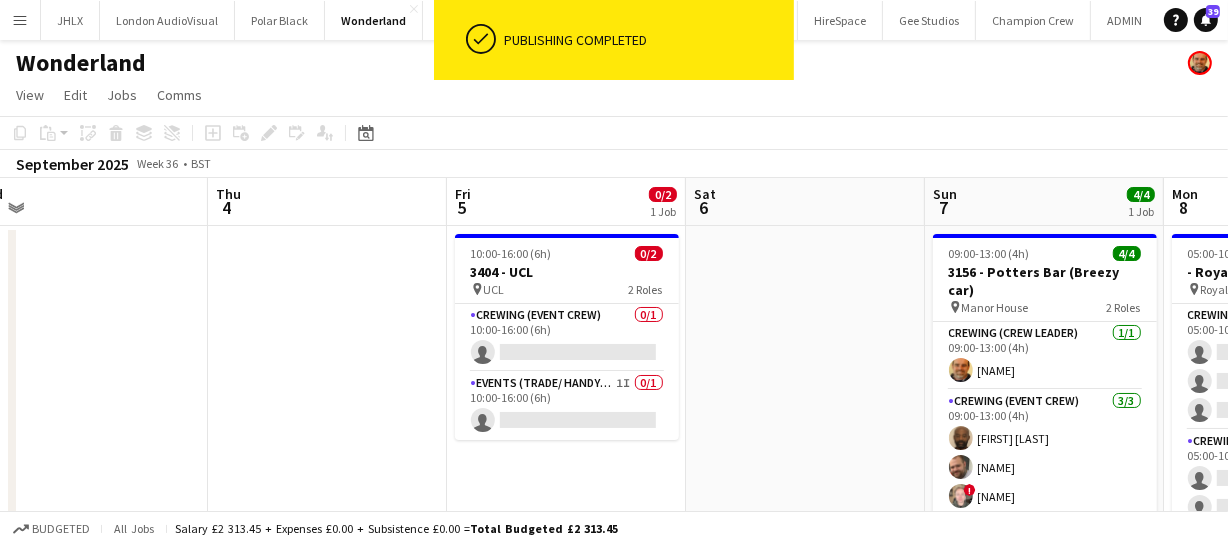 drag, startPoint x: 586, startPoint y: 315, endPoint x: 791, endPoint y: 279, distance: 208.13698 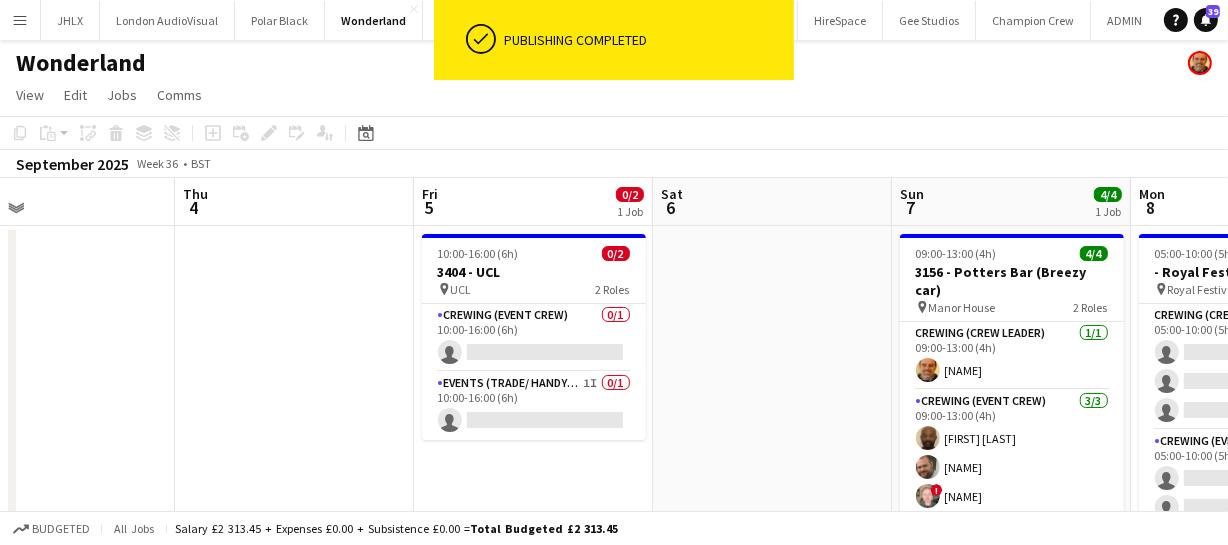 click on "Mon   1   Tue   2   Wed   3   Thu   4   Fri   5   0/2   1 Job   Sat   6   Sun   7   4/4   1 Job   Mon   8   0/12   1 Job   Tue   9   Wed   10   Thu   11      10:00-16:00 (6h)    0/2   3404 - UCL
pin
UCL   2 Roles   Crewing (Event Crew)   0/1   10:00-16:00 (6h)
single-neutral-actions
Events (Trade/ Handyman)   1I   0/1   10:00-16:00 (6h)
single-neutral-actions
09:00-13:00 (4h)    4/4   3156 - Potters Bar (Breezy car)
pin
Manor House   2 Roles   Crewing (Crew Leader)   1/1   09:00-13:00 (4h)
Shane King  Crewing (Event Crew)   3/3   09:00-13:00 (4h)
Kevin Olanrewaju Ben Turner ! Calum Ward     05:00-10:00 (5h)    0/12     - Royal Festival Hall
pin
Royal Festival Hall   3 Roles   Crewing (Crew Leader)   0/3   05:00-10:00 (5h)
single-neutral-actions
single-neutral-actions" at bounding box center [614, 520] 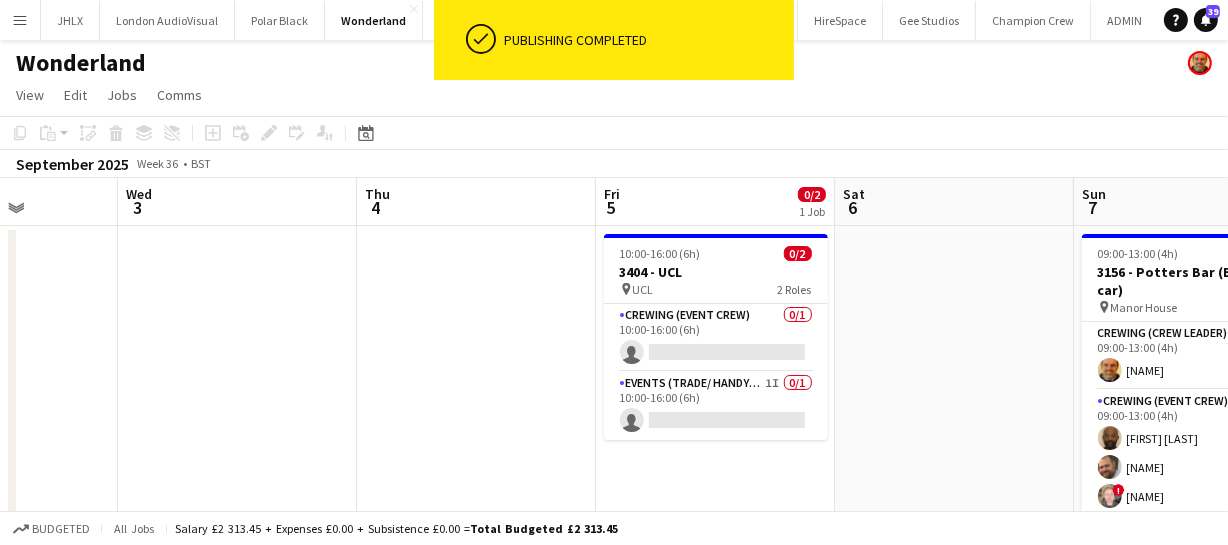 drag, startPoint x: 420, startPoint y: 339, endPoint x: 633, endPoint y: 309, distance: 215.1023 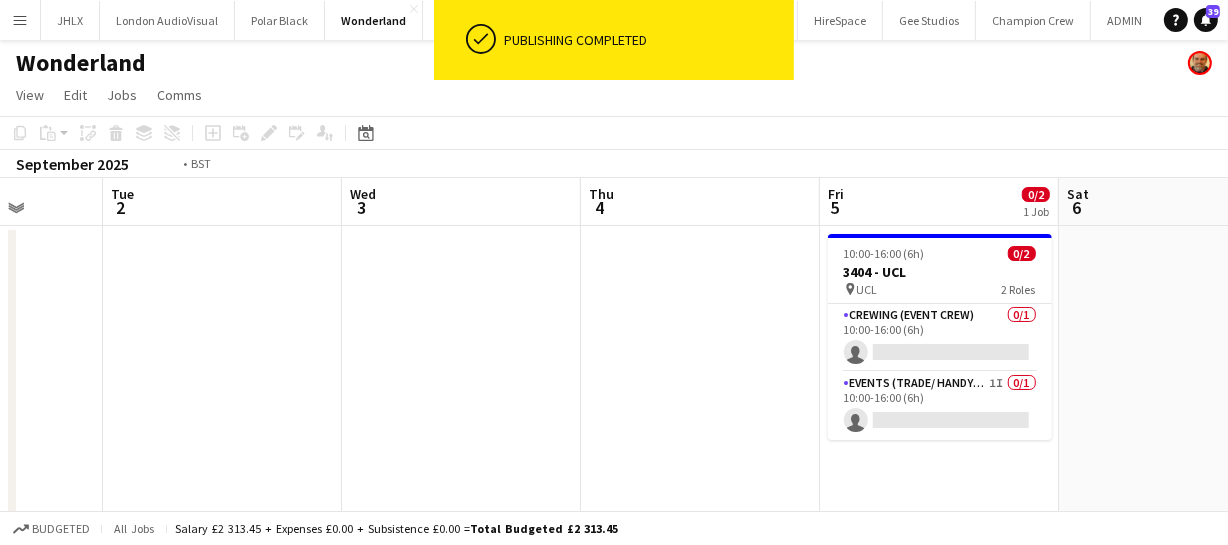 drag, startPoint x: 538, startPoint y: 345, endPoint x: 741, endPoint y: 342, distance: 203.02217 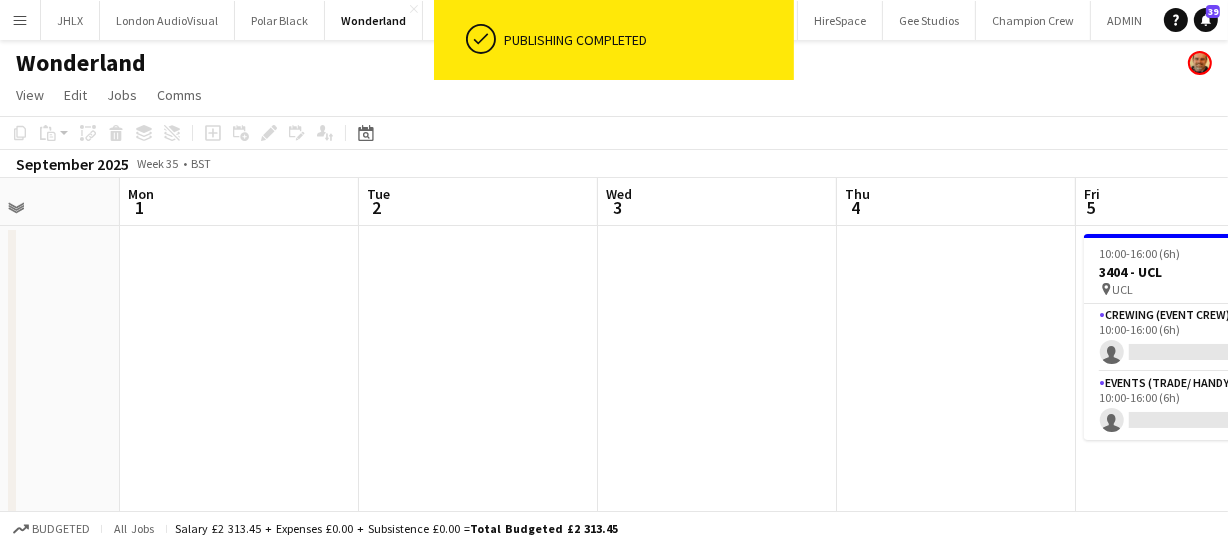 click on "Fri   29   Sat   30   Sun   31   Mon   1   Tue   2   Wed   3   Thu   4   Fri   5   0/2   1 Job   Sat   6   Sun   7   4/4   1 Job   Mon   8   0/12   1 Job      10:00-16:00 (6h)    0/2   3404 - UCL
pin
UCL   2 Roles   Crewing (Event Crew)   0/1   10:00-16:00 (6h)
single-neutral-actions
Events (Trade/ Handyman)   1I   0/1   10:00-16:00 (6h)
single-neutral-actions
09:00-13:00 (4h)    4/4   3156 - Potters Bar (Breezy car)
pin
Manor House   2 Roles   Crewing (Crew Leader)   1/1   09:00-13:00 (4h)
Shane King  Crewing (Event Crew)   3/3   09:00-13:00 (4h)
Kevin Olanrewaju Ben Turner ! Calum Ward     05:00-10:00 (5h)    0/12     - Royal Festival Hall
pin
Royal Festival Hall   3 Roles   Crewing (Crew Leader)   0/3   05:00-10:00 (5h)
single-neutral-actions" at bounding box center [614, 520] 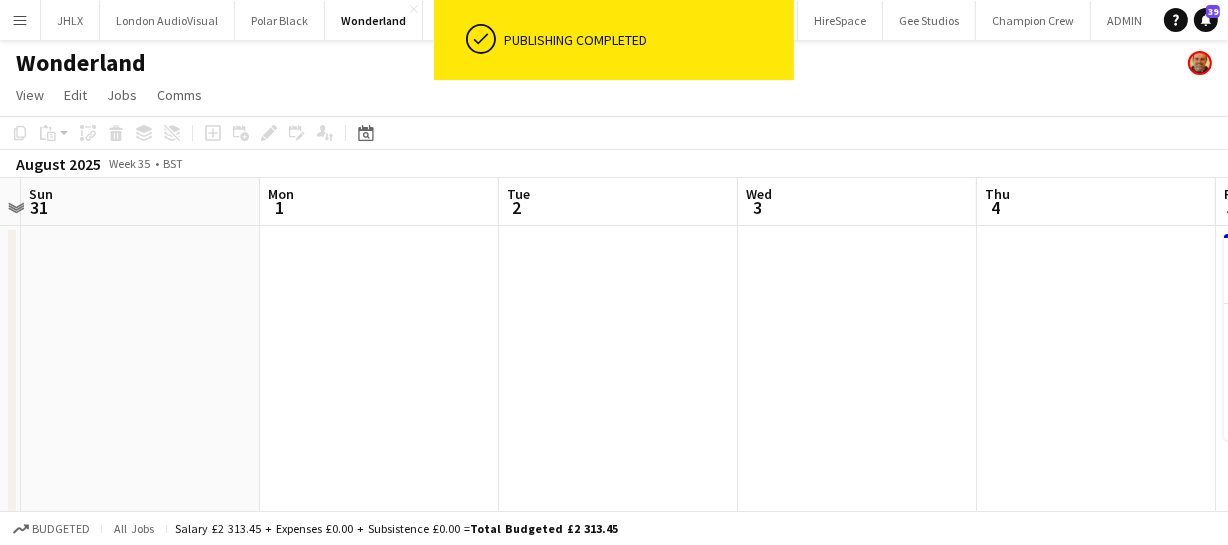 click on "Fri   29   Sat   30   Sun   31   Mon   1   Tue   2   Wed   3   Thu   4   Fri   5   0/2   1 Job   Sat   6   Sun   7   4/4   1 Job   Mon   8   0/12   1 Job      10:00-16:00 (6h)    0/2   3404 - UCL
pin
UCL   2 Roles   Crewing (Event Crew)   0/1   10:00-16:00 (6h)
single-neutral-actions
Events (Trade/ Handyman)   1I   0/1   10:00-16:00 (6h)
single-neutral-actions
09:00-13:00 (4h)    4/4   3156 - Potters Bar (Breezy car)
pin
Manor House   2 Roles   Crewing (Crew Leader)   1/1   09:00-13:00 (4h)
Shane King  Crewing (Event Crew)   3/3   09:00-13:00 (4h)
Kevin Olanrewaju Ben Turner ! Calum Ward     05:00-10:00 (5h)    0/12     - Royal Festival Hall
pin
Royal Festival Hall   3 Roles   Crewing (Crew Leader)   0/3   05:00-10:00 (5h)
single-neutral-actions" at bounding box center (614, 520) 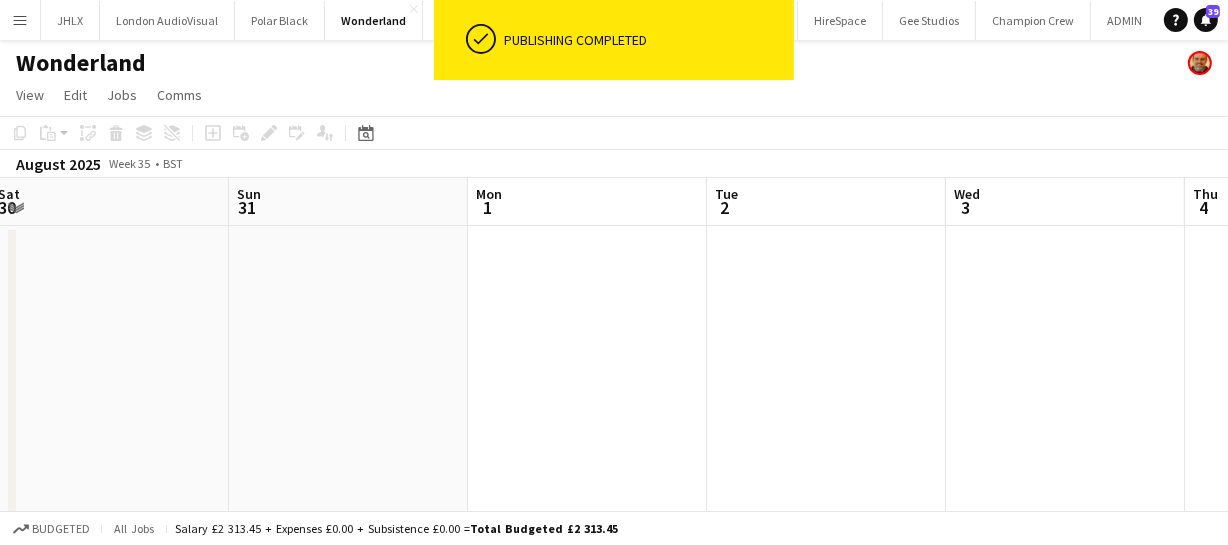 drag, startPoint x: 565, startPoint y: 369, endPoint x: 660, endPoint y: 357, distance: 95.7549 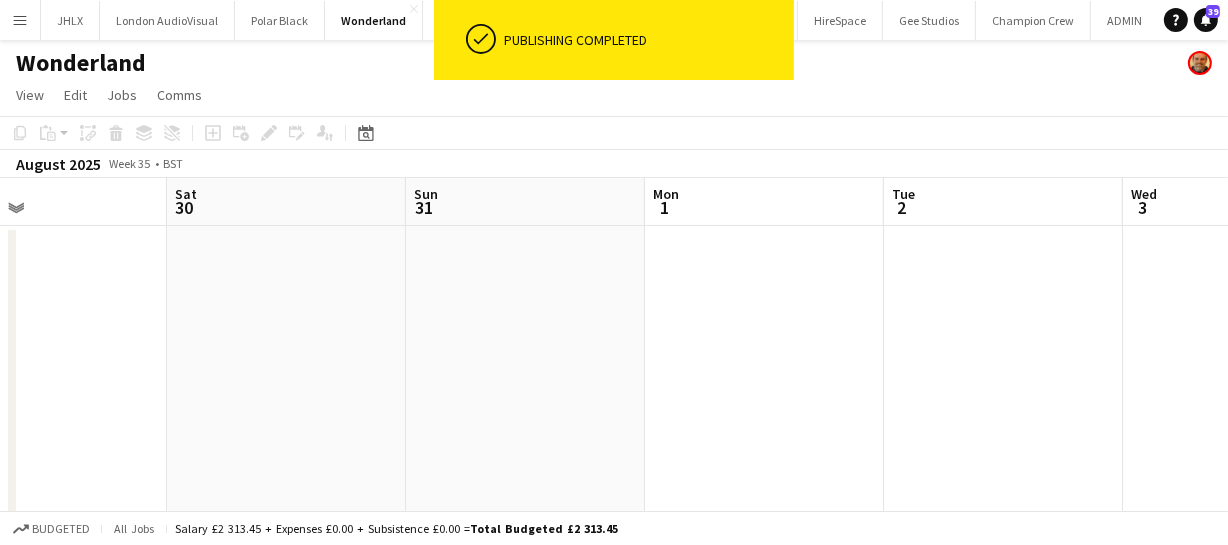drag, startPoint x: 570, startPoint y: 361, endPoint x: 848, endPoint y: 330, distance: 279.72308 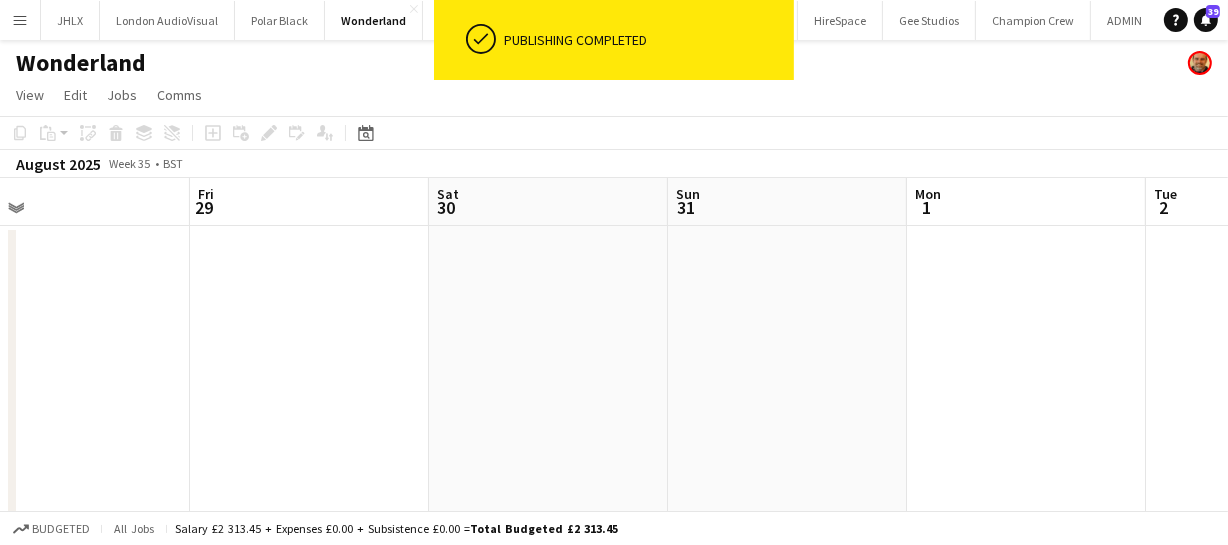 drag, startPoint x: 502, startPoint y: 340, endPoint x: 482, endPoint y: 340, distance: 20 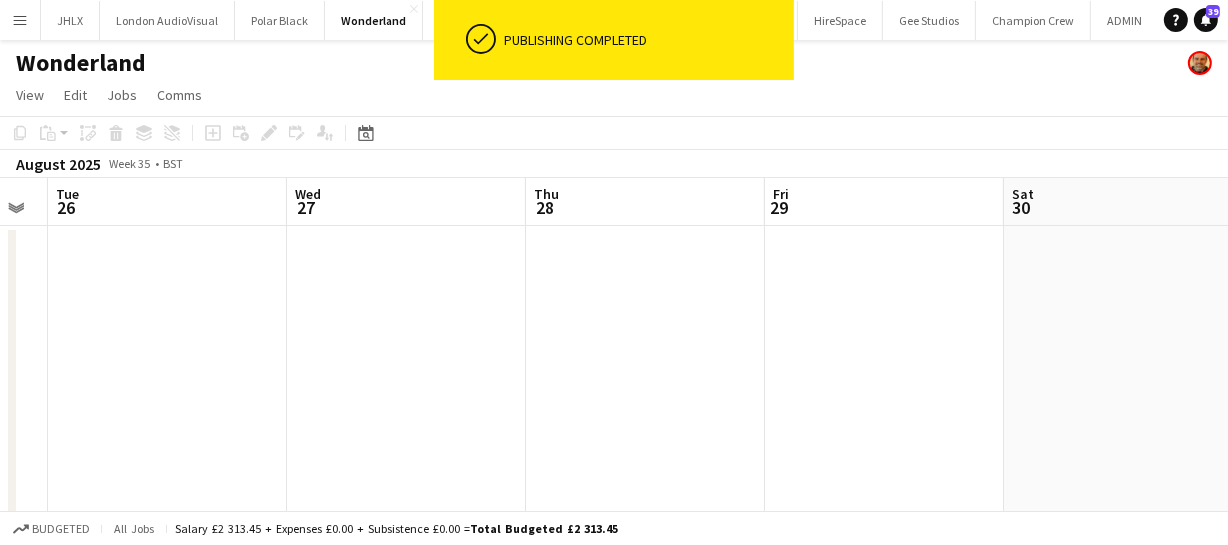 drag, startPoint x: 716, startPoint y: 312, endPoint x: 750, endPoint y: 329, distance: 38.013157 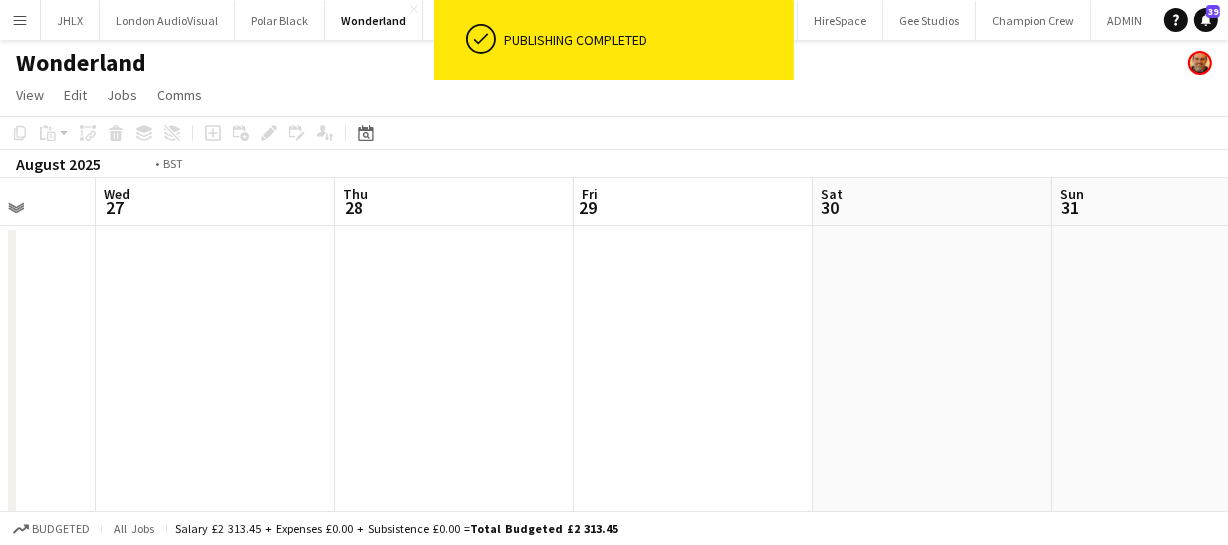 drag, startPoint x: 614, startPoint y: 322, endPoint x: 737, endPoint y: 309, distance: 123.68508 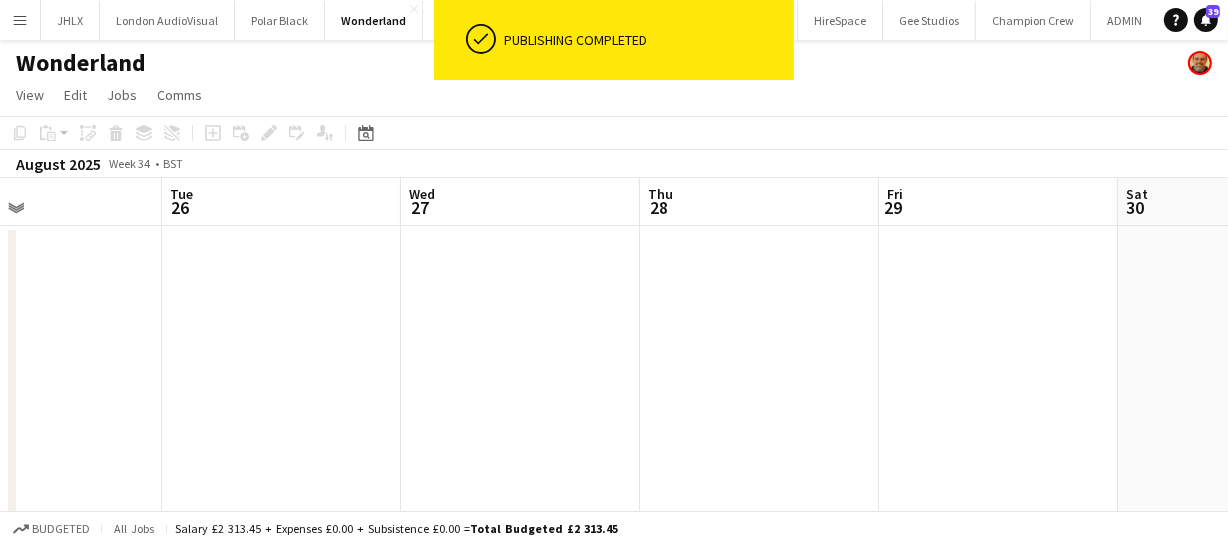 click on "Sat   23   Sun   24   Mon   25   Tue   26   Wed   27   Thu   28   Fri   29   Sat   30   Sun   31   Mon   1   Tue   2" at bounding box center [614, 520] 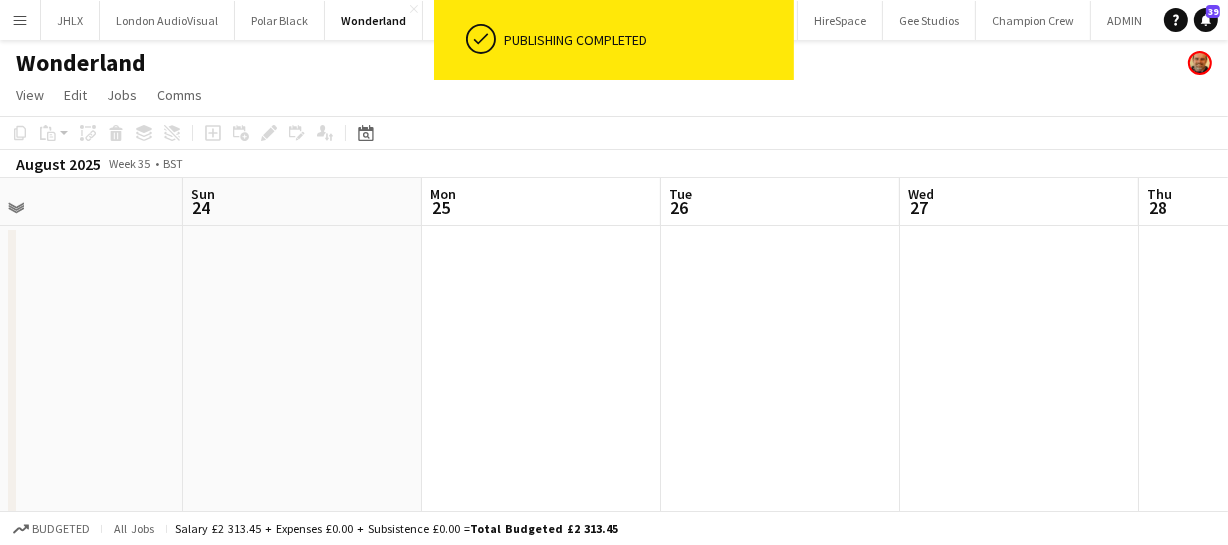 click on "Thu   21   Fri   22   Sat   23   Sun   24   Mon   25   Tue   26   Wed   27   Thu   28   Fri   29   Sat   30   Sun   31" at bounding box center (614, 520) 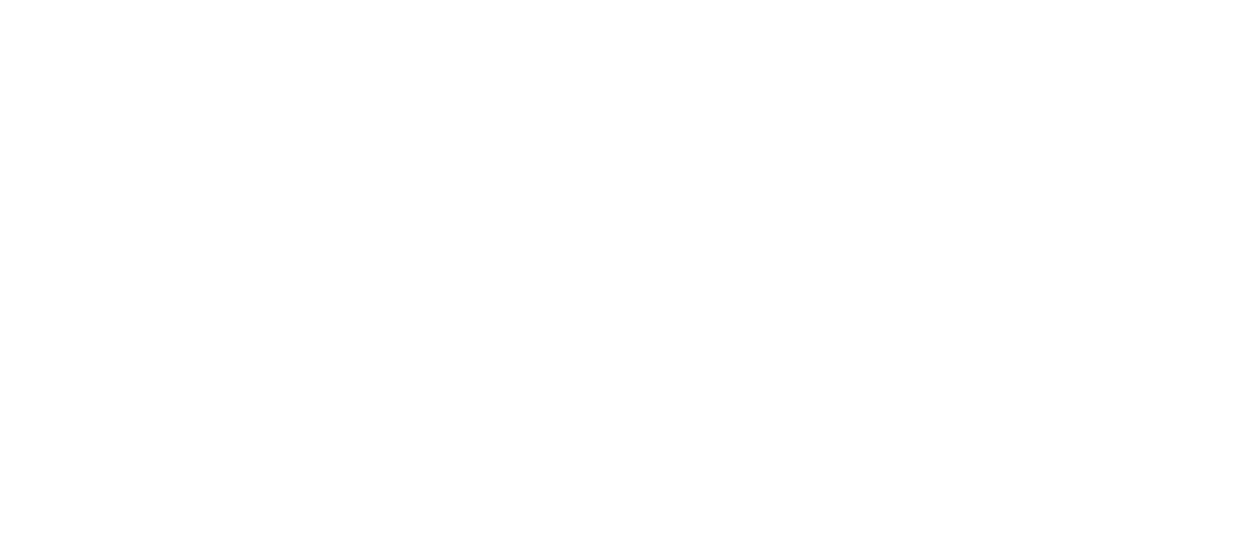 scroll, scrollTop: 0, scrollLeft: 0, axis: both 